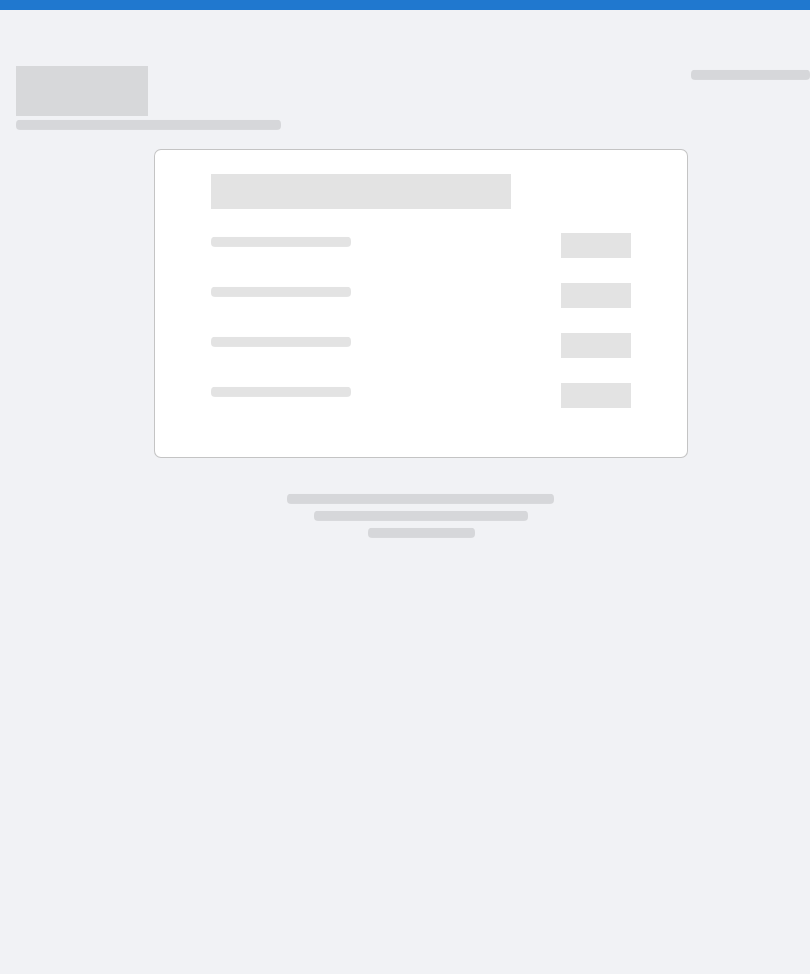 scroll, scrollTop: 0, scrollLeft: 0, axis: both 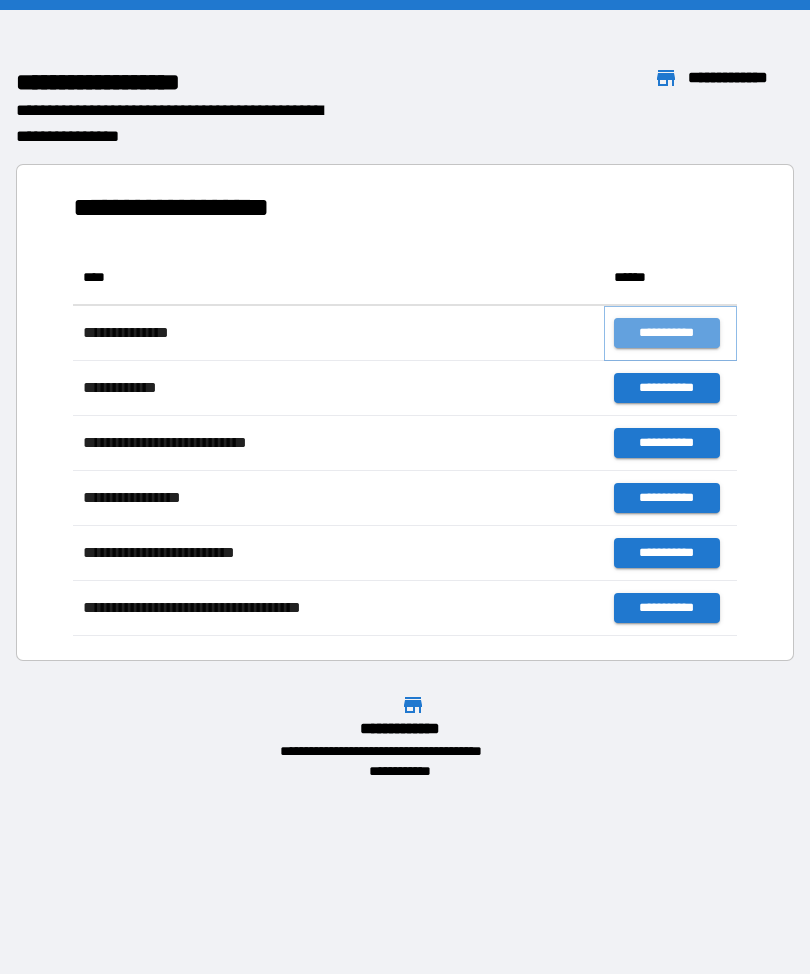 click on "**********" at bounding box center [666, 333] 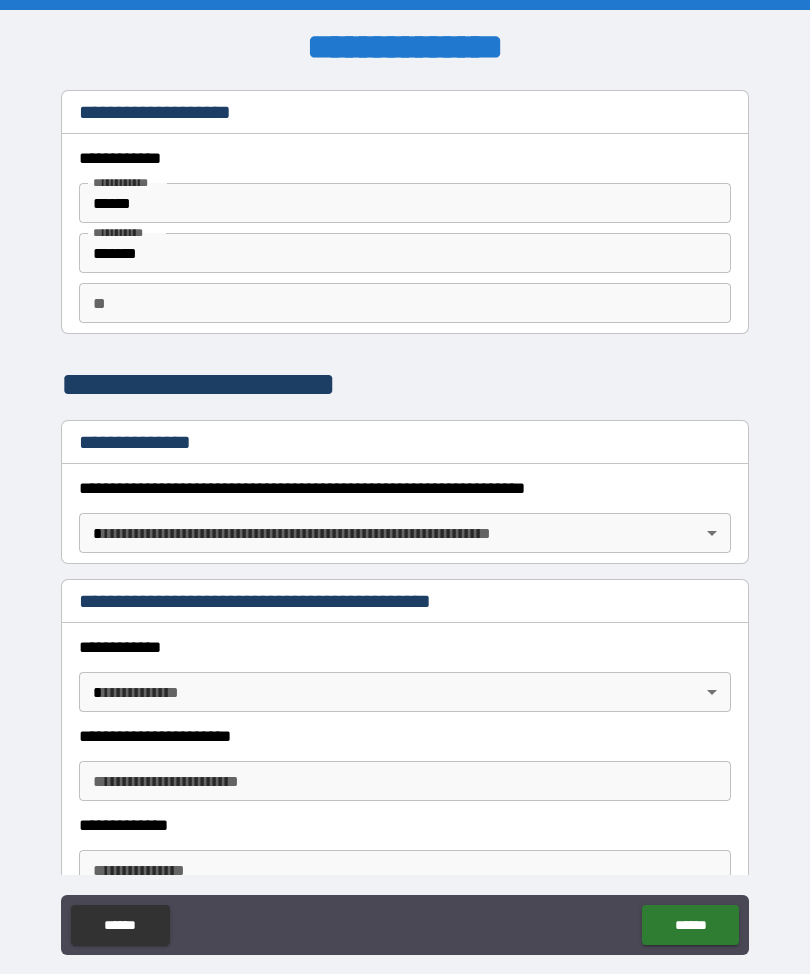 click on "**********" at bounding box center (405, 520) 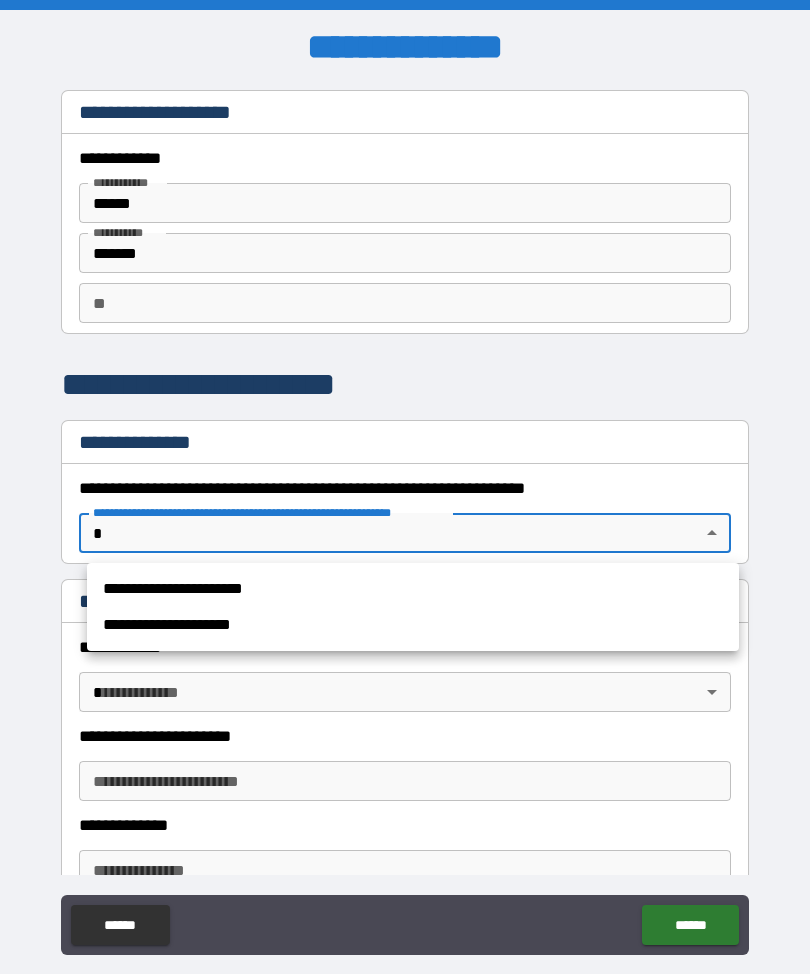 click on "**********" at bounding box center (413, 589) 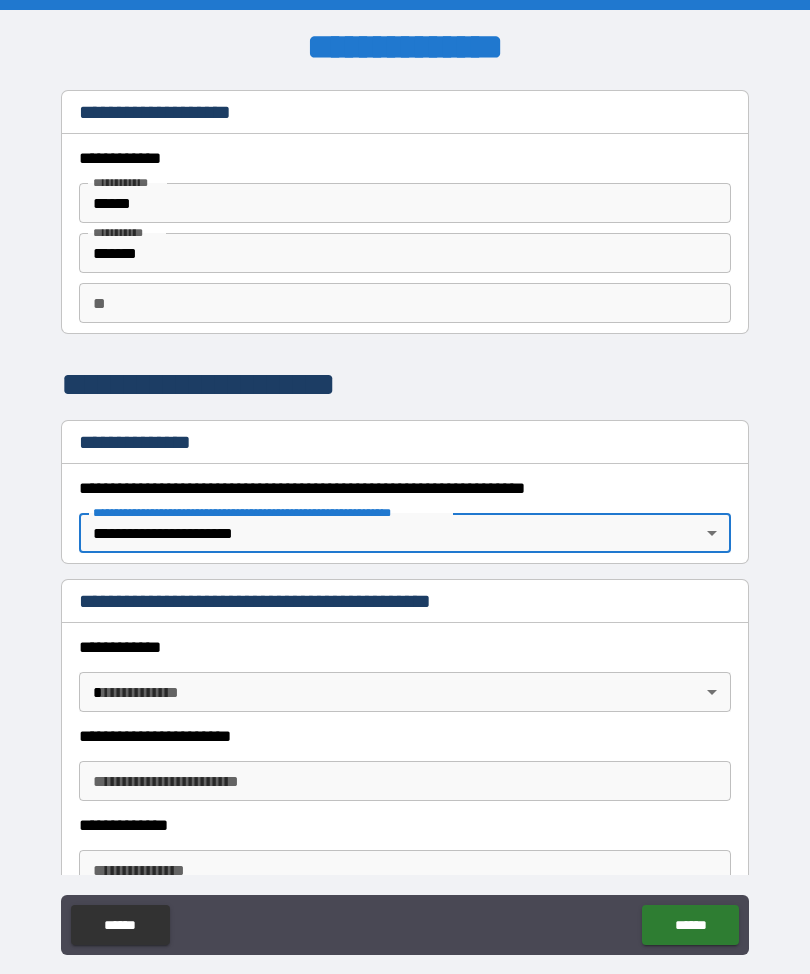 type on "*" 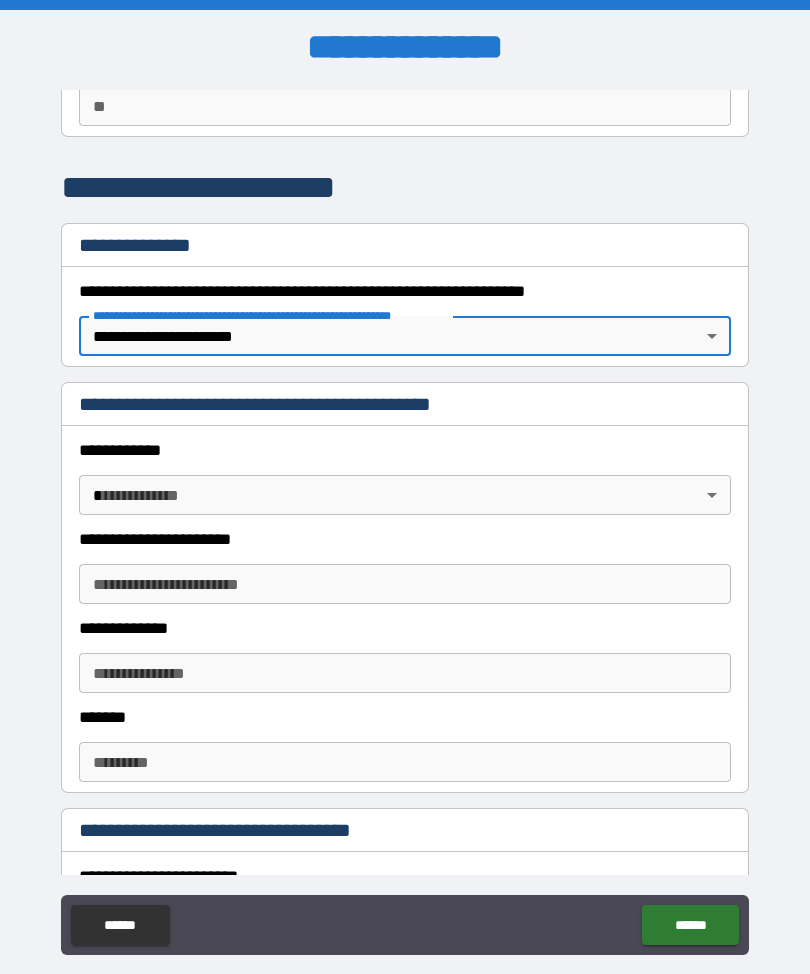 scroll, scrollTop: 205, scrollLeft: 0, axis: vertical 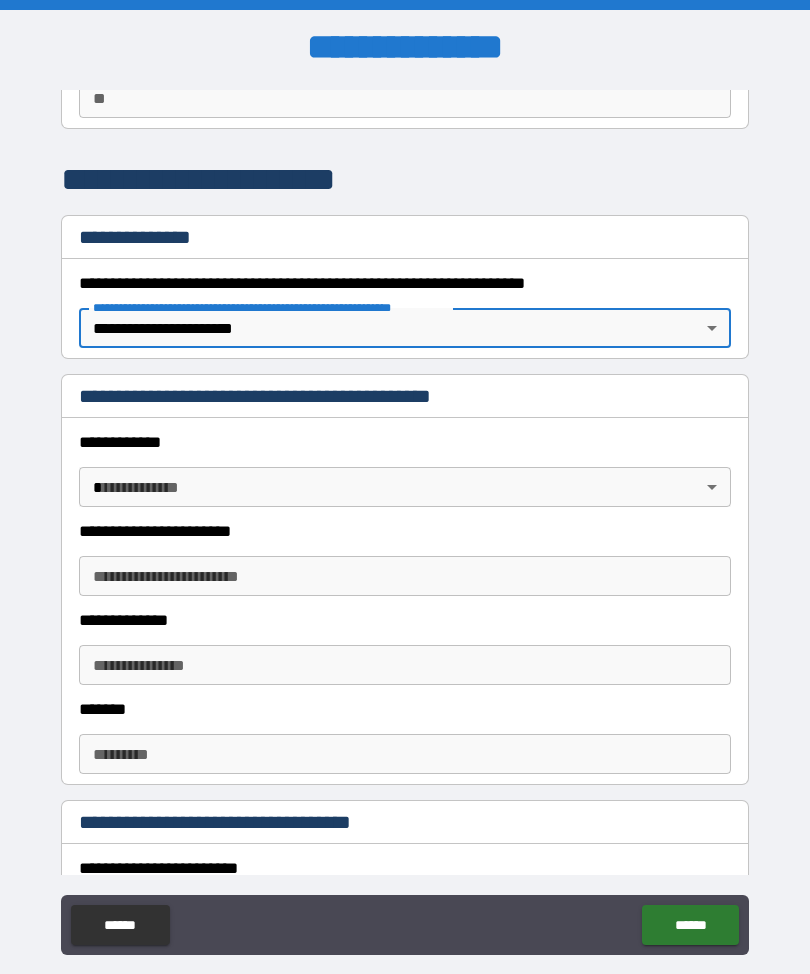 click on "**********" at bounding box center (405, 520) 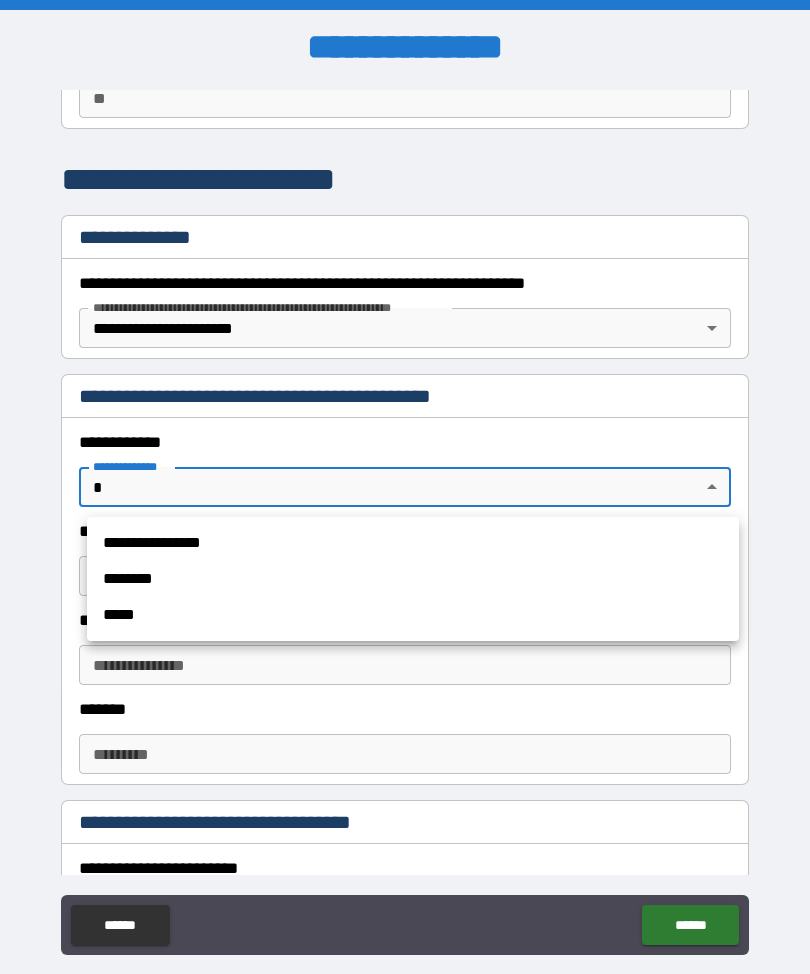 click on "**********" at bounding box center (413, 543) 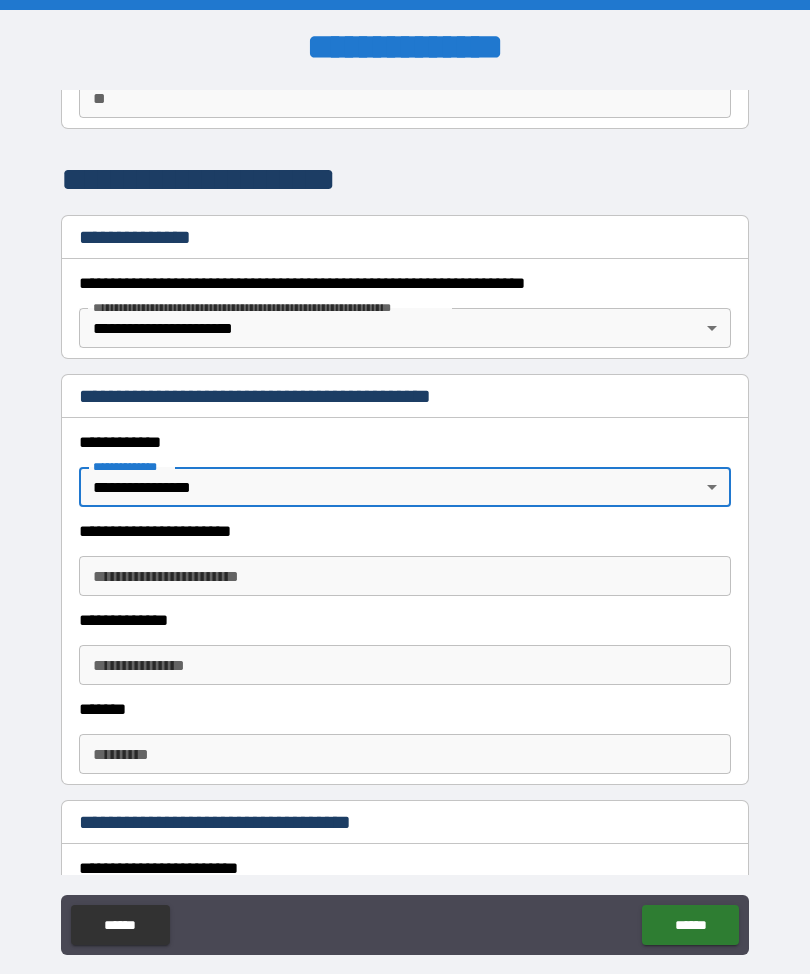 type on "*" 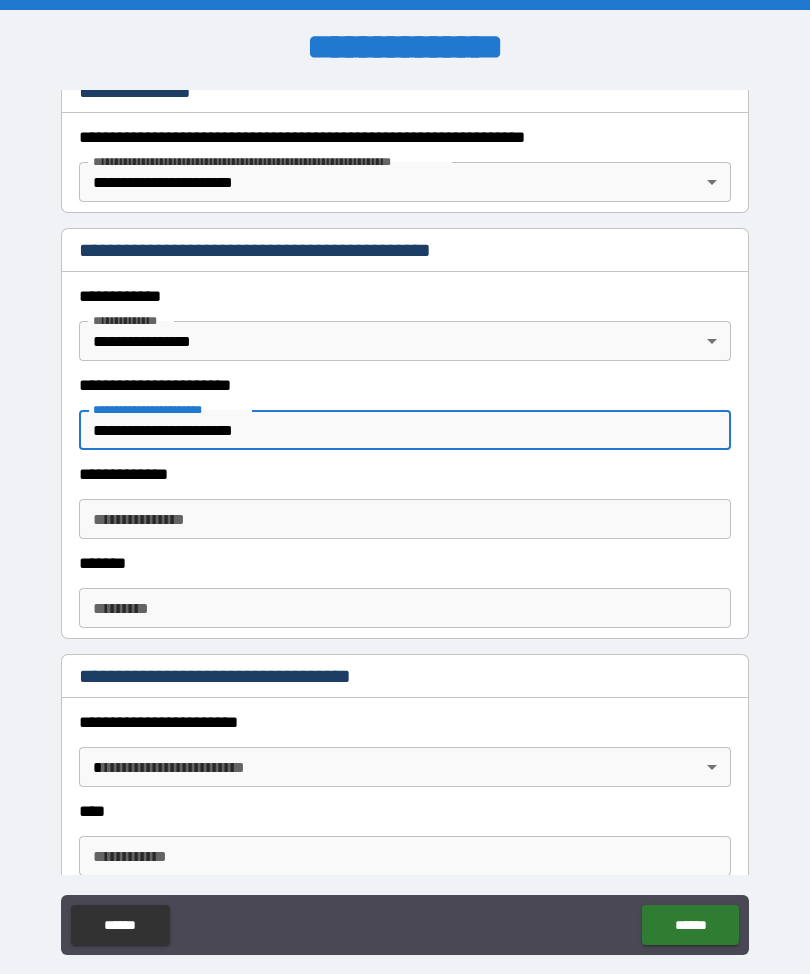 scroll, scrollTop: 352, scrollLeft: 0, axis: vertical 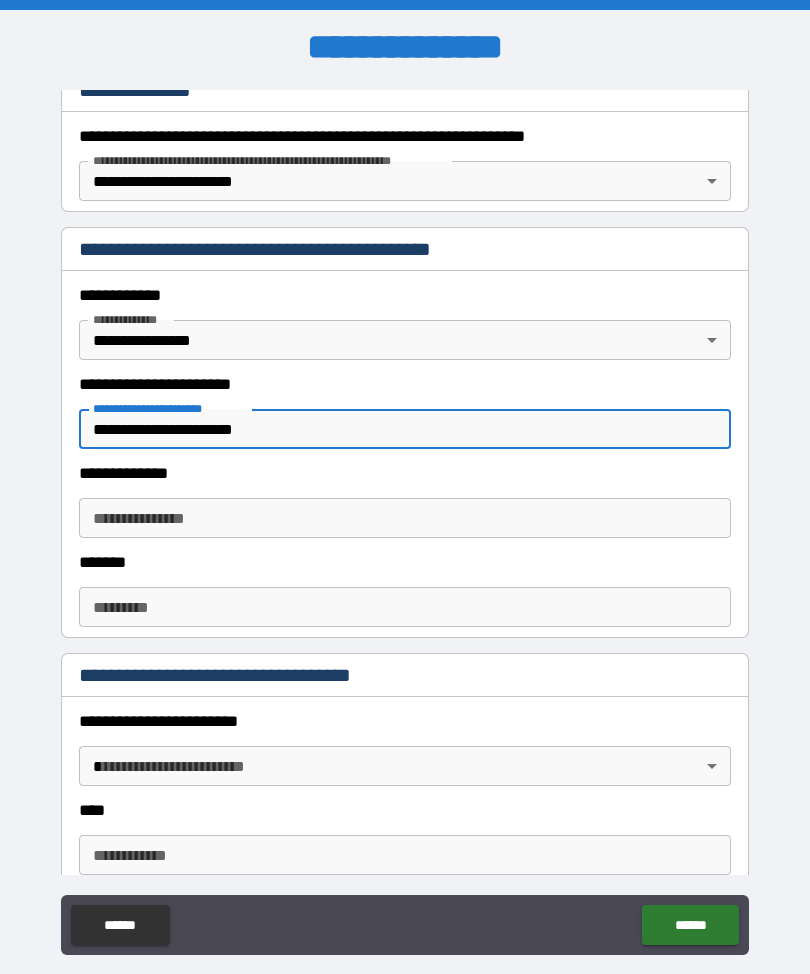type on "**********" 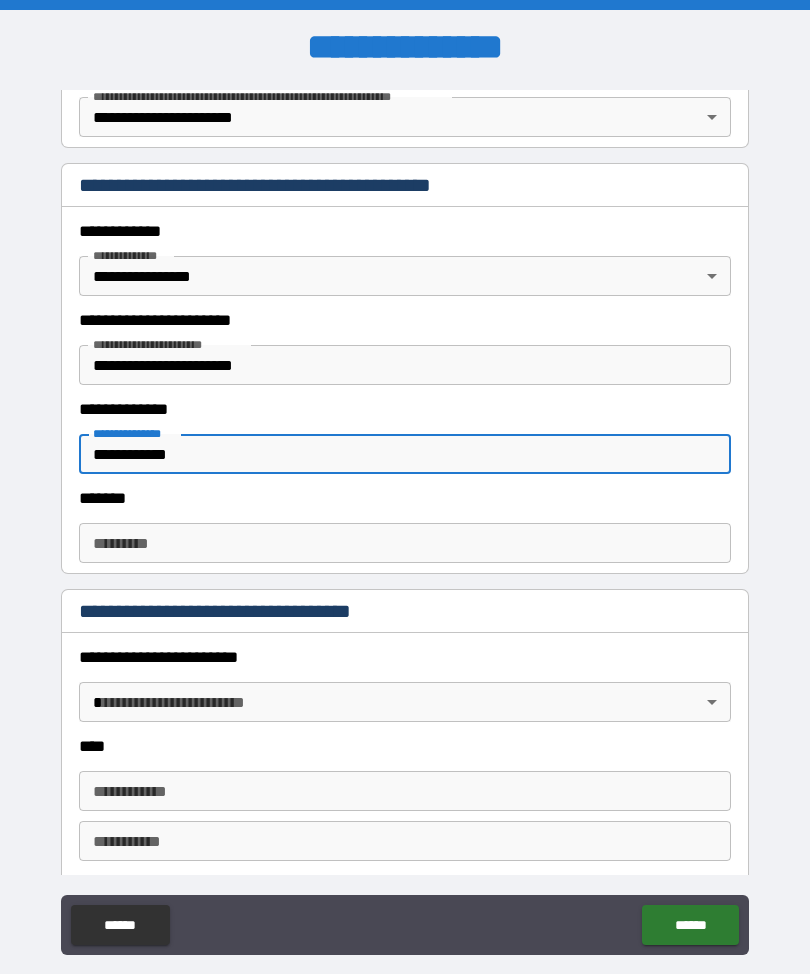 scroll, scrollTop: 433, scrollLeft: 0, axis: vertical 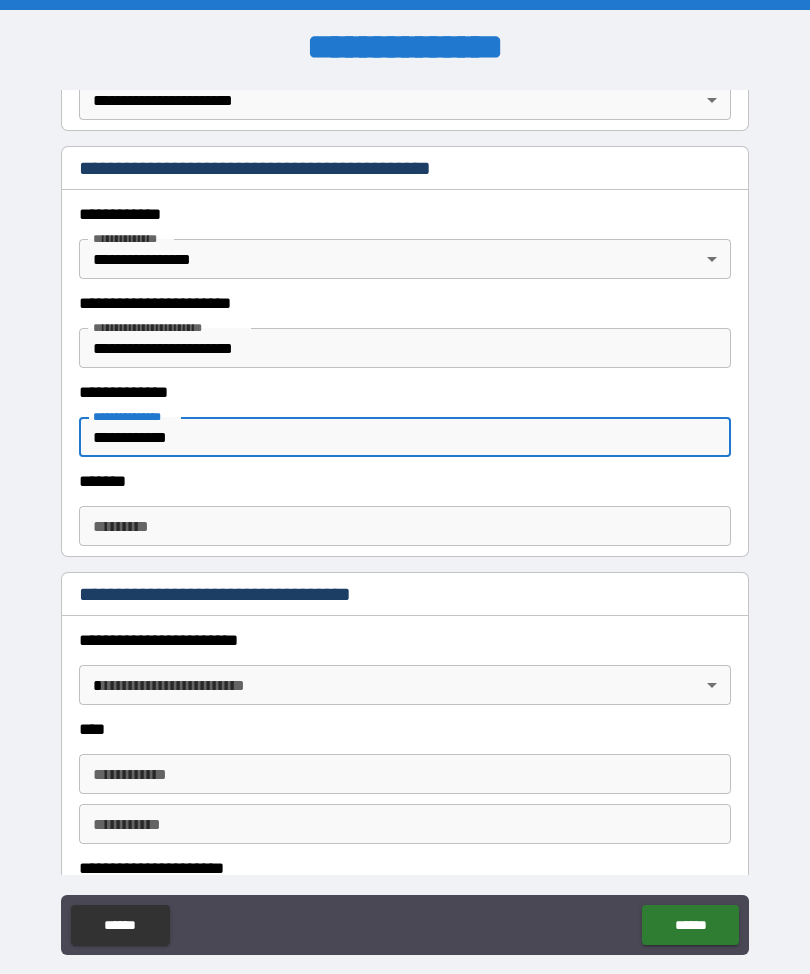 type on "**********" 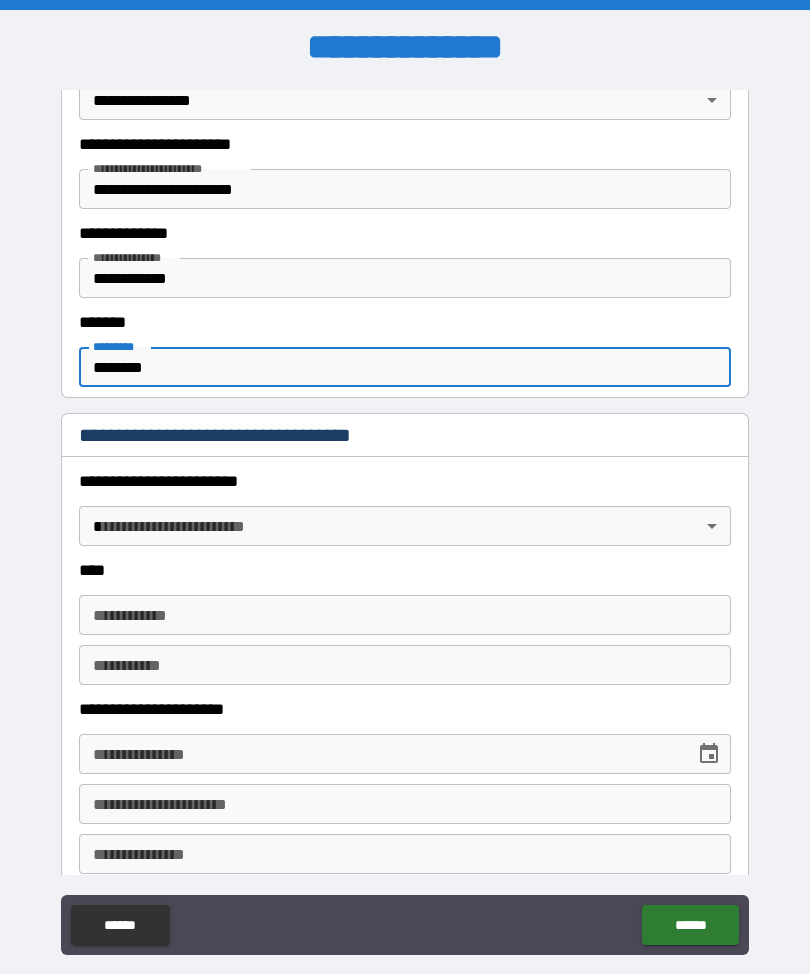 scroll, scrollTop: 595, scrollLeft: 0, axis: vertical 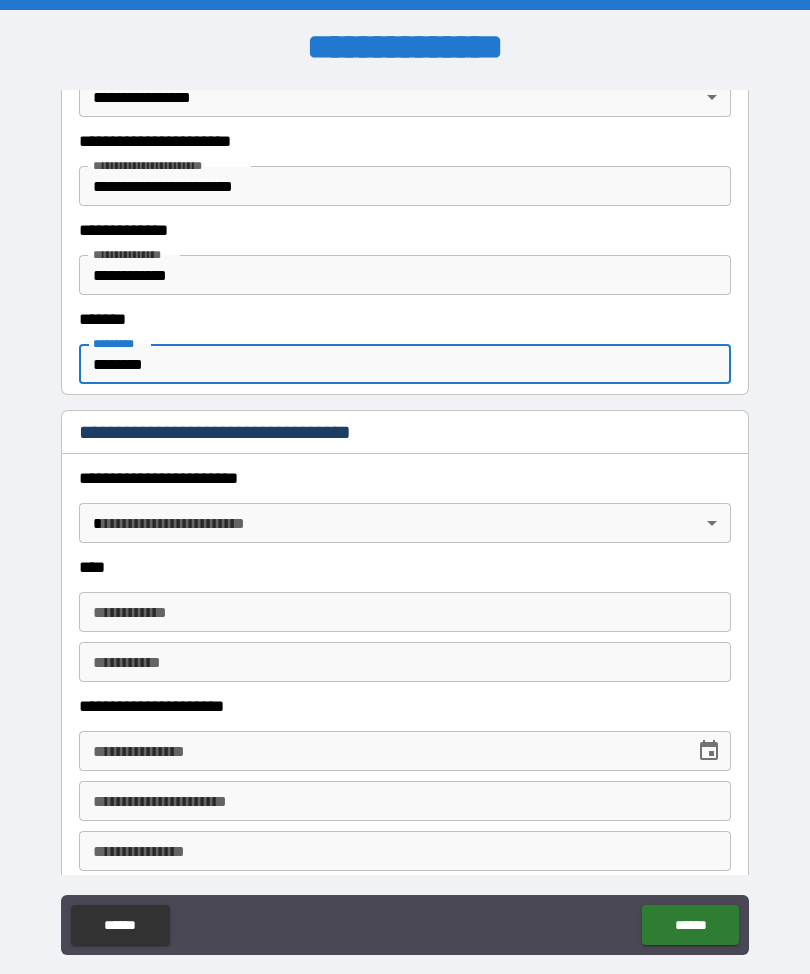 type on "********" 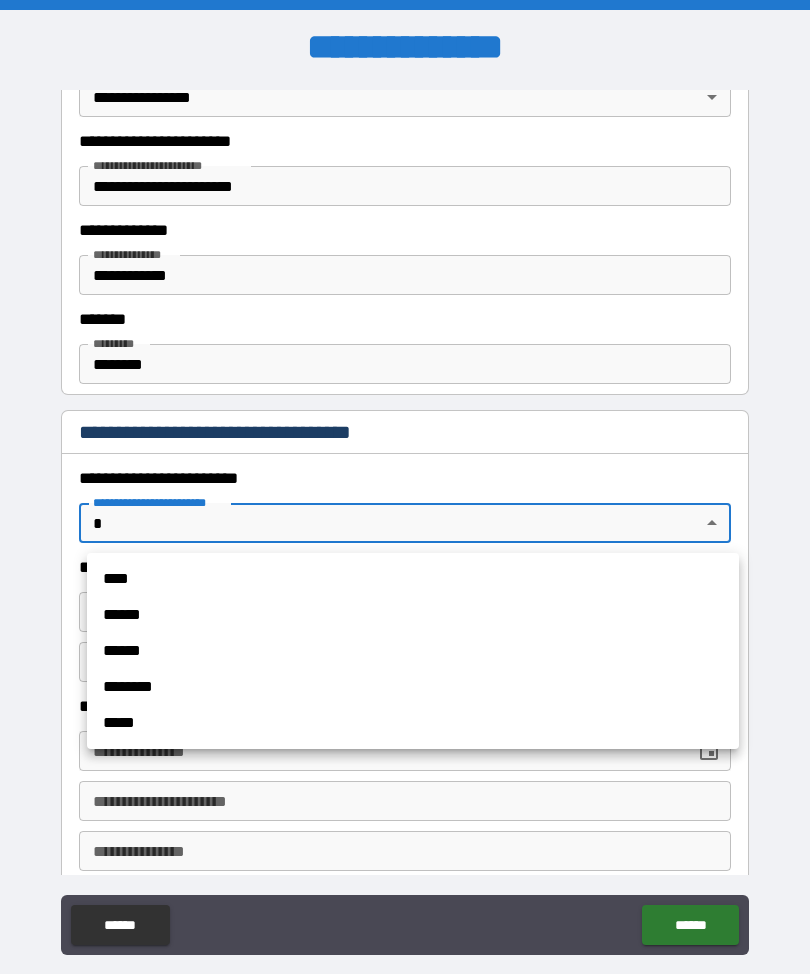 click on "****" at bounding box center [413, 579] 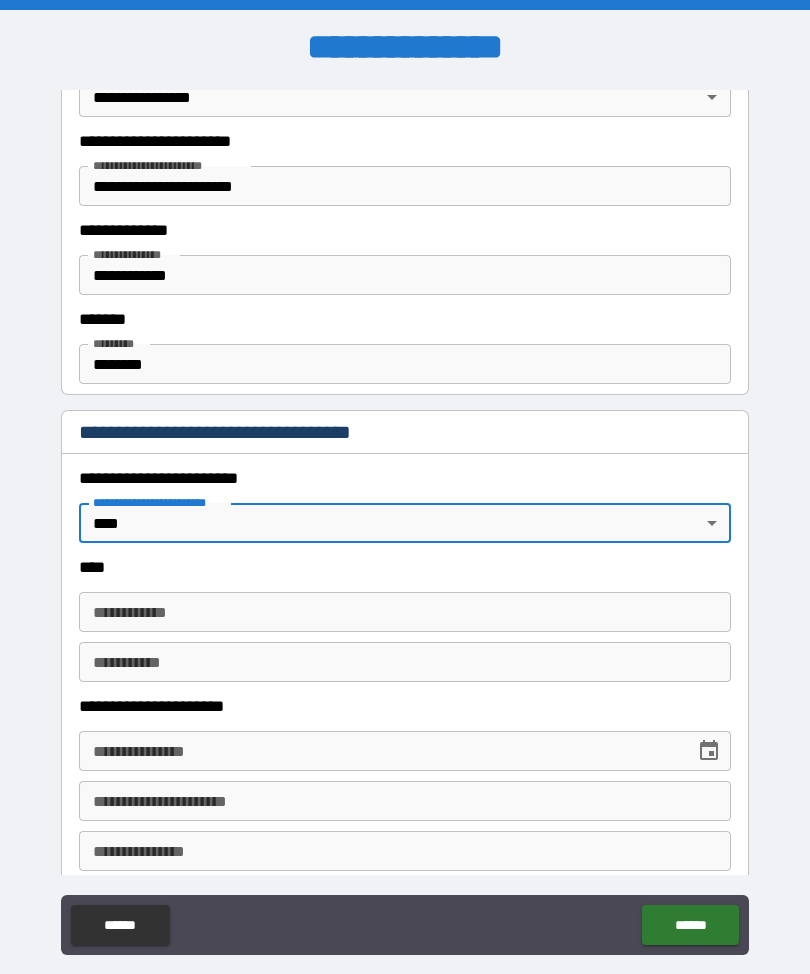 click on "**********" at bounding box center [405, 612] 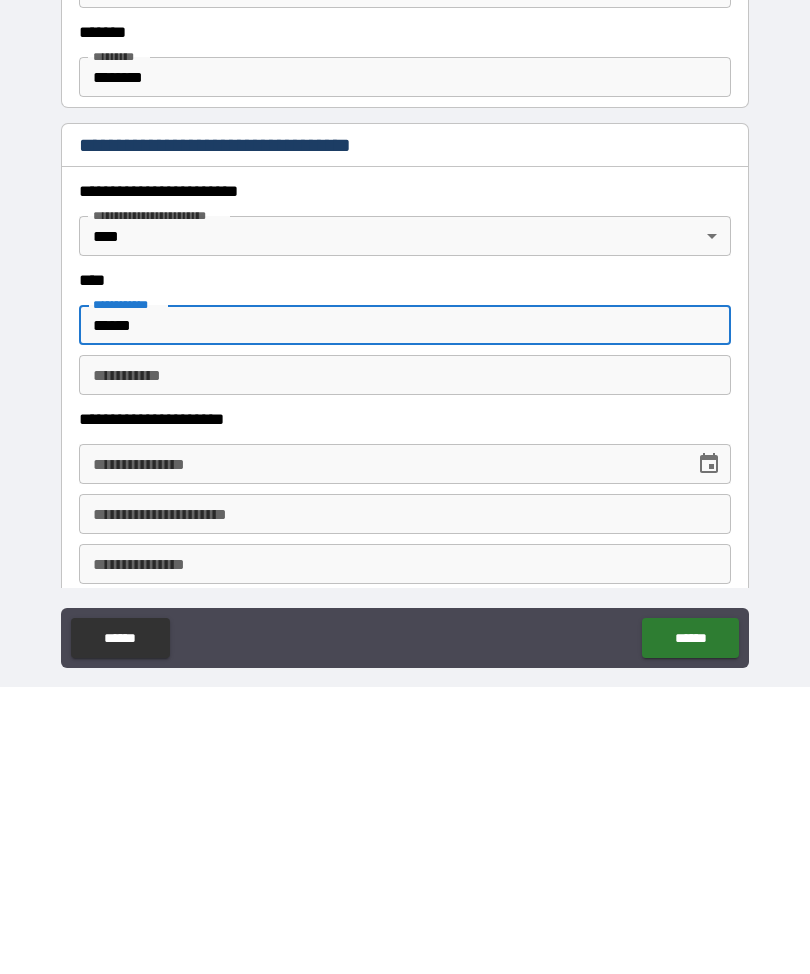 type on "******" 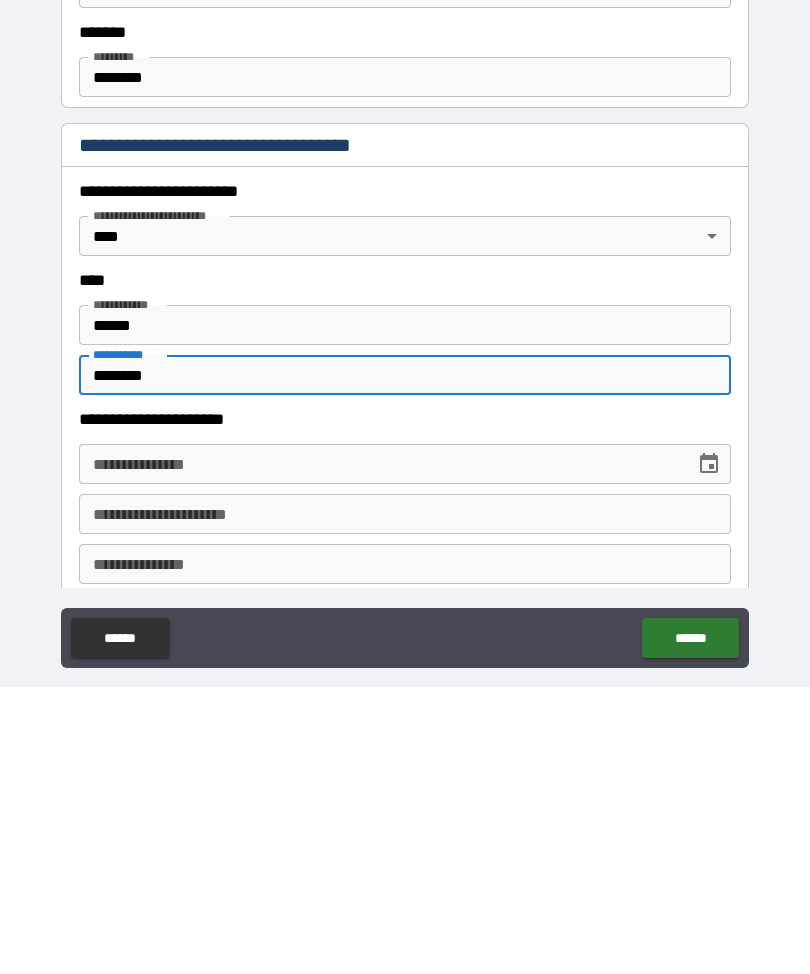 type on "*******" 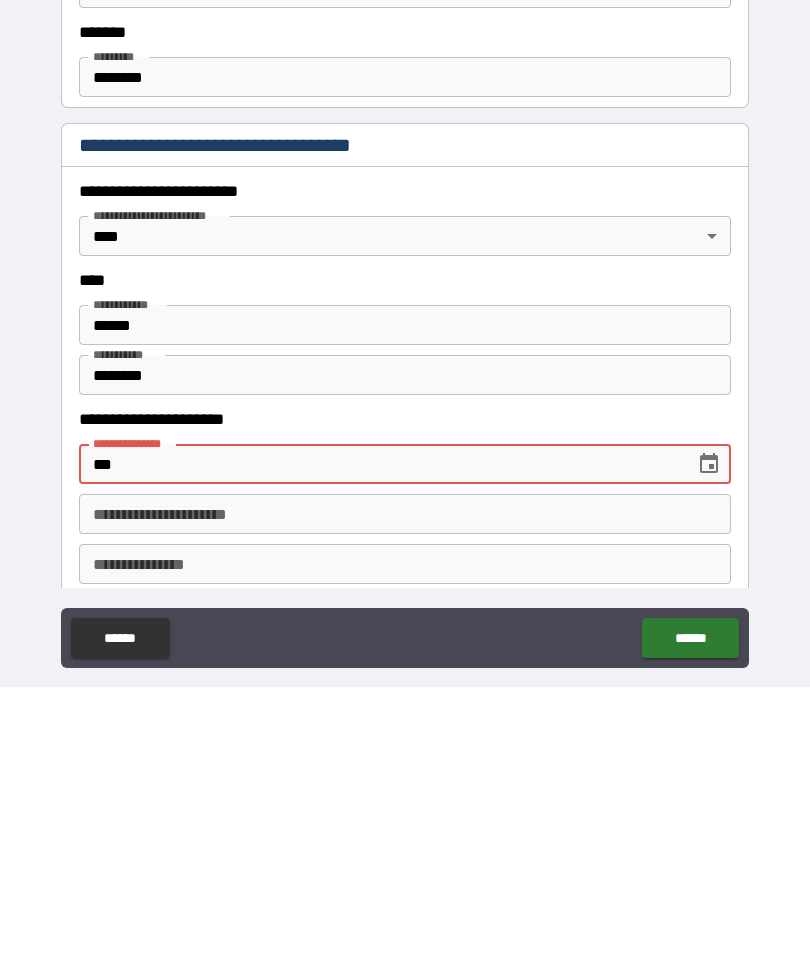 type on "*" 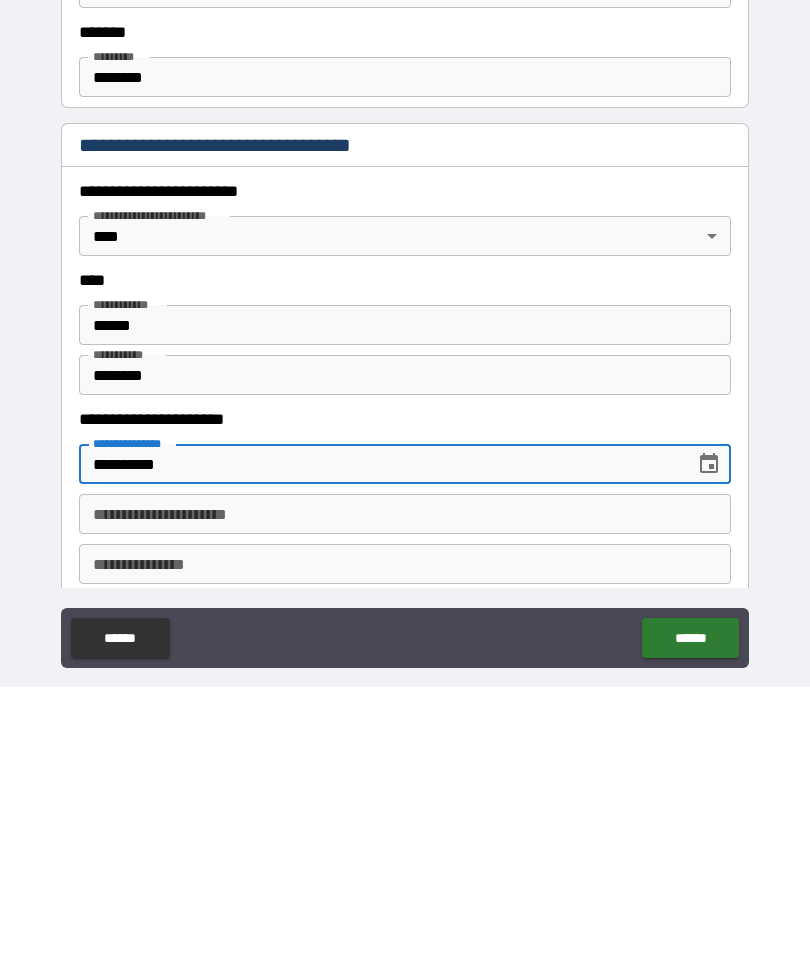 type on "**********" 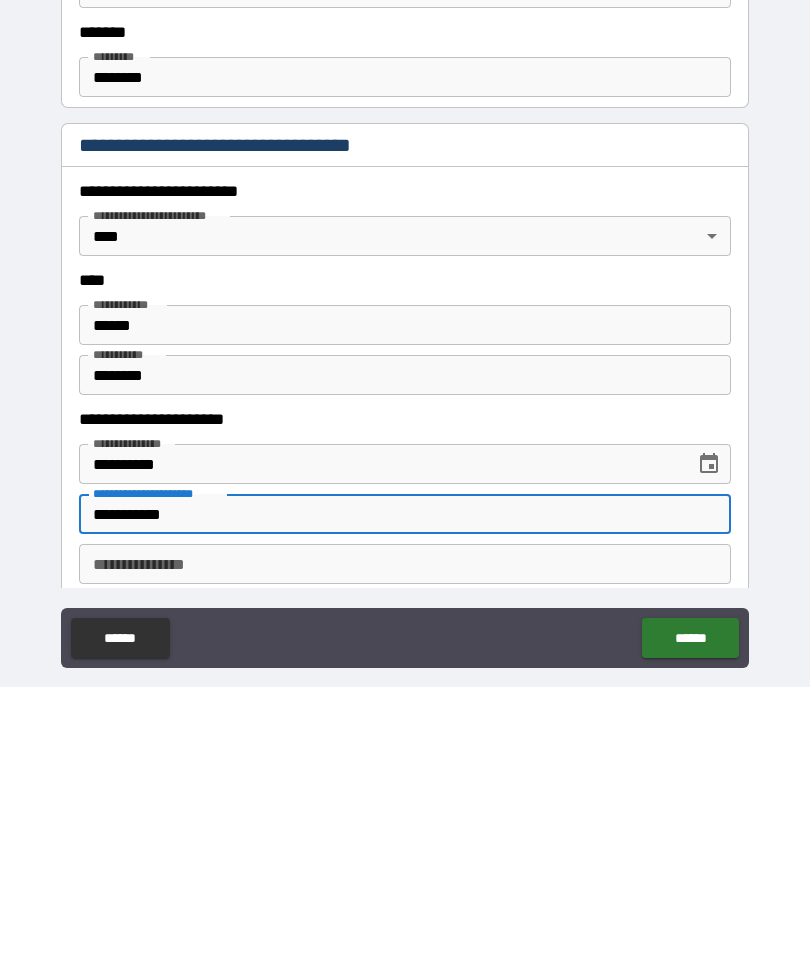 type on "**********" 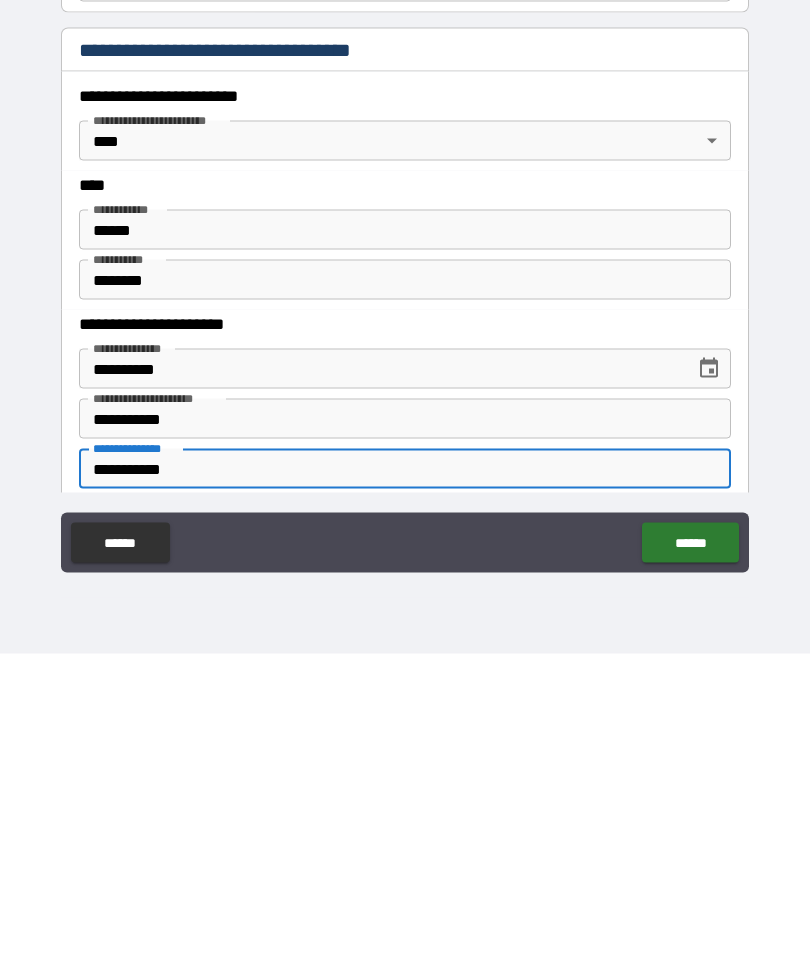 type on "**********" 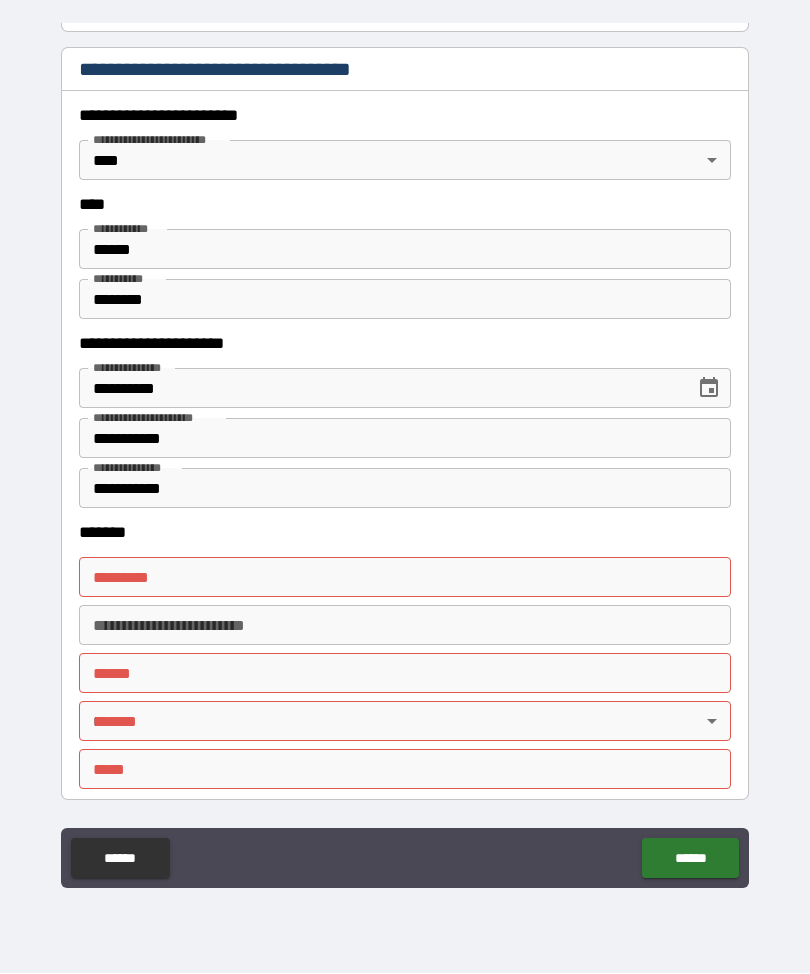 scroll, scrollTop: 926, scrollLeft: 0, axis: vertical 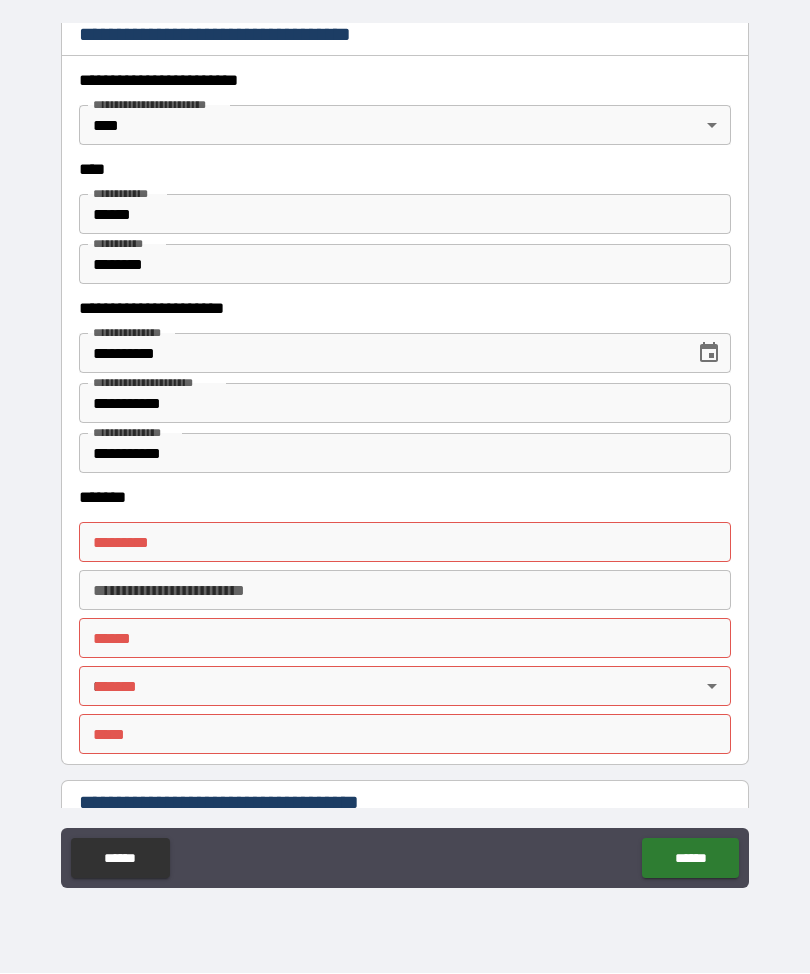 click on "*******   * *******   *" at bounding box center [405, 543] 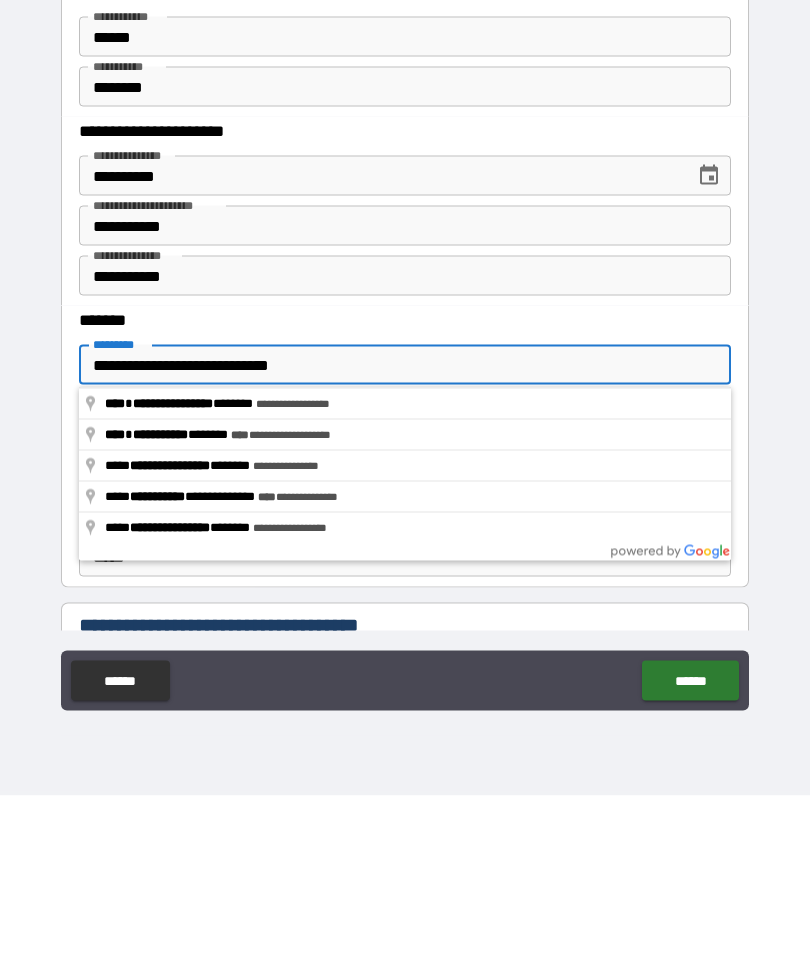 type on "**********" 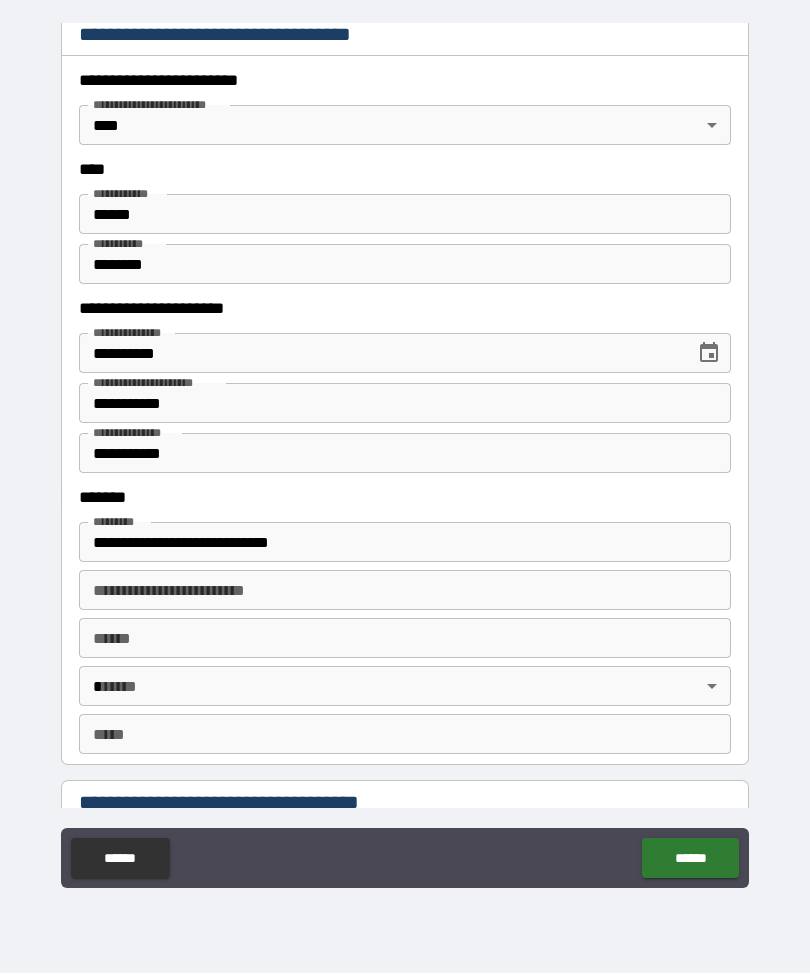 click on "****   *" at bounding box center (405, 639) 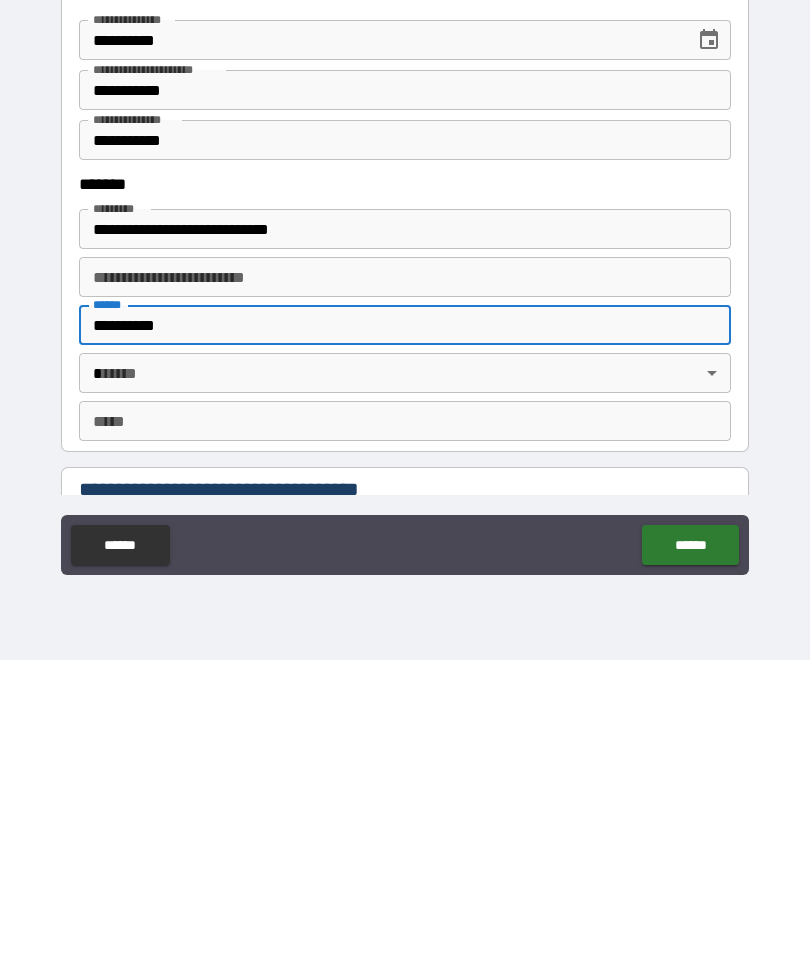 type on "*********" 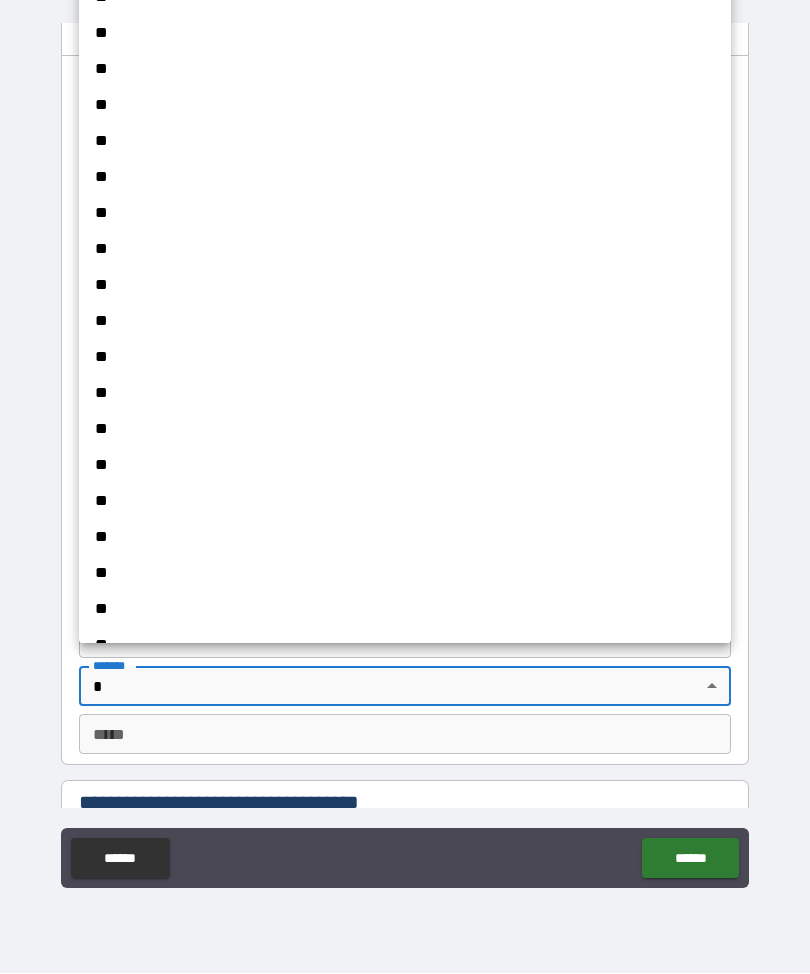 scroll, scrollTop: 603, scrollLeft: 0, axis: vertical 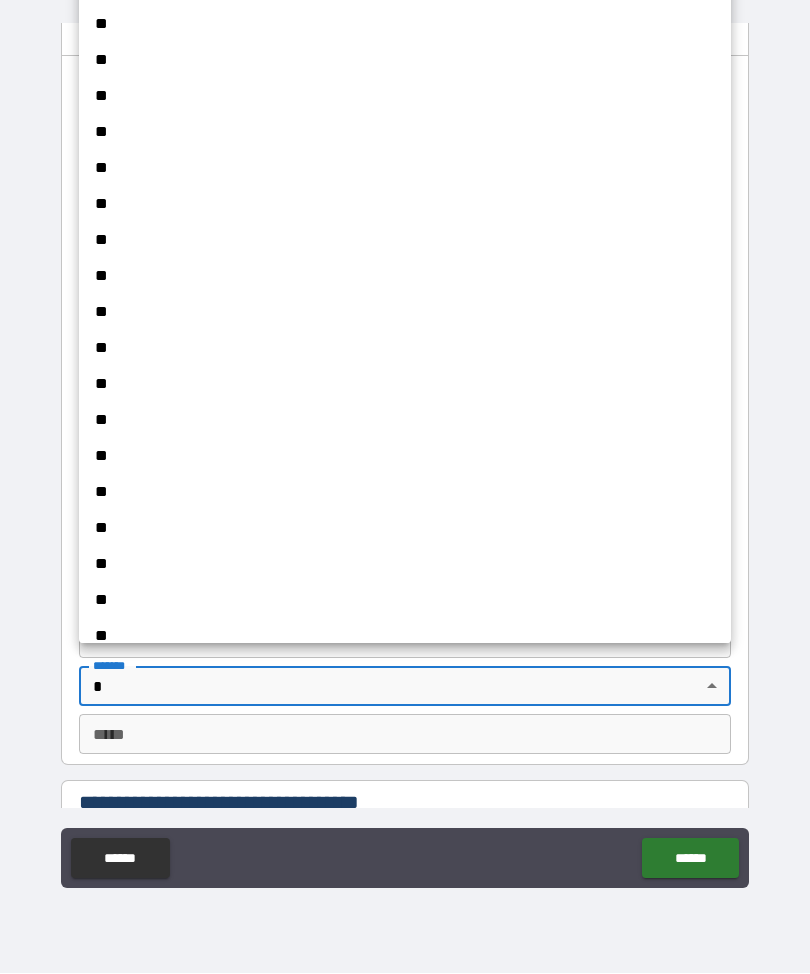 click on "**" at bounding box center (405, 493) 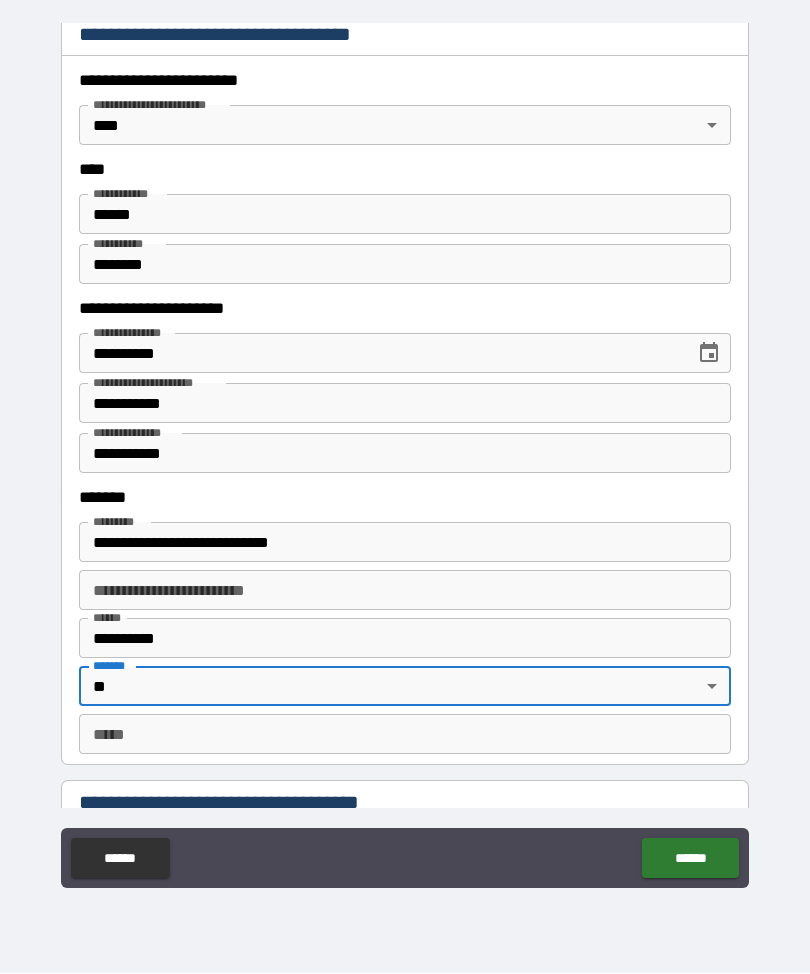 type on "**" 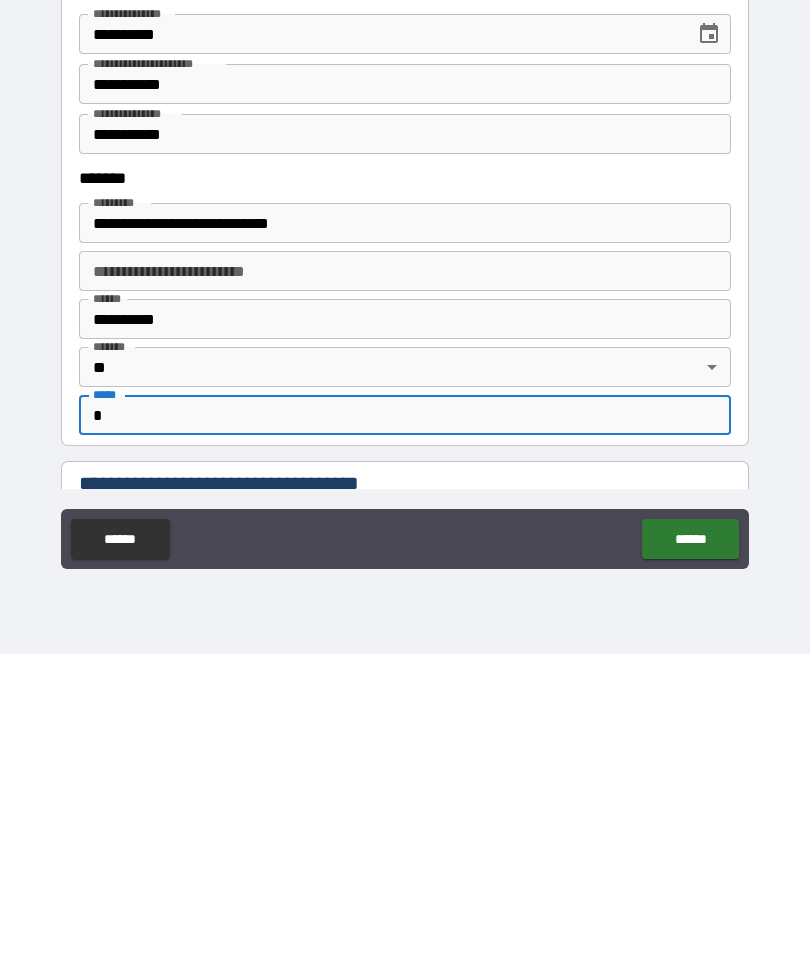 scroll, scrollTop: 66, scrollLeft: 0, axis: vertical 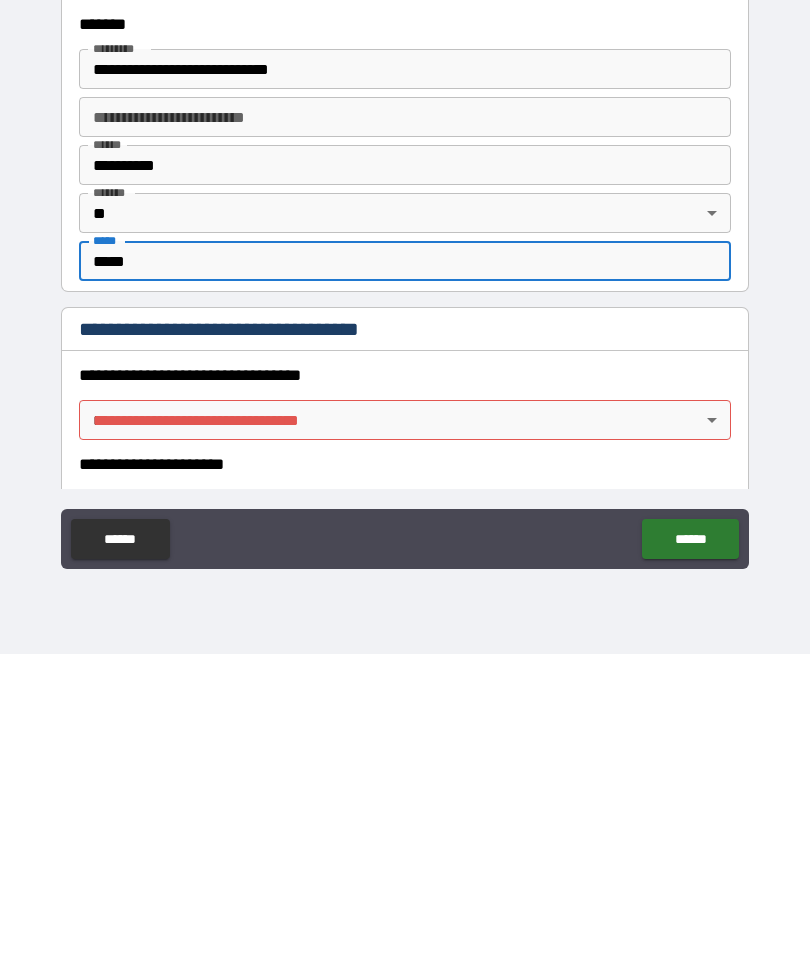 type on "*****" 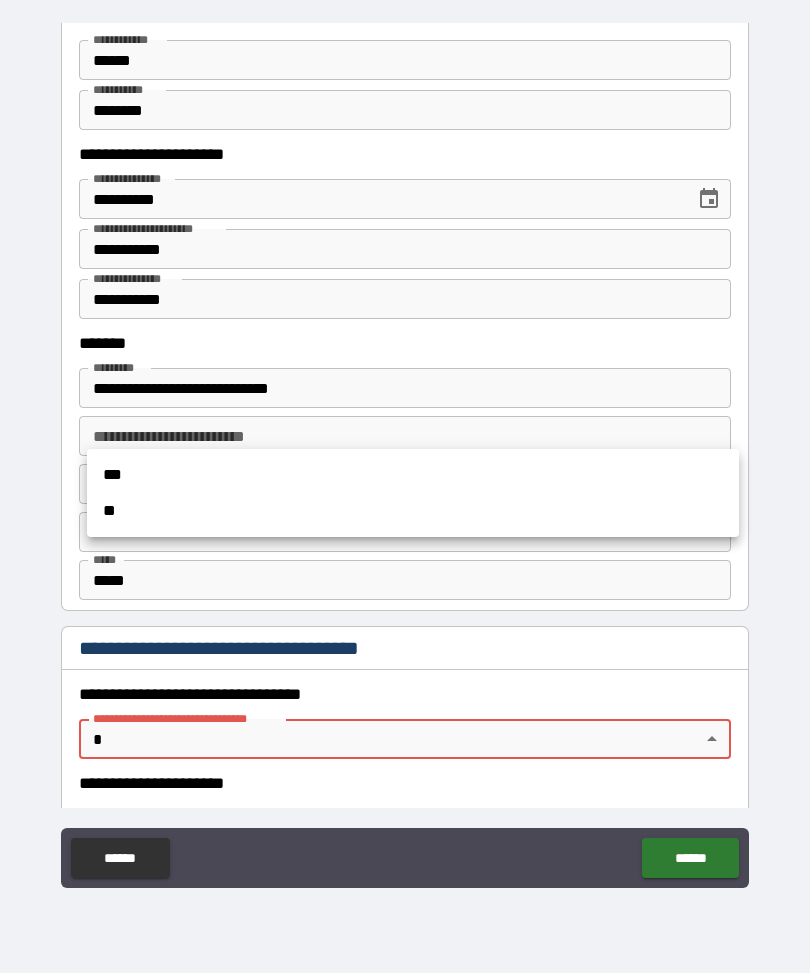 click at bounding box center [405, 487] 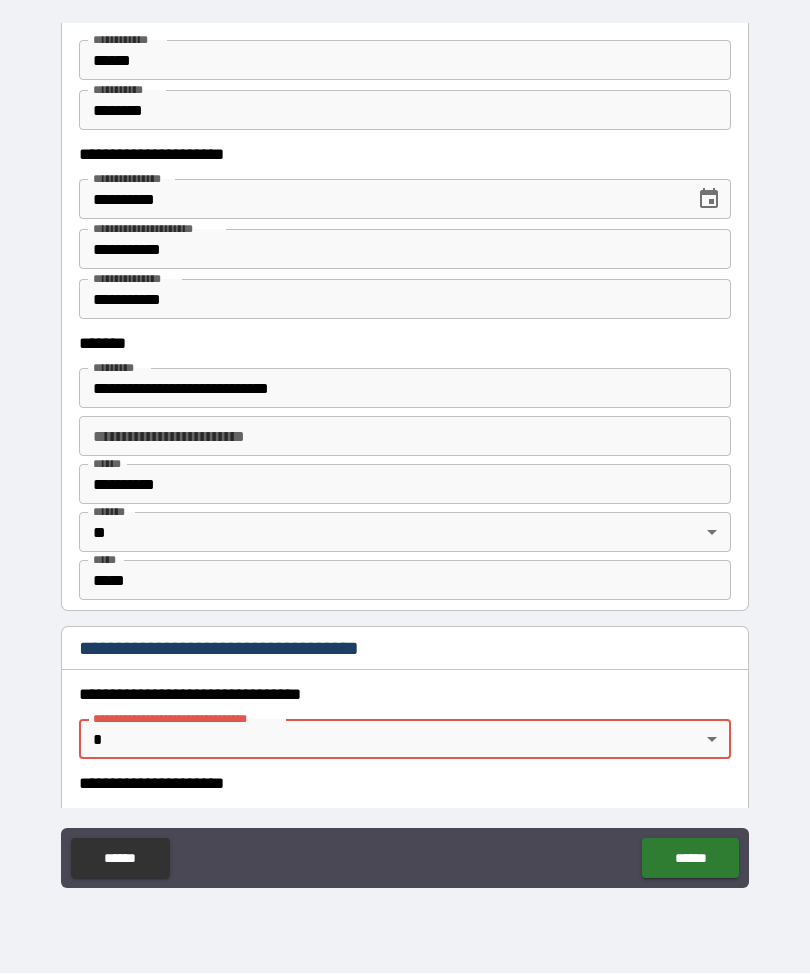 click on "**********" at bounding box center (405, 454) 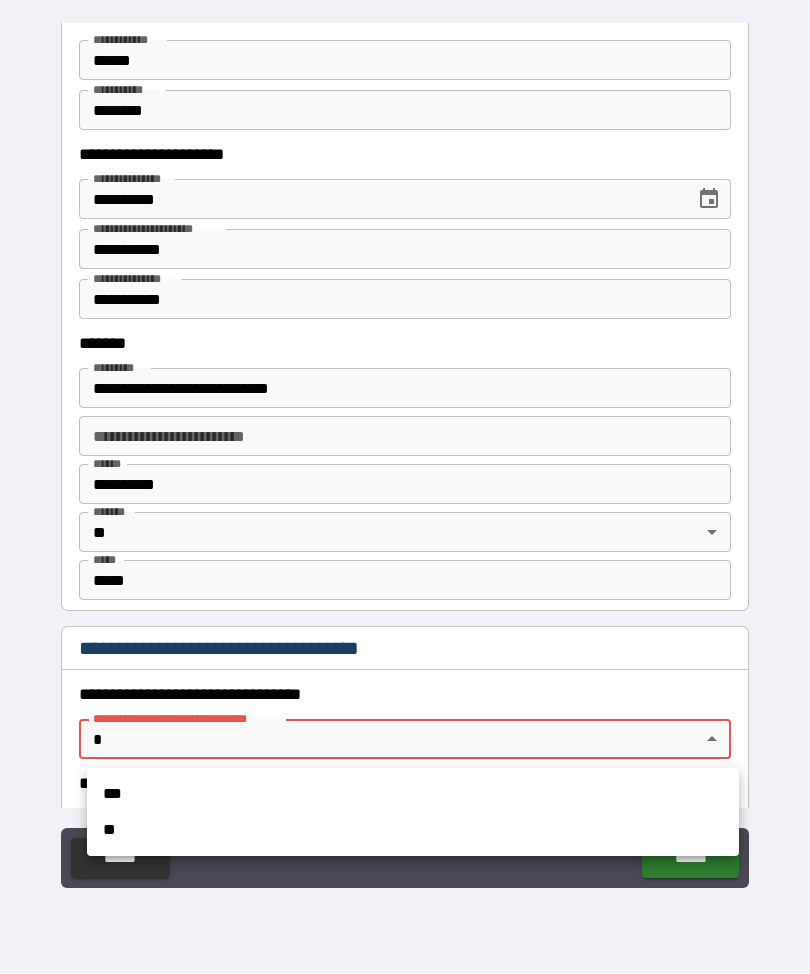 click on "***" at bounding box center (413, 795) 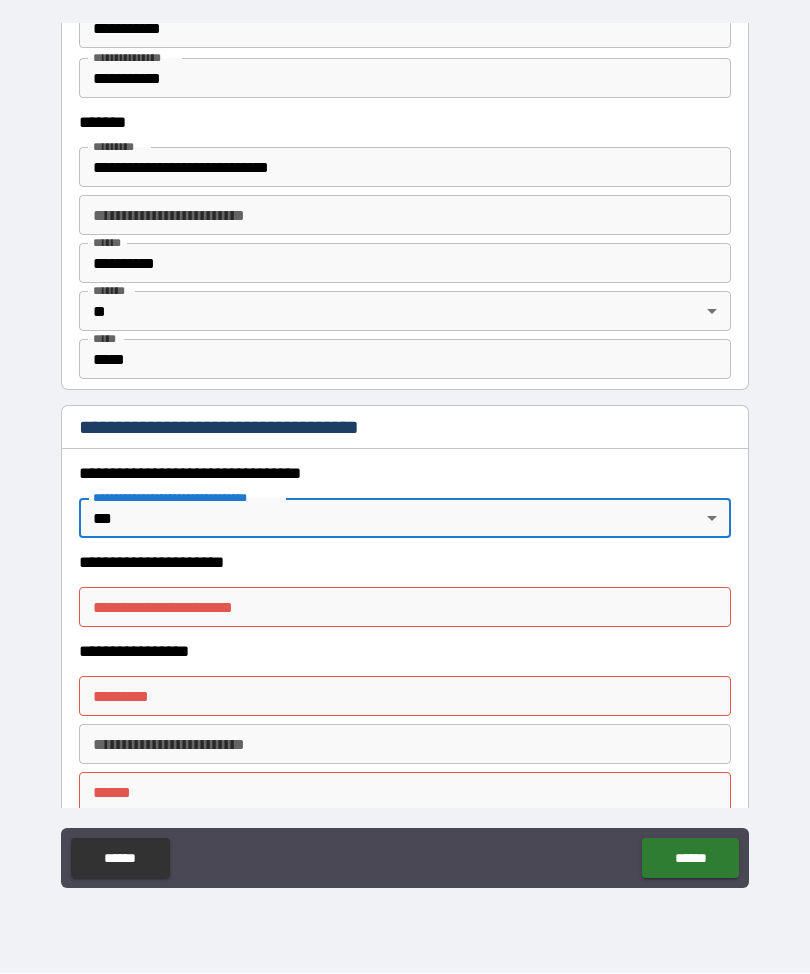 scroll, scrollTop: 1304, scrollLeft: 0, axis: vertical 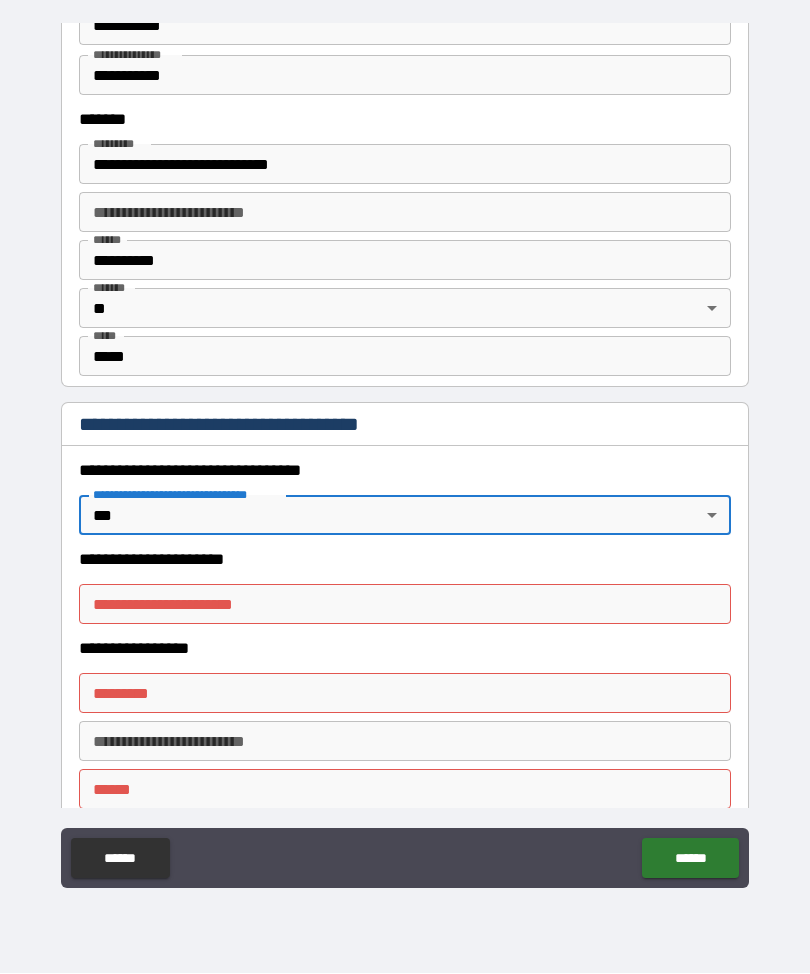 click on "**********" at bounding box center (405, 605) 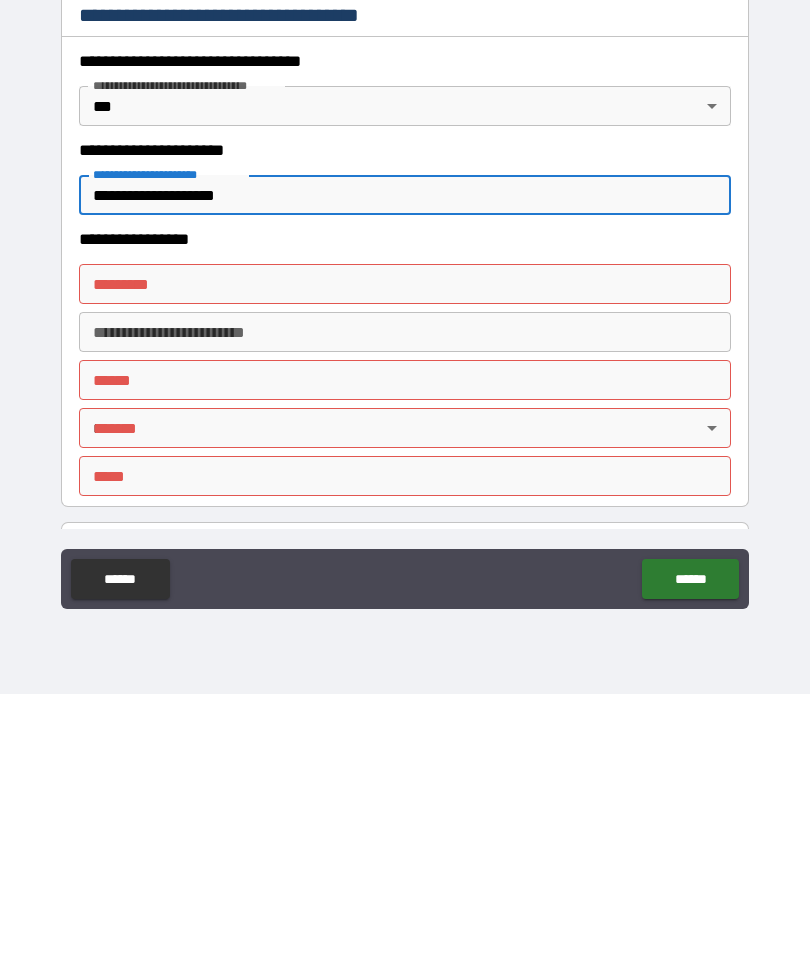 scroll, scrollTop: 1432, scrollLeft: 0, axis: vertical 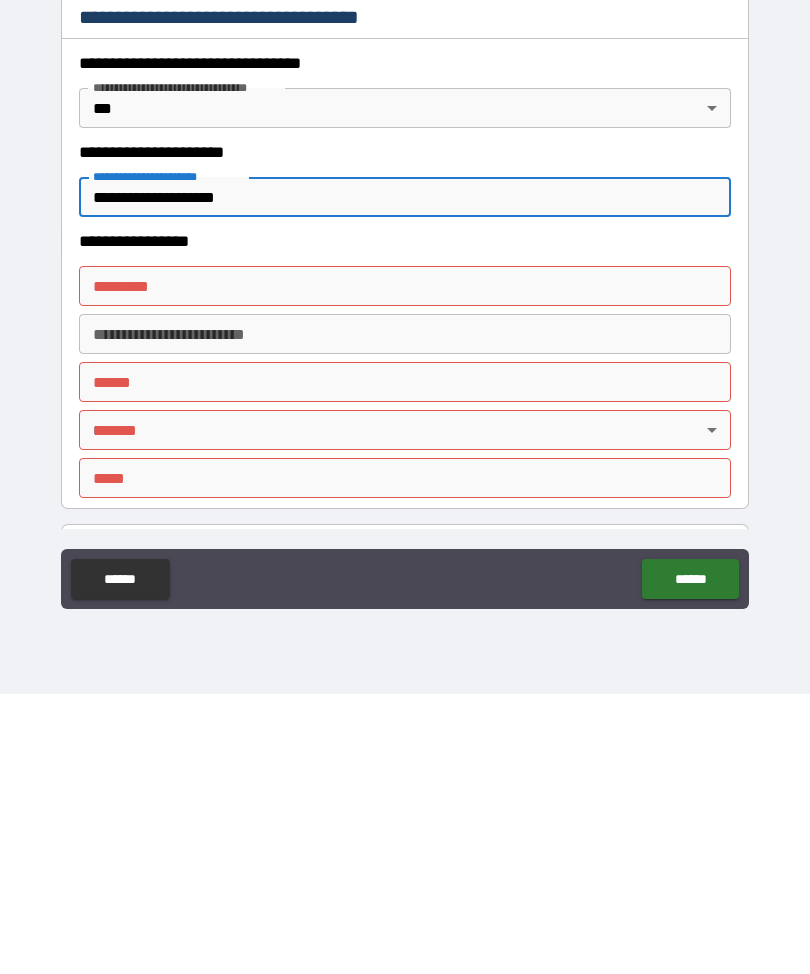 type on "**********" 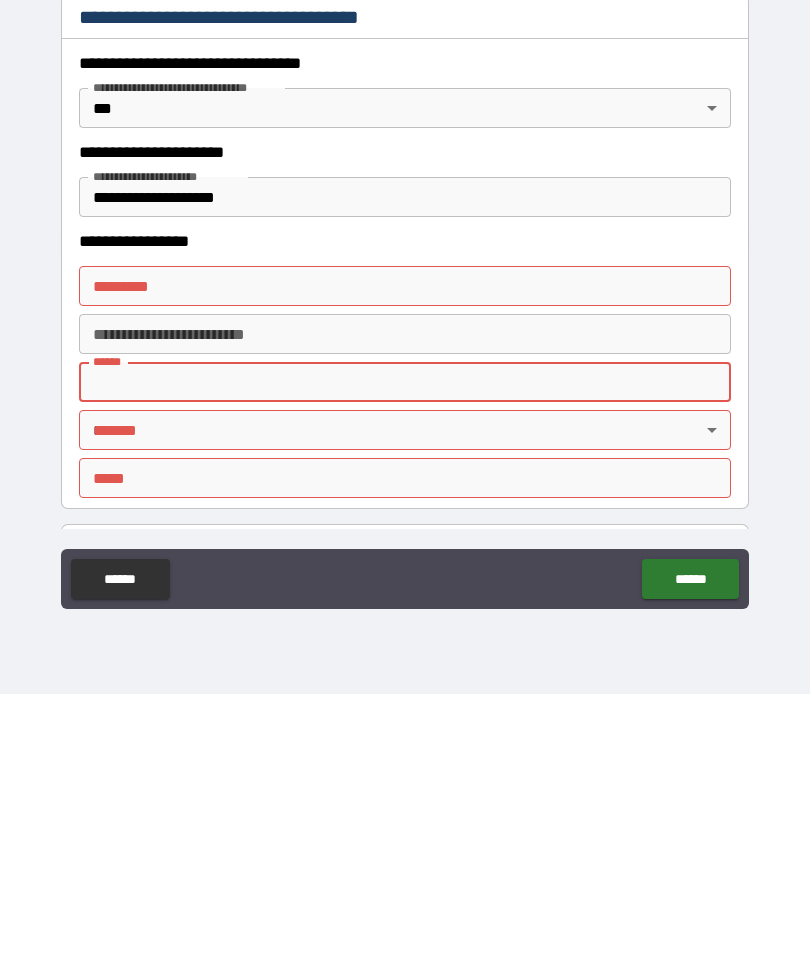 type on "*" 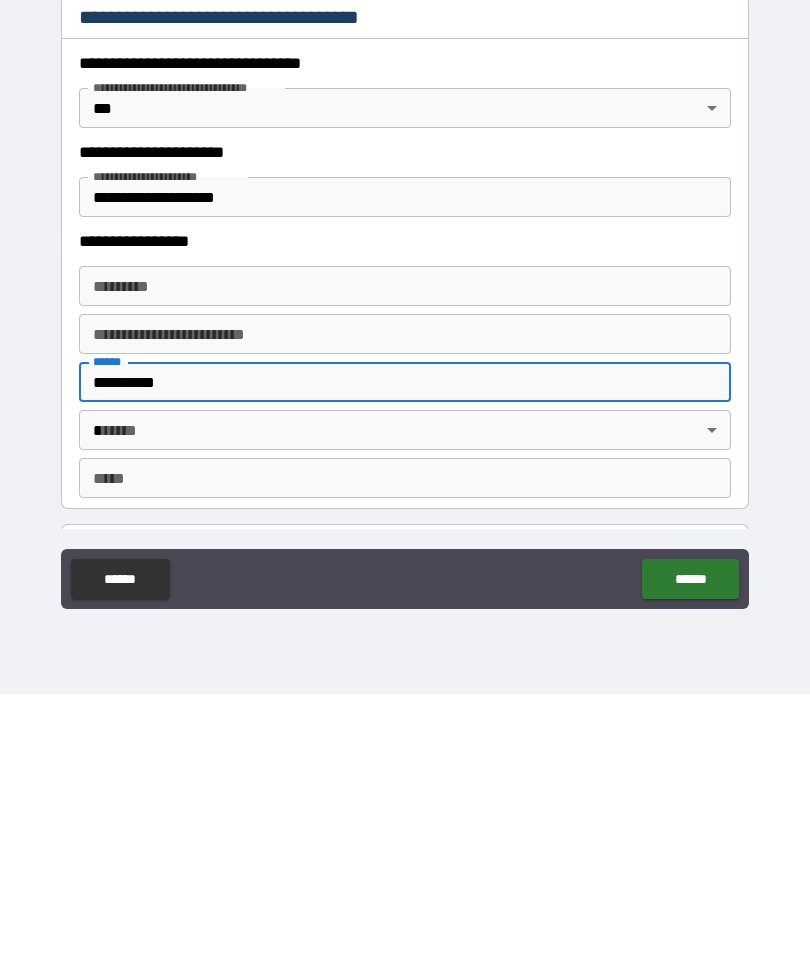 type on "*********" 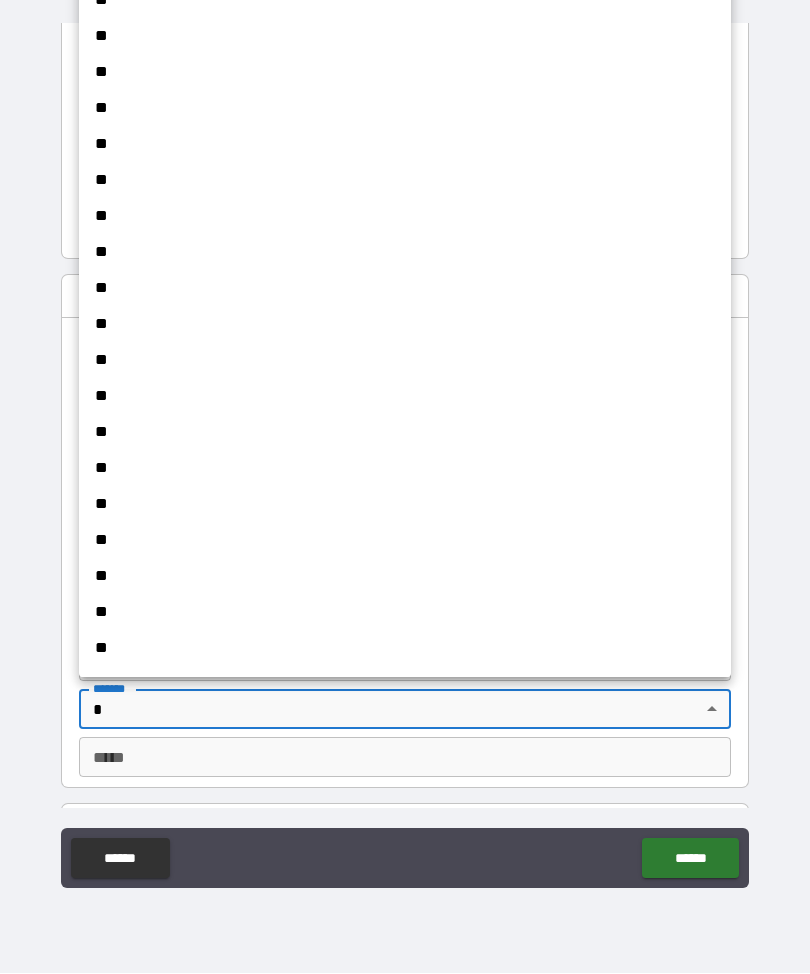 scroll, scrollTop: 514, scrollLeft: 0, axis: vertical 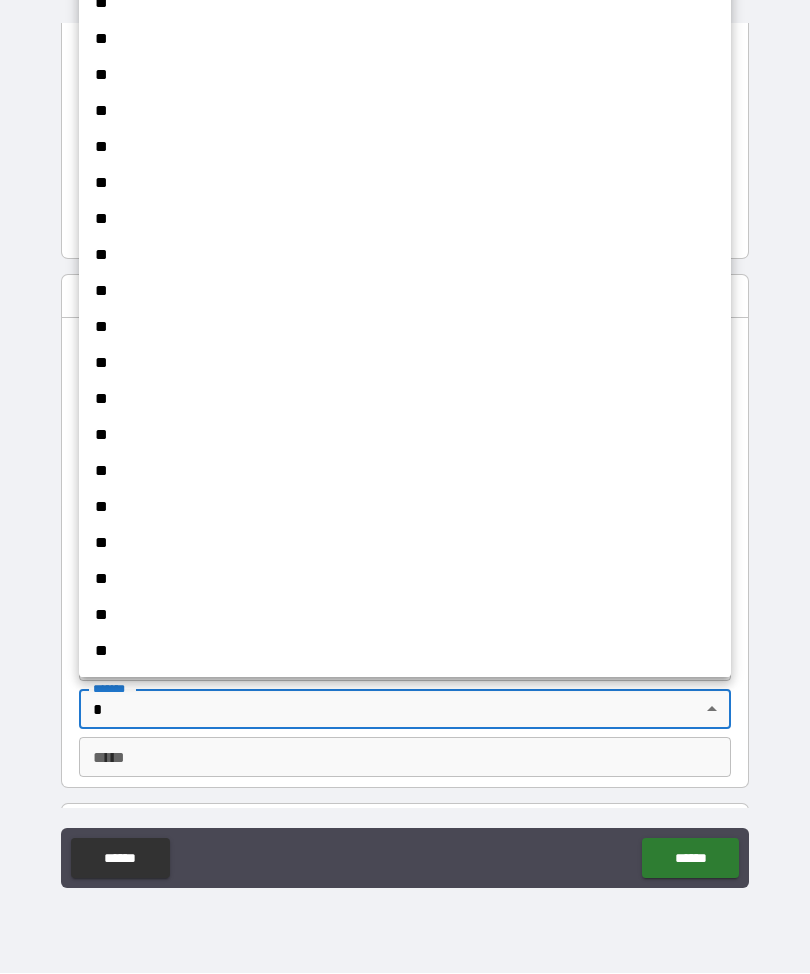 click on "**" at bounding box center (405, 616) 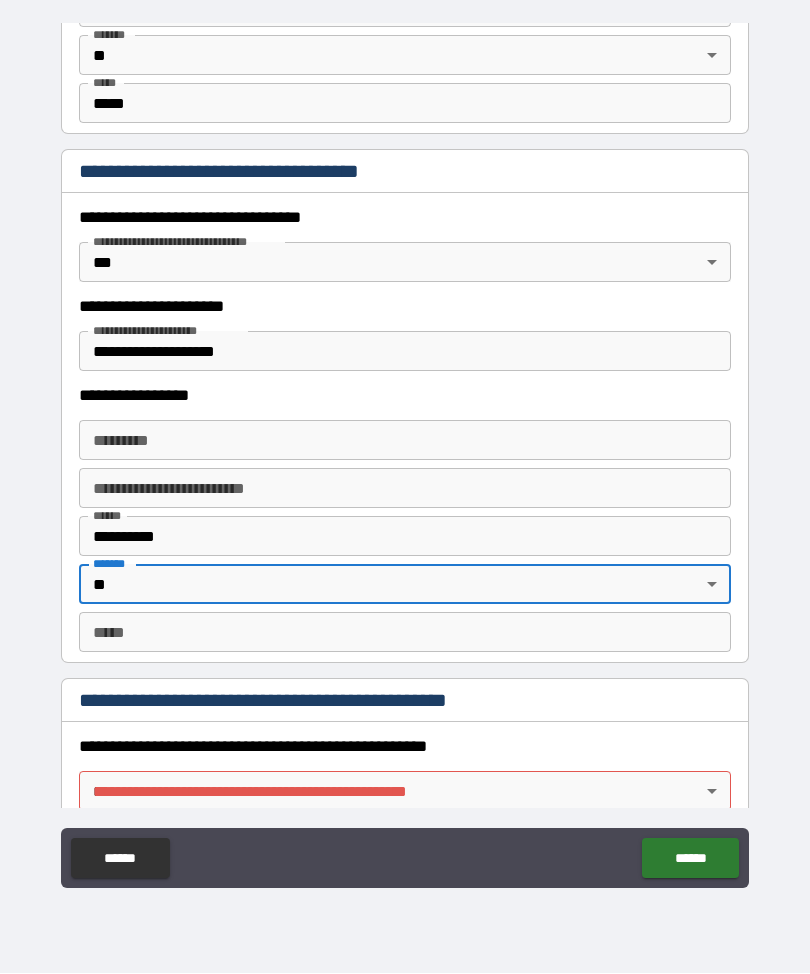 scroll, scrollTop: 1602, scrollLeft: 0, axis: vertical 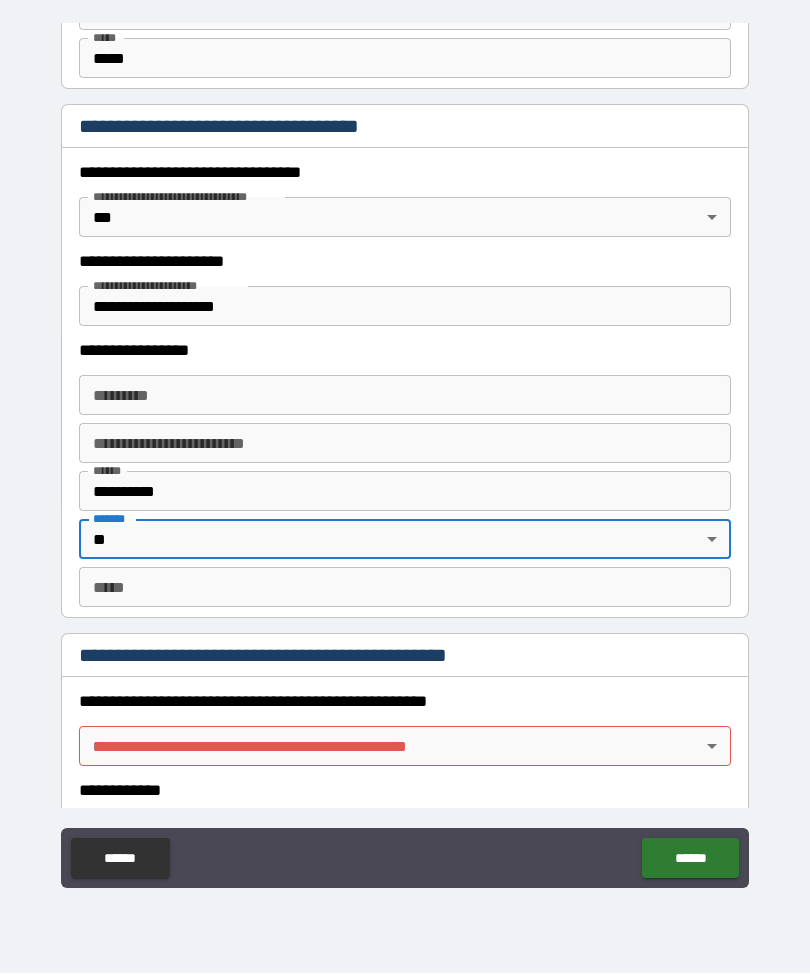 click on "***   *" at bounding box center [405, 588] 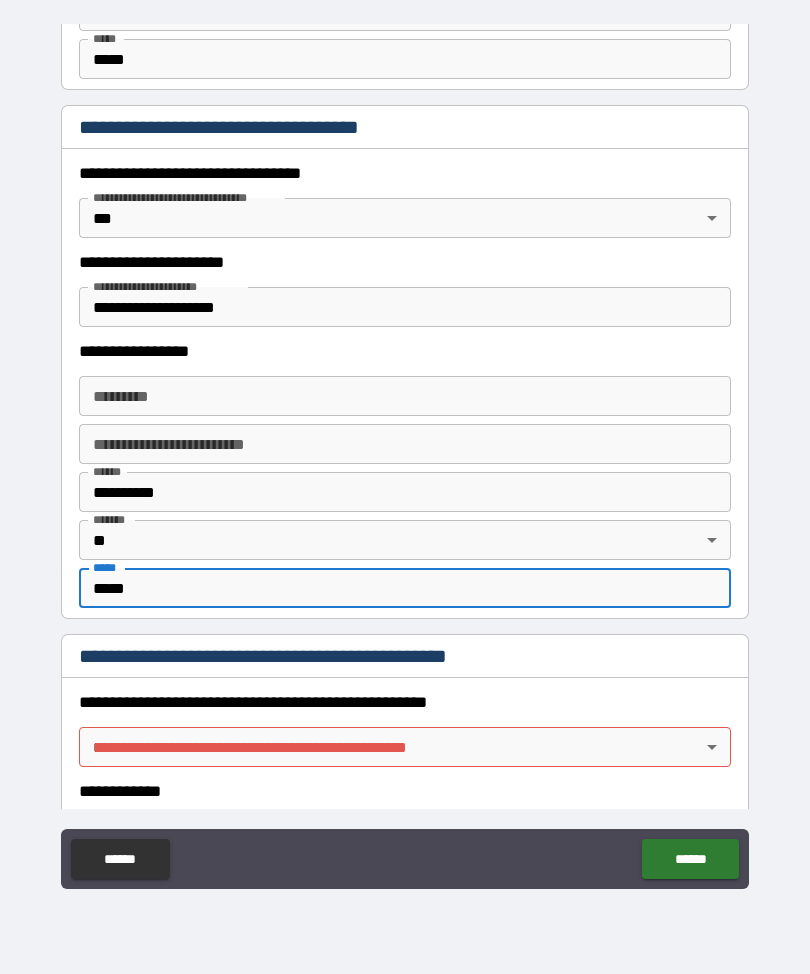 type on "*****" 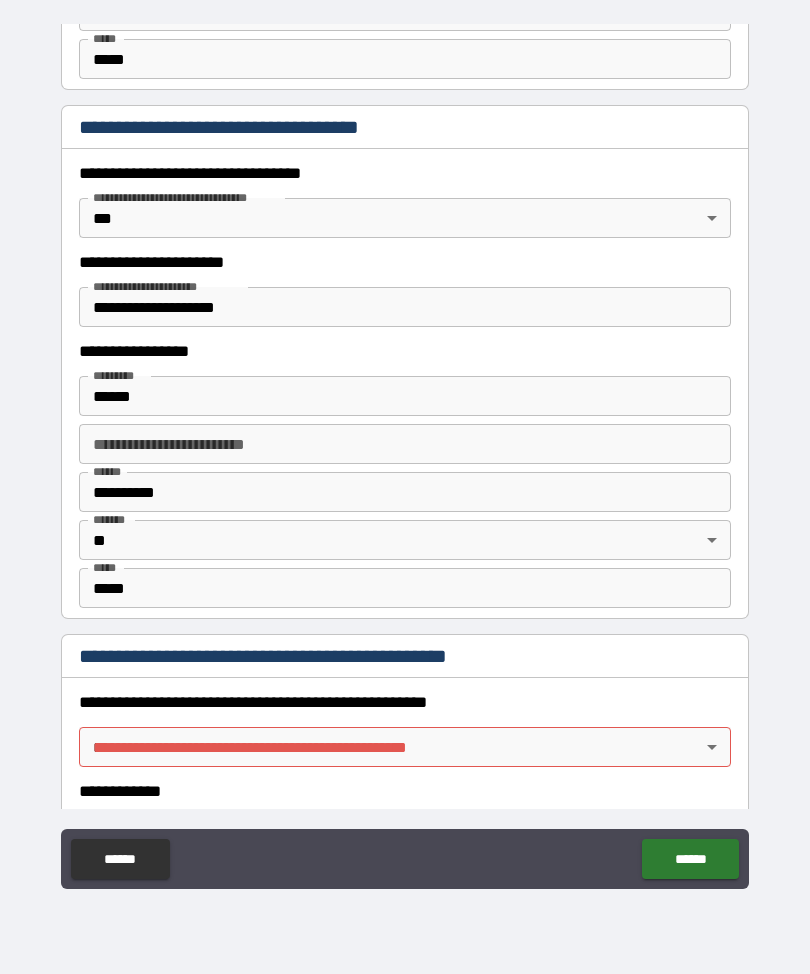 type on "**********" 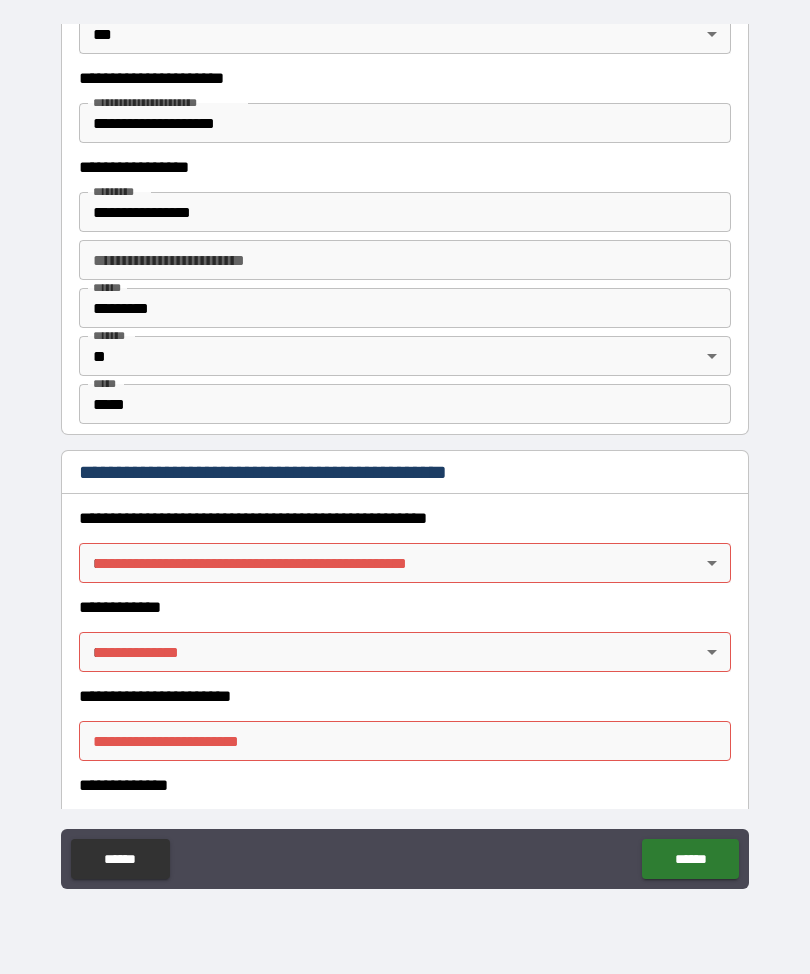 scroll, scrollTop: 1789, scrollLeft: 0, axis: vertical 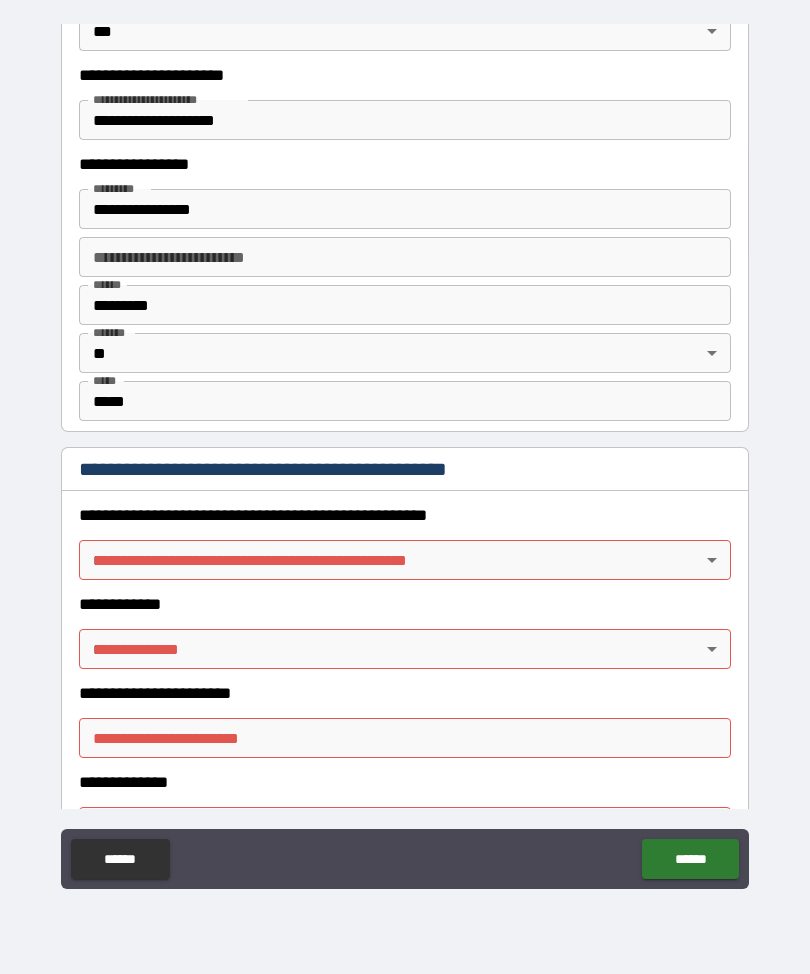 click on "**********" at bounding box center (405, 454) 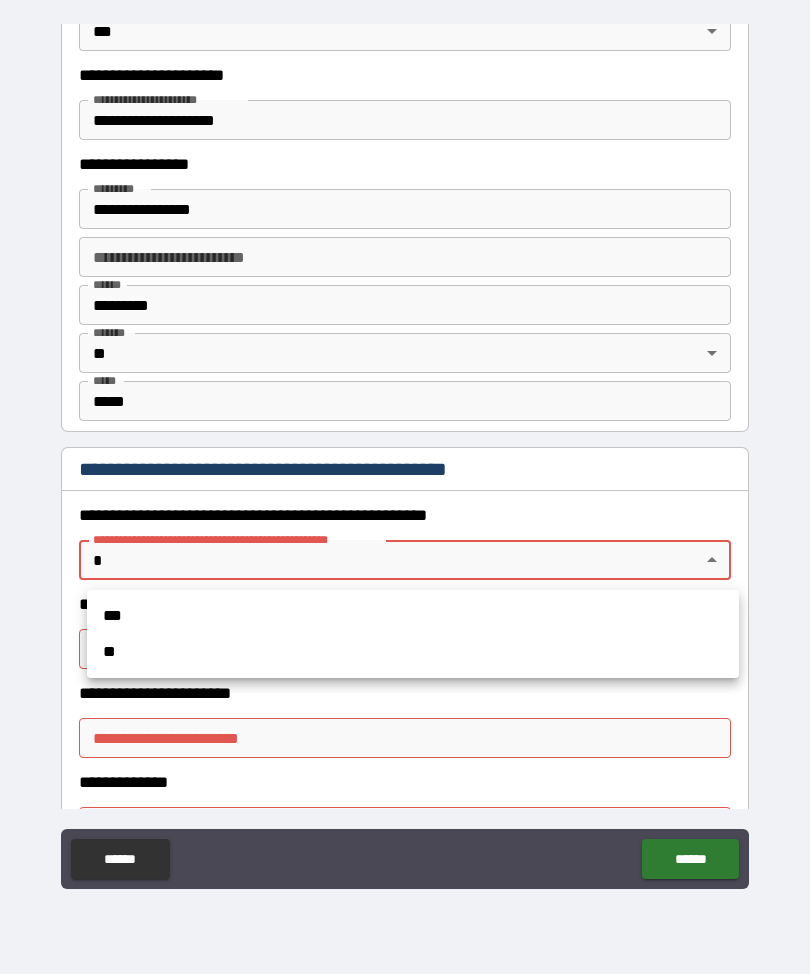 click on "**" at bounding box center (413, 652) 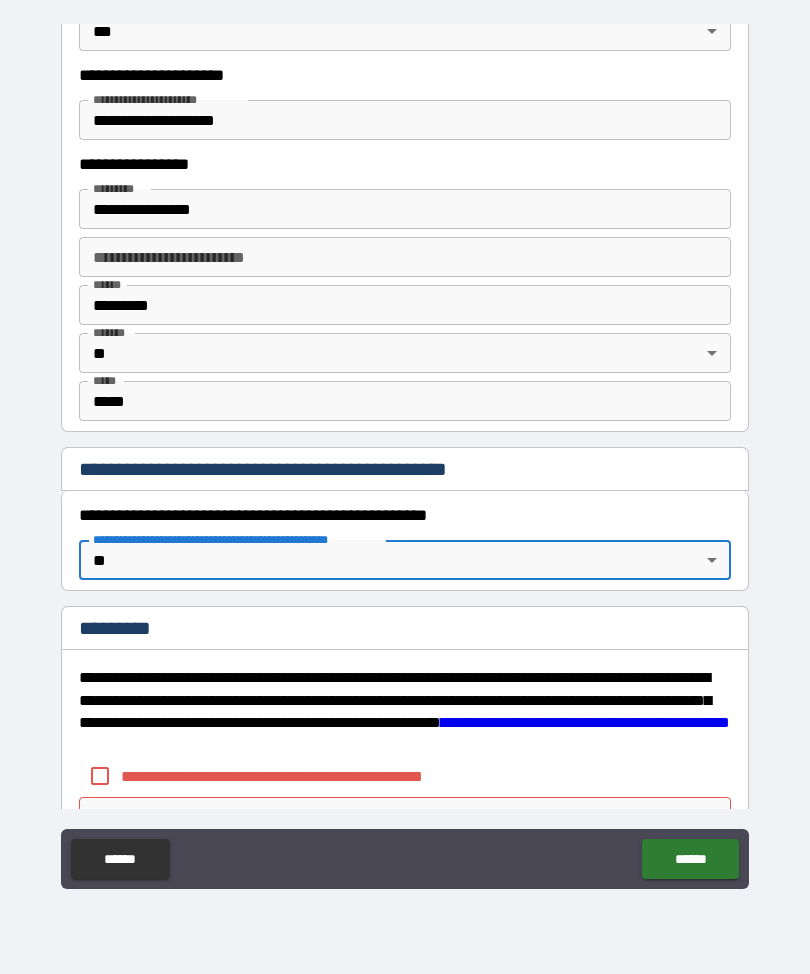type on "*" 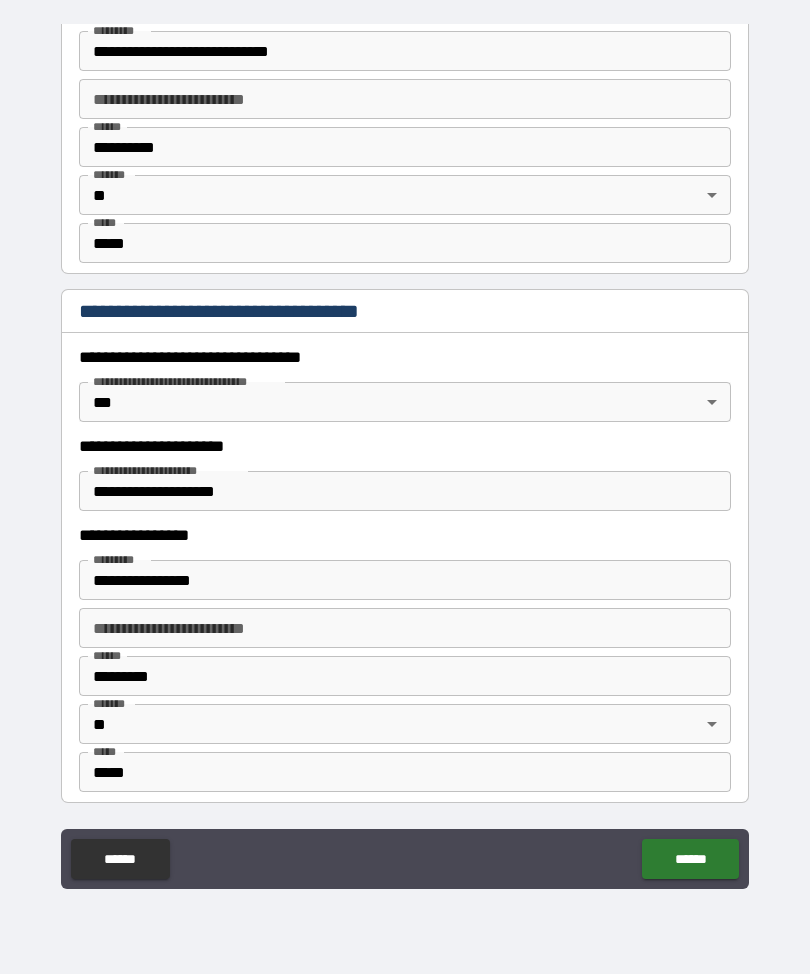 scroll, scrollTop: 1410, scrollLeft: 0, axis: vertical 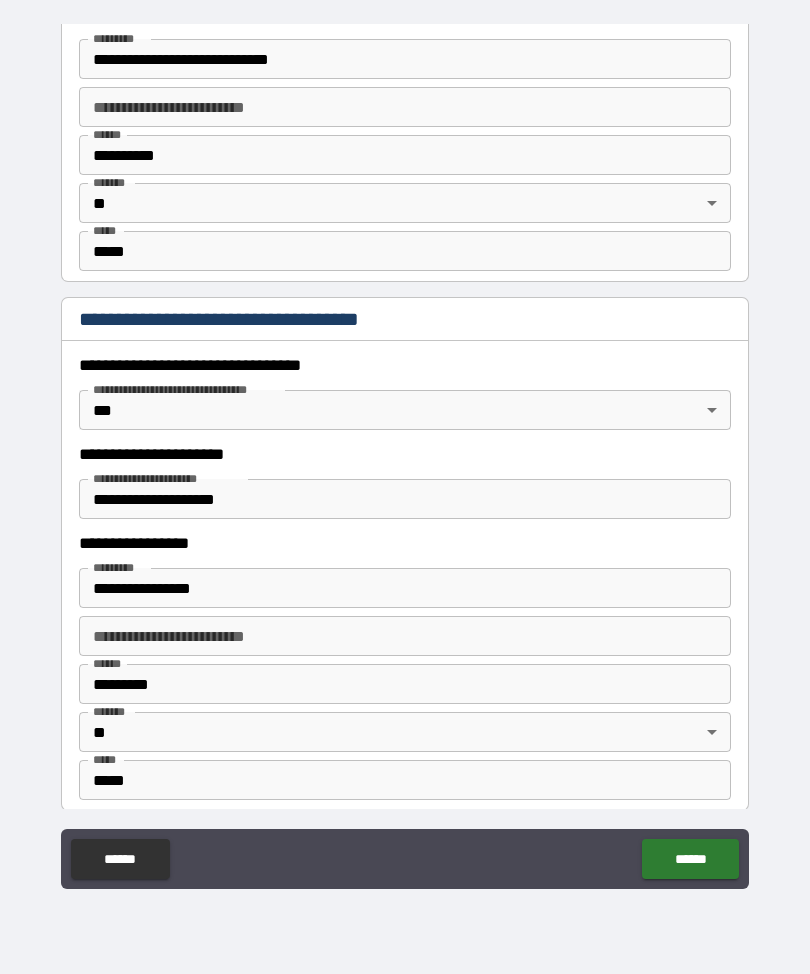 click on "**********" at bounding box center [405, 588] 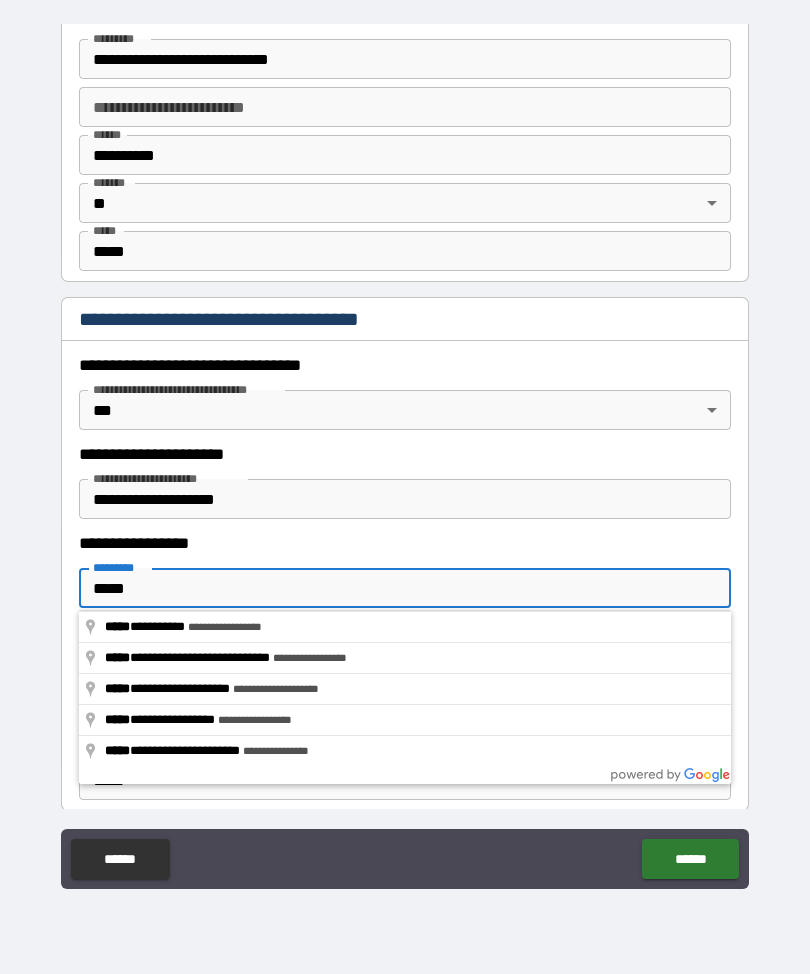 type on "**********" 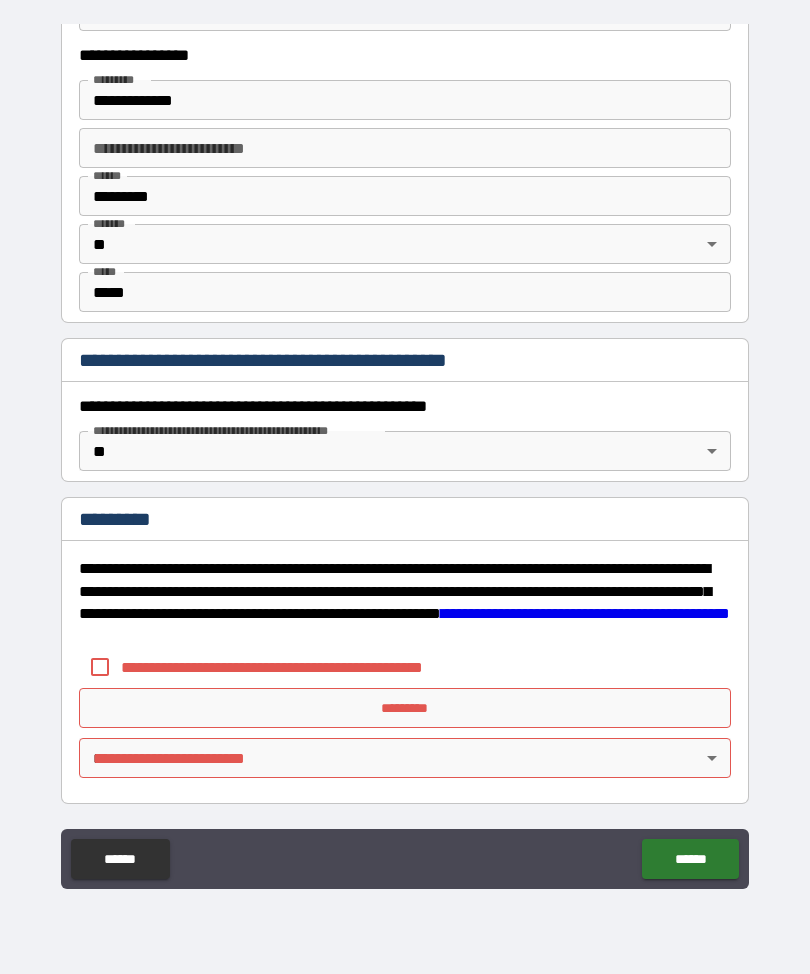 scroll, scrollTop: 1898, scrollLeft: 0, axis: vertical 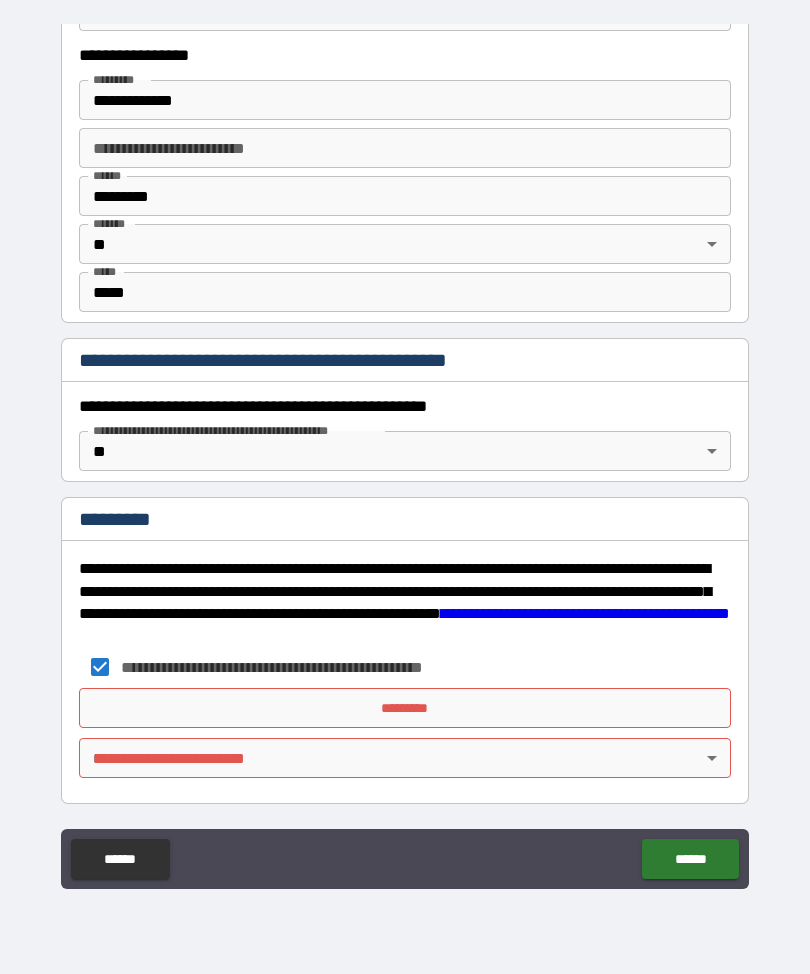 click on "*********" at bounding box center [405, 708] 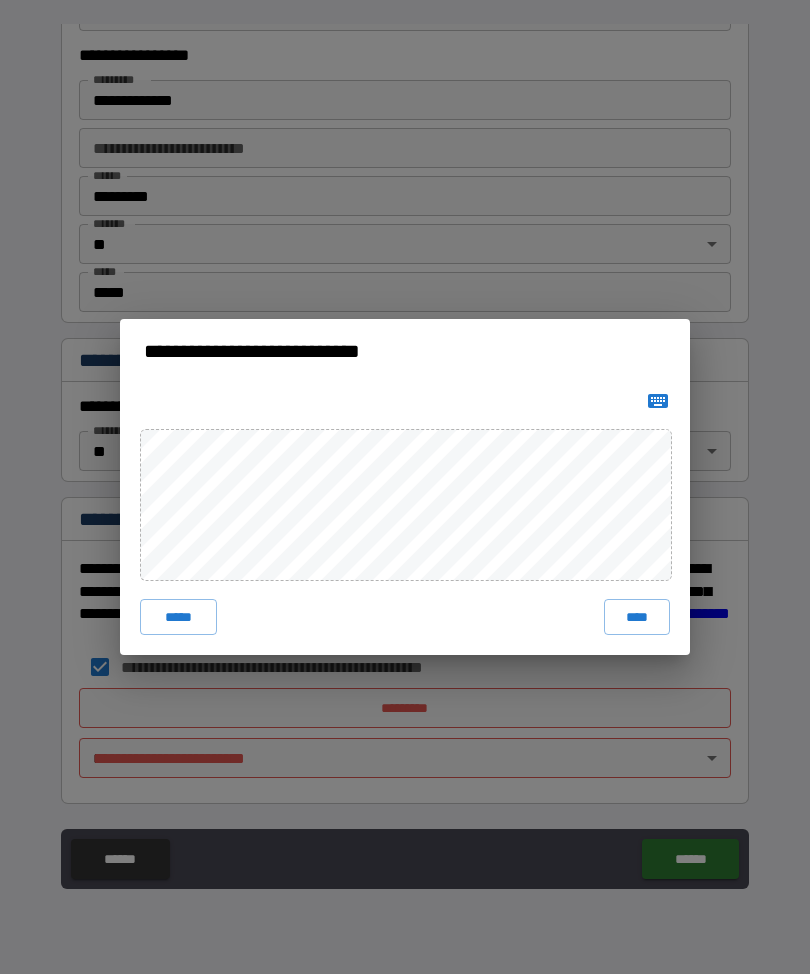 click on "****" at bounding box center (637, 617) 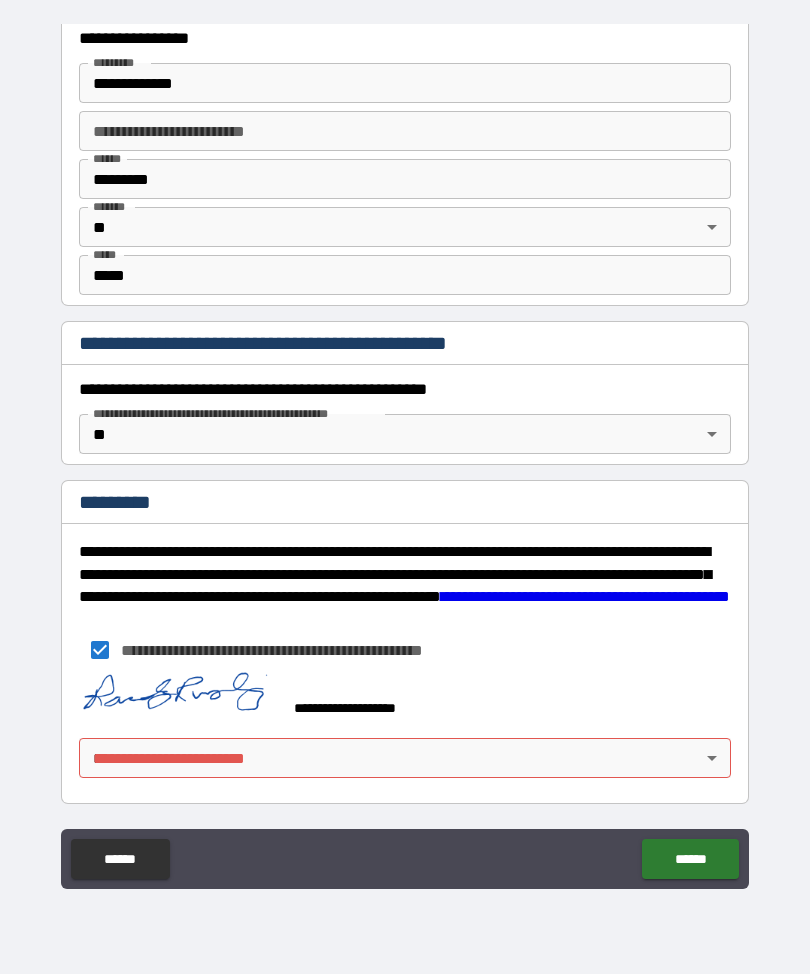 scroll, scrollTop: 1915, scrollLeft: 0, axis: vertical 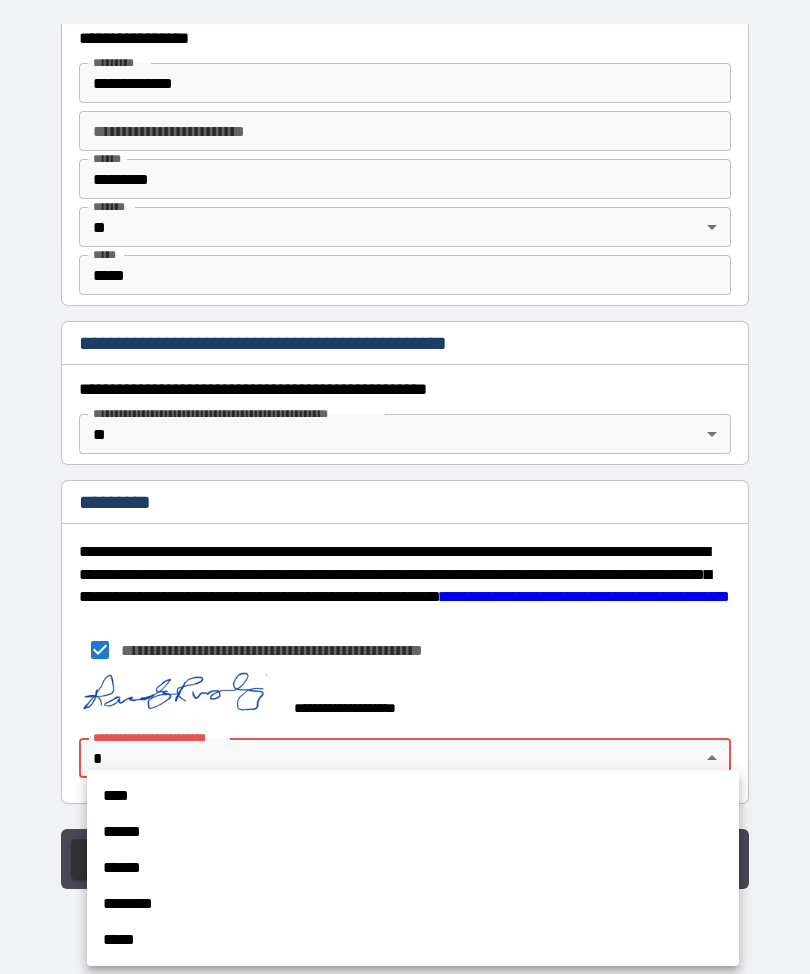 click on "****" at bounding box center [413, 796] 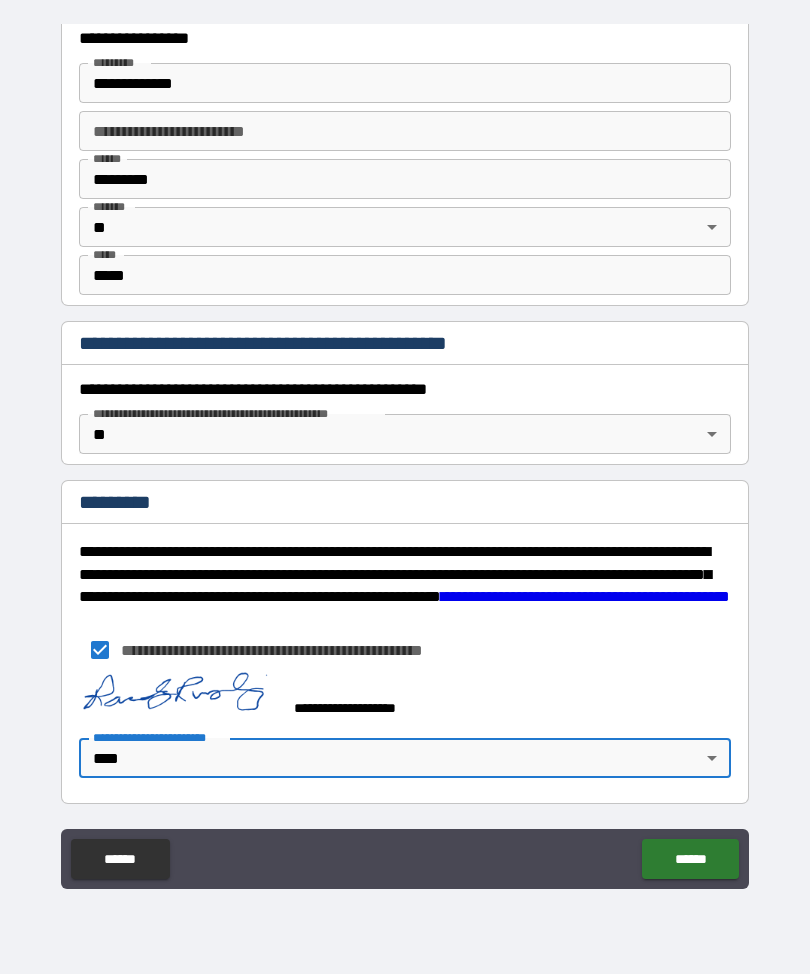 click on "******" at bounding box center [690, 859] 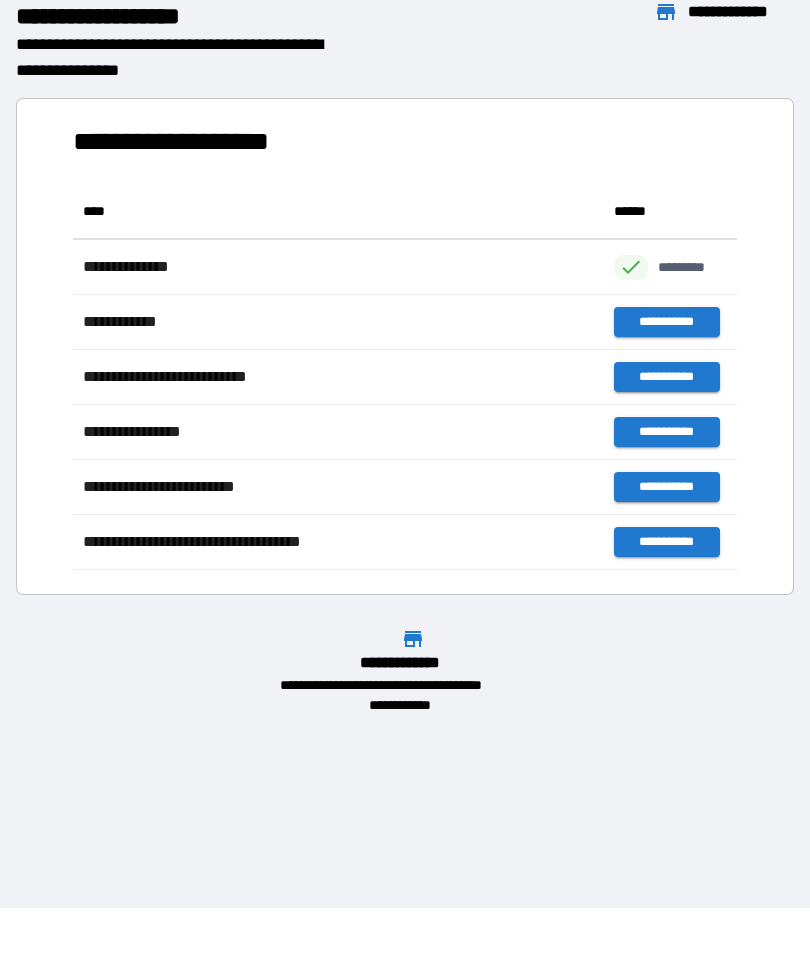 scroll, scrollTop: 1, scrollLeft: 1, axis: both 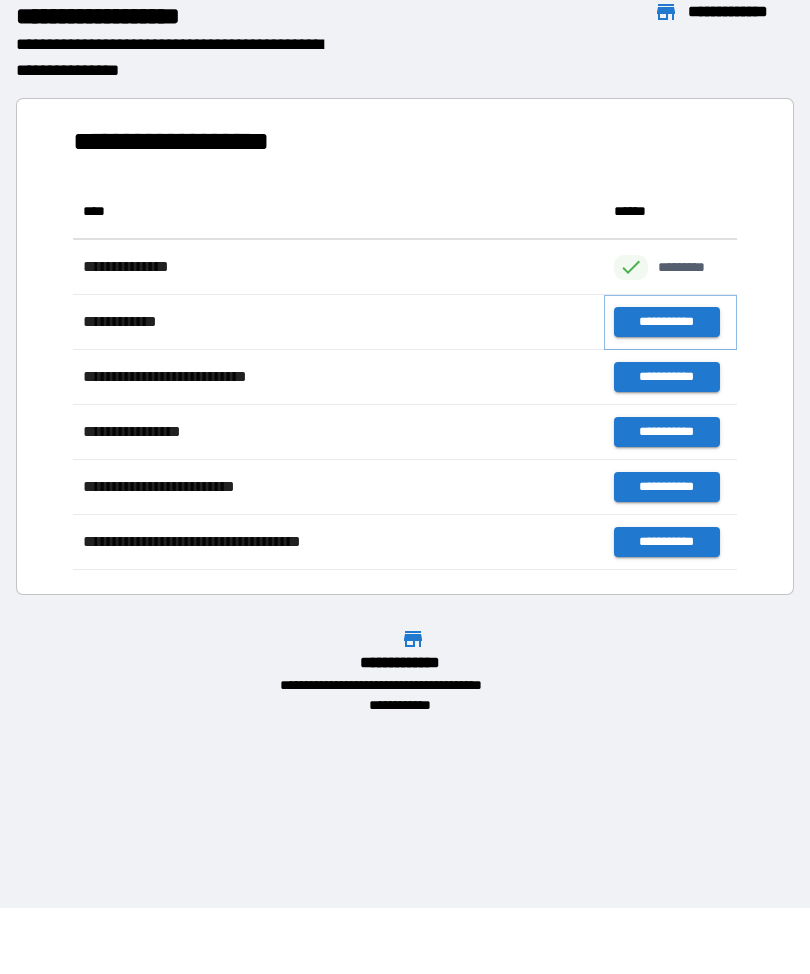 click on "**********" at bounding box center [666, 322] 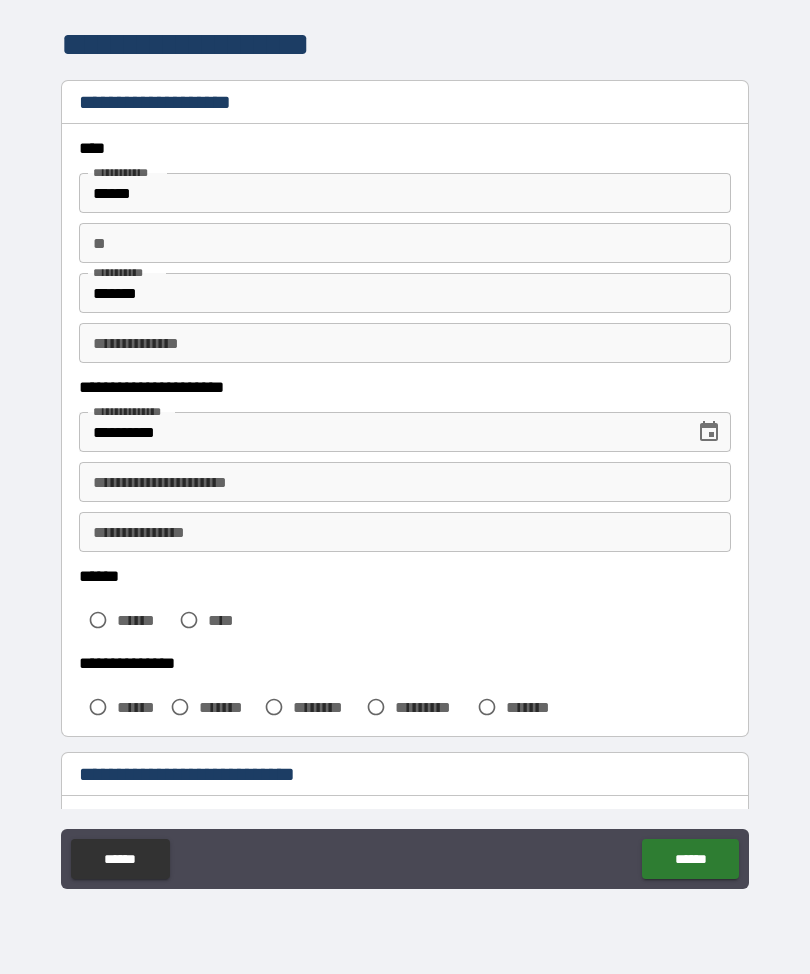 click on "**********" at bounding box center (405, 482) 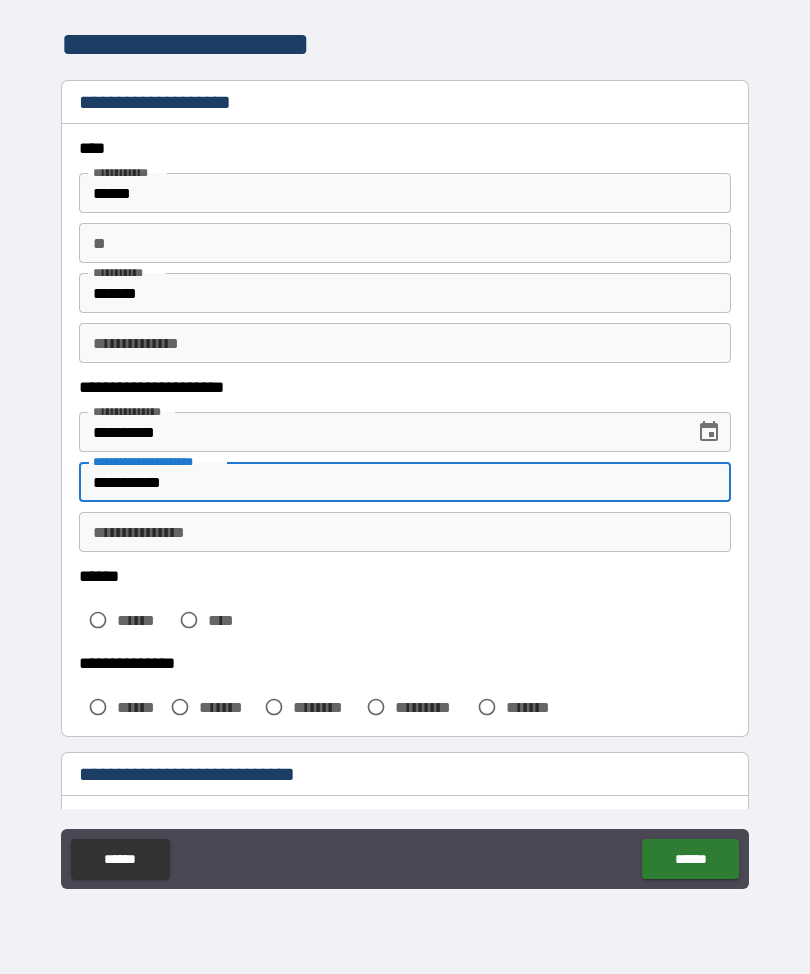 type on "**********" 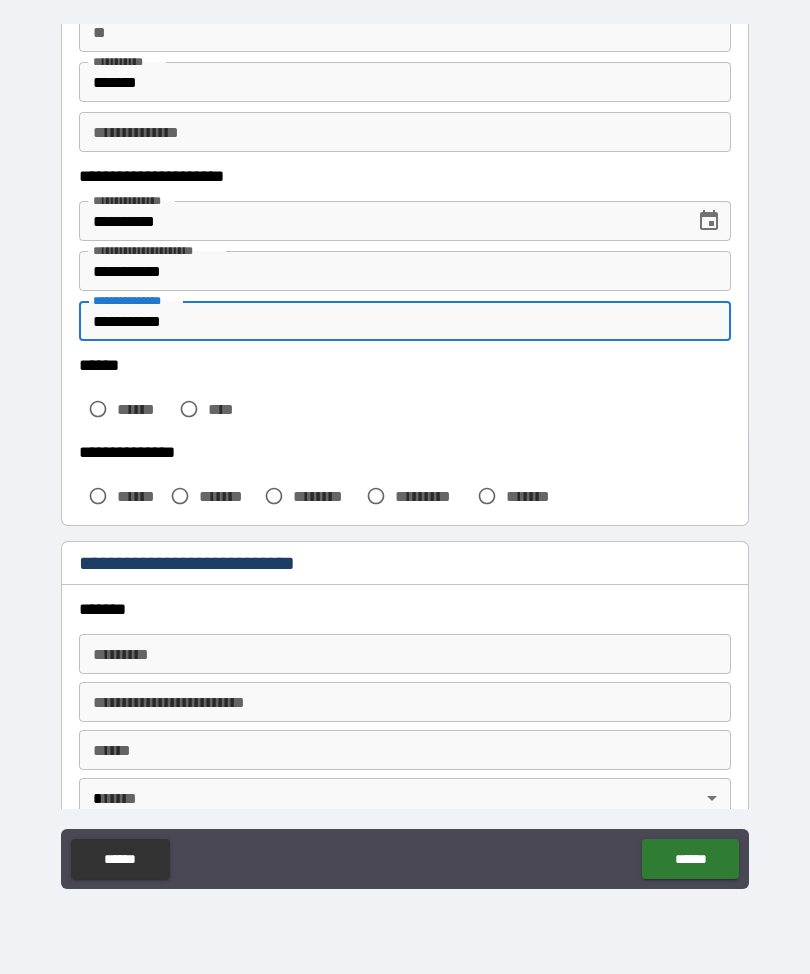 scroll, scrollTop: 213, scrollLeft: 0, axis: vertical 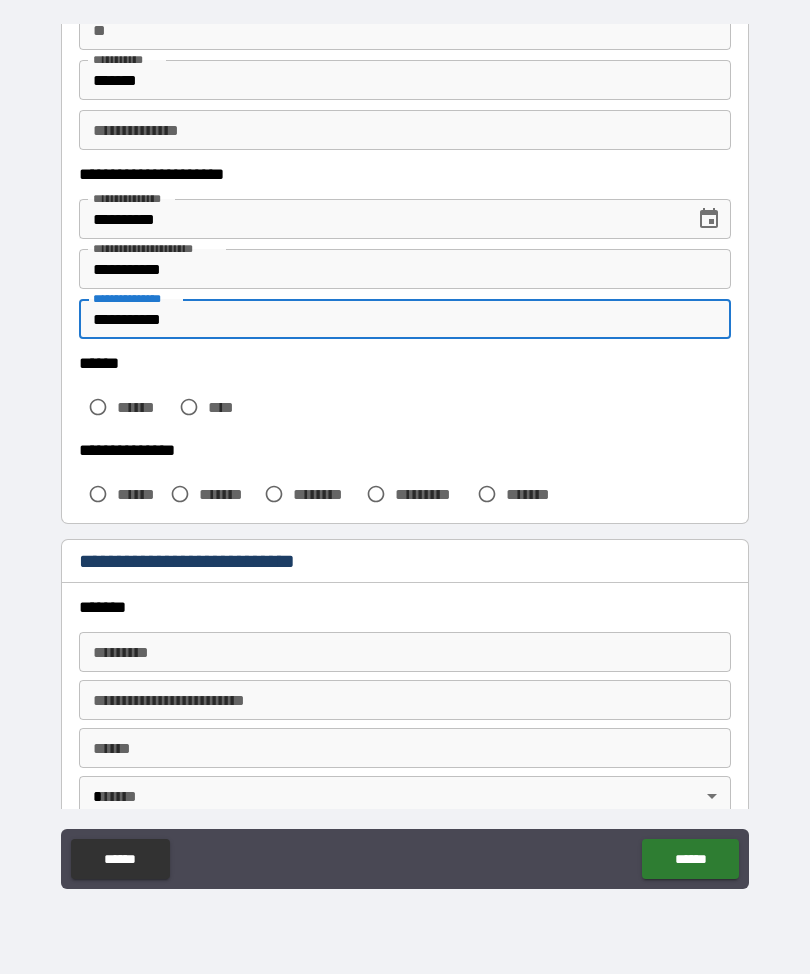 type on "**********" 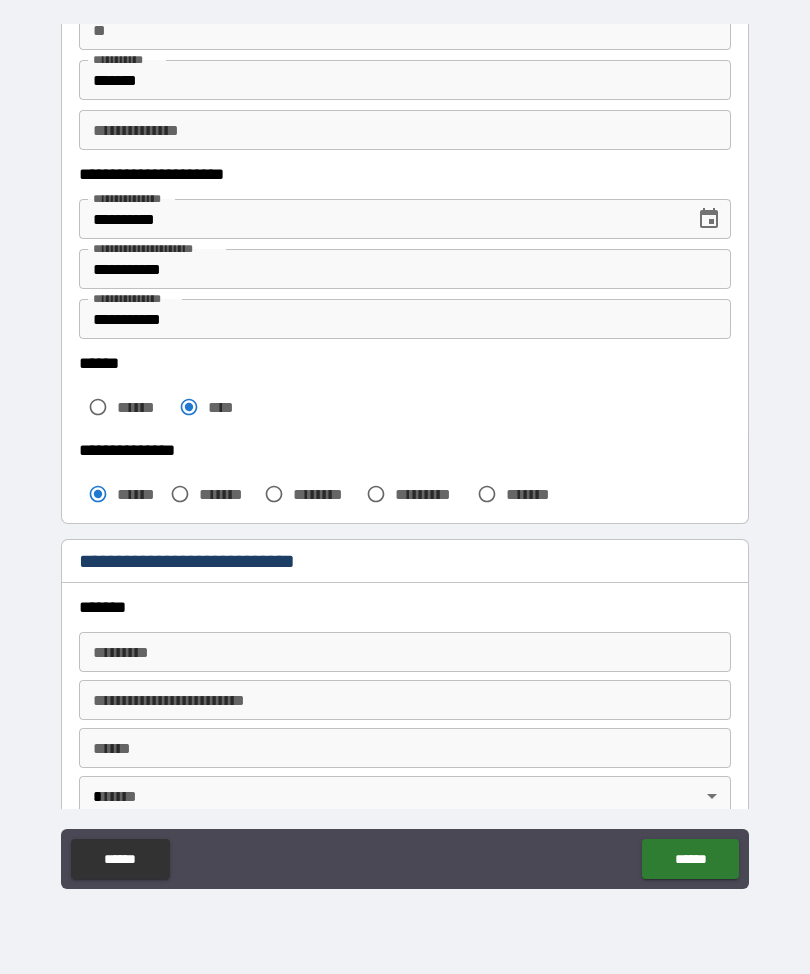 click on "*******   * *******   *" at bounding box center (405, 652) 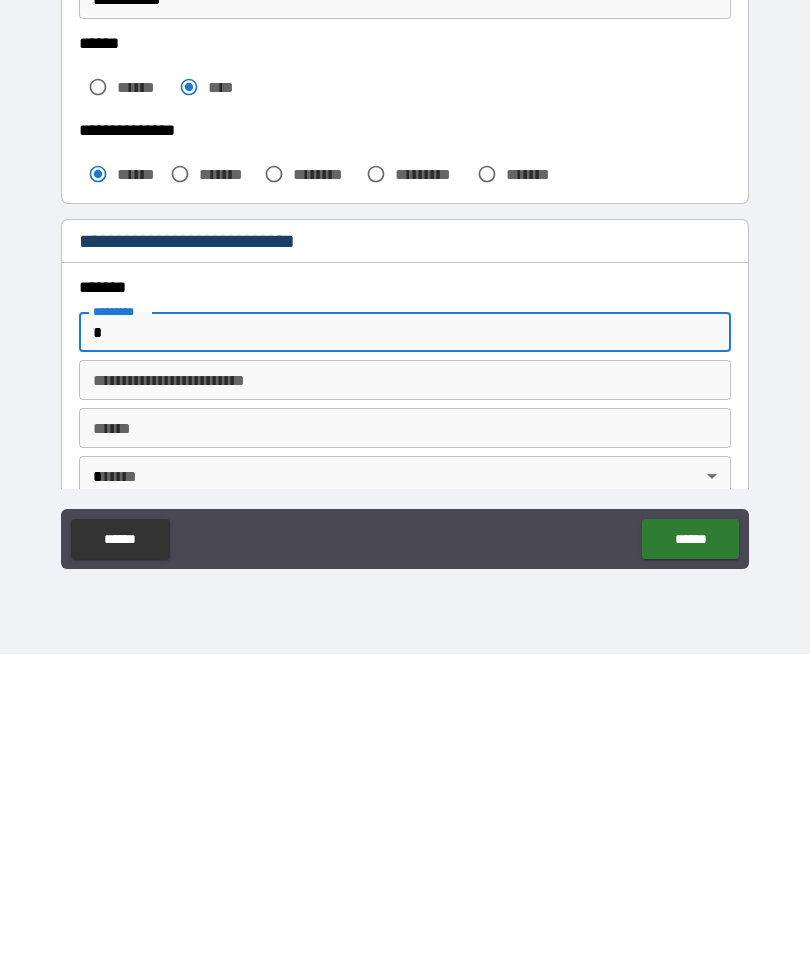 scroll, scrollTop: 66, scrollLeft: 0, axis: vertical 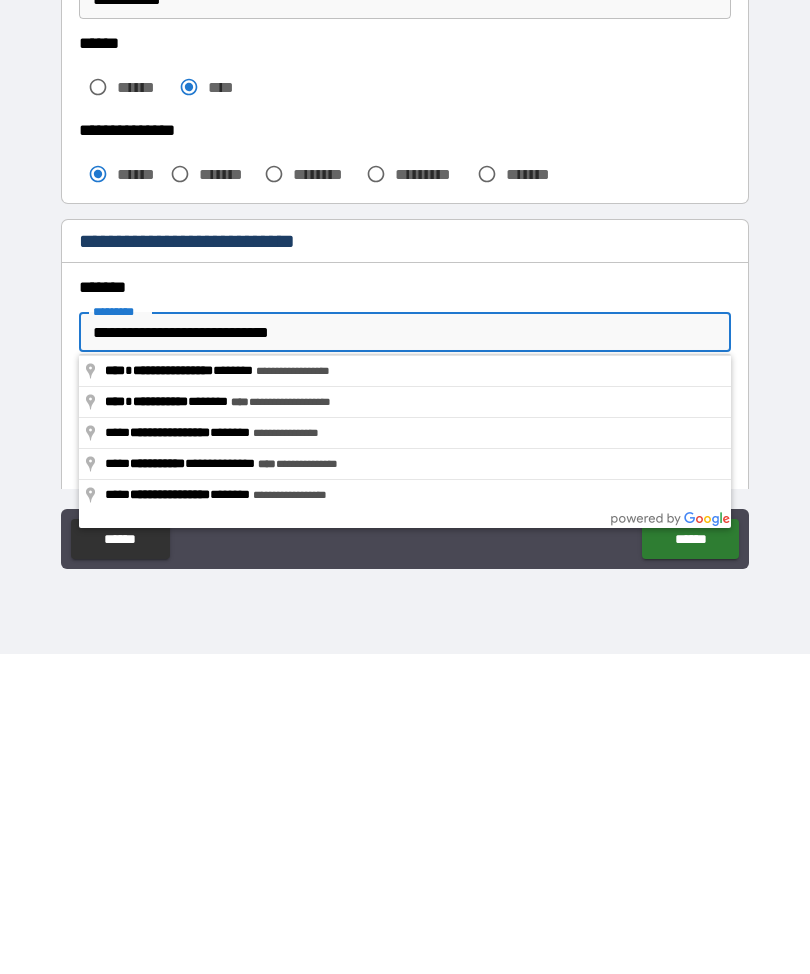 type on "**********" 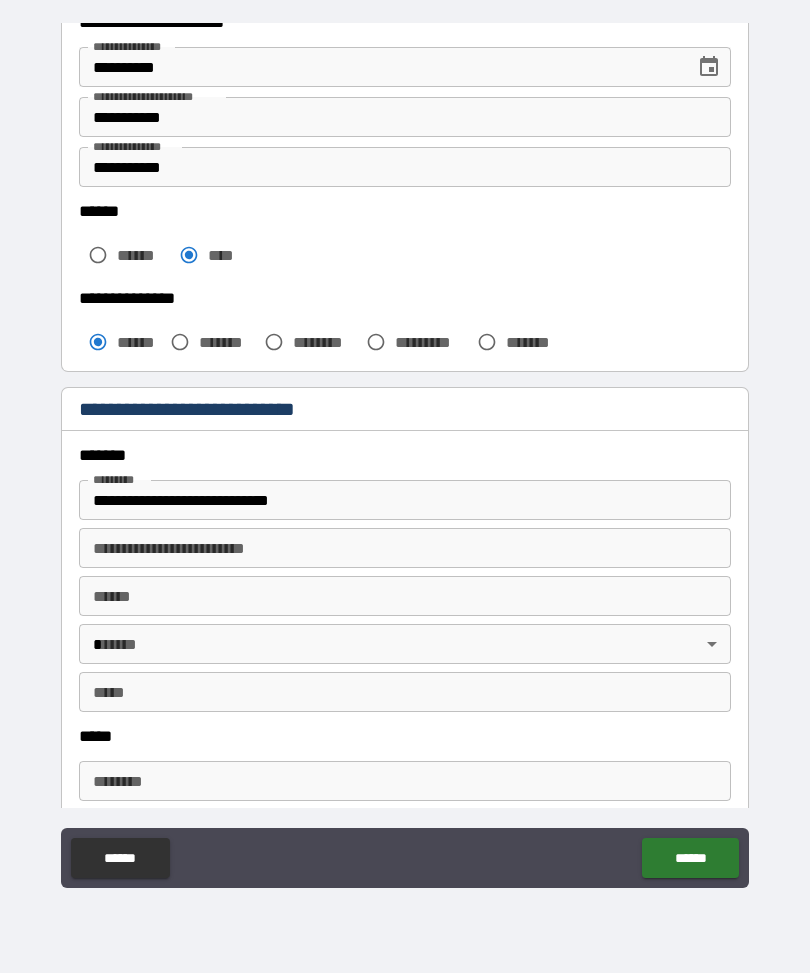 scroll, scrollTop: 367, scrollLeft: 0, axis: vertical 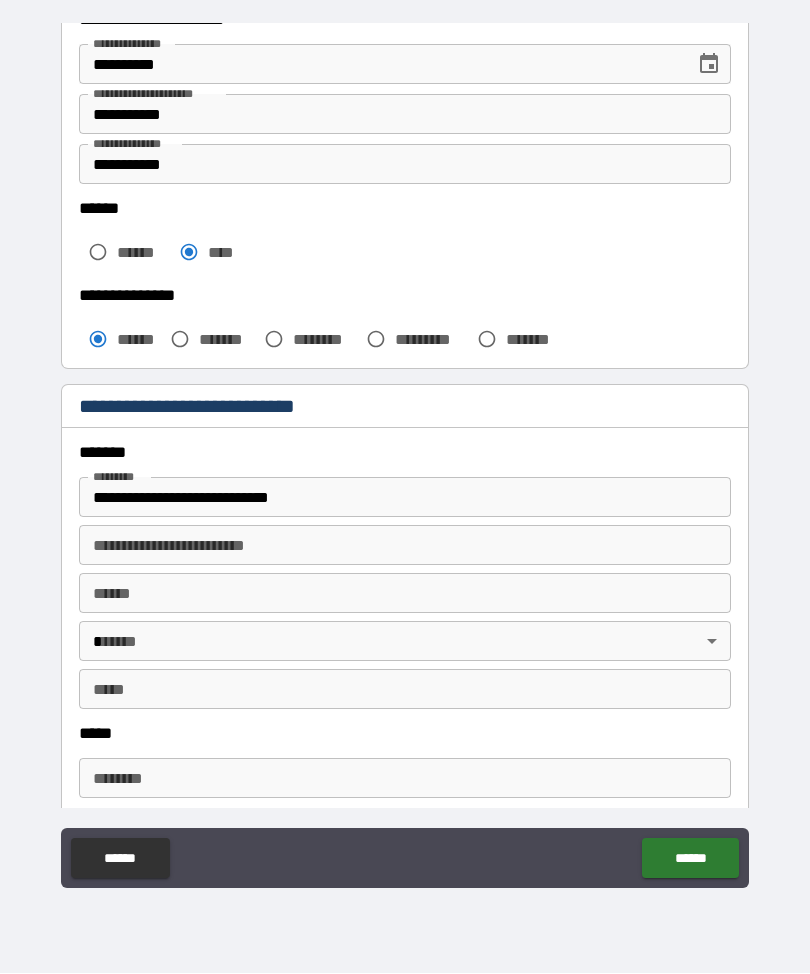 click on "****   *" at bounding box center (405, 594) 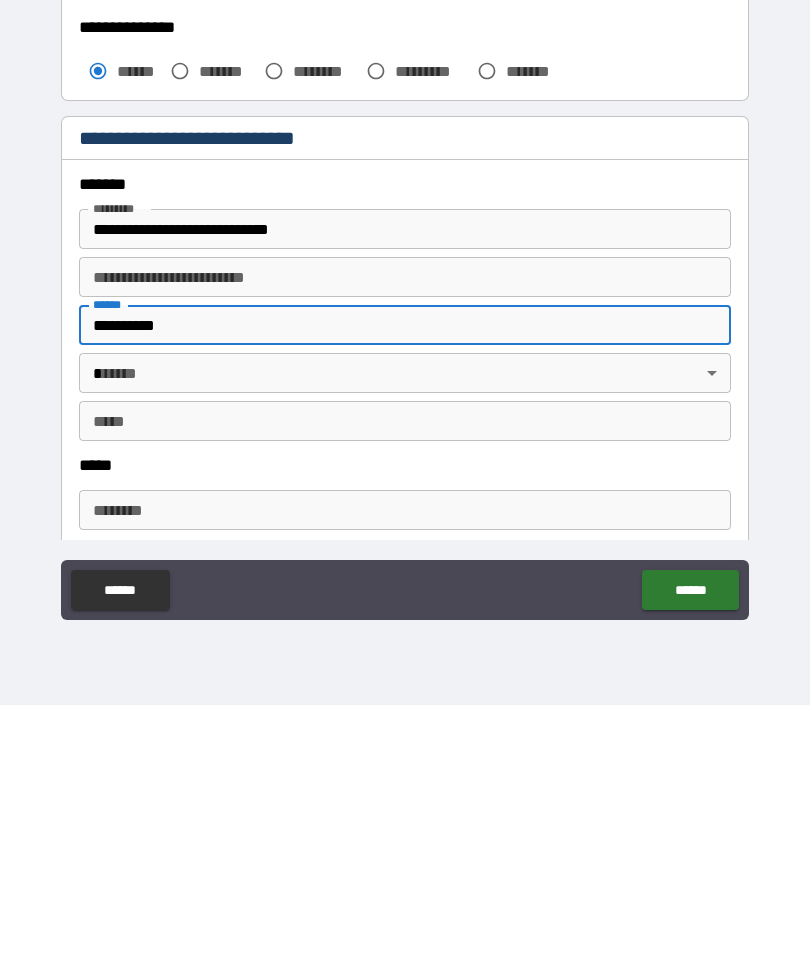 type on "*********" 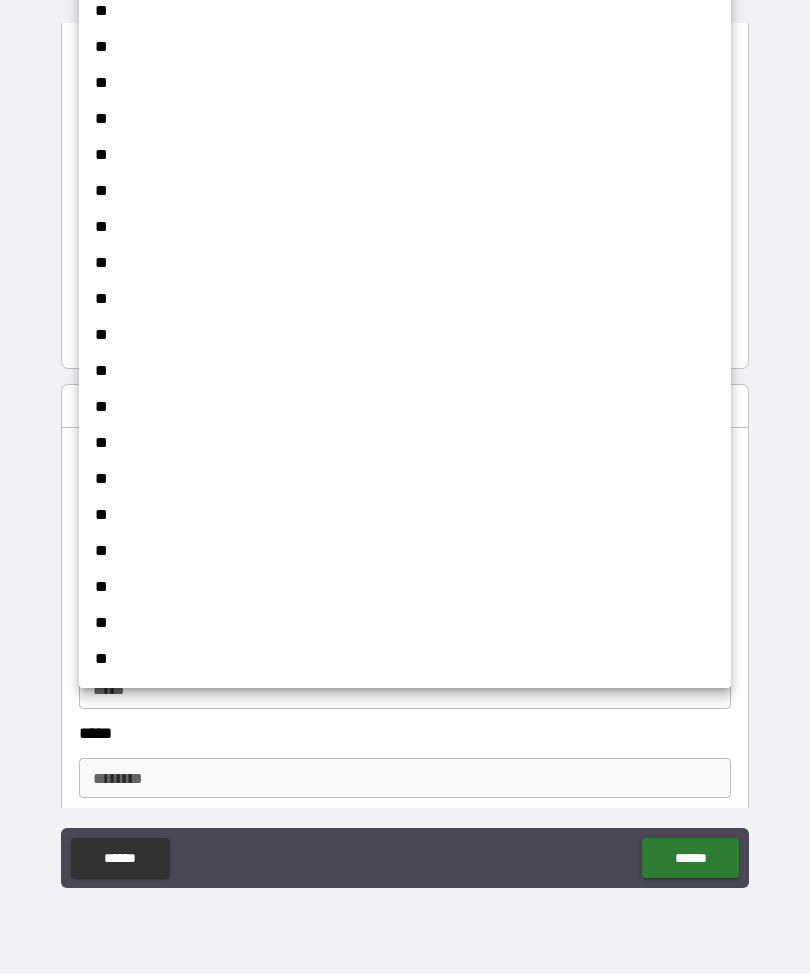 scroll, scrollTop: 518, scrollLeft: 0, axis: vertical 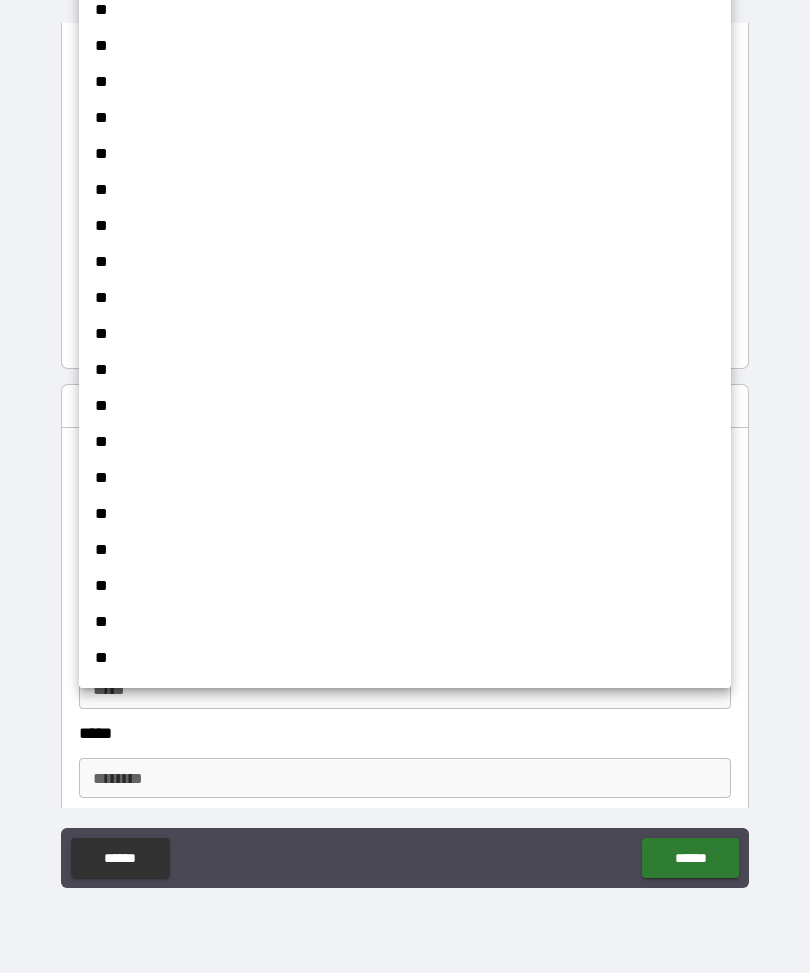 click on "**" at bounding box center [405, 623] 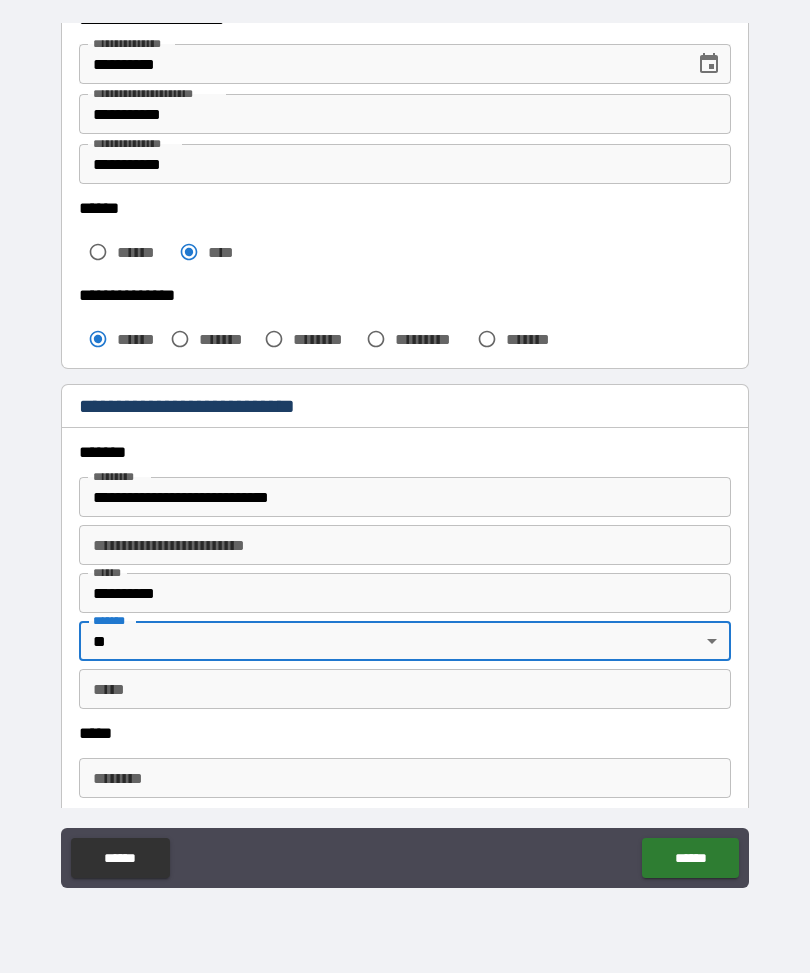 click on "***   *" at bounding box center [405, 690] 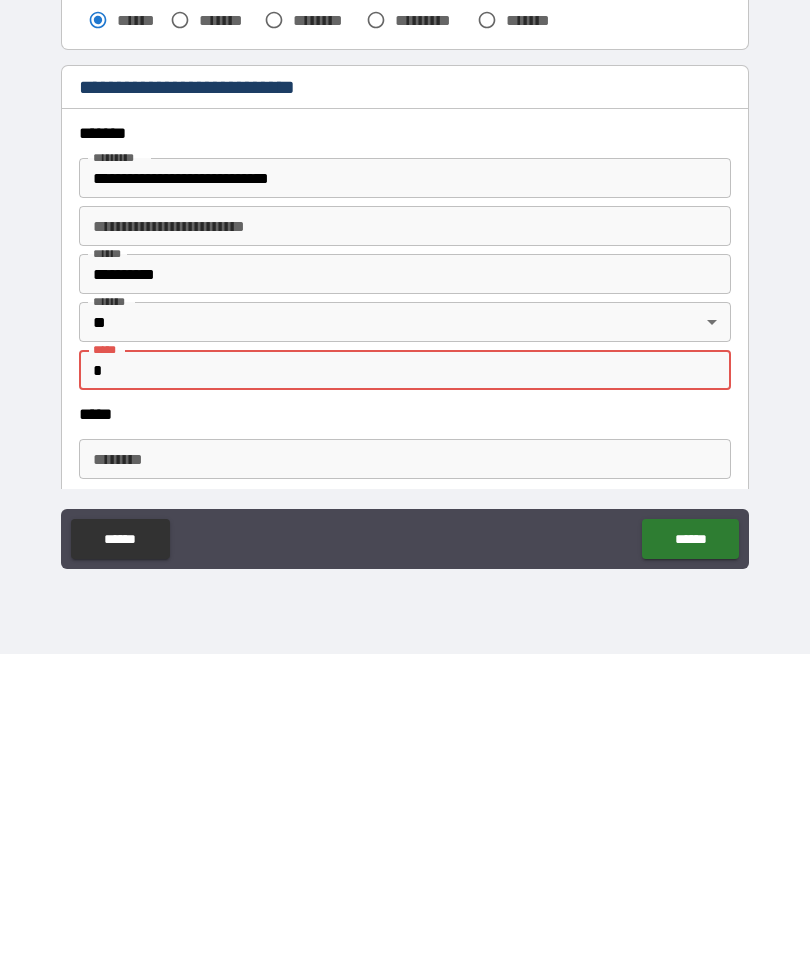 scroll, scrollTop: 66, scrollLeft: 0, axis: vertical 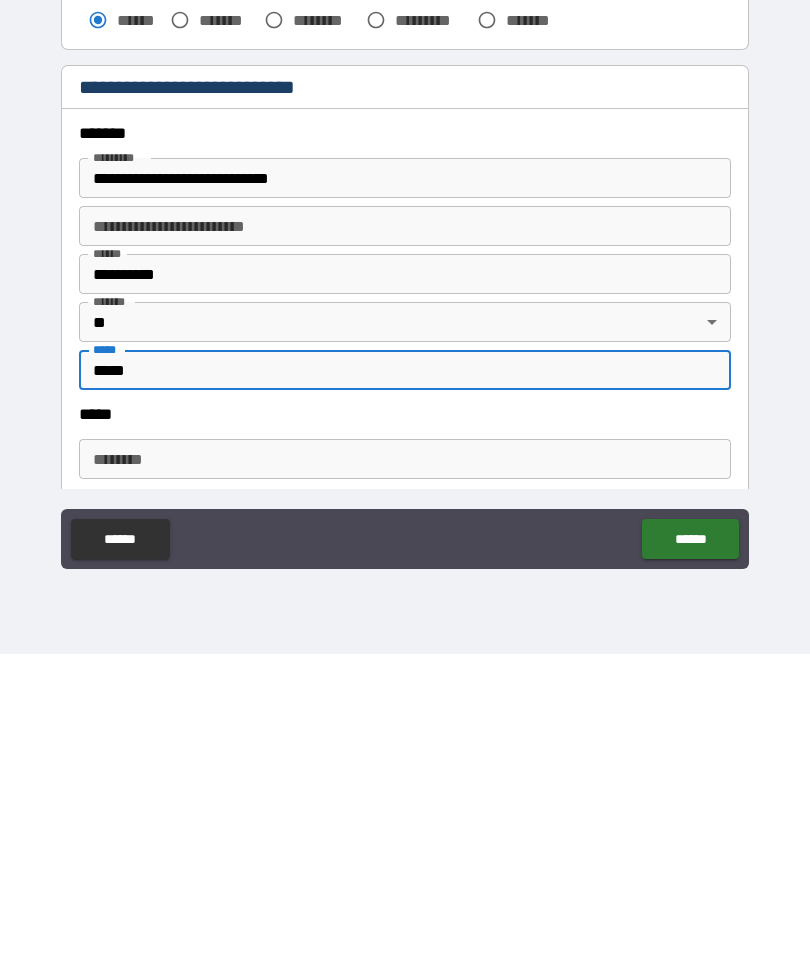 type on "*****" 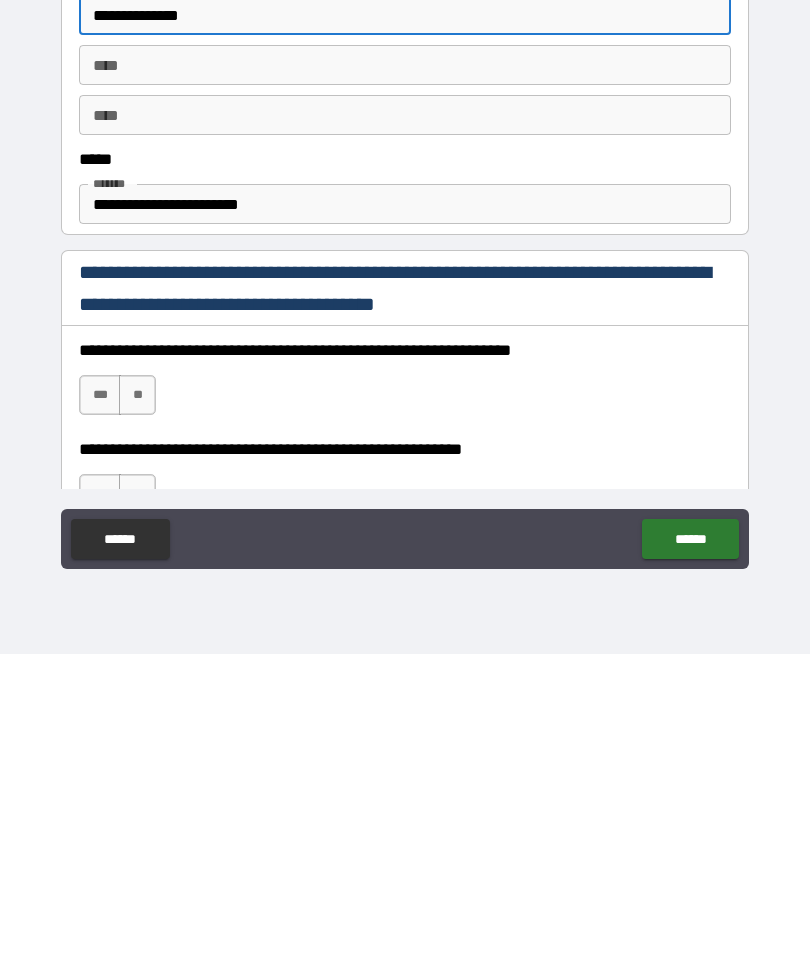 scroll, scrollTop: 820, scrollLeft: 0, axis: vertical 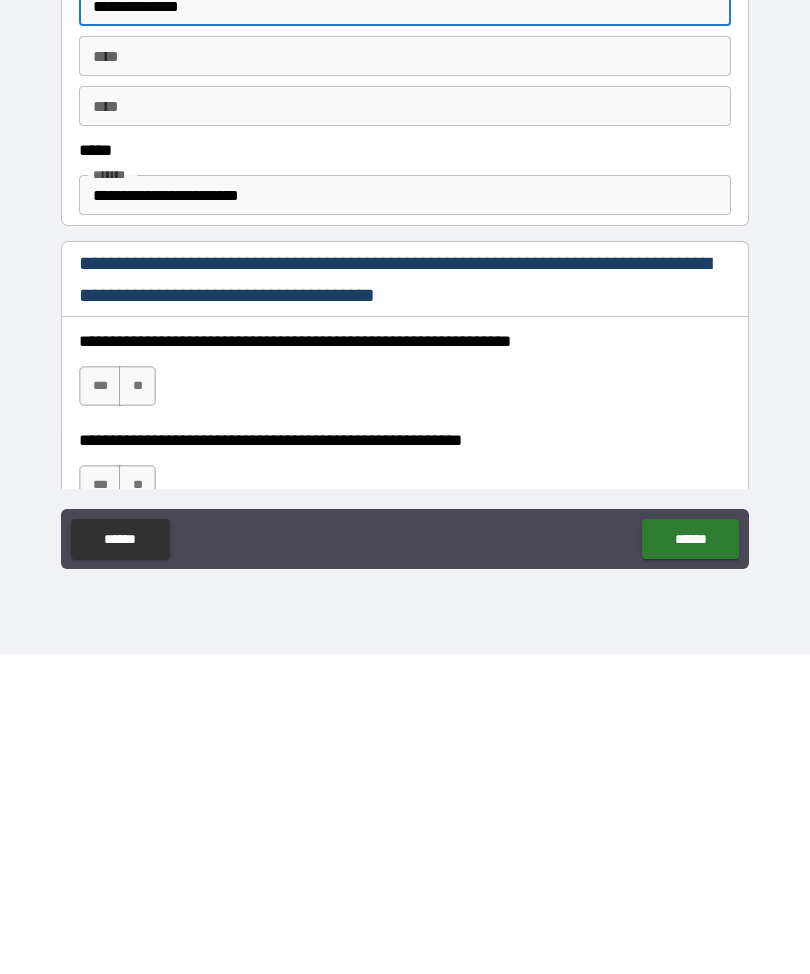 type on "**********" 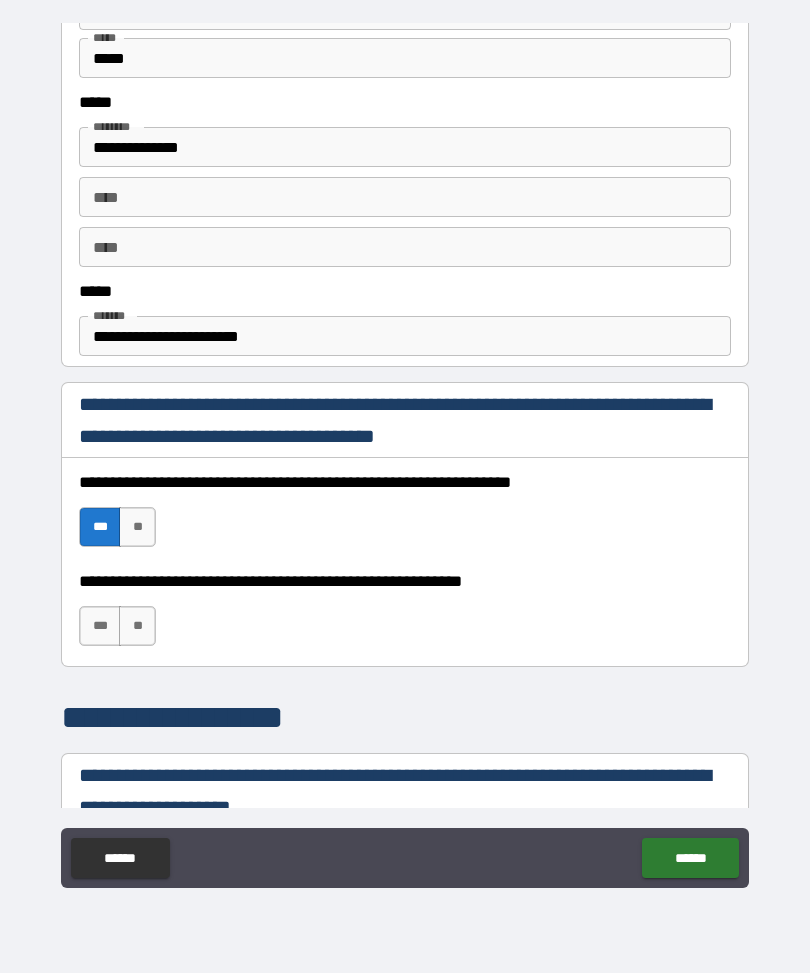 scroll, scrollTop: 1000, scrollLeft: 0, axis: vertical 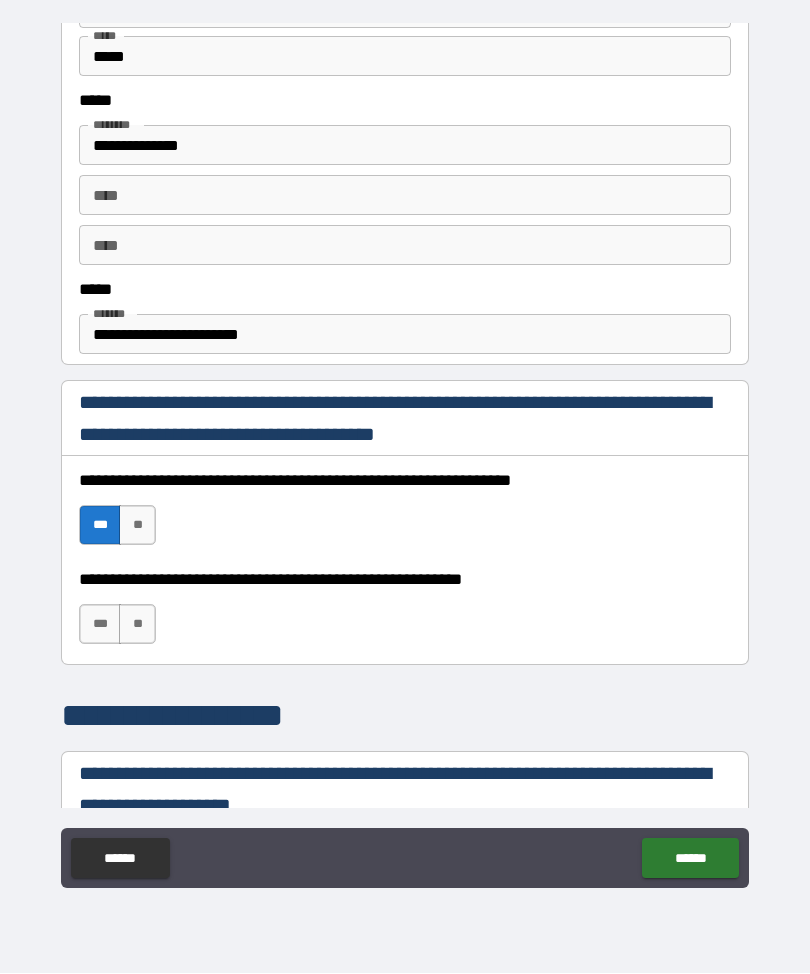 click on "***" at bounding box center [100, 625] 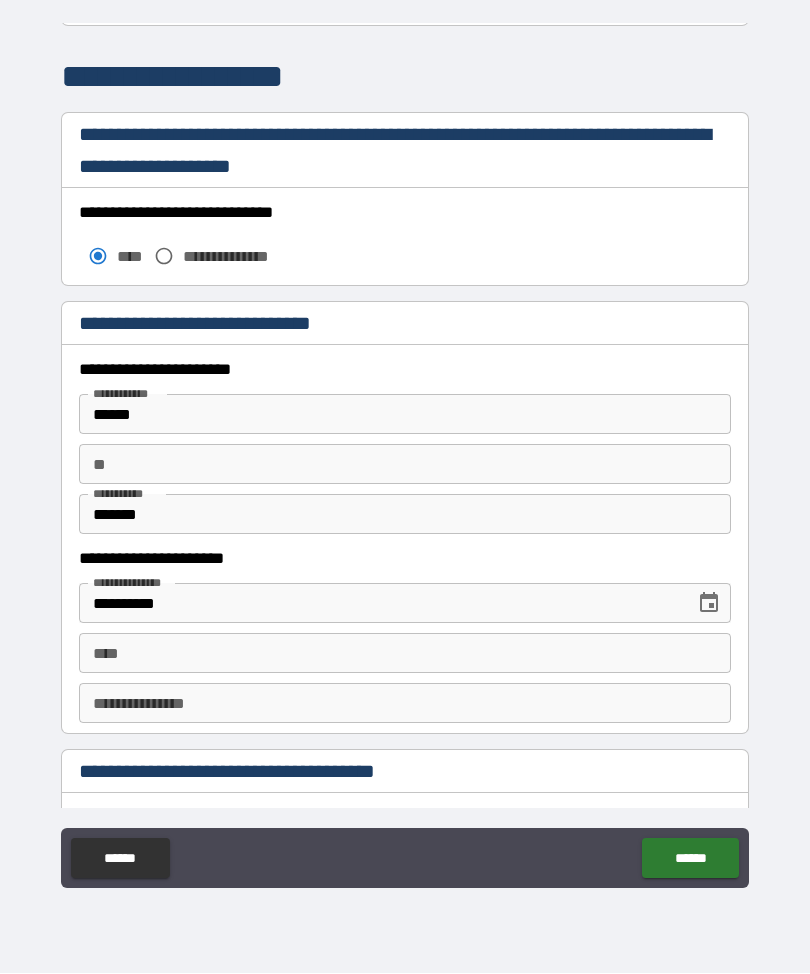 scroll, scrollTop: 1650, scrollLeft: 0, axis: vertical 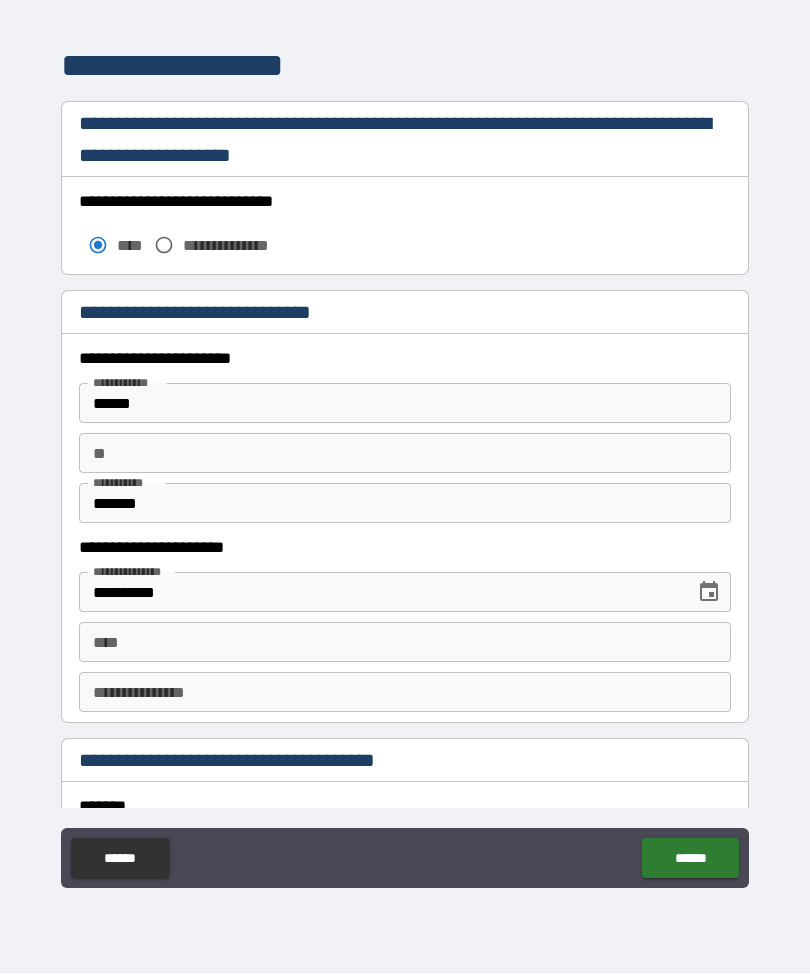 click on "****" at bounding box center [405, 643] 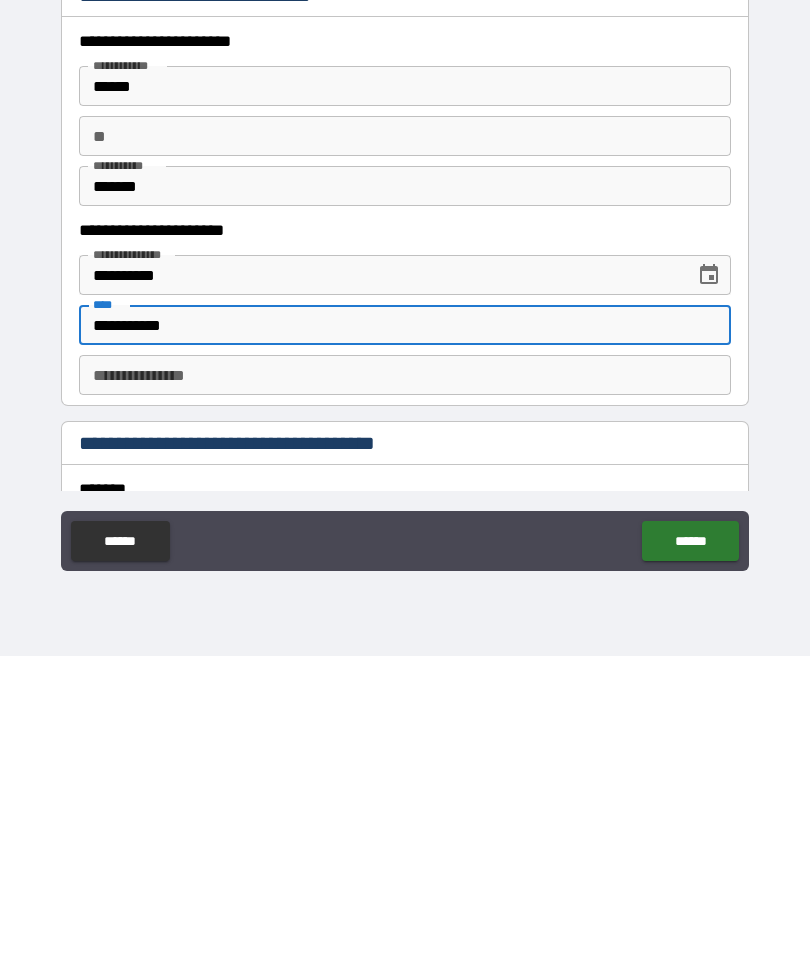 type on "**********" 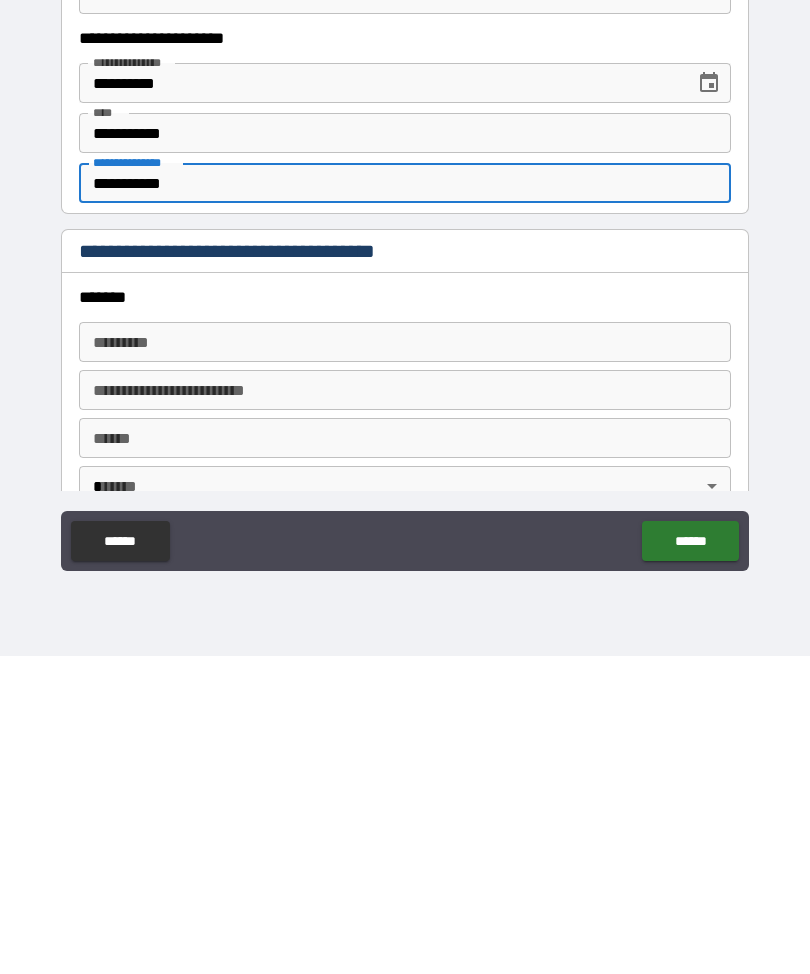 scroll, scrollTop: 1847, scrollLeft: 0, axis: vertical 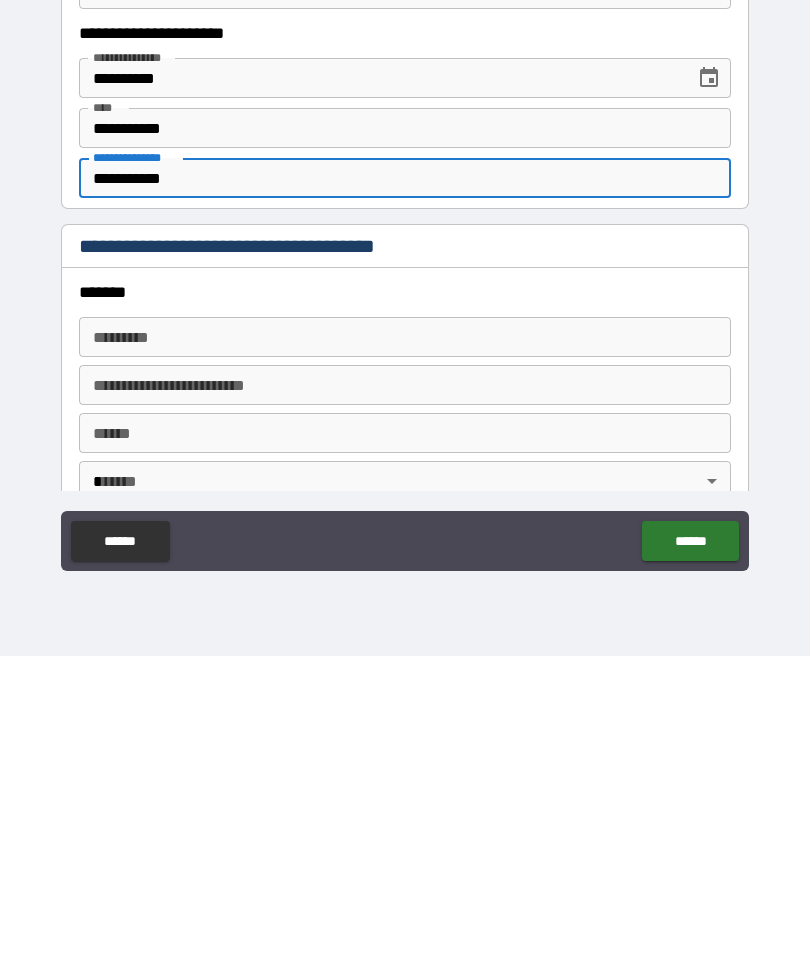 type on "**********" 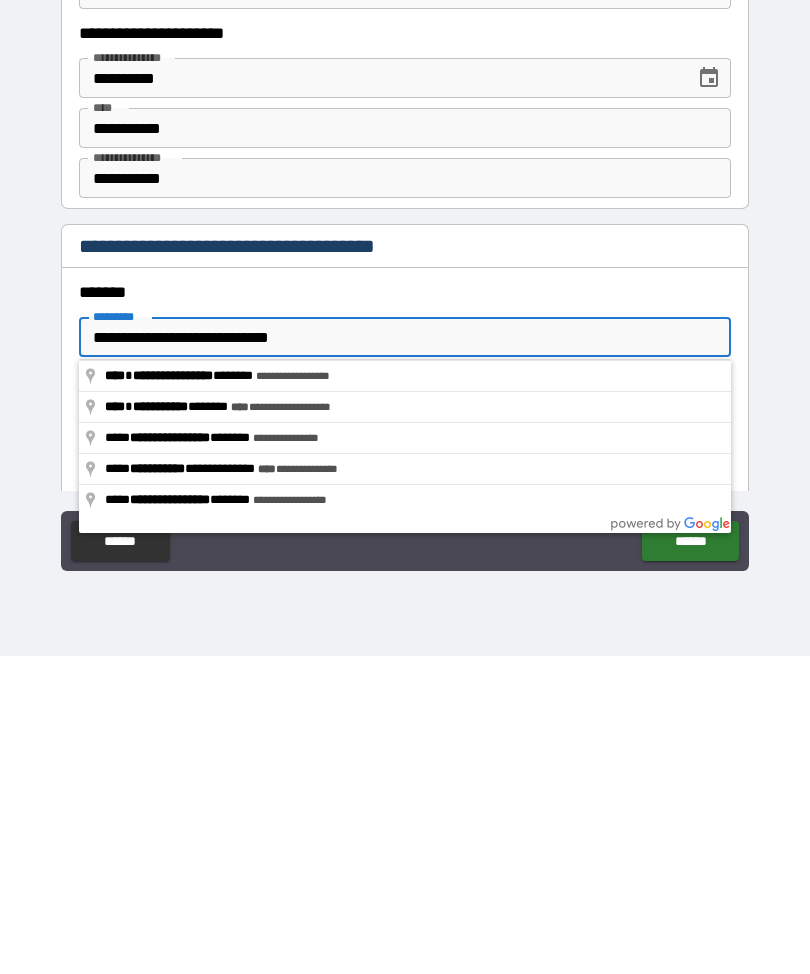 type on "**********" 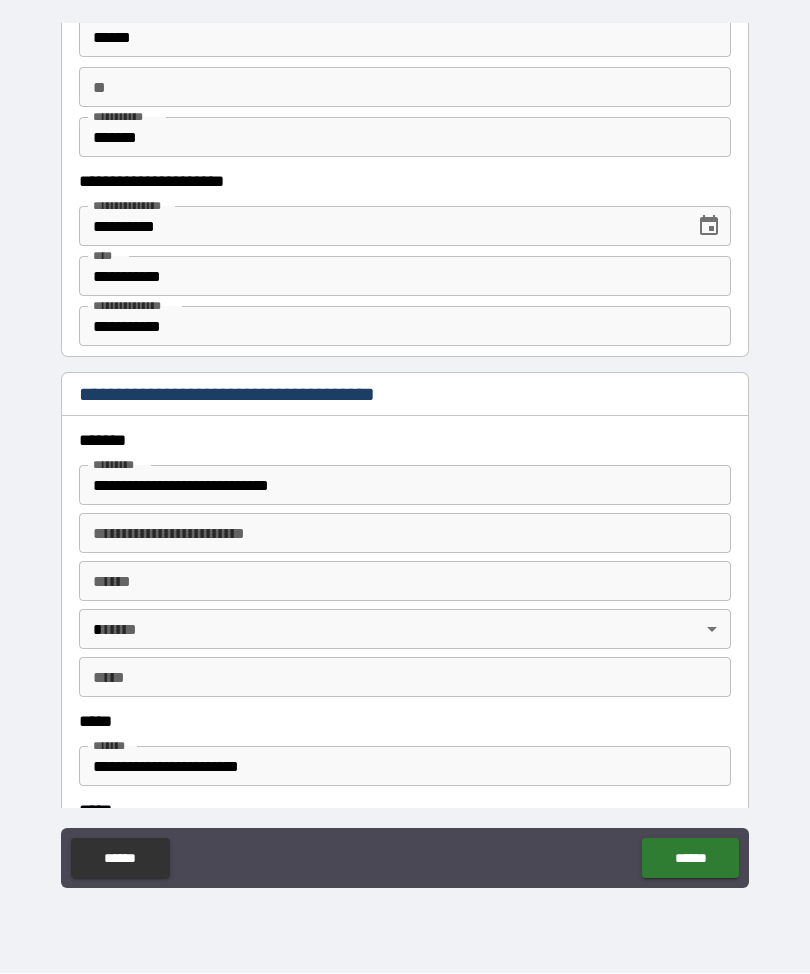 scroll, scrollTop: 2022, scrollLeft: 0, axis: vertical 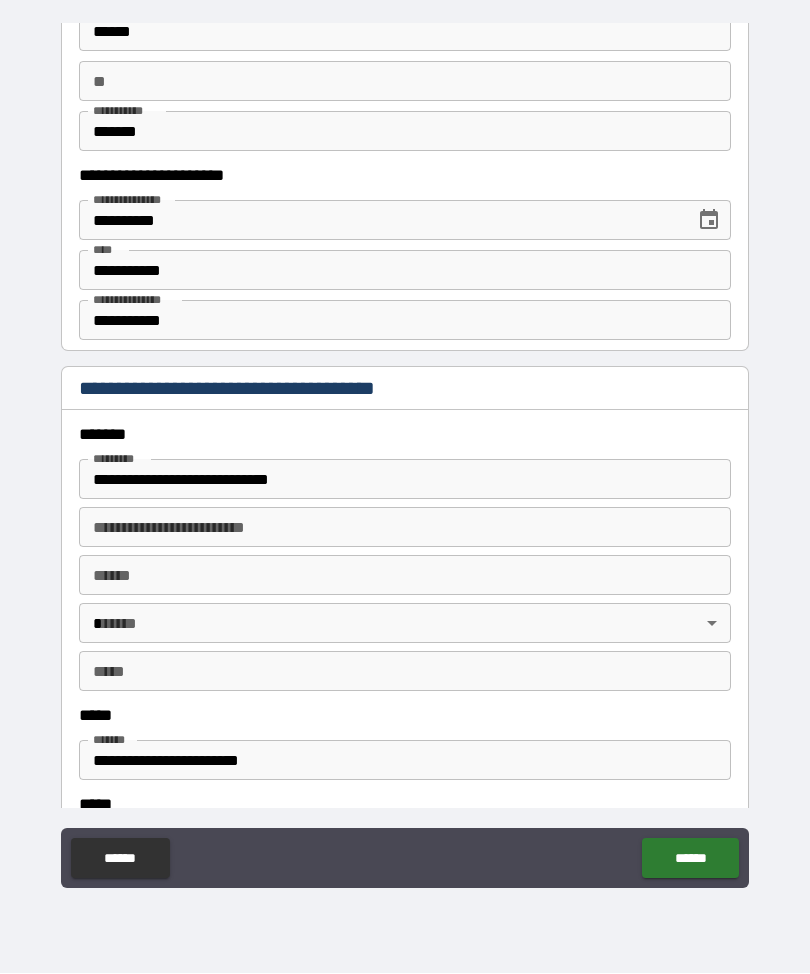 click on "****   *" at bounding box center (405, 576) 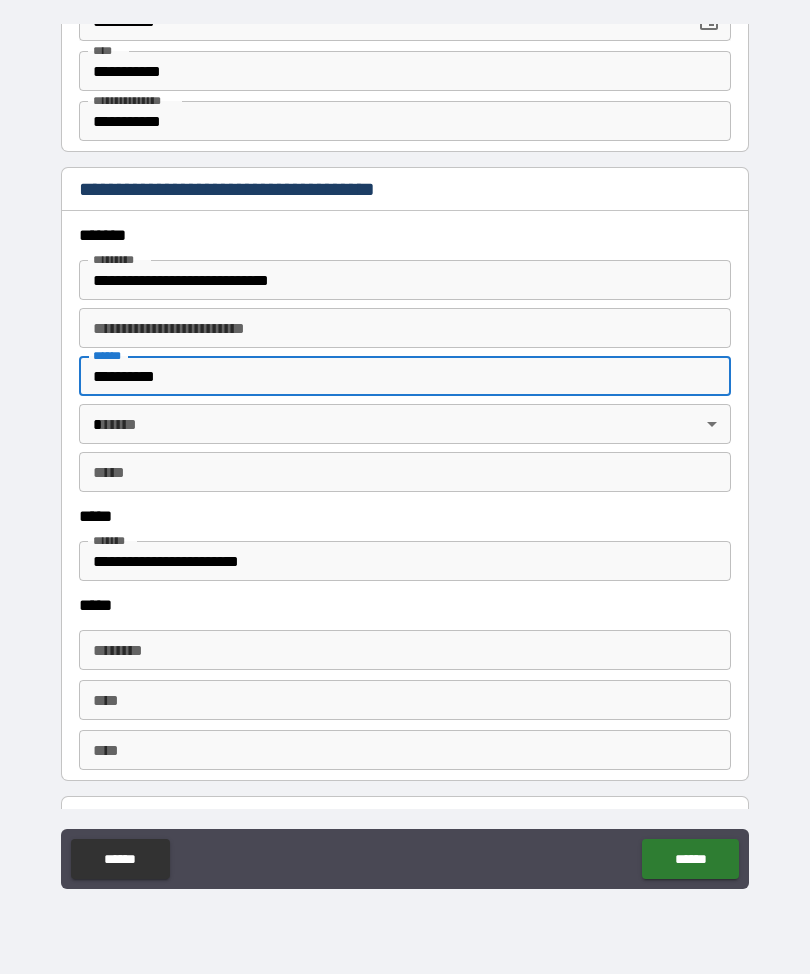 scroll, scrollTop: 2229, scrollLeft: 0, axis: vertical 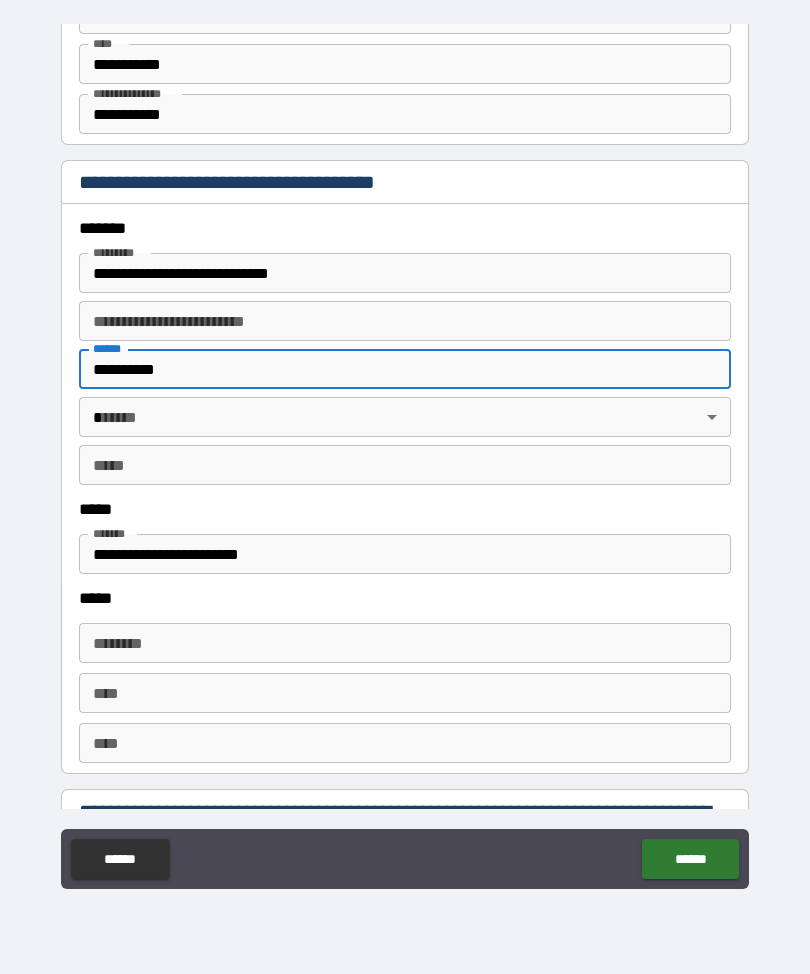 type on "*********" 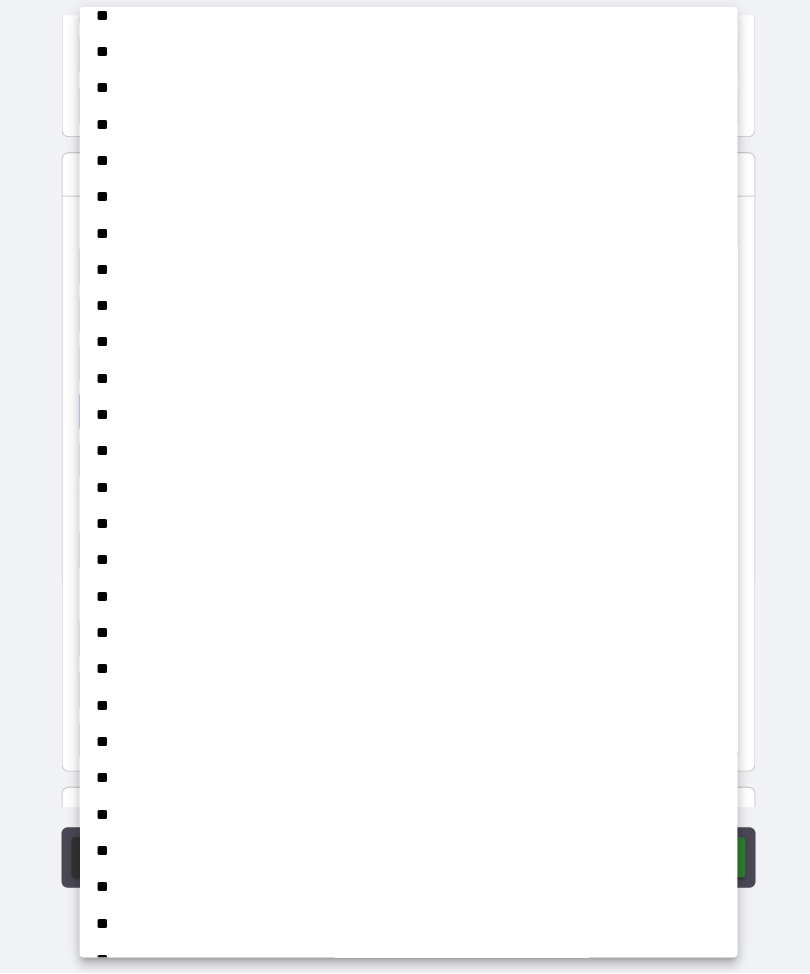 scroll, scrollTop: 524, scrollLeft: 0, axis: vertical 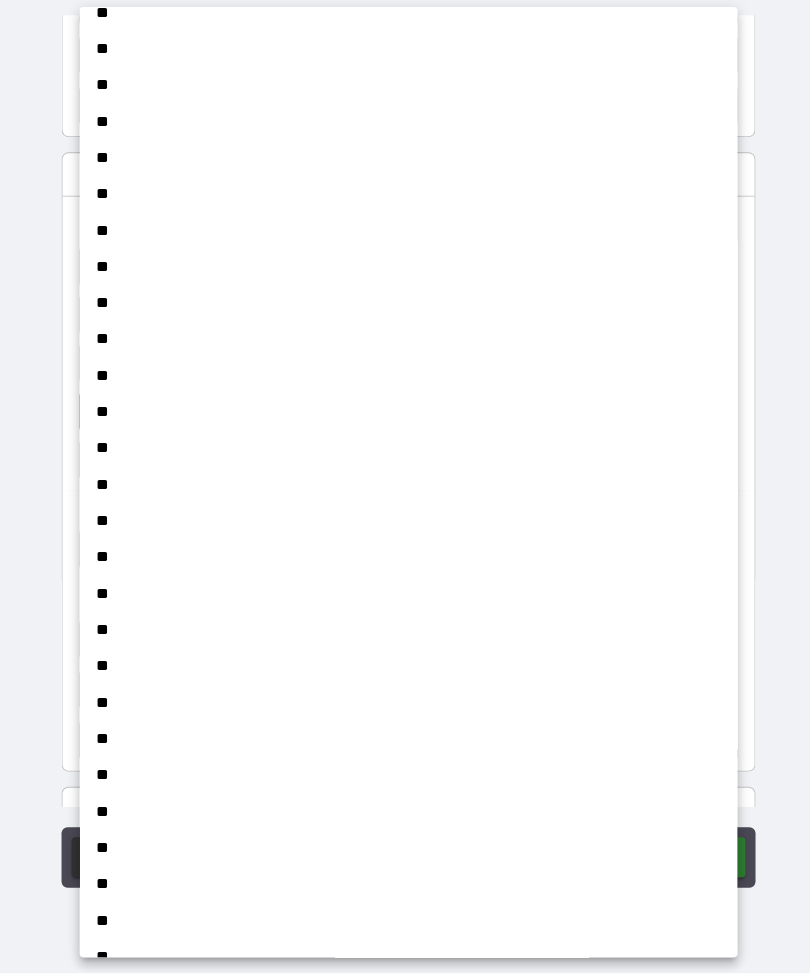 click on "**" at bounding box center [405, 886] 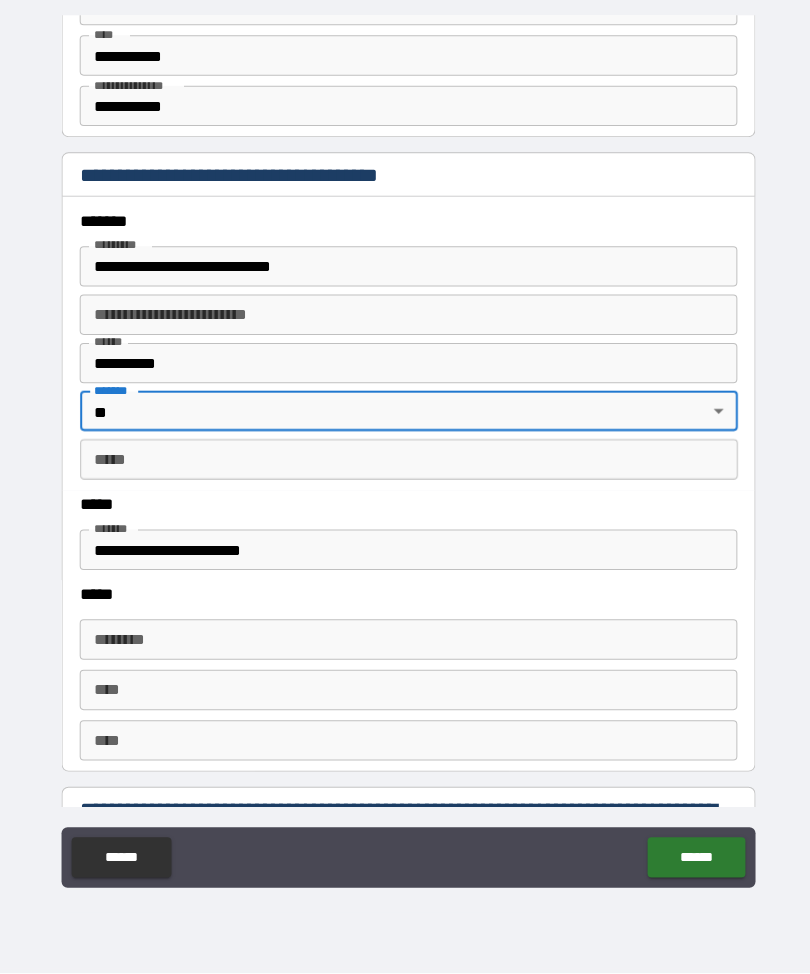 click on "***   *" at bounding box center (405, 465) 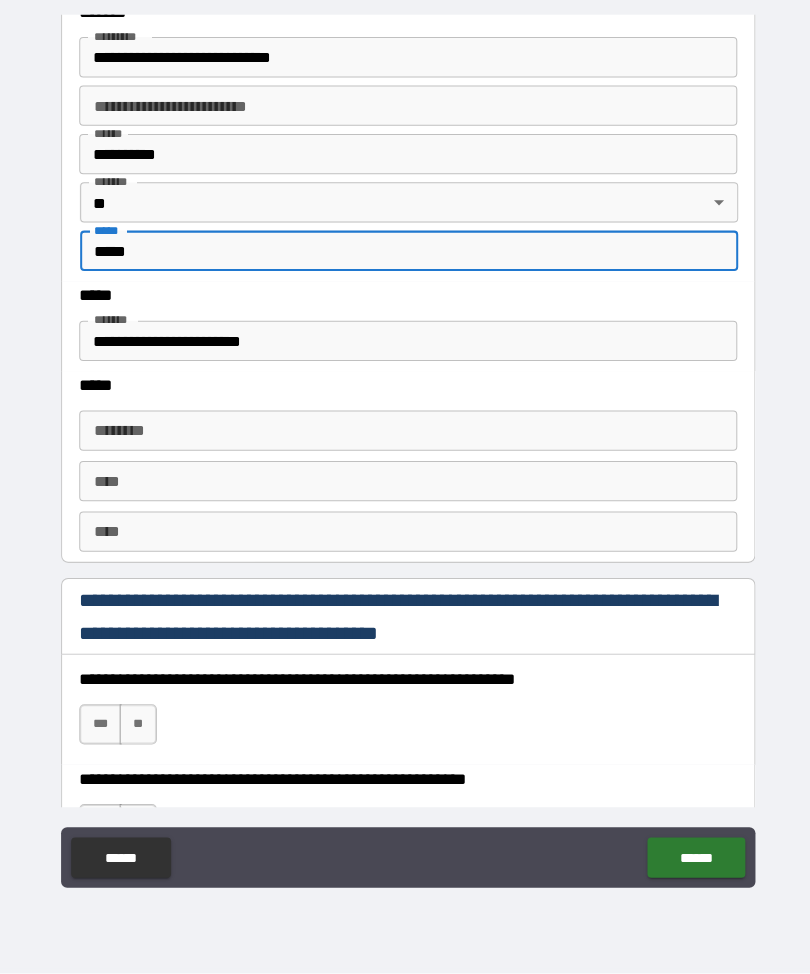 scroll, scrollTop: 2439, scrollLeft: 0, axis: vertical 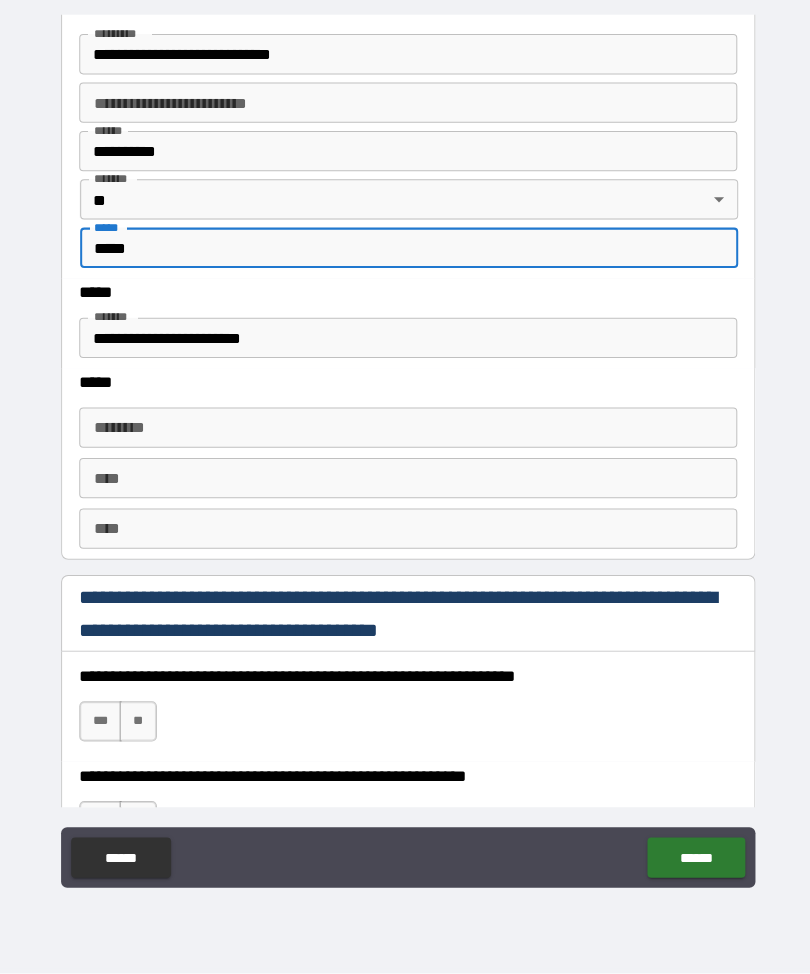 type on "*****" 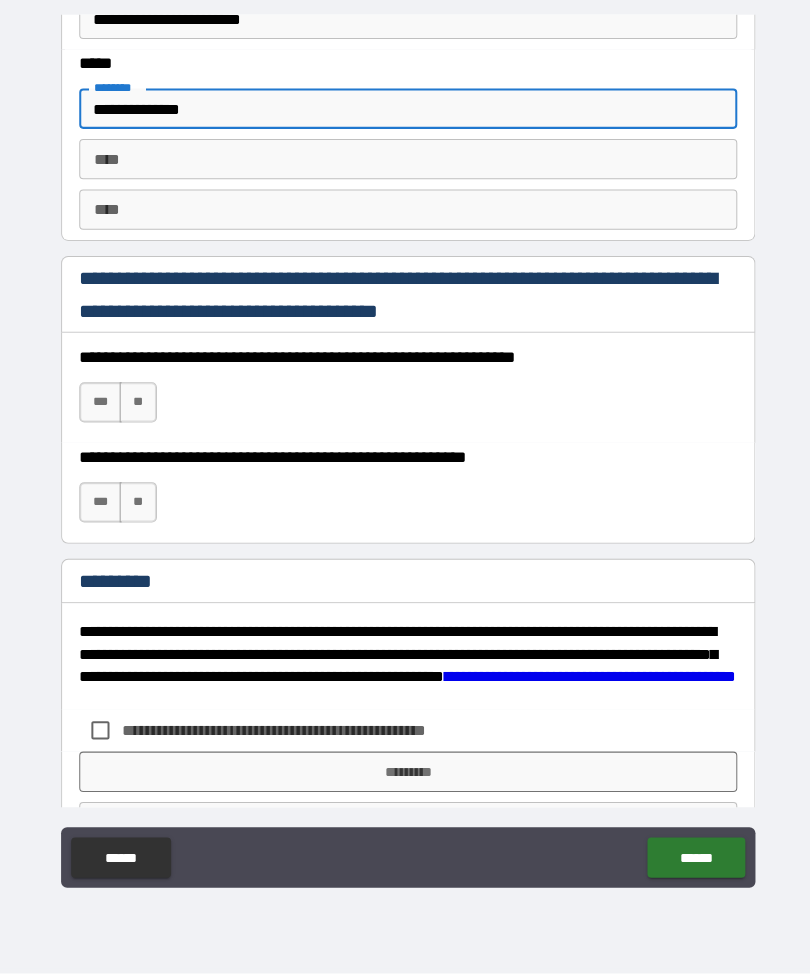 scroll, scrollTop: 2759, scrollLeft: 0, axis: vertical 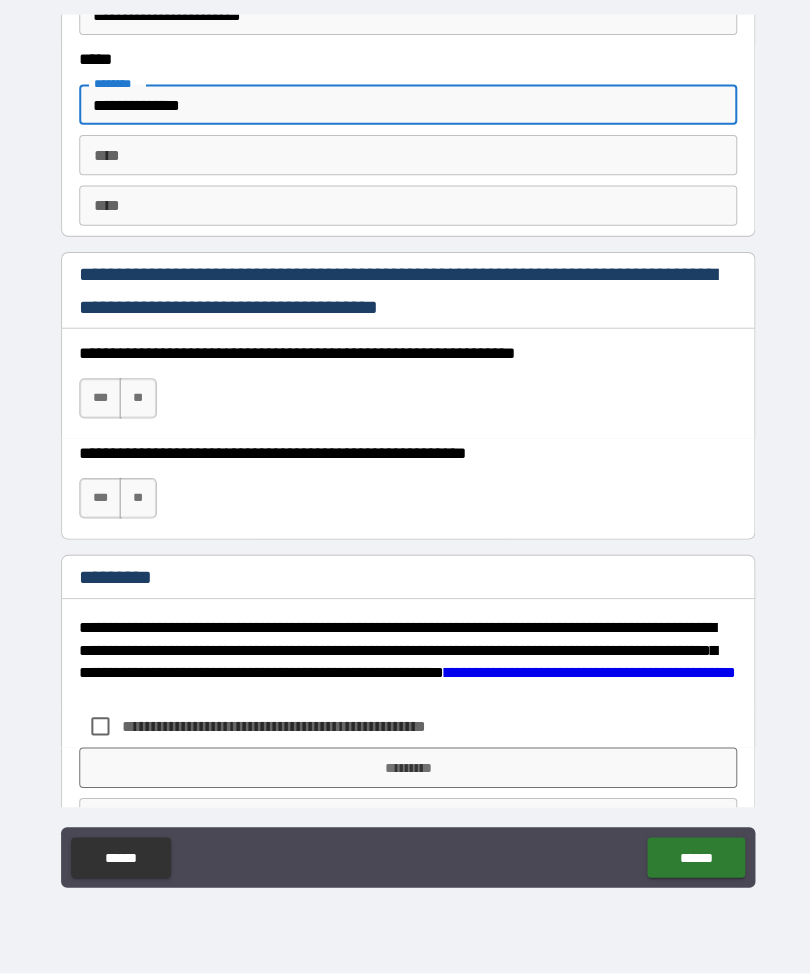 type on "**********" 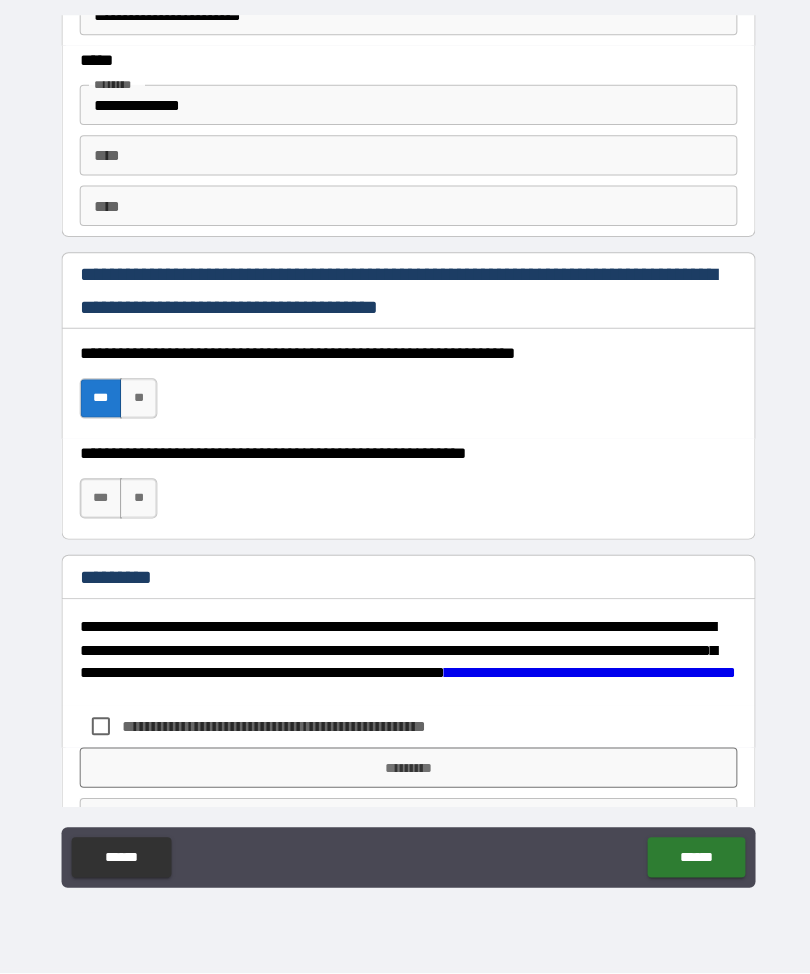 click on "***" at bounding box center [100, 503] 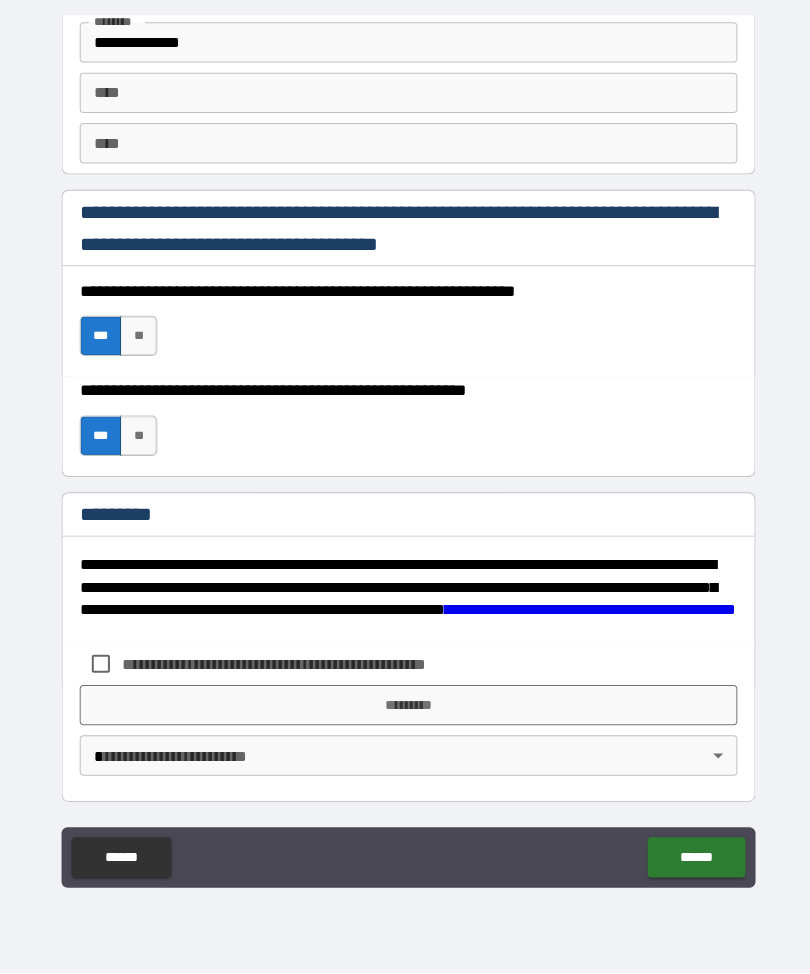 scroll, scrollTop: 2821, scrollLeft: 0, axis: vertical 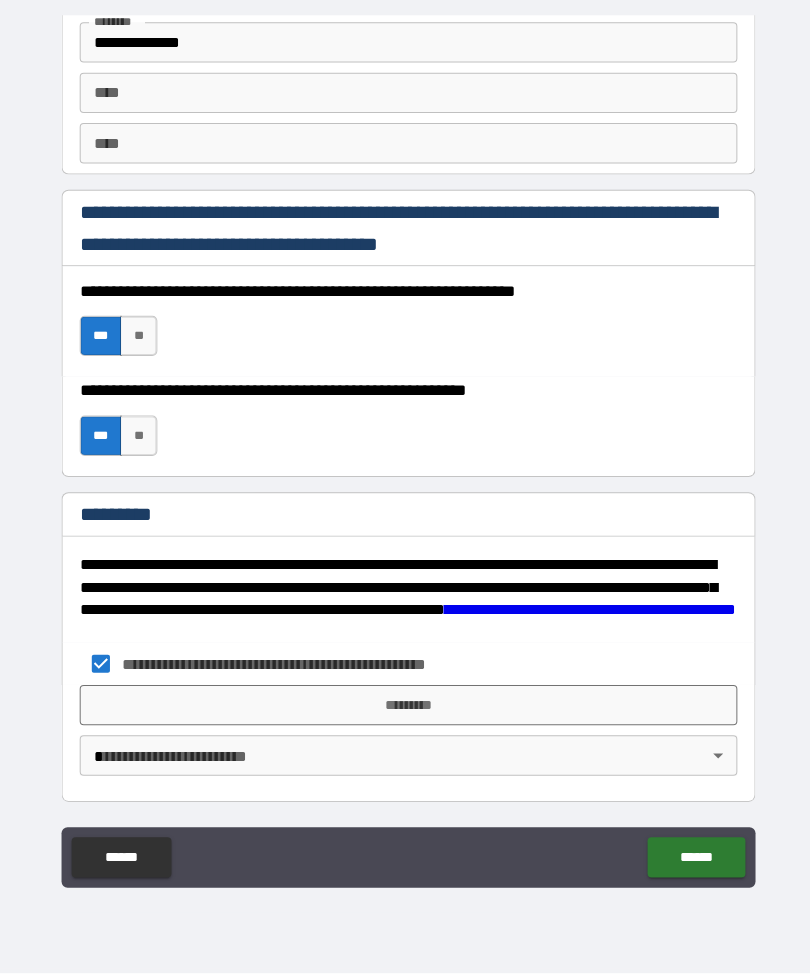 click on "*********" at bounding box center (405, 708) 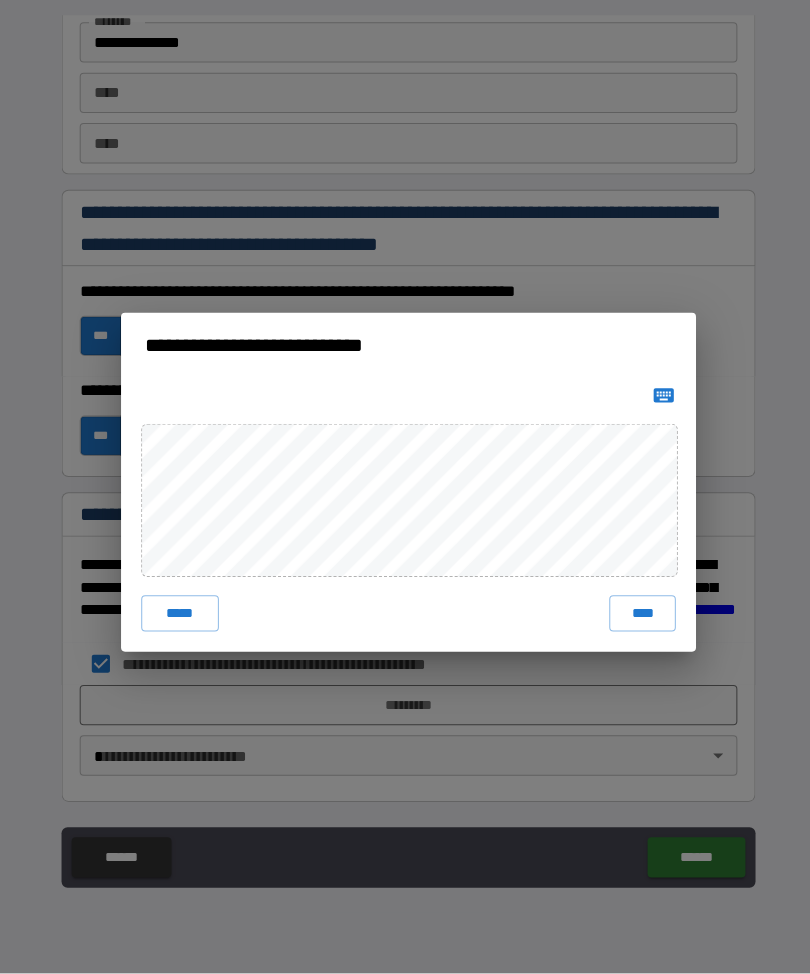 click on "****" at bounding box center [637, 617] 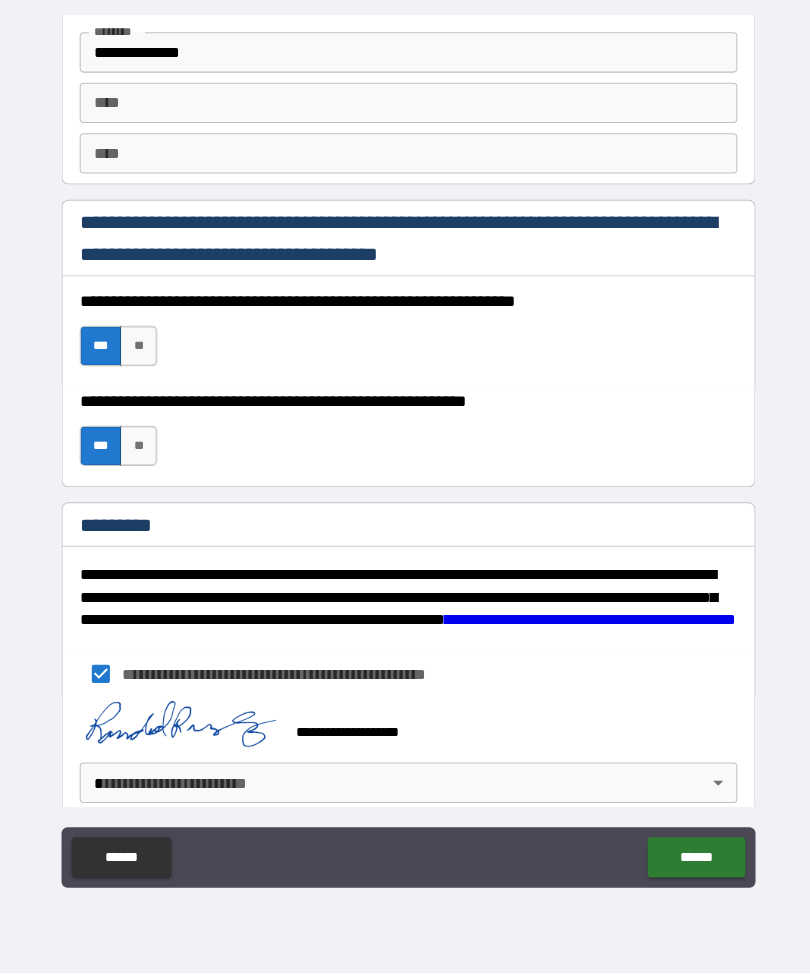 click on "**********" at bounding box center (405, 454) 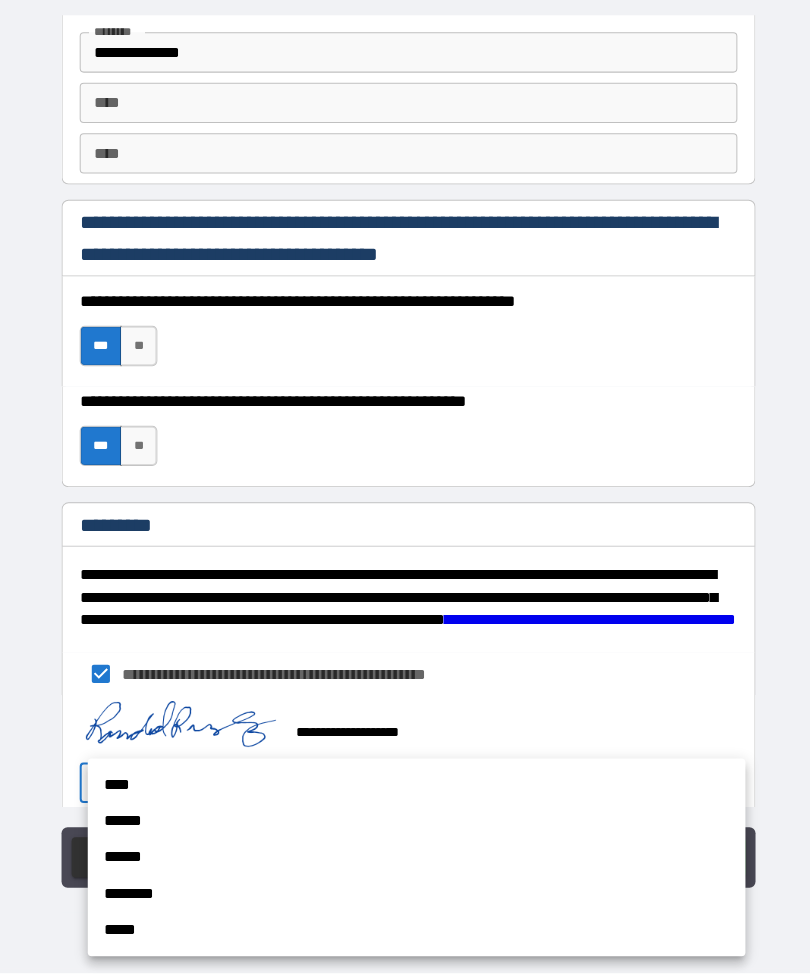 click on "****" at bounding box center (413, 787) 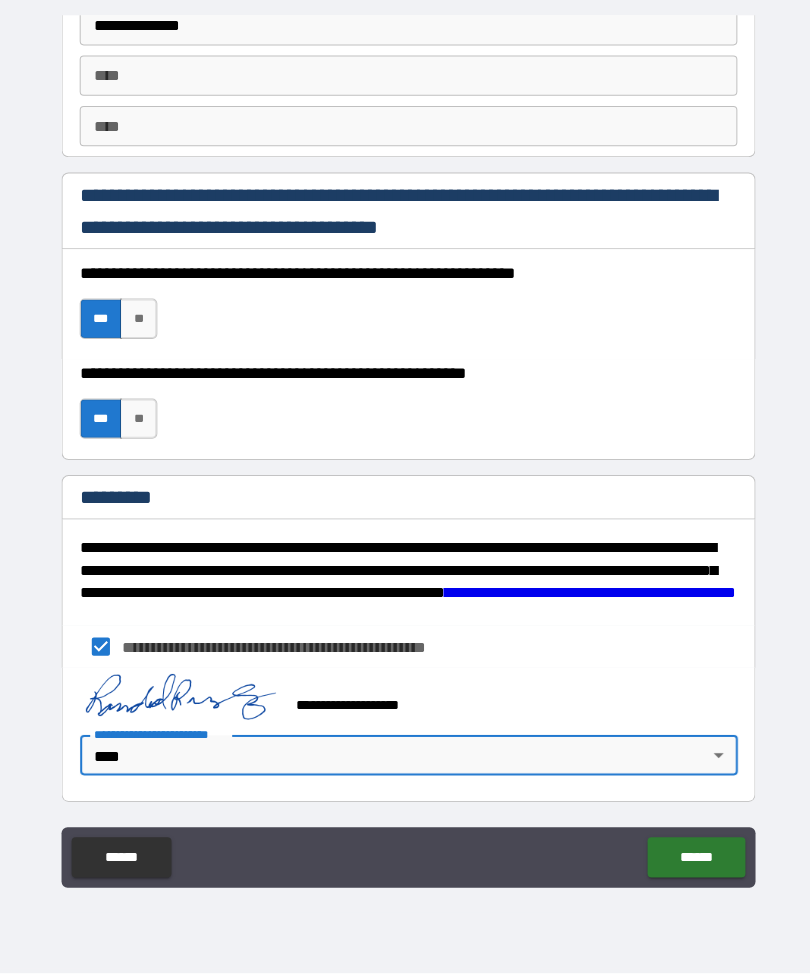 scroll, scrollTop: 2838, scrollLeft: 0, axis: vertical 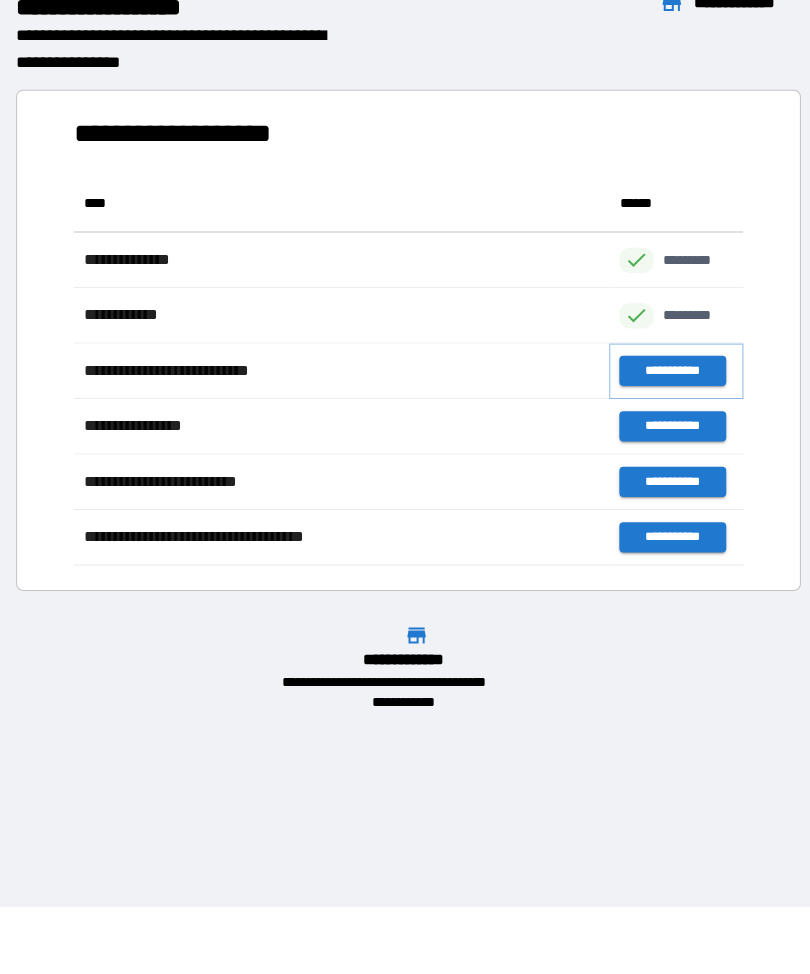 click on "**********" at bounding box center [666, 377] 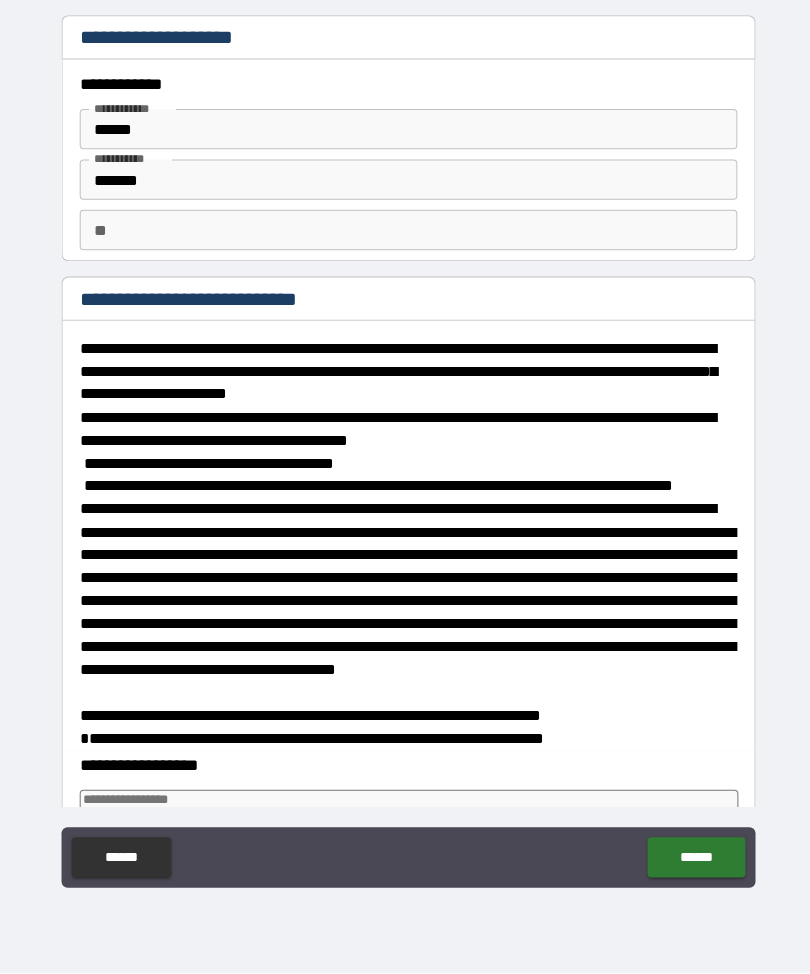 type on "*" 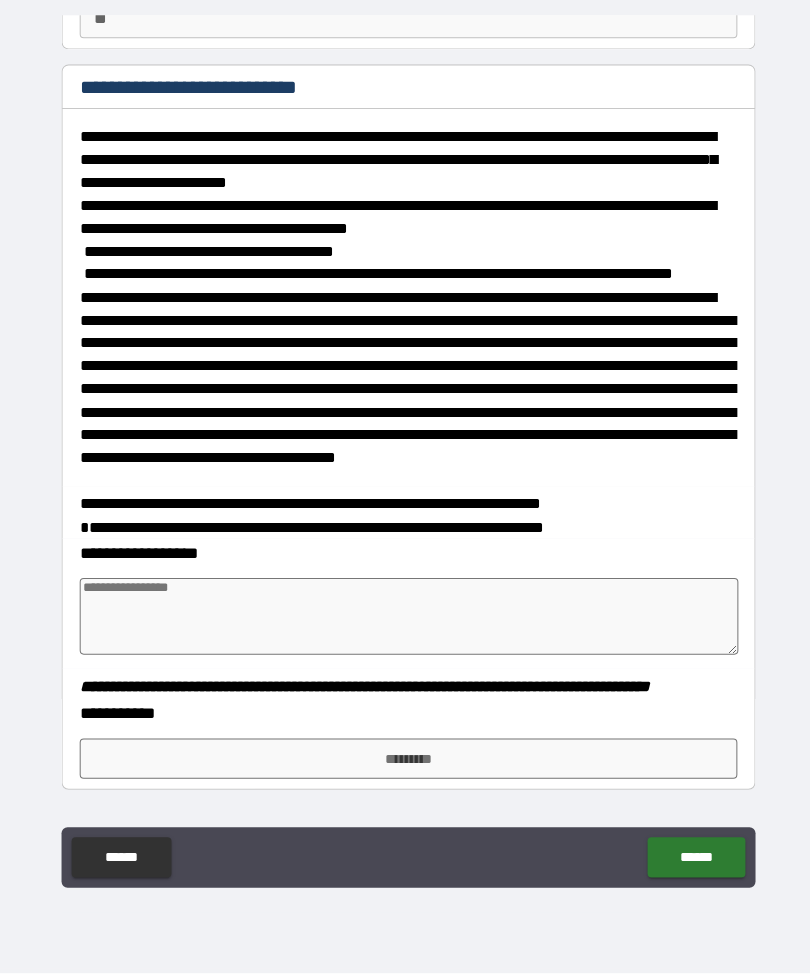 scroll, scrollTop: 211, scrollLeft: 0, axis: vertical 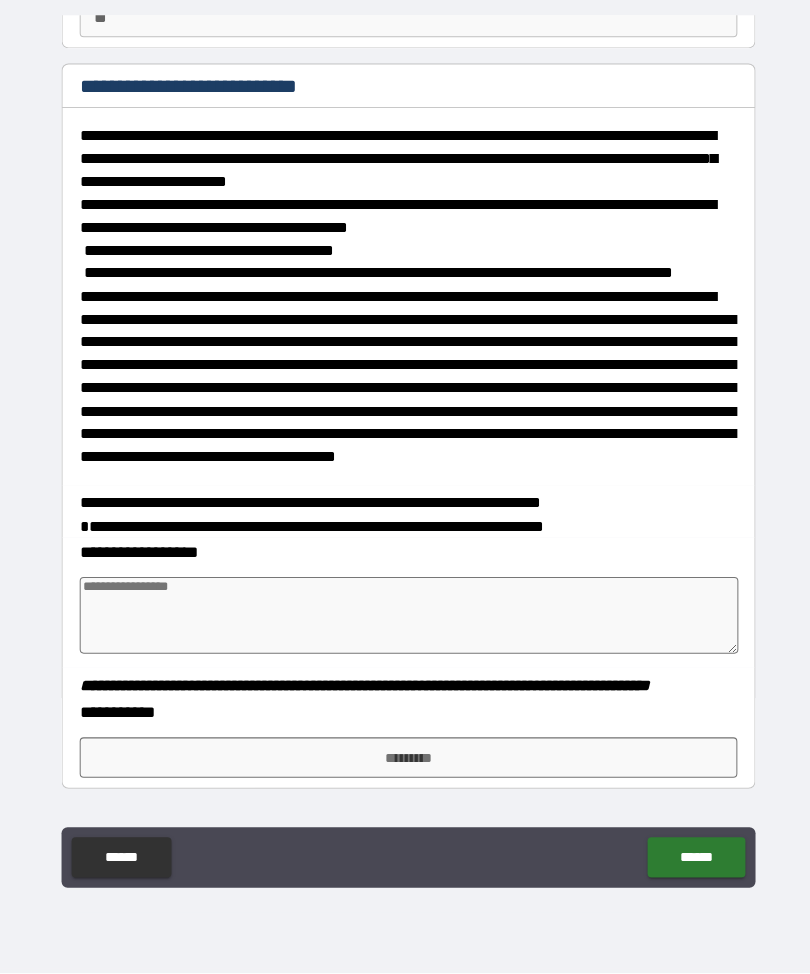 click at bounding box center [405, 619] 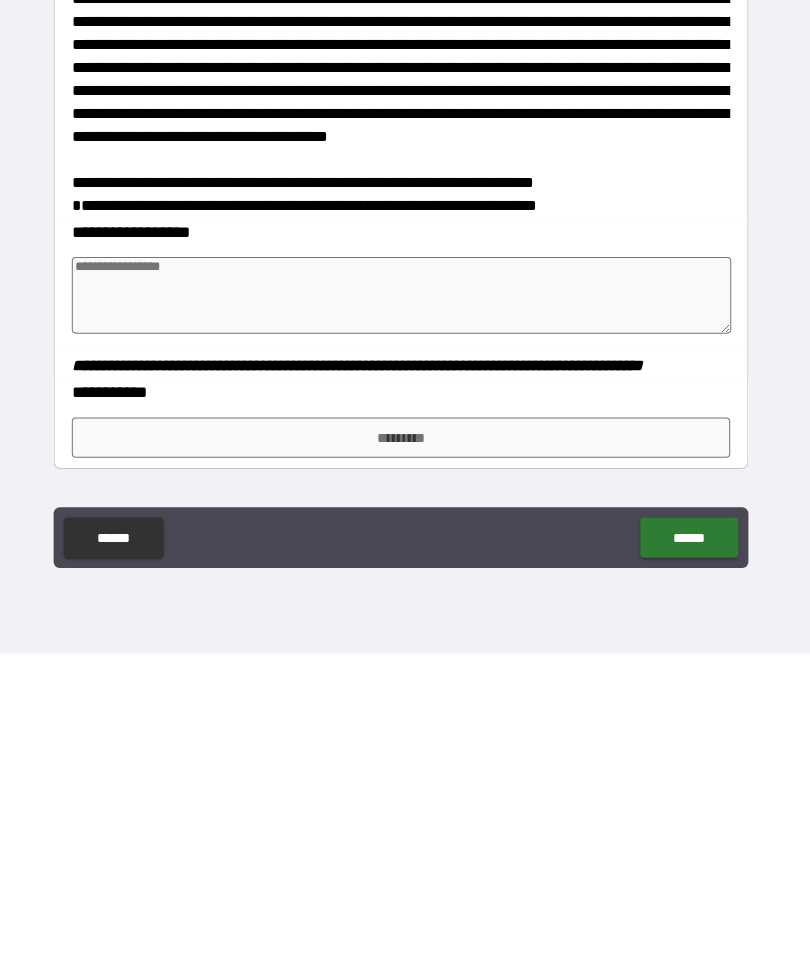type on "*" 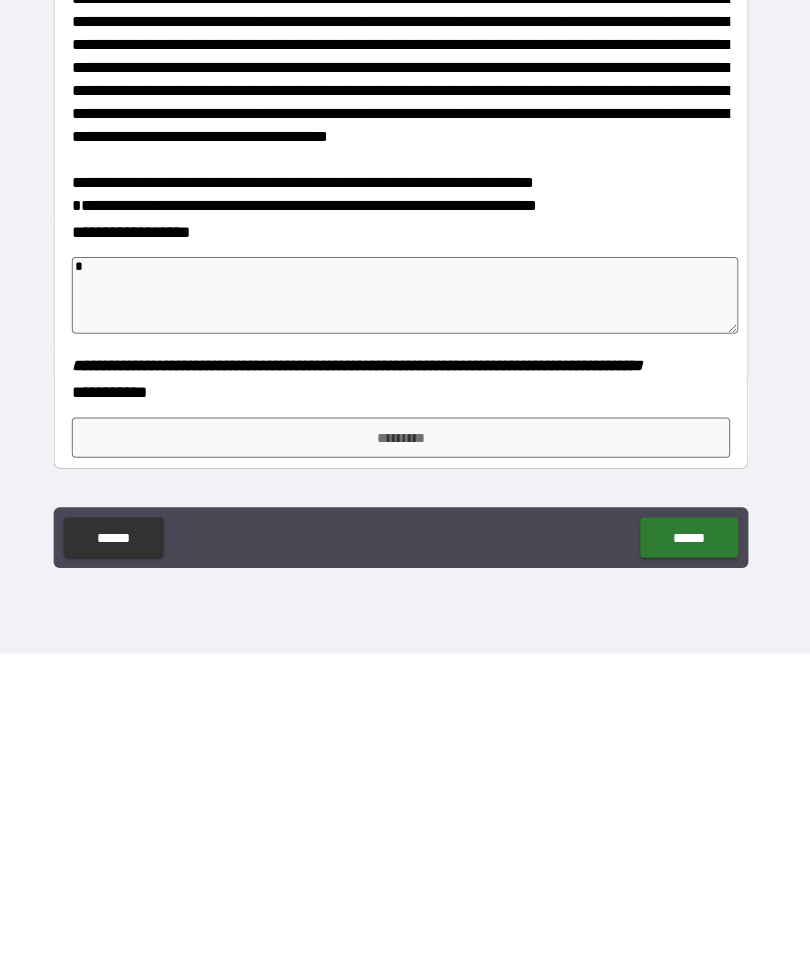 type on "*" 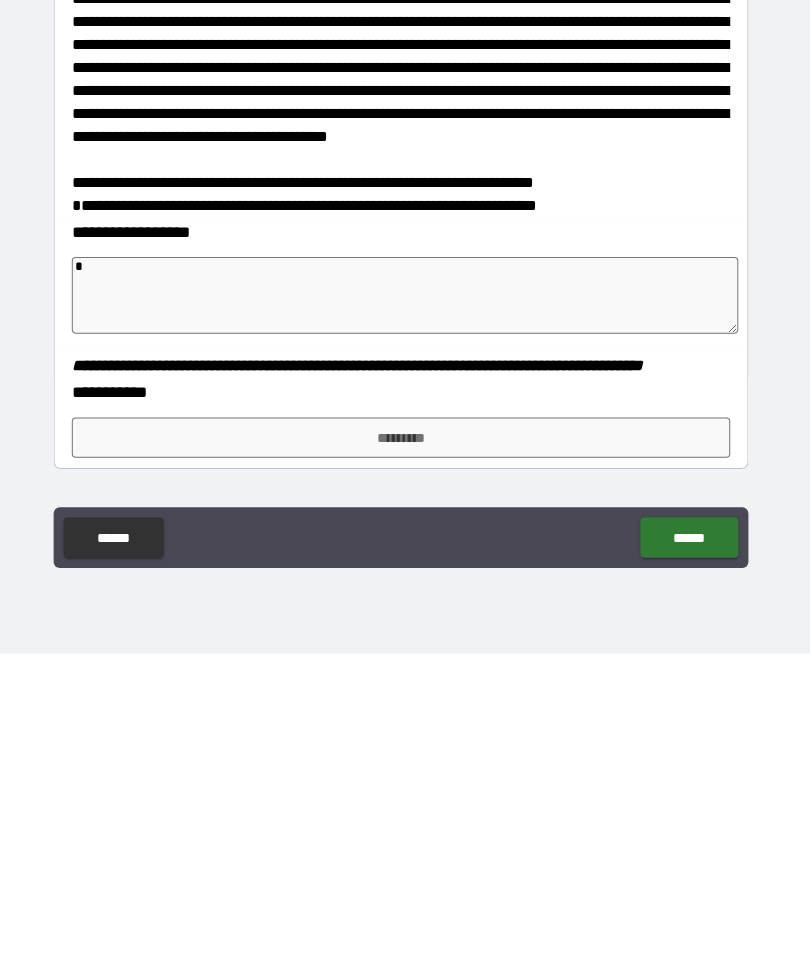 type on "**" 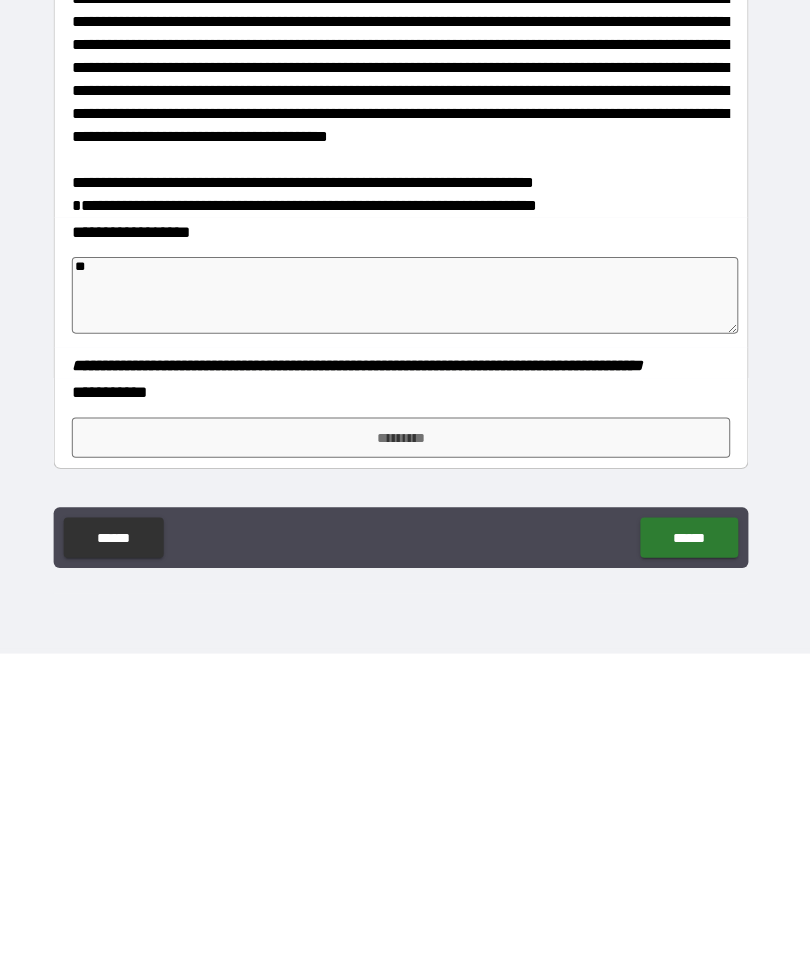 type on "*" 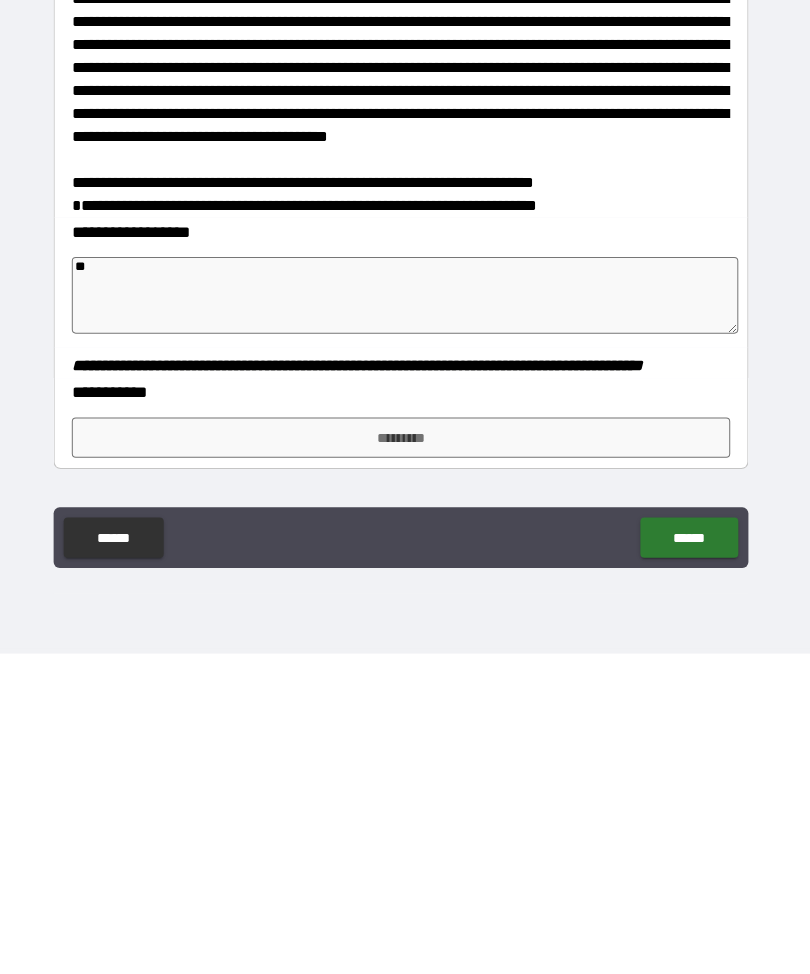 type on "***" 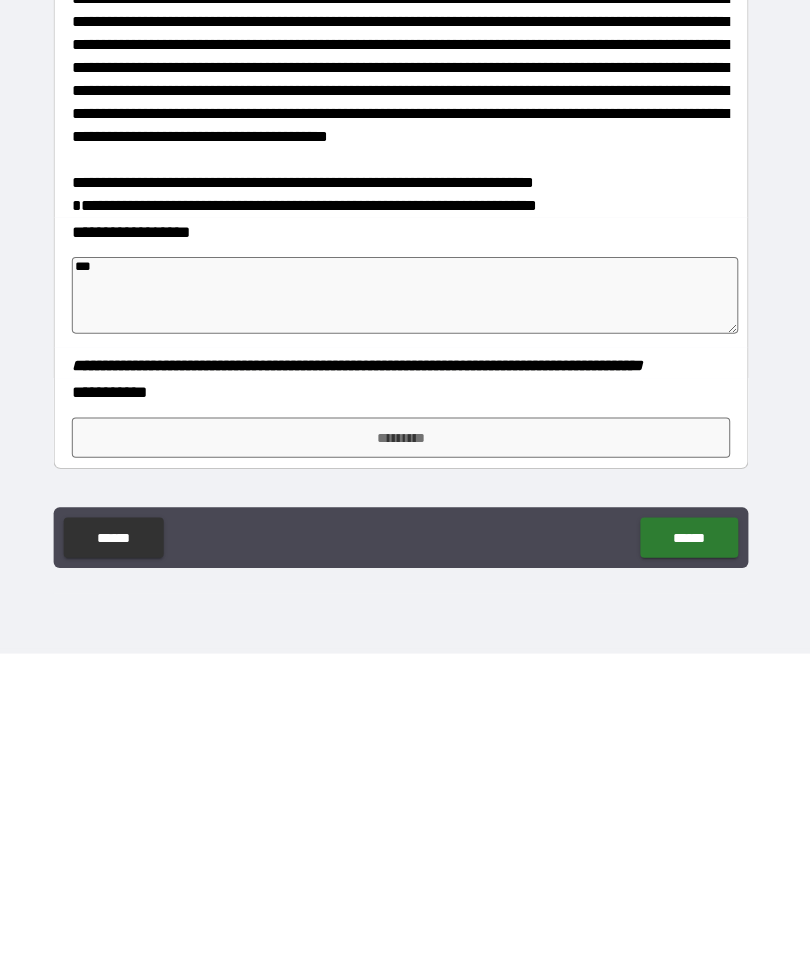 type on "*" 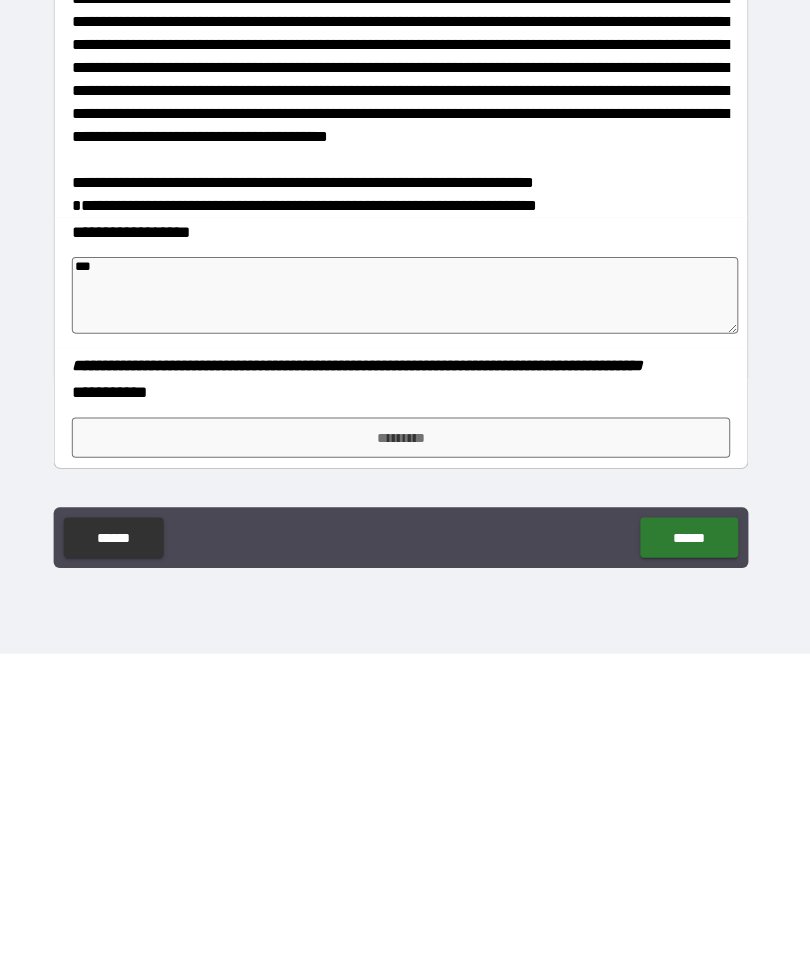type on "****" 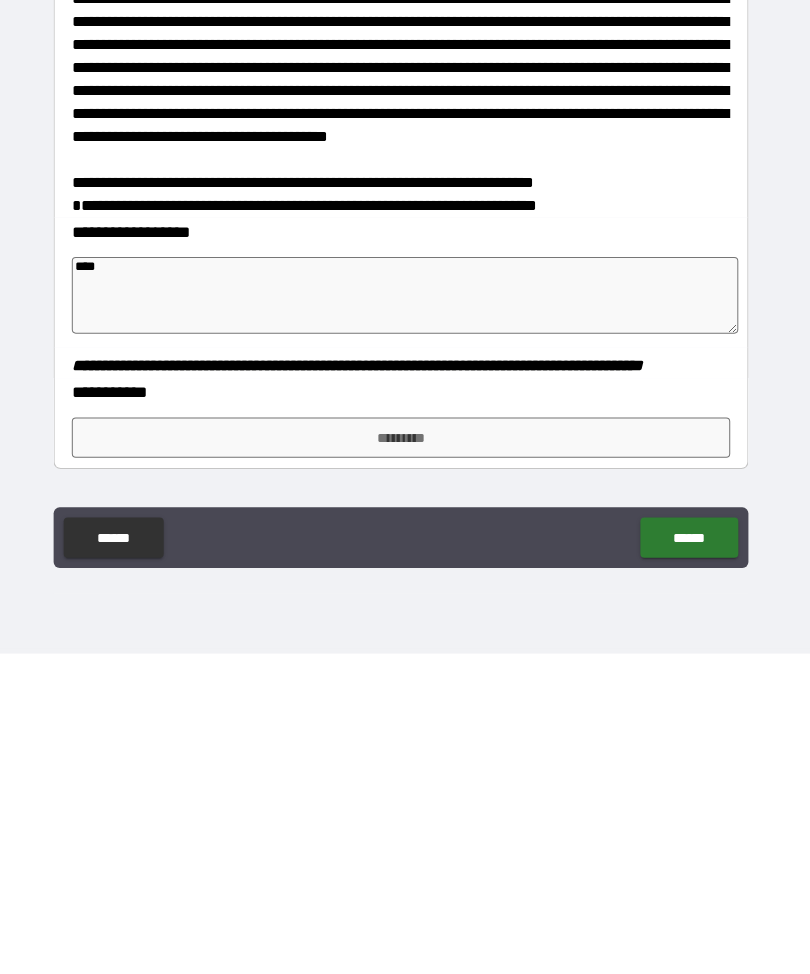 type on "*" 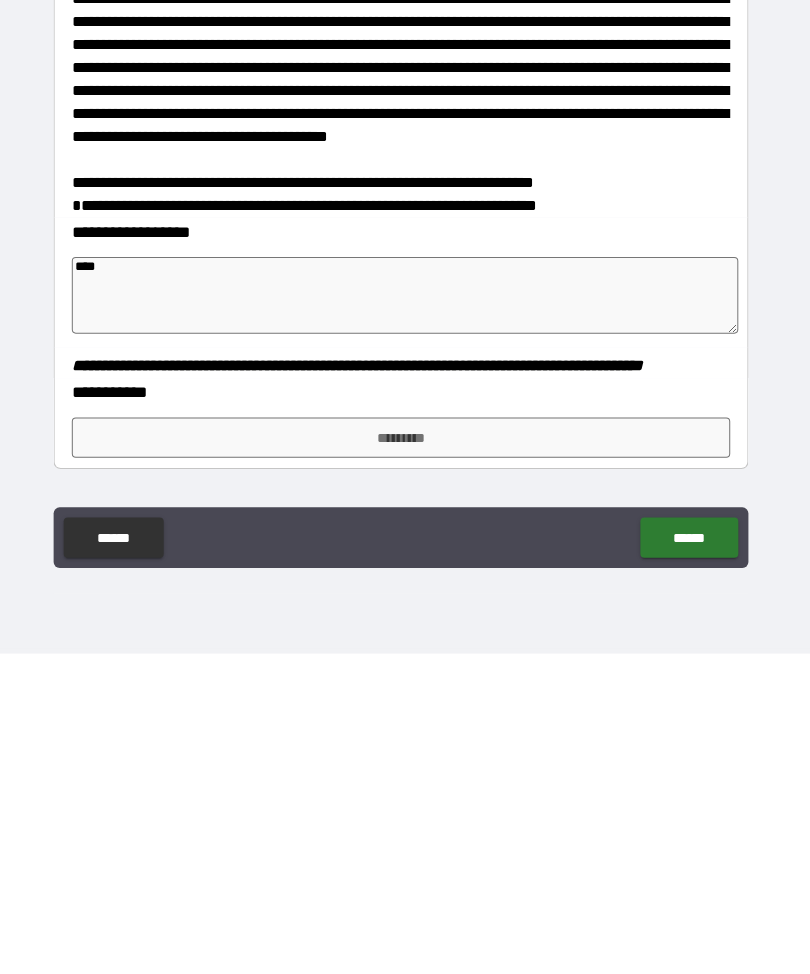 type on "*****" 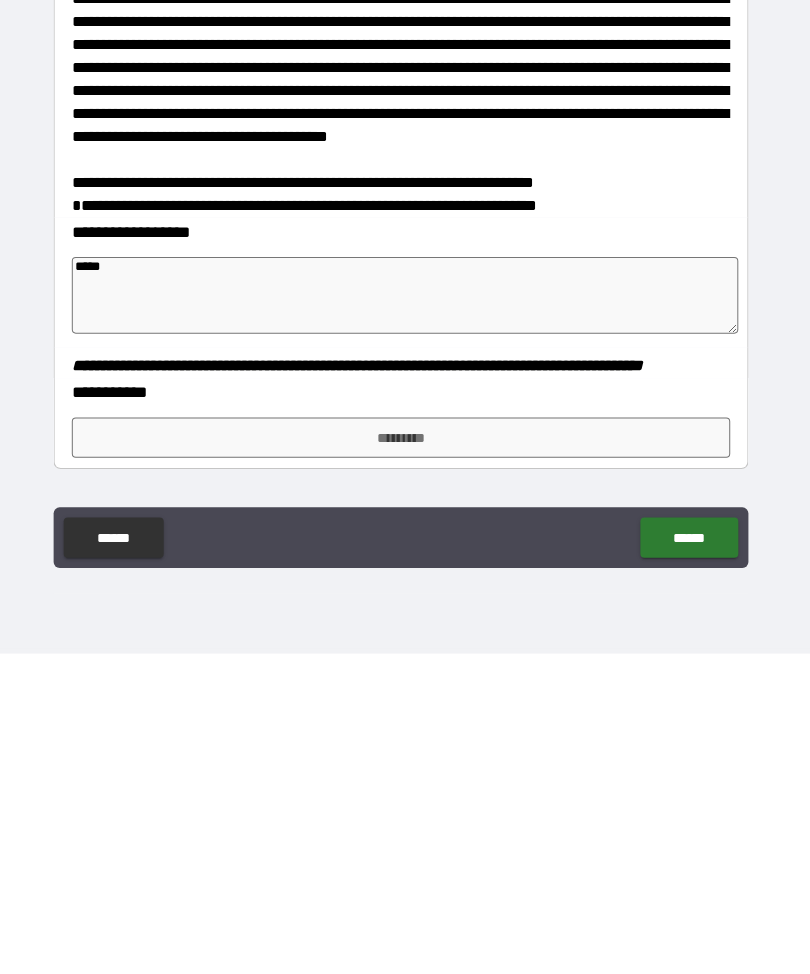 type on "*" 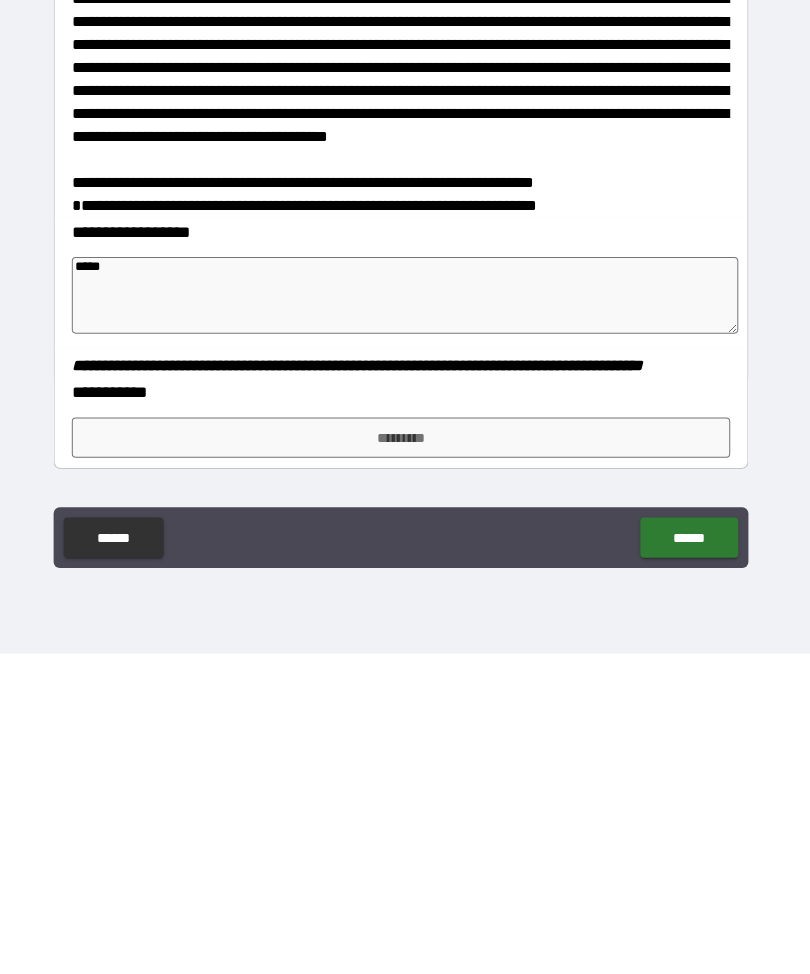 type on "******" 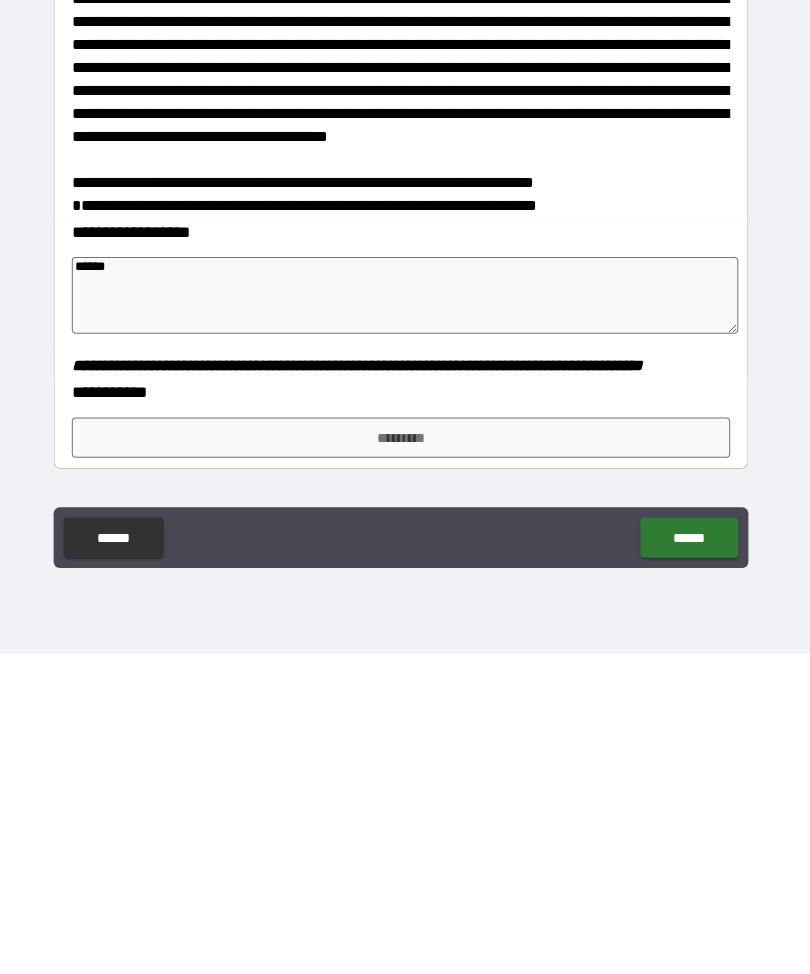 type on "*" 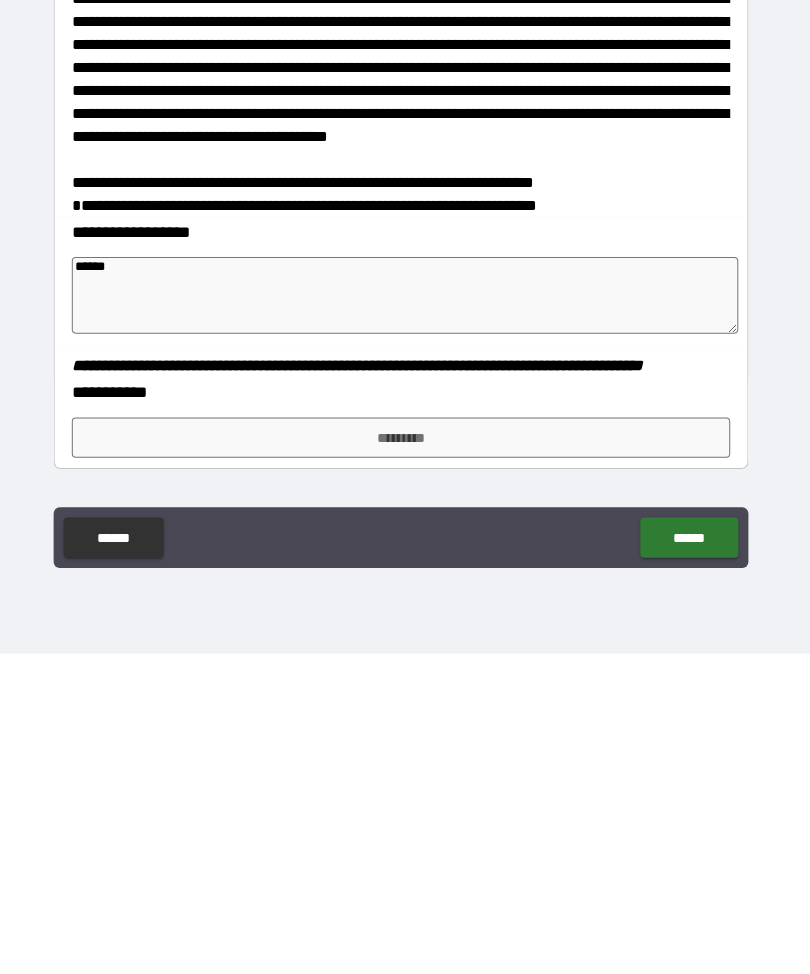 type on "******" 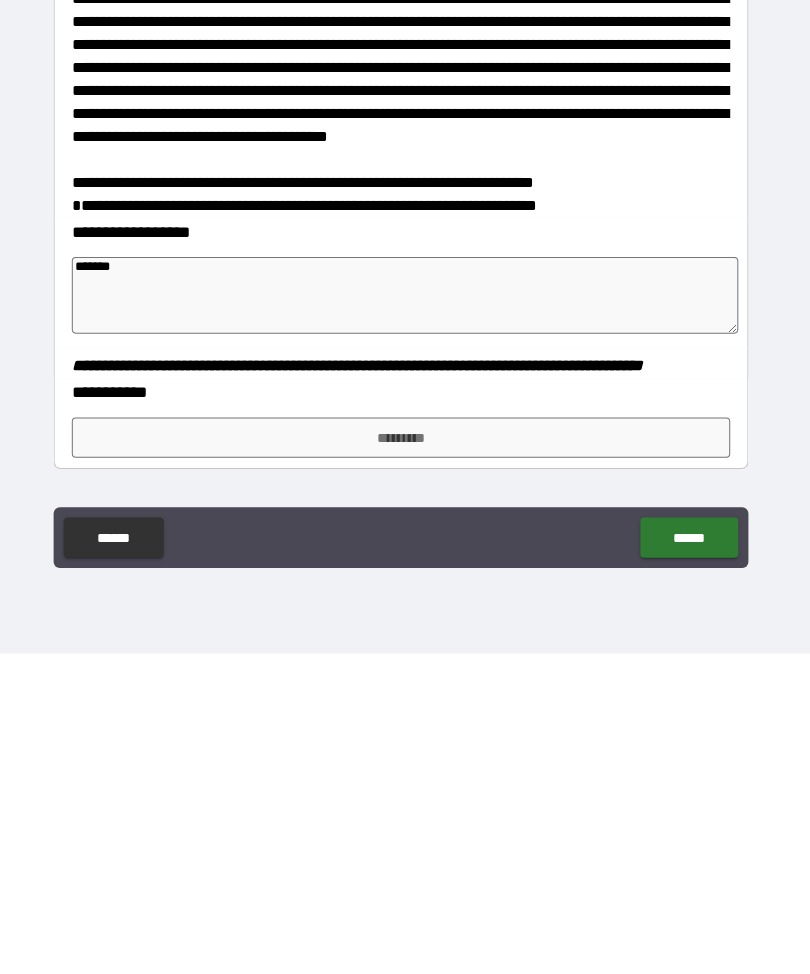 type on "*" 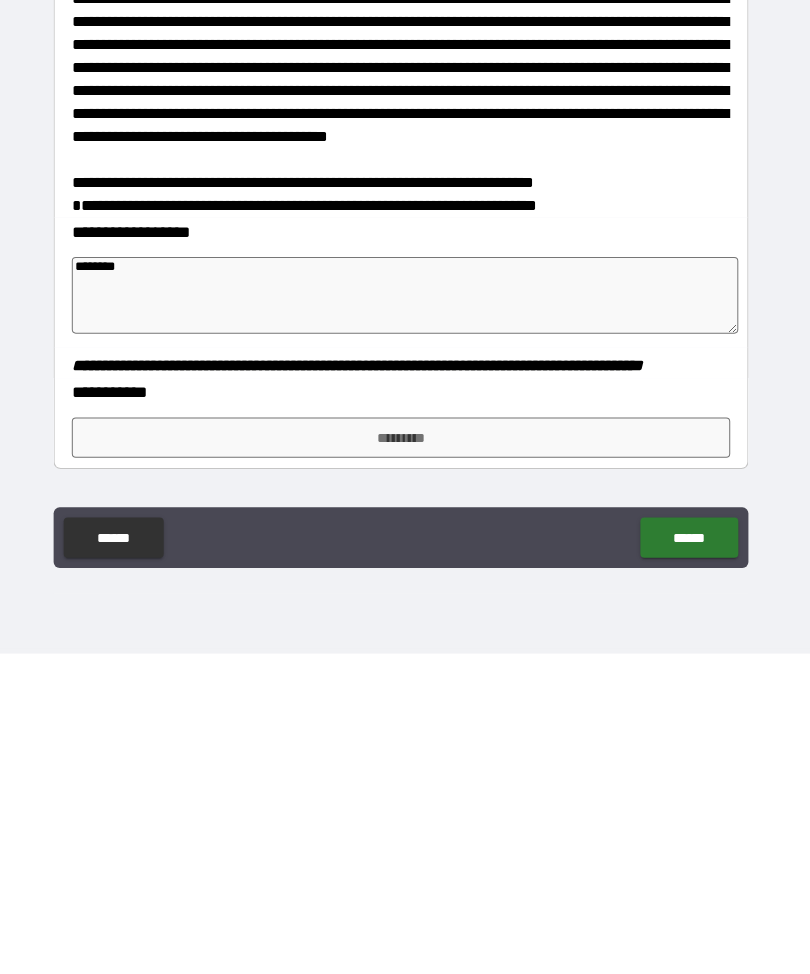 type on "*" 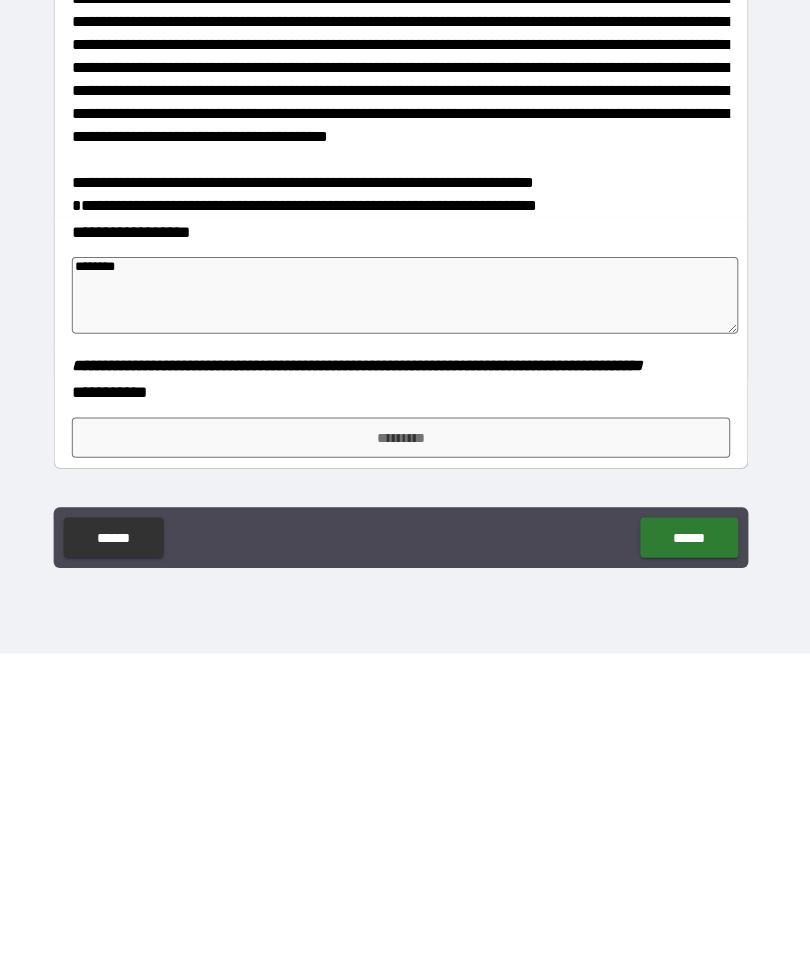 type on "*********" 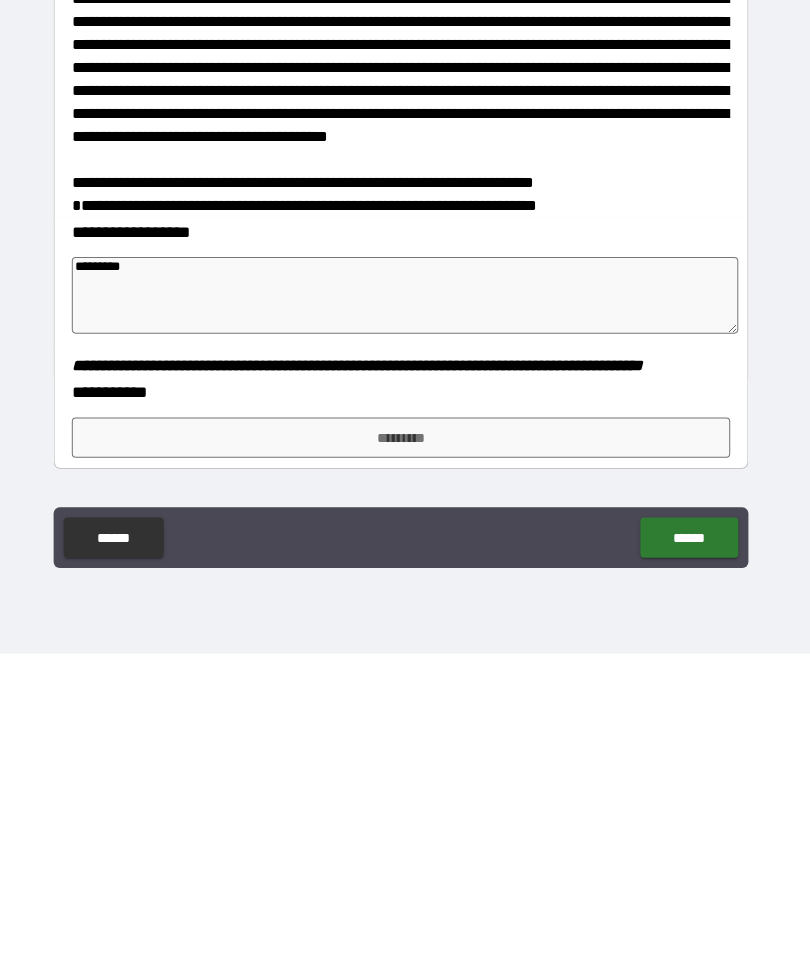 type on "*" 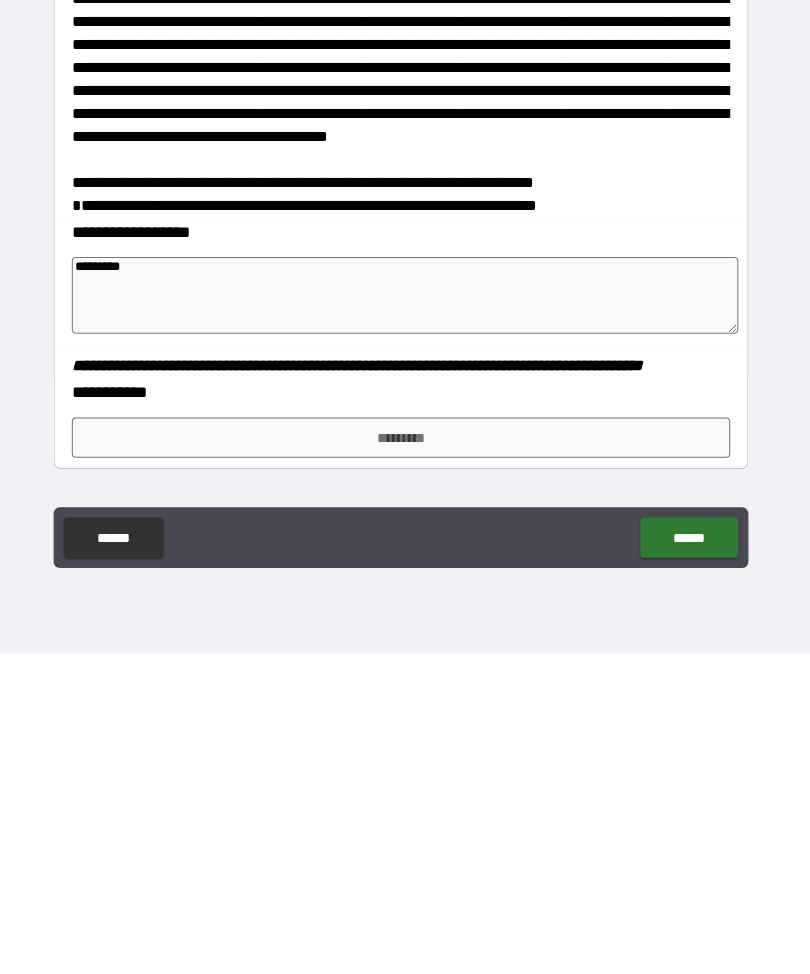 type on "**********" 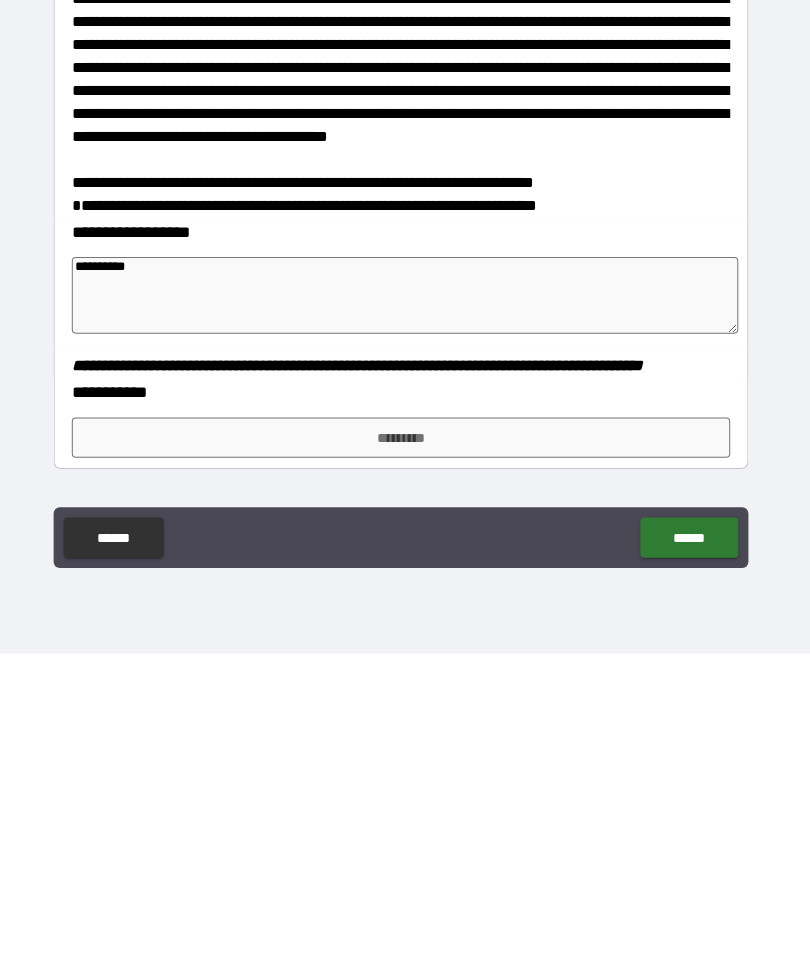 type on "*" 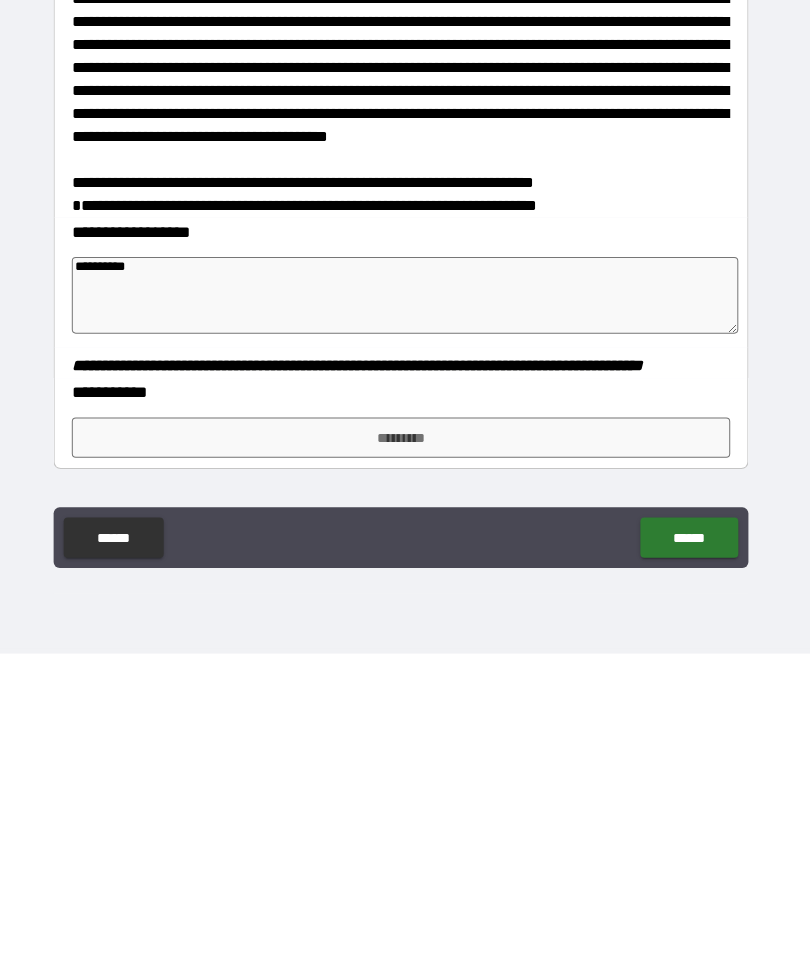 type on "**********" 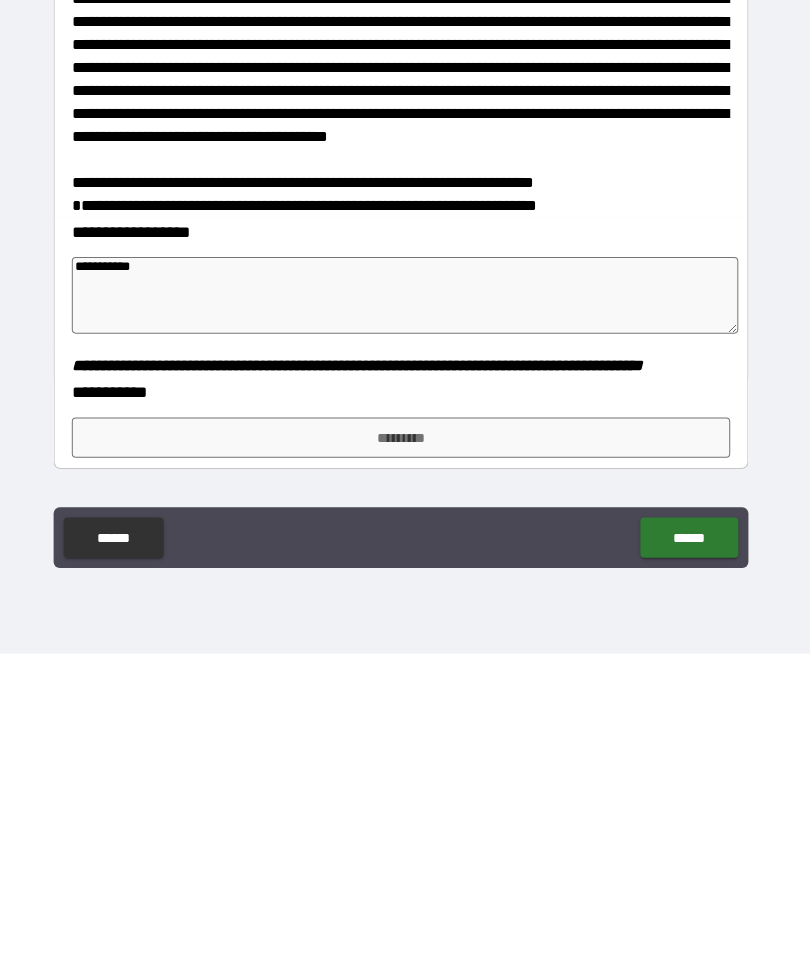 type on "*" 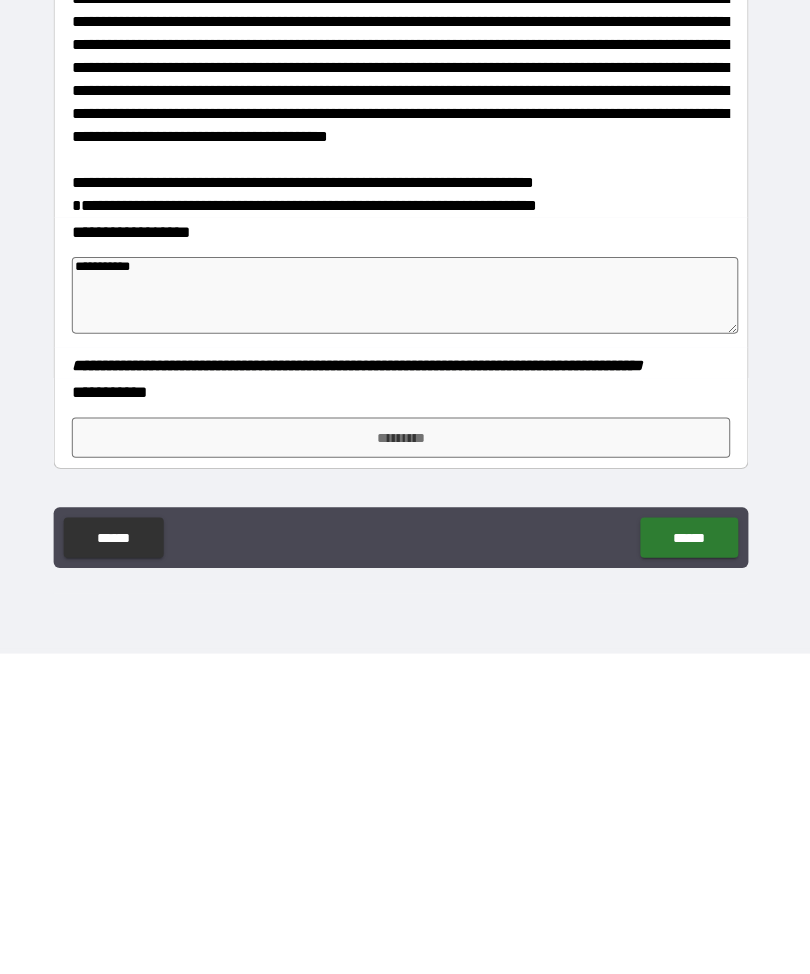 type on "**********" 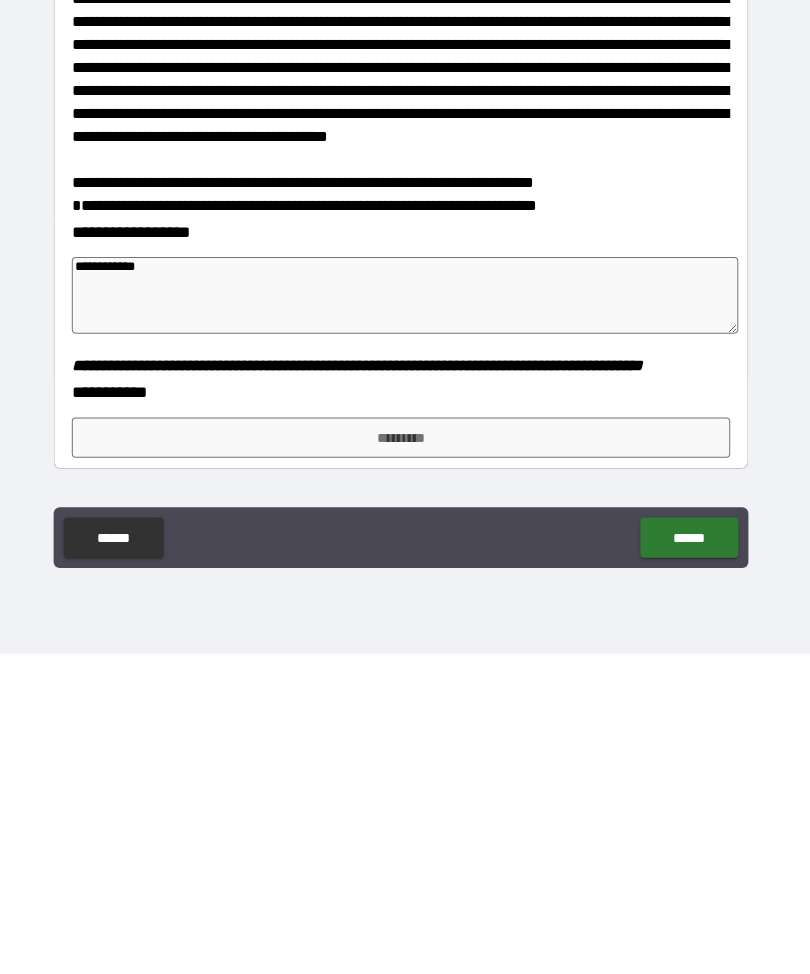type on "*" 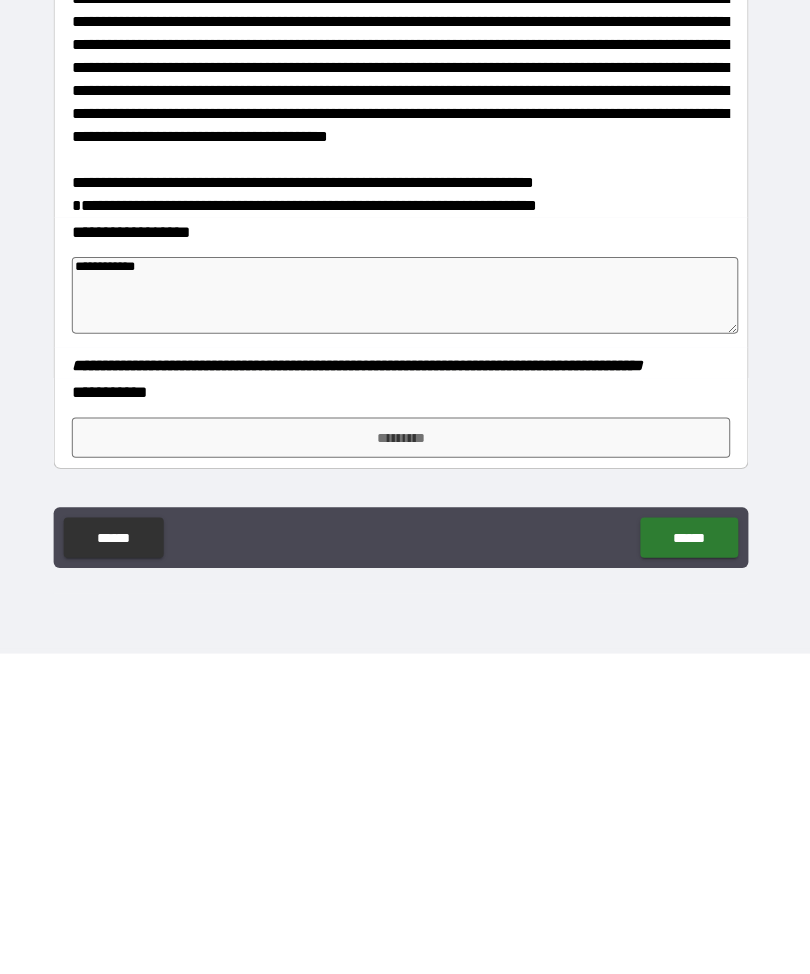 type on "**********" 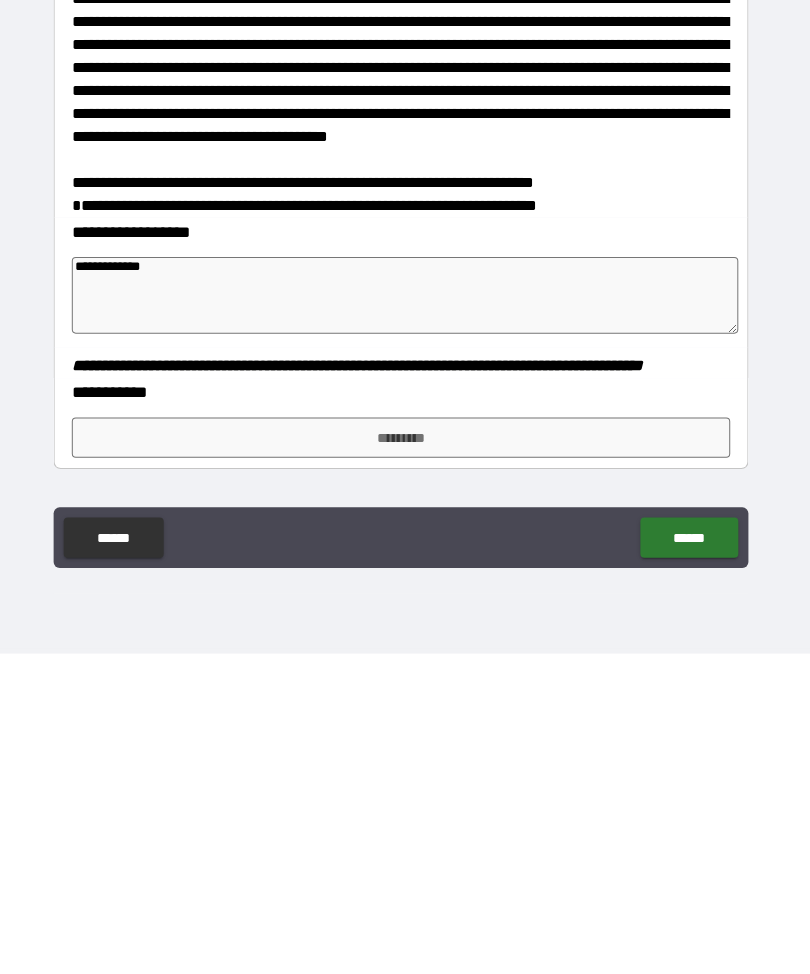 type on "*" 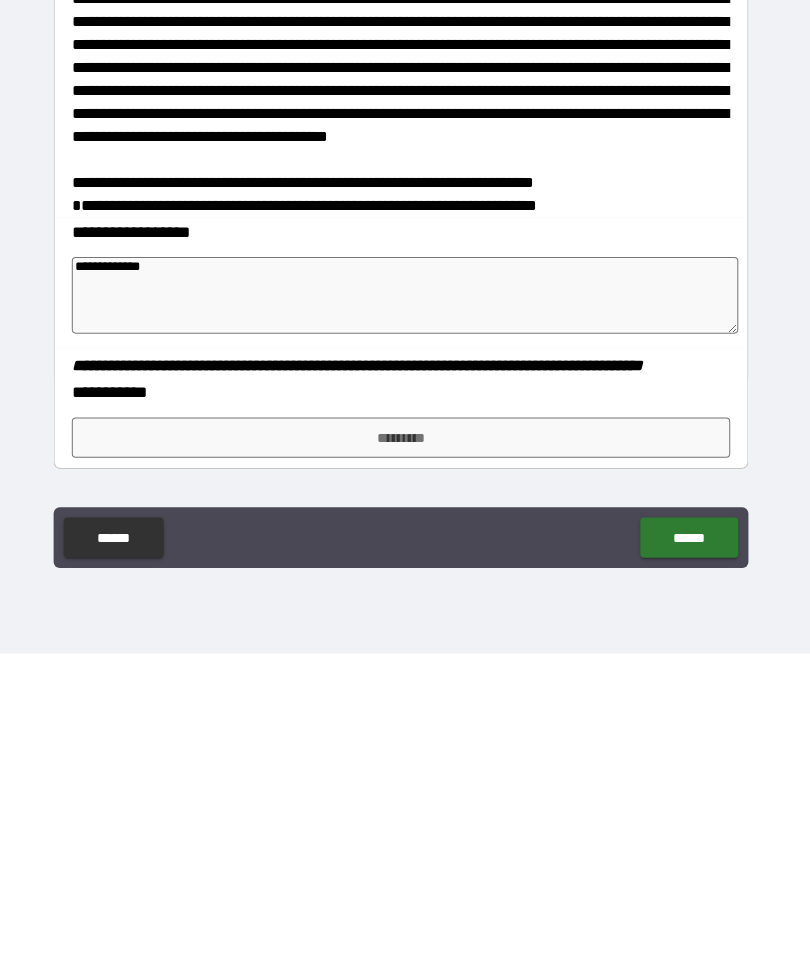 type on "**********" 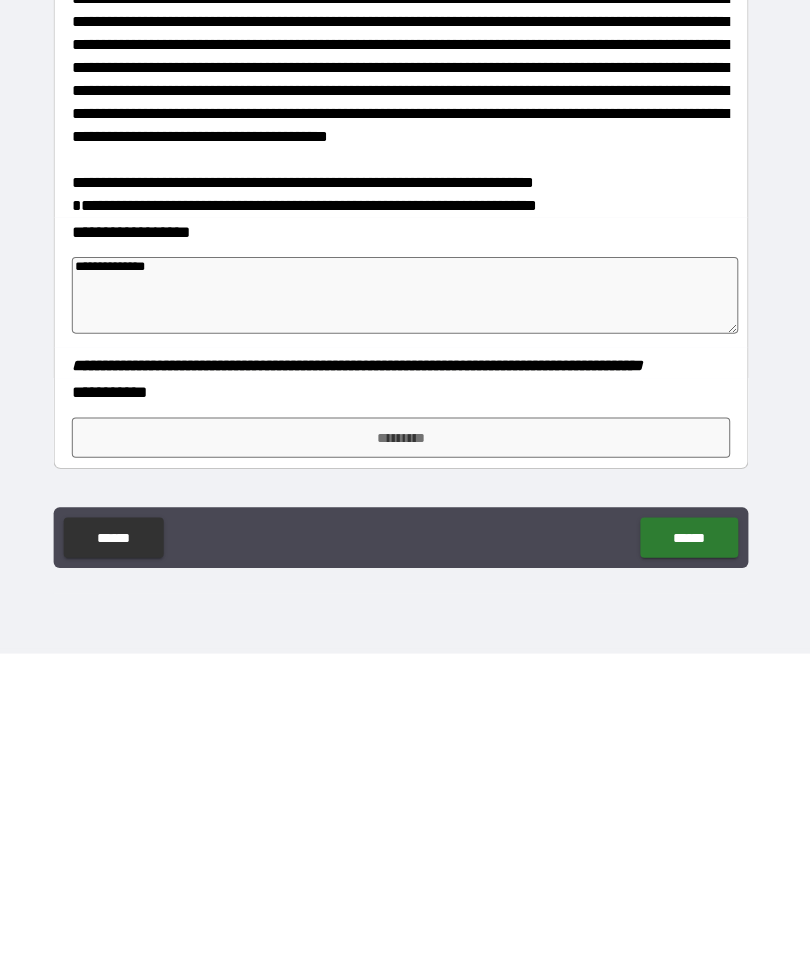type on "*" 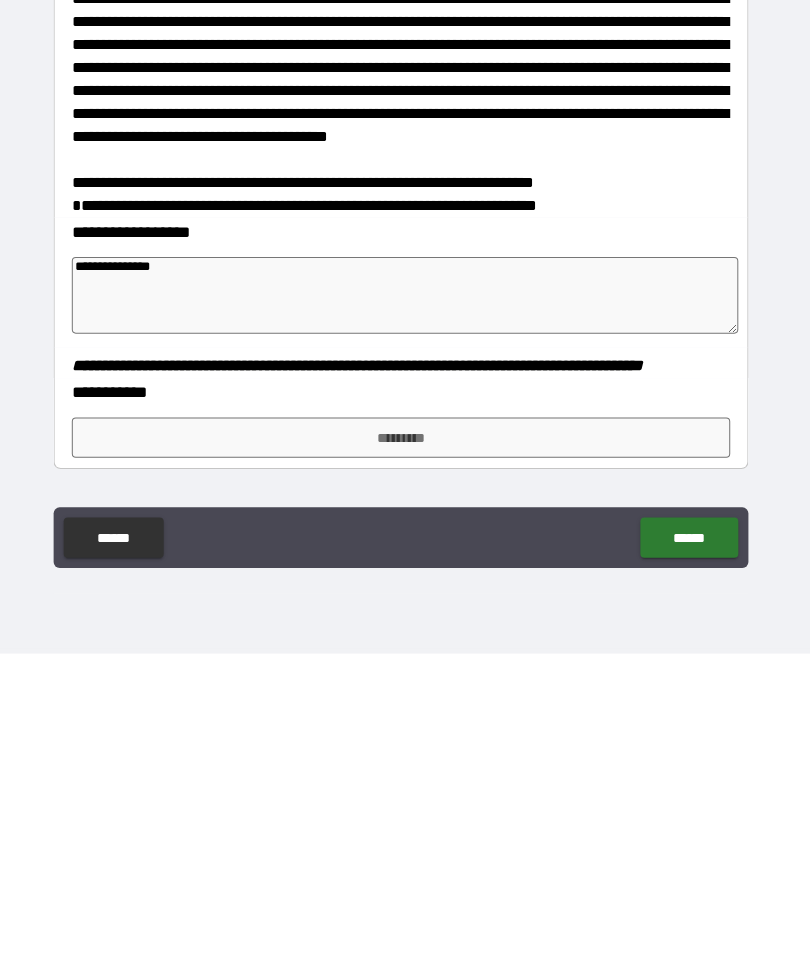 type on "*" 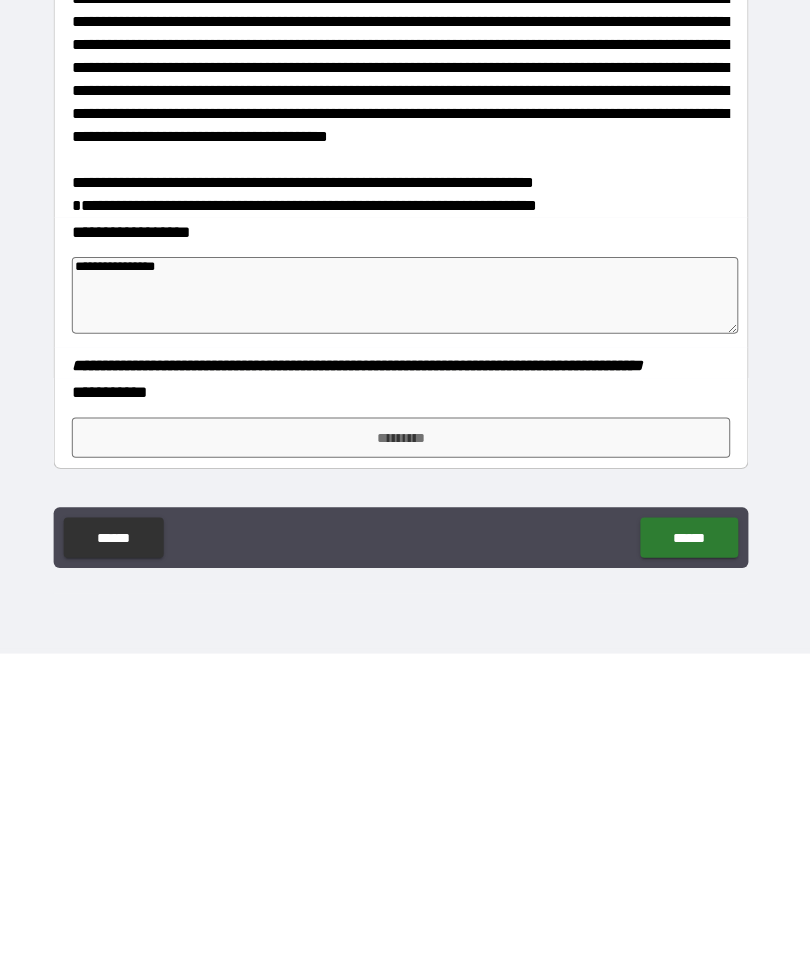 type on "*" 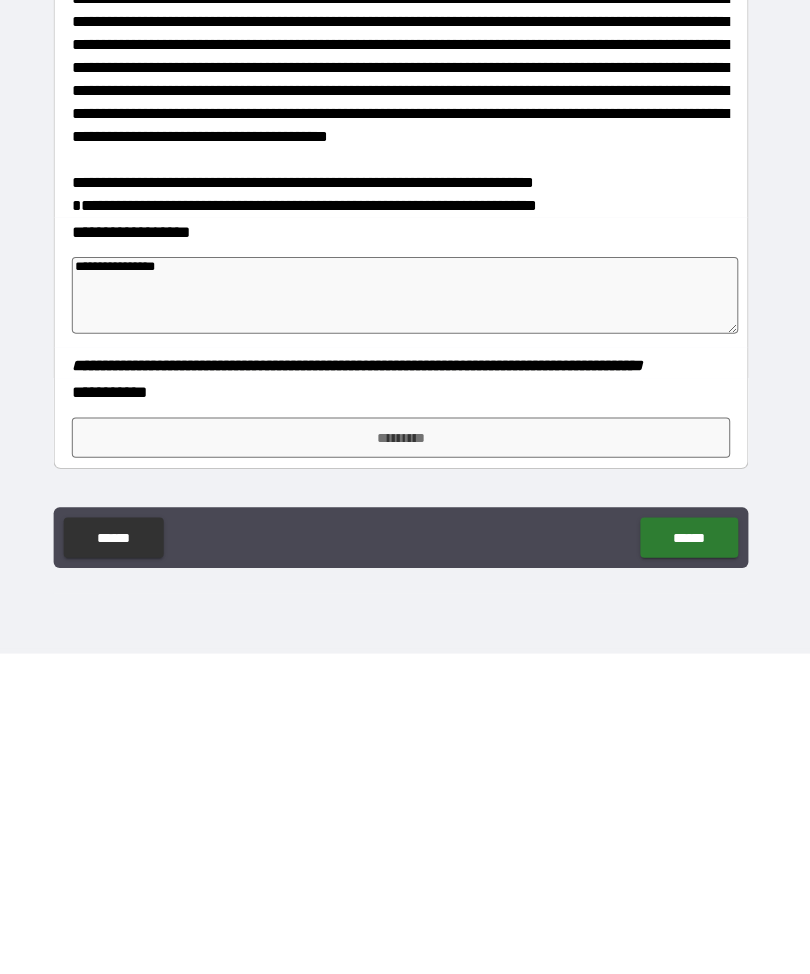 type on "**********" 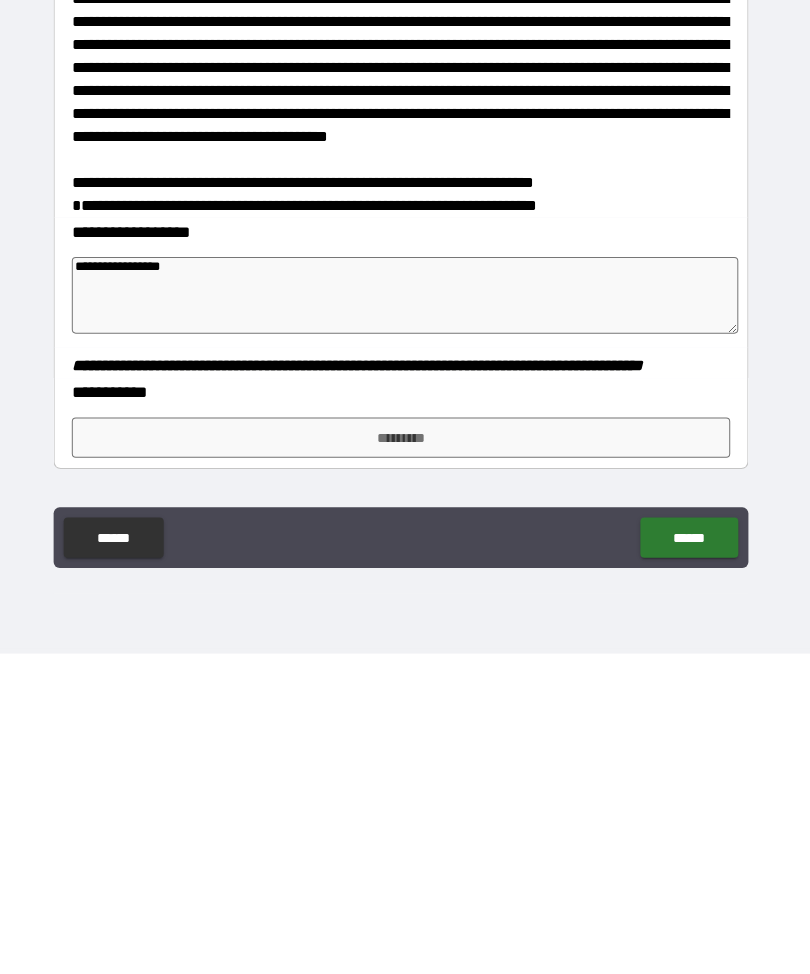 type on "*" 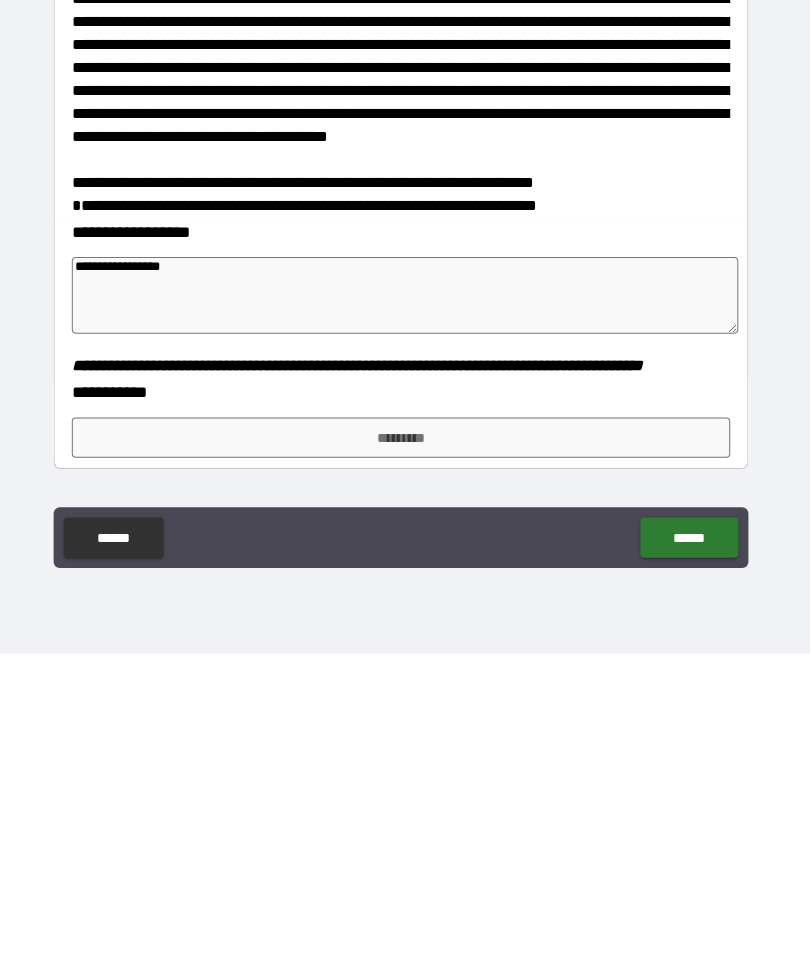 type on "**********" 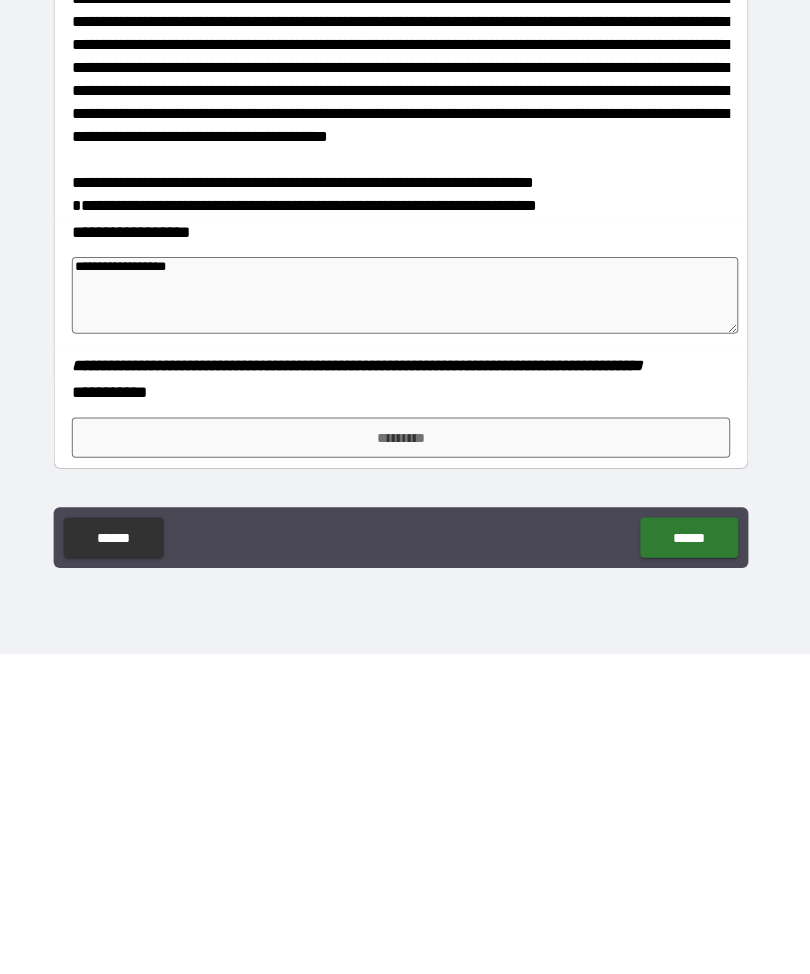type on "*" 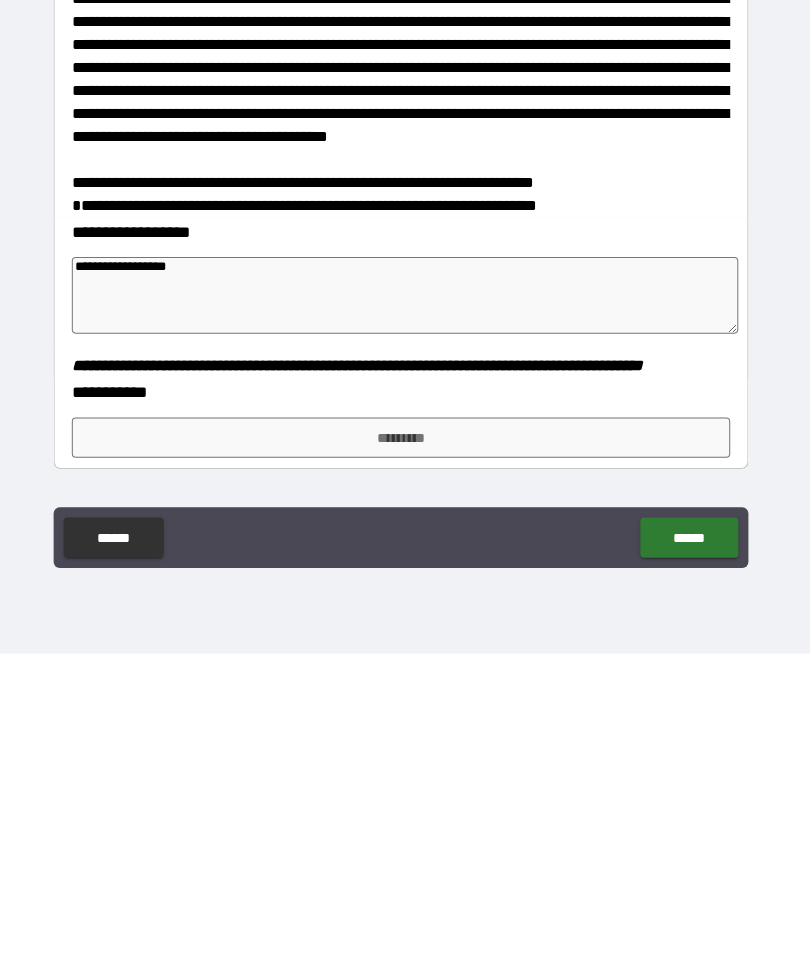 type on "**********" 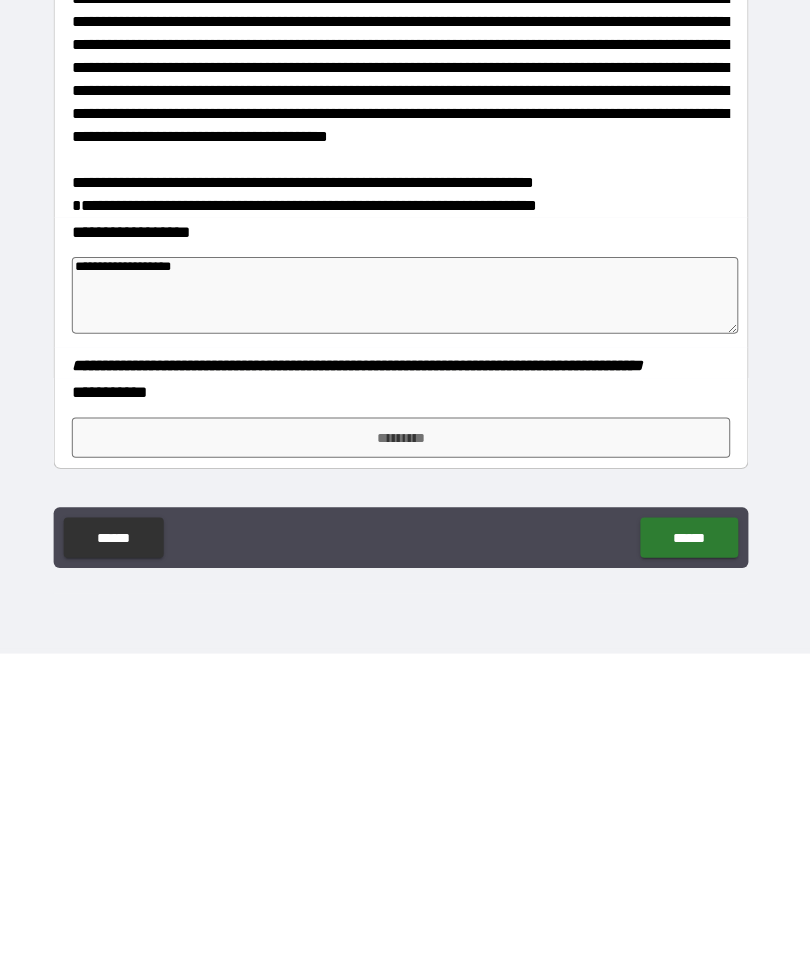type on "*" 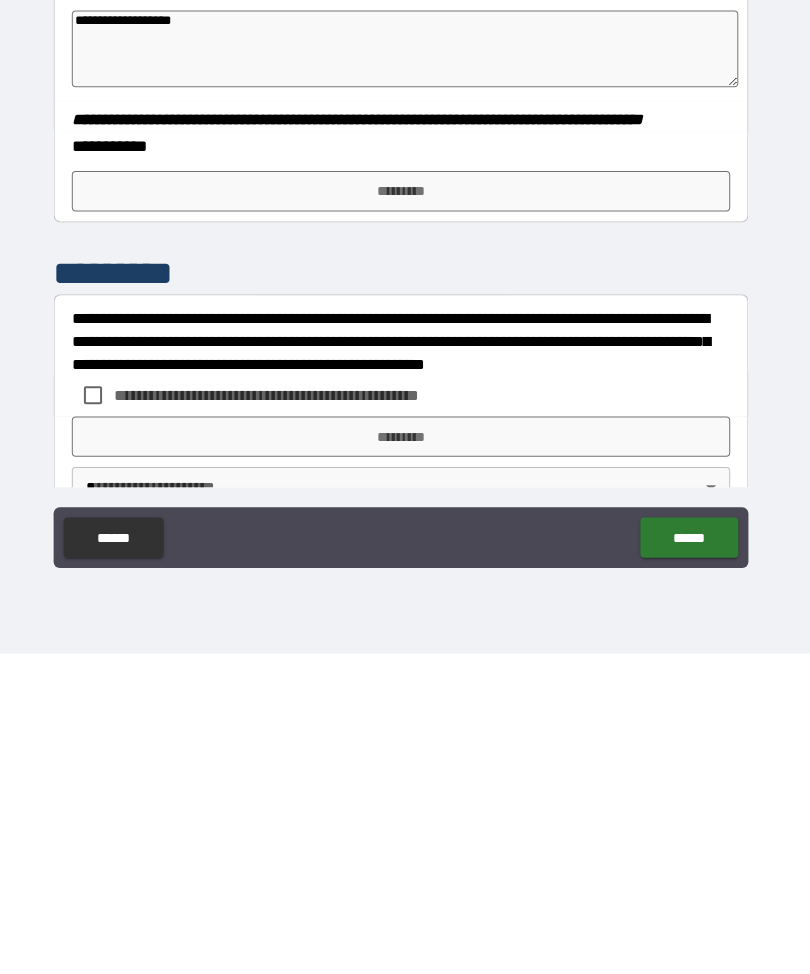 scroll, scrollTop: 457, scrollLeft: 0, axis: vertical 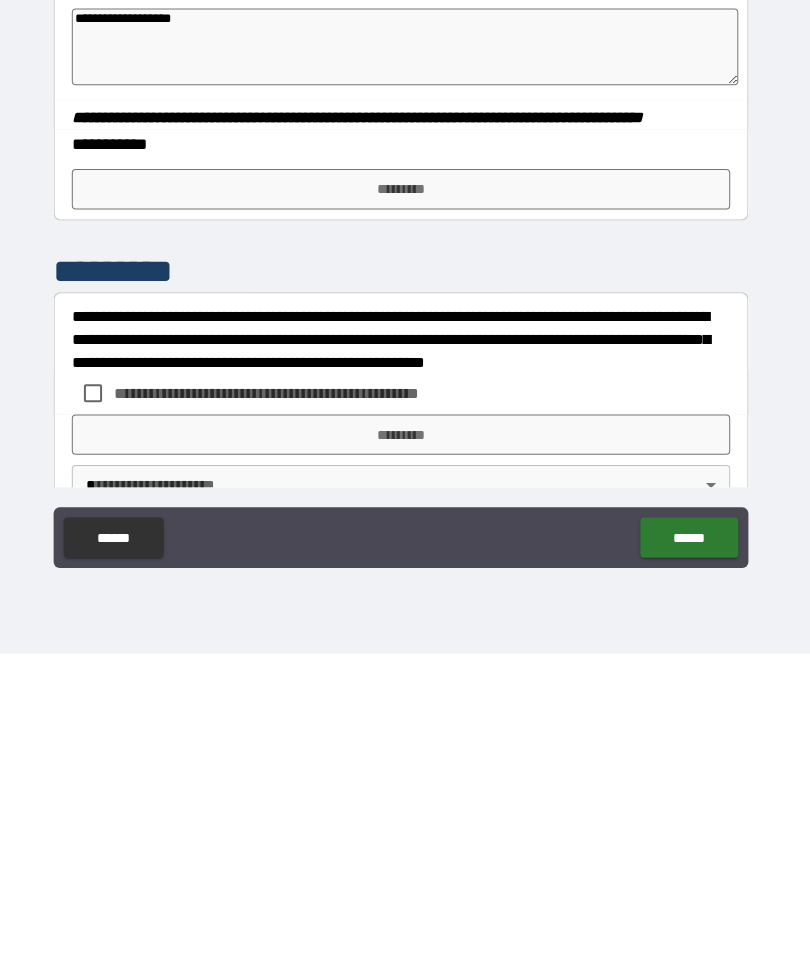 type on "**********" 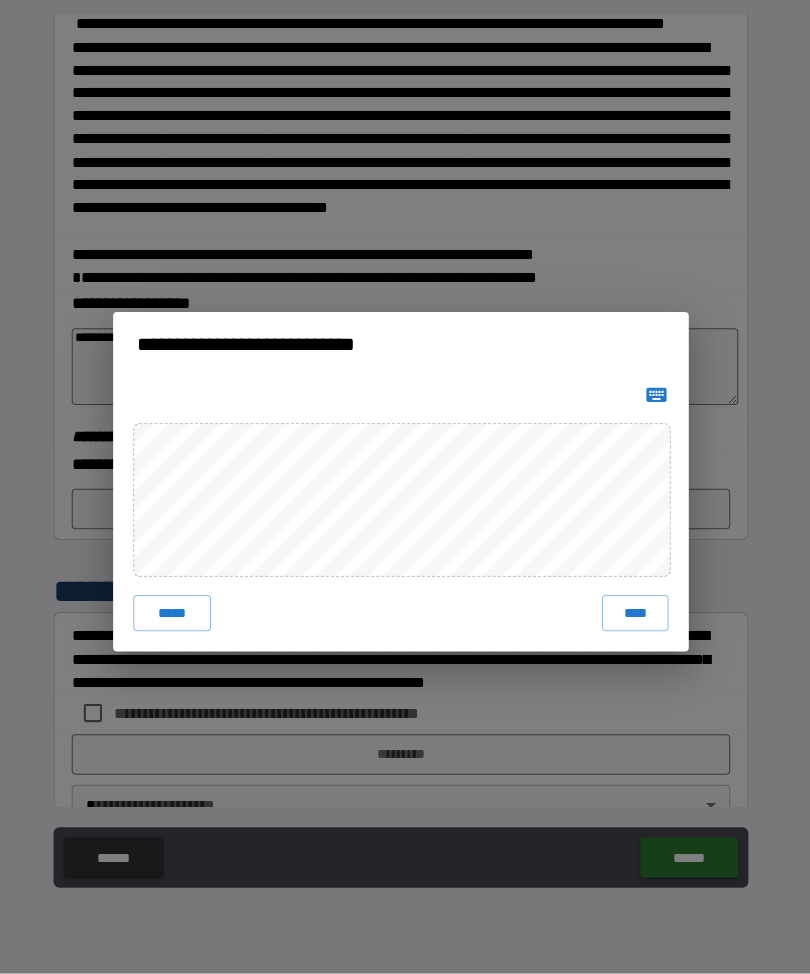 click on "****" at bounding box center [637, 617] 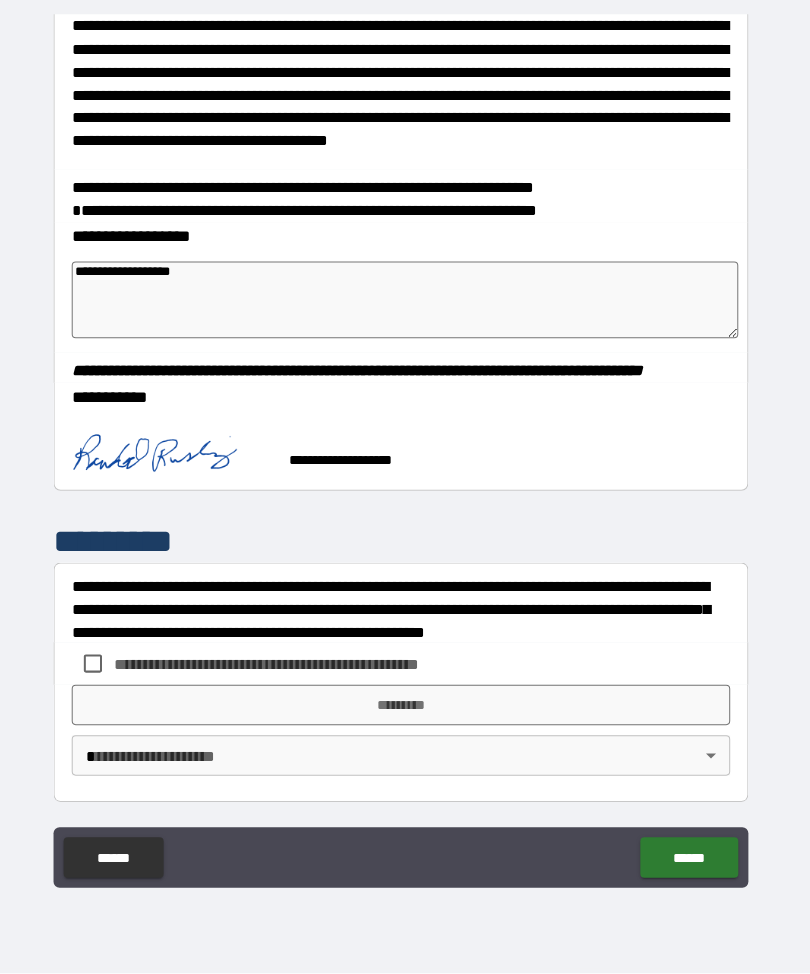 scroll, scrollTop: 560, scrollLeft: 0, axis: vertical 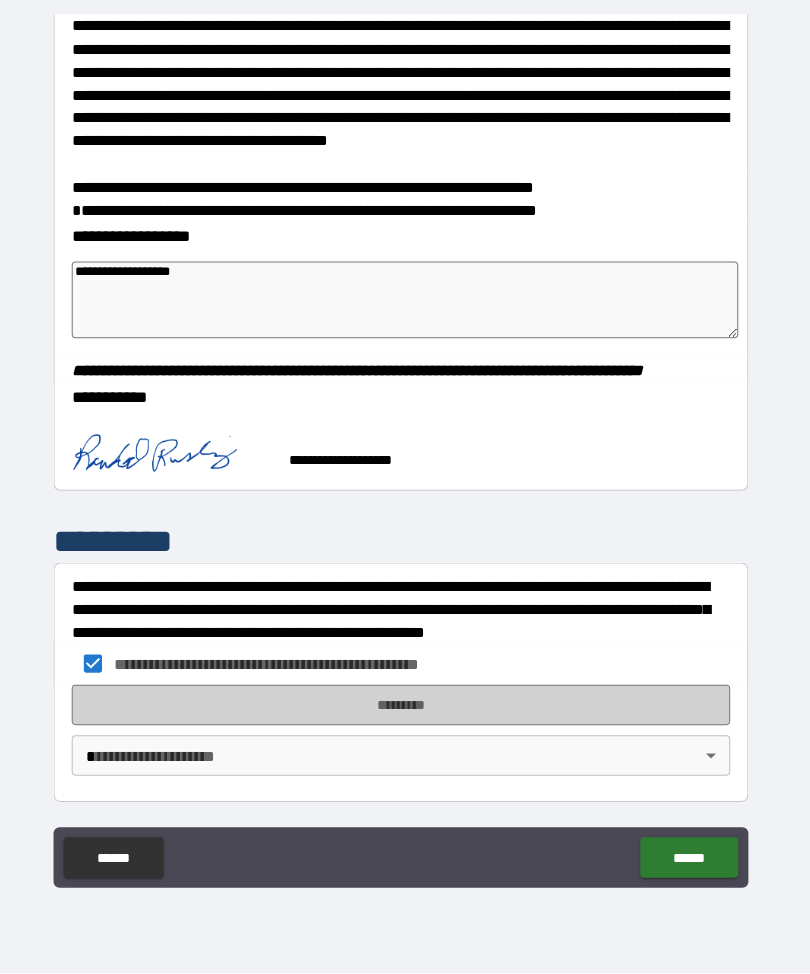 click on "*********" at bounding box center [405, 708] 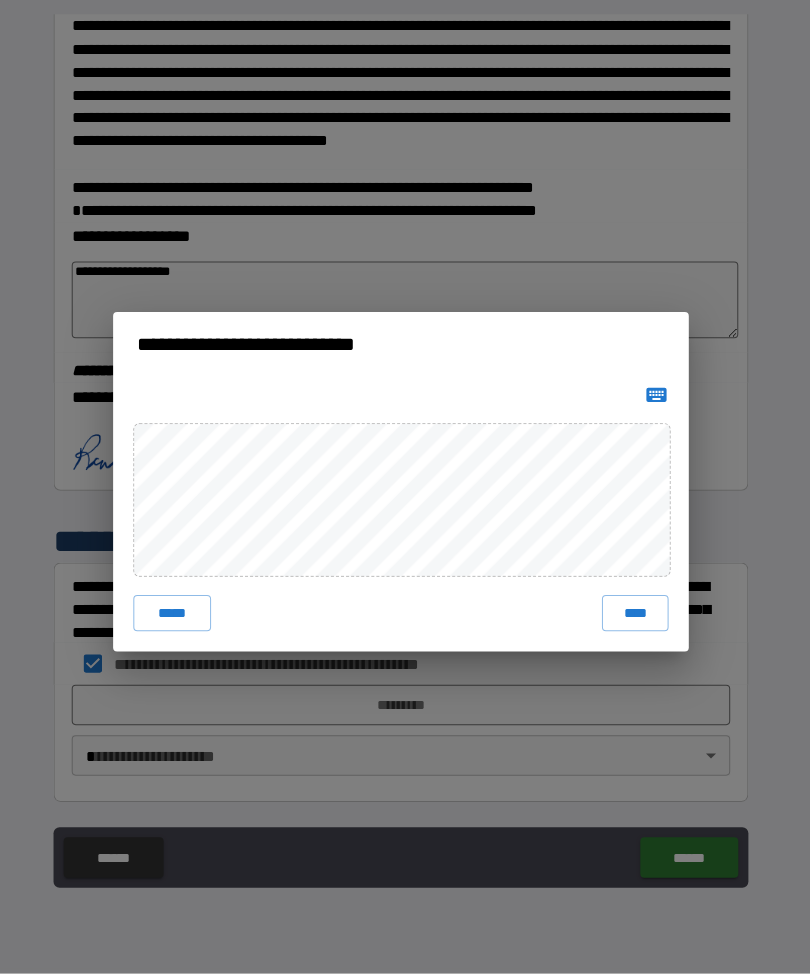 click on "****" at bounding box center (637, 617) 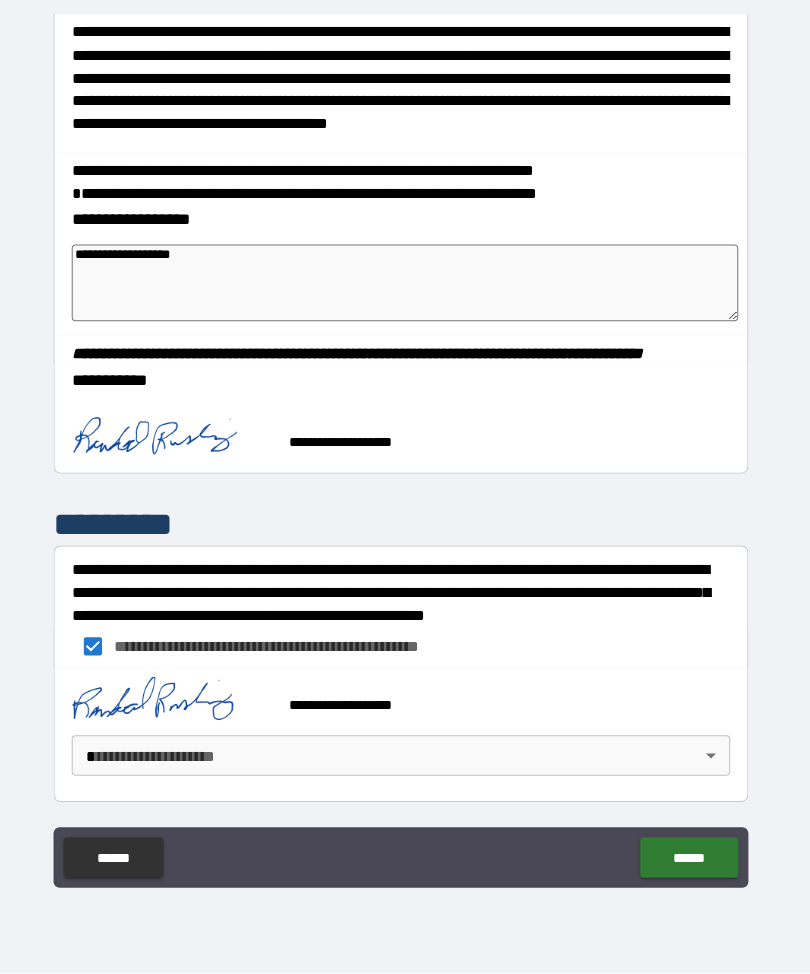 click on "**********" at bounding box center (405, 454) 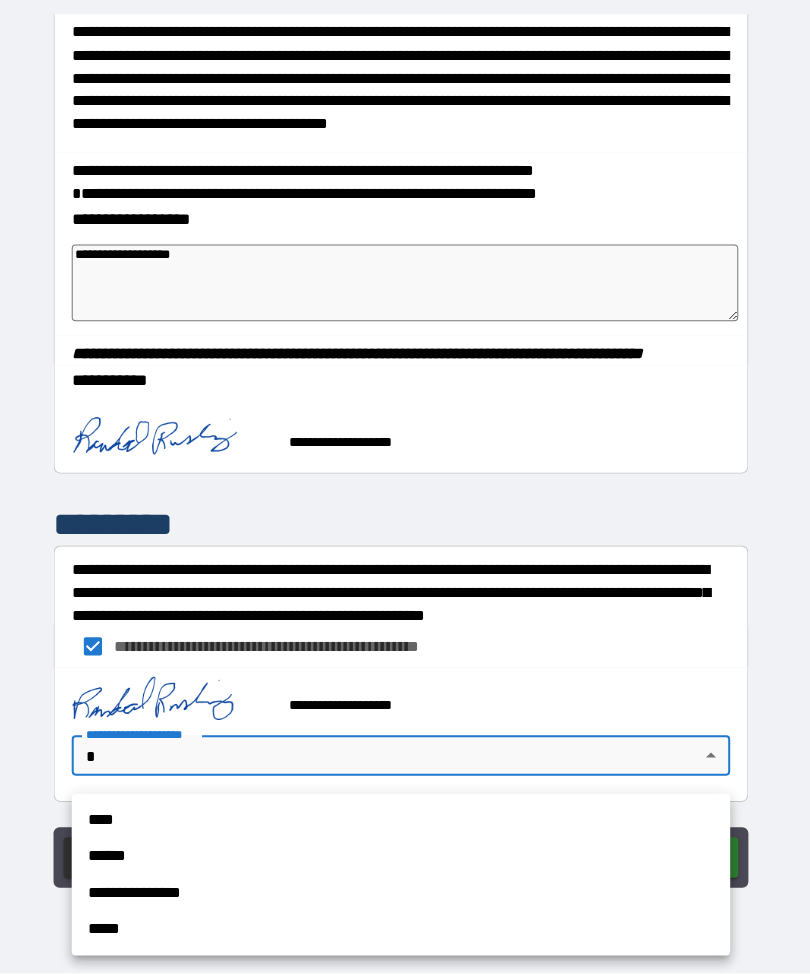 click on "****" at bounding box center [405, 822] 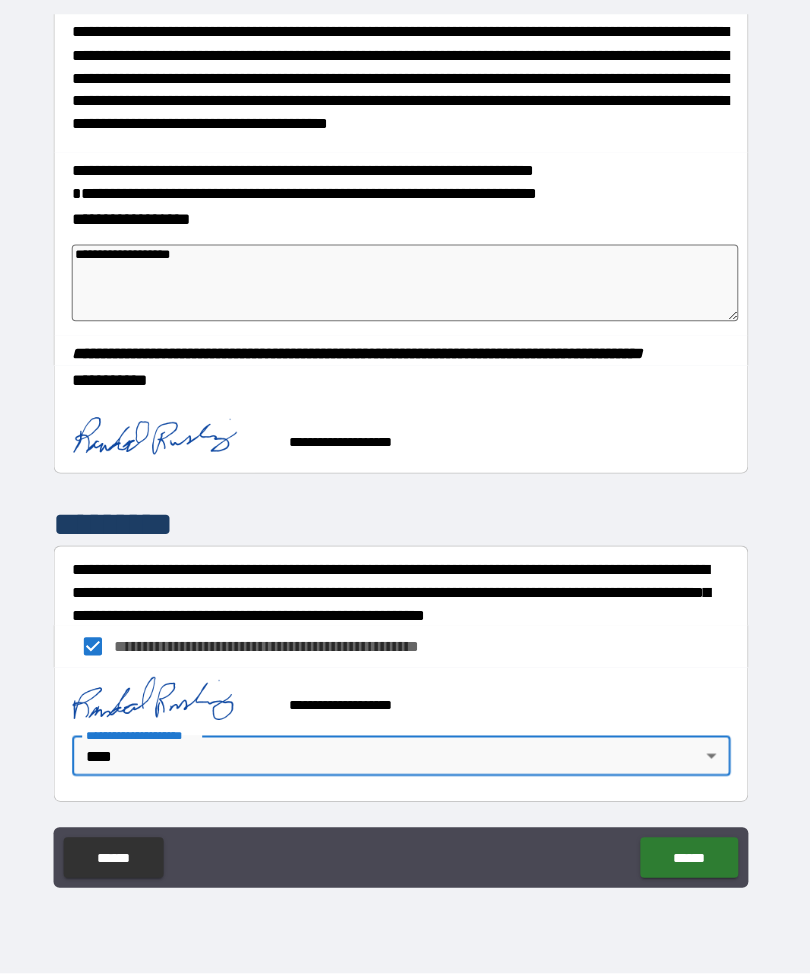 type on "*" 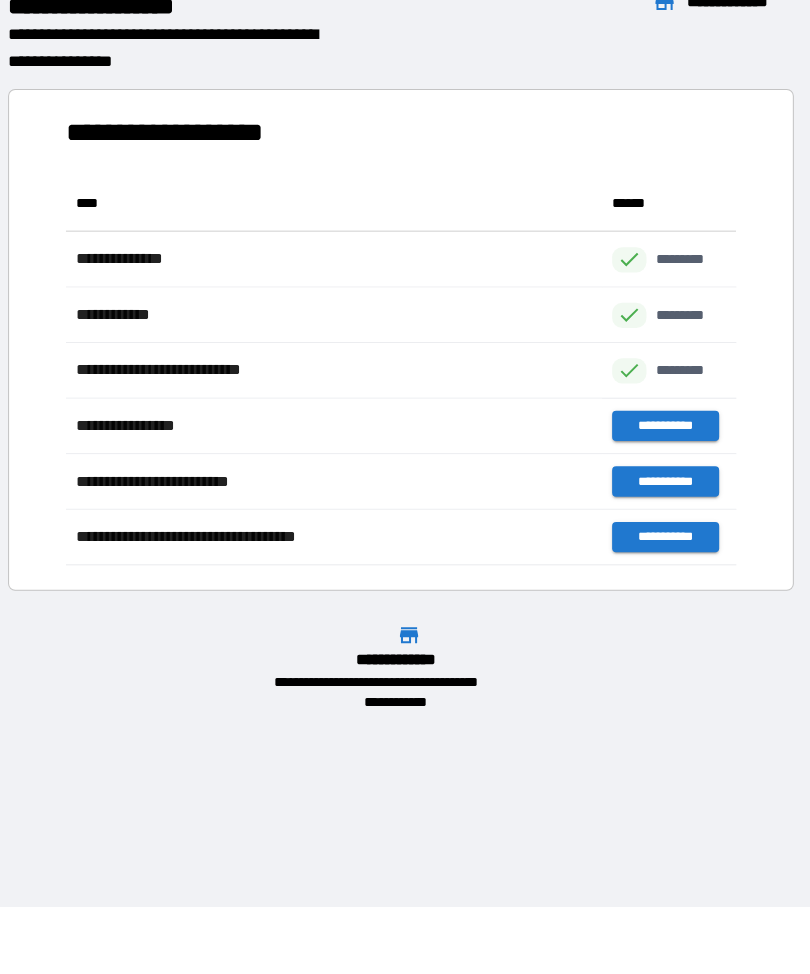 scroll, scrollTop: 386, scrollLeft: 664, axis: both 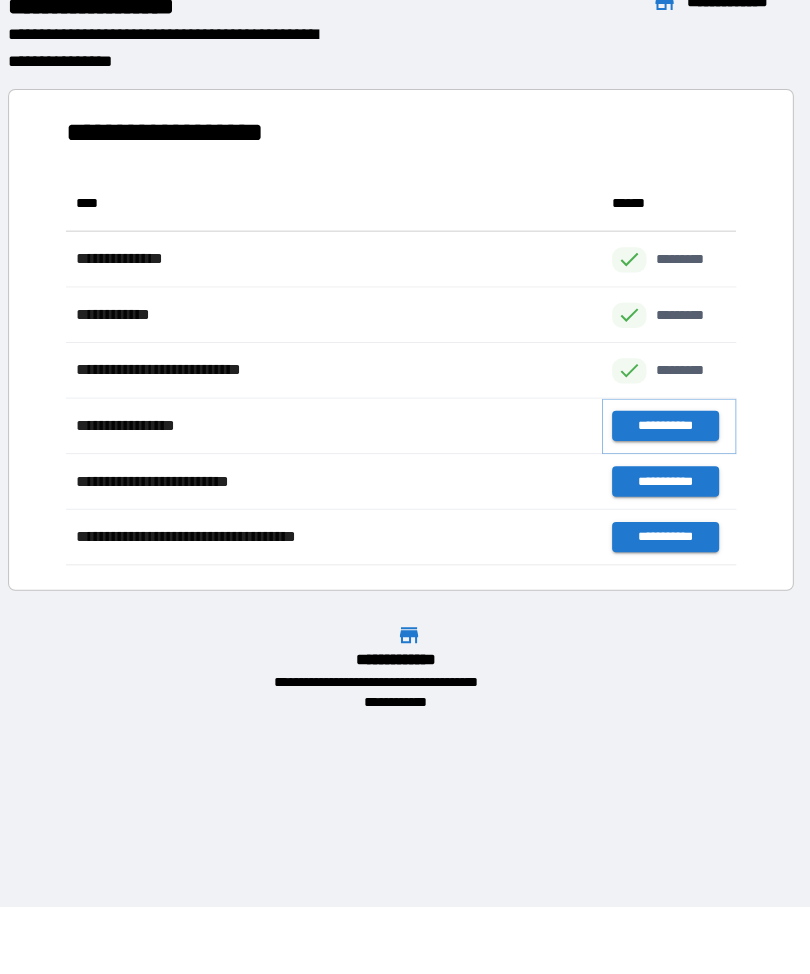 click on "**********" at bounding box center [666, 432] 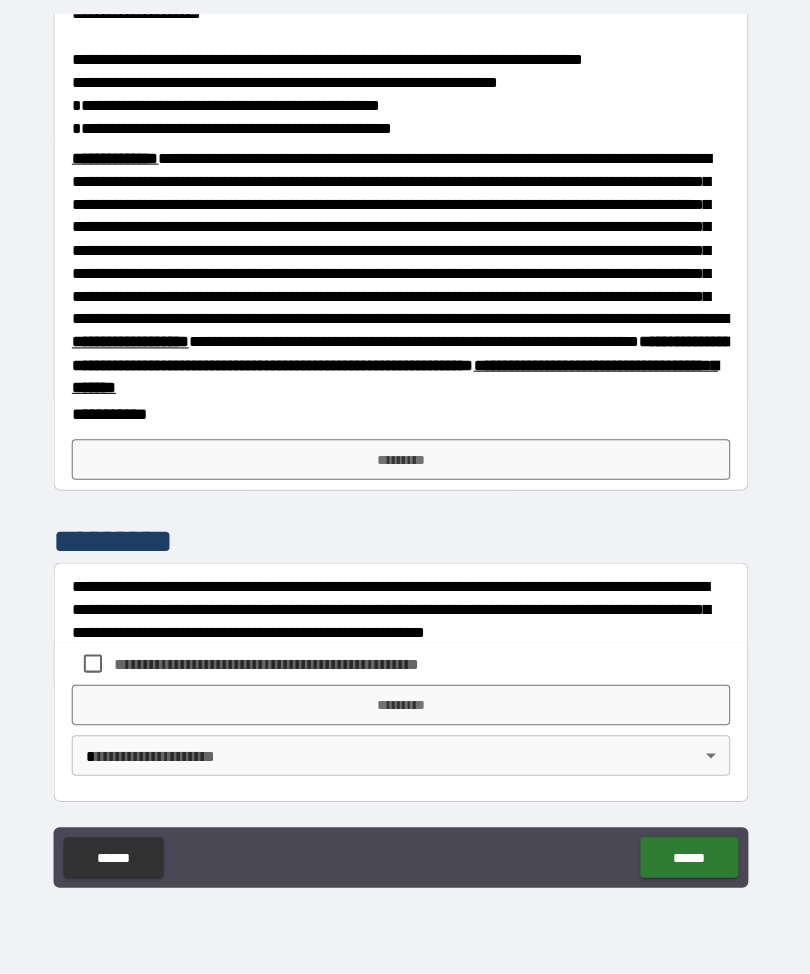 scroll, scrollTop: 876, scrollLeft: 0, axis: vertical 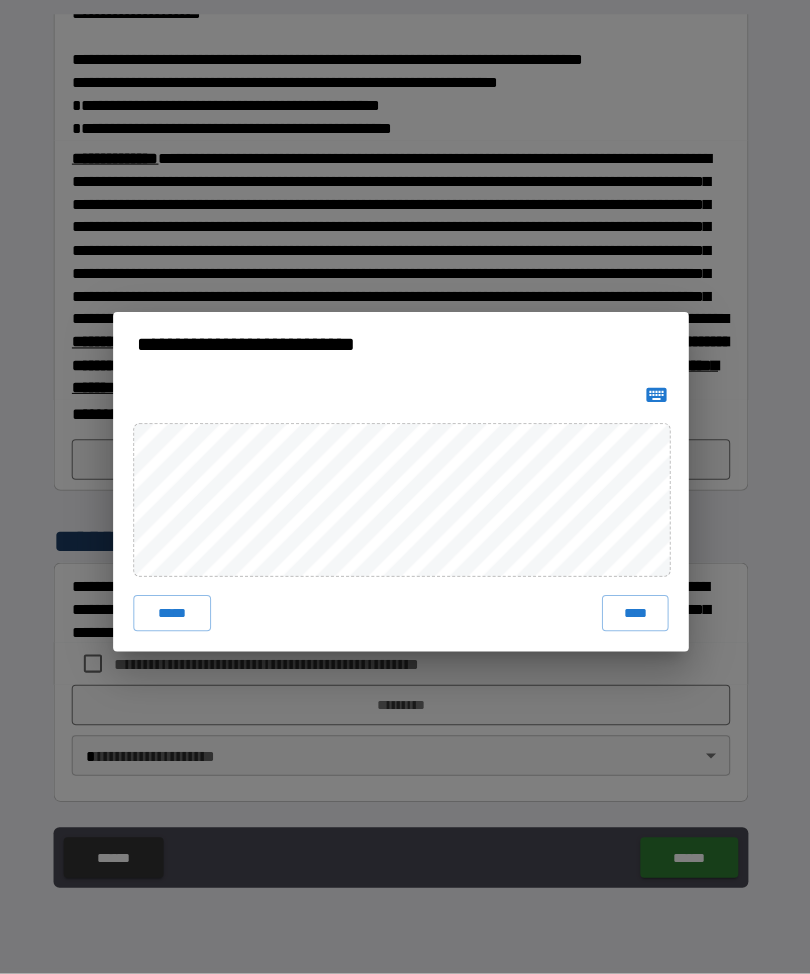 click on "****" at bounding box center (637, 617) 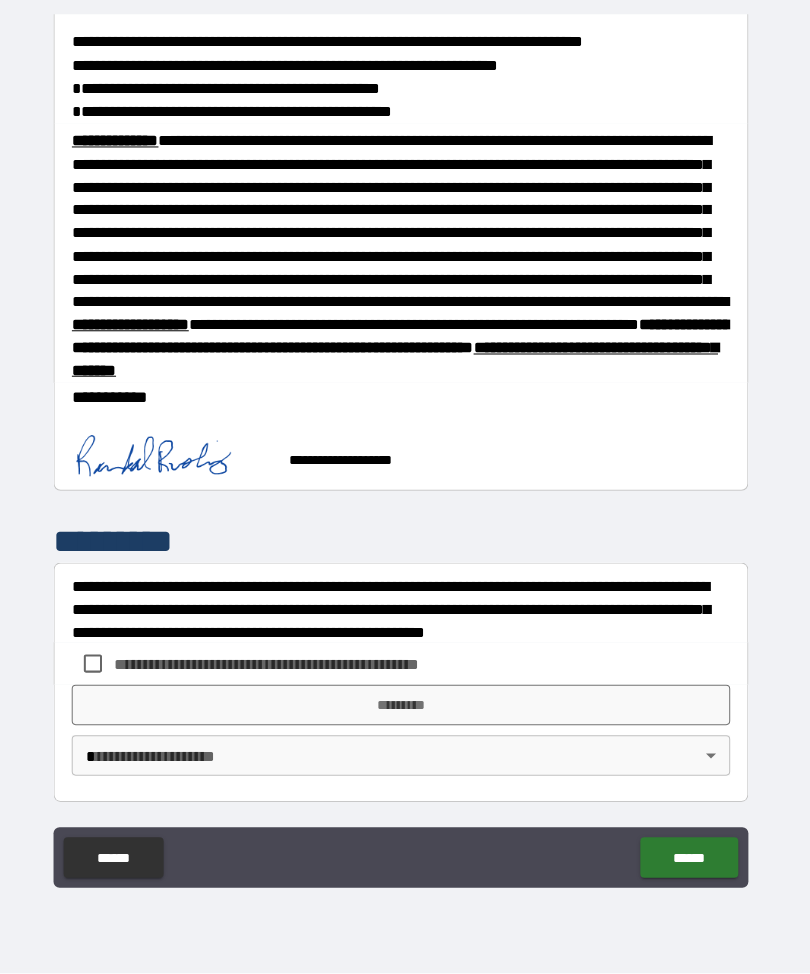 scroll, scrollTop: 866, scrollLeft: 0, axis: vertical 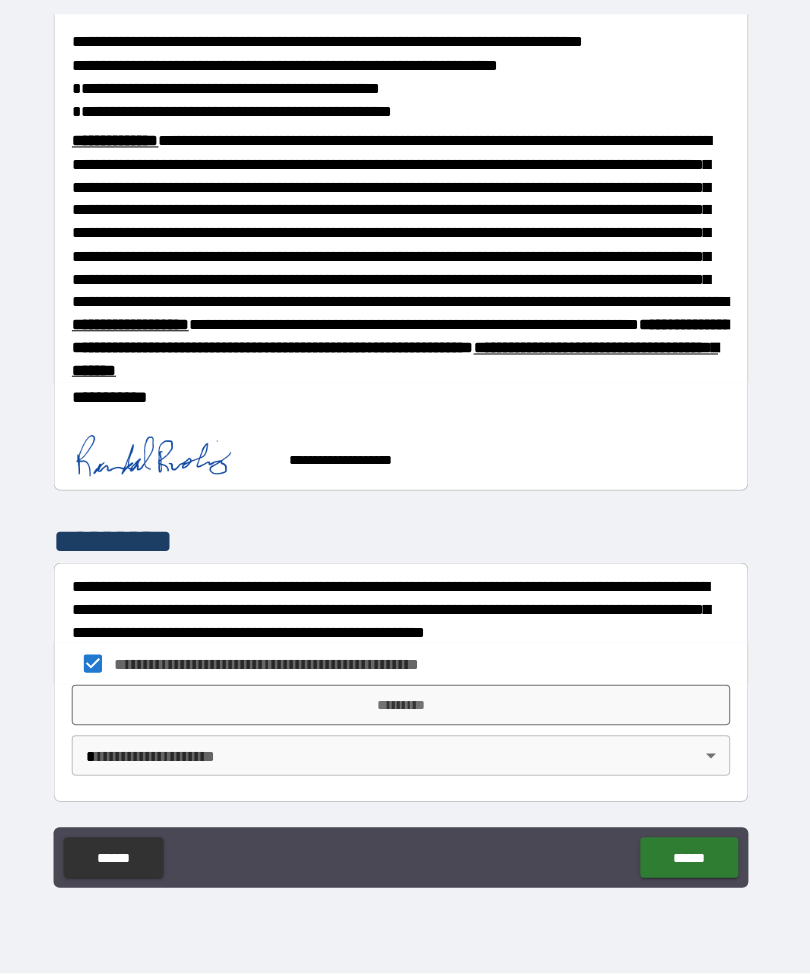 click on "*********" at bounding box center [405, 708] 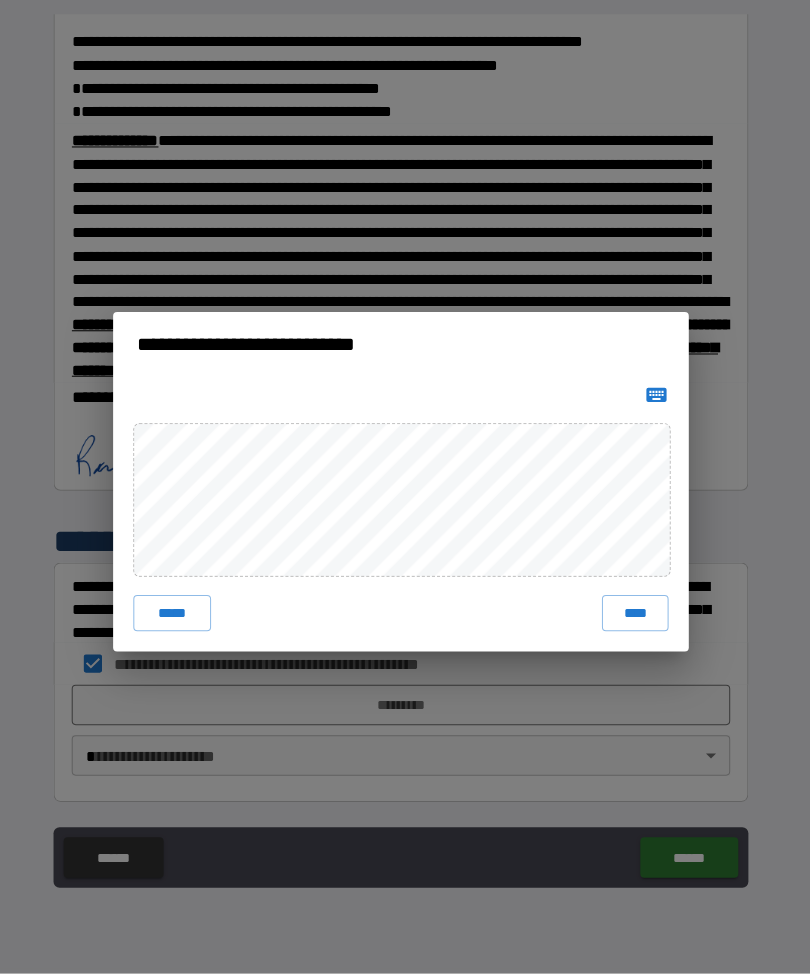 click on "****" at bounding box center (637, 617) 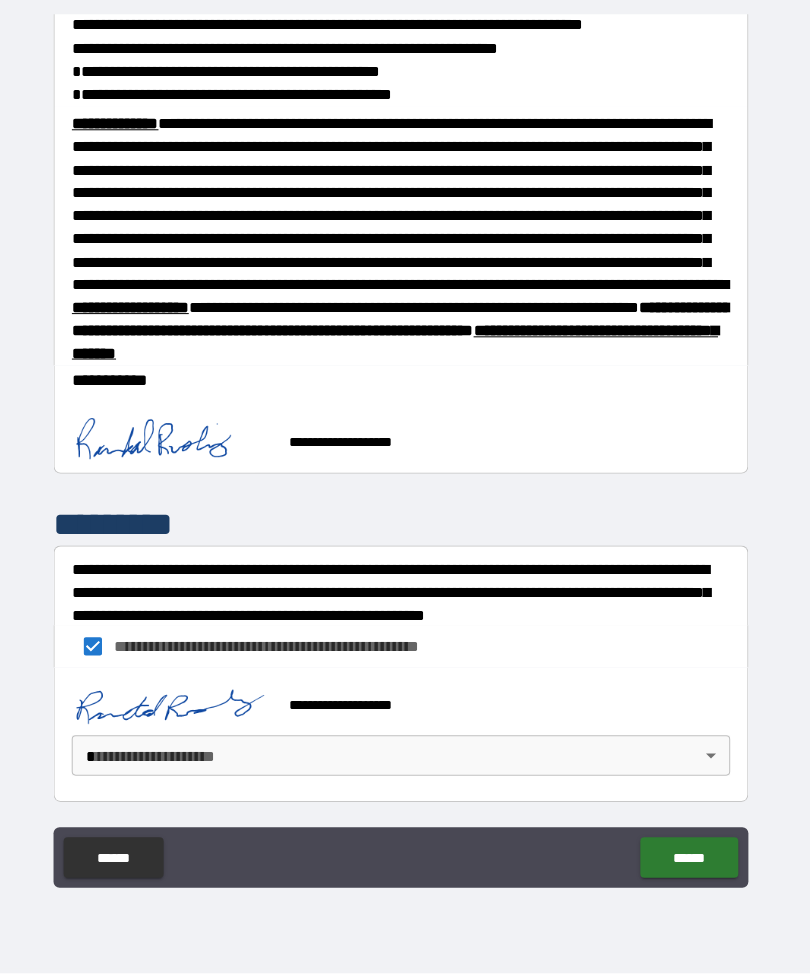 click on "**********" at bounding box center (405, 454) 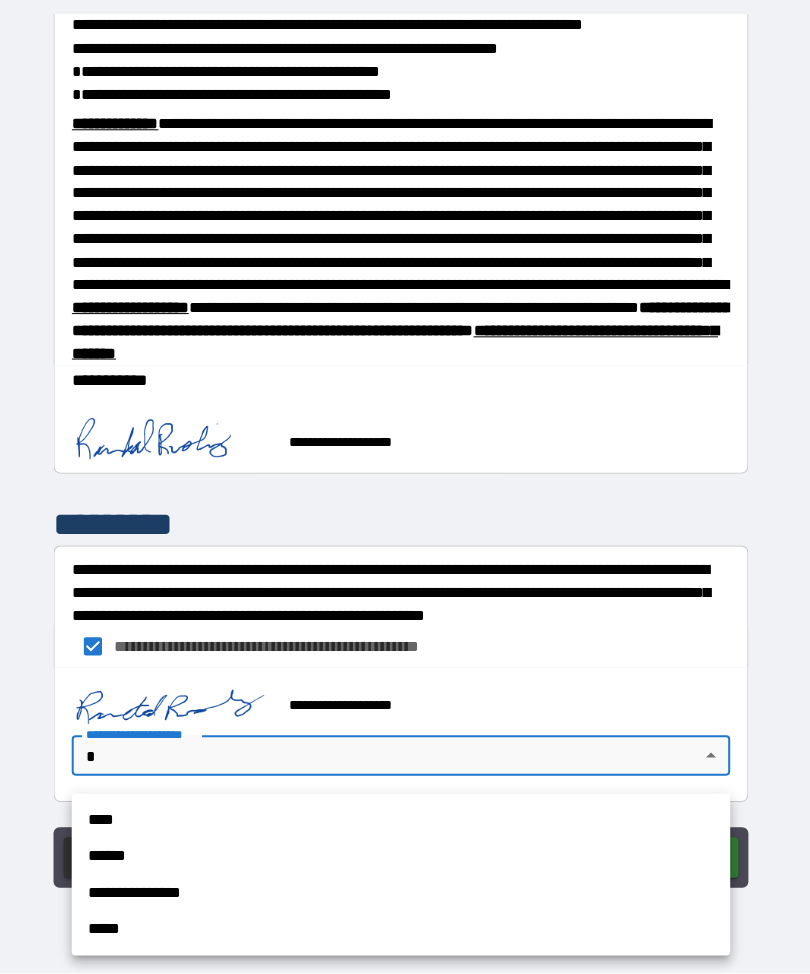 click on "****" at bounding box center [405, 822] 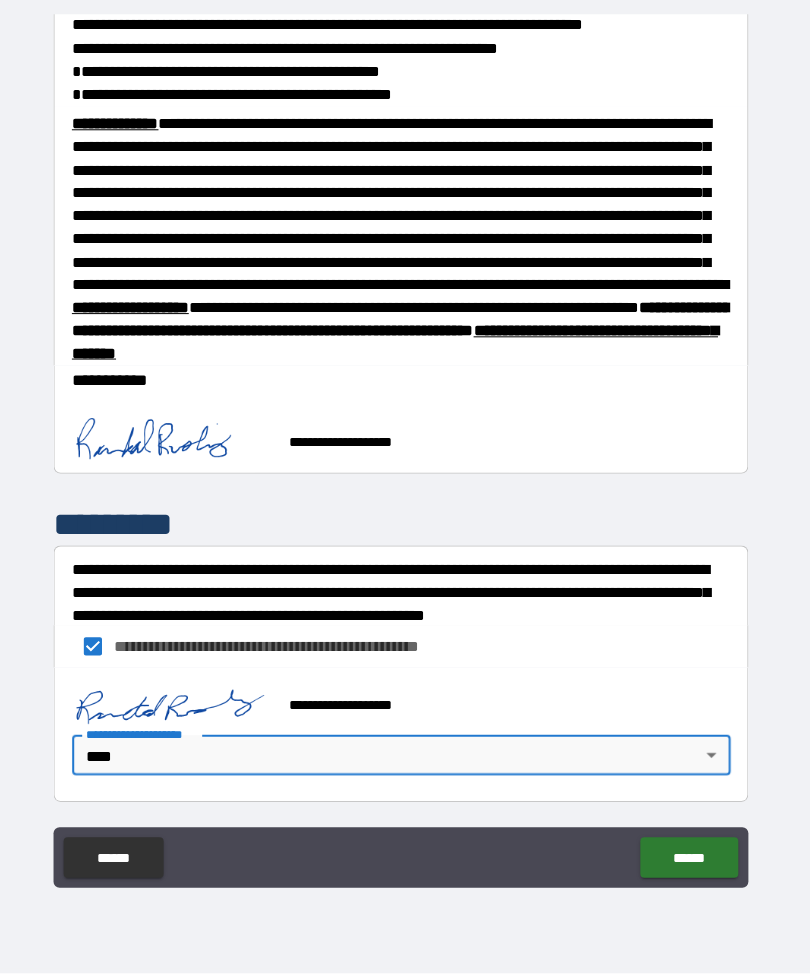 type on "****" 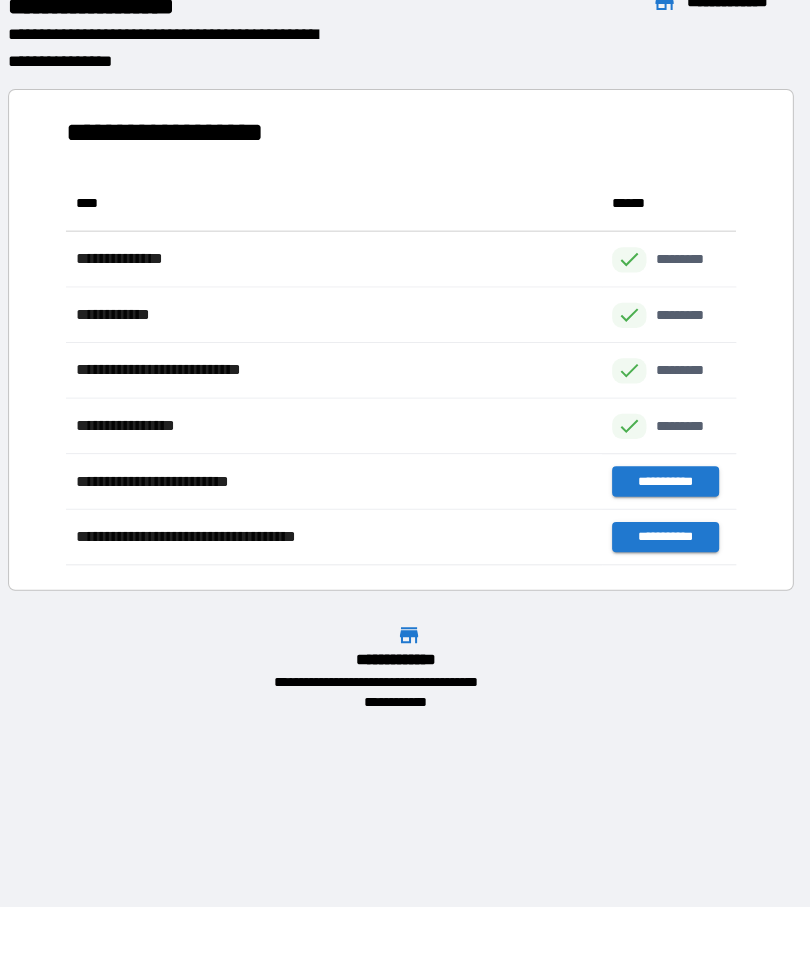scroll, scrollTop: 1, scrollLeft: 1, axis: both 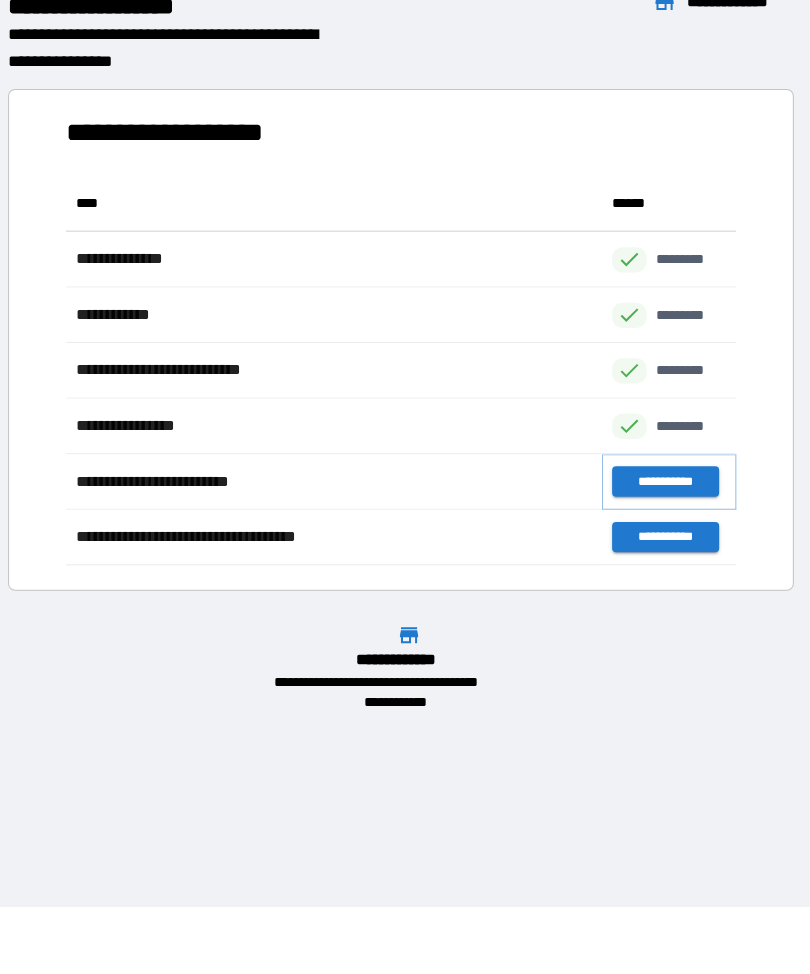 click on "**********" at bounding box center (666, 487) 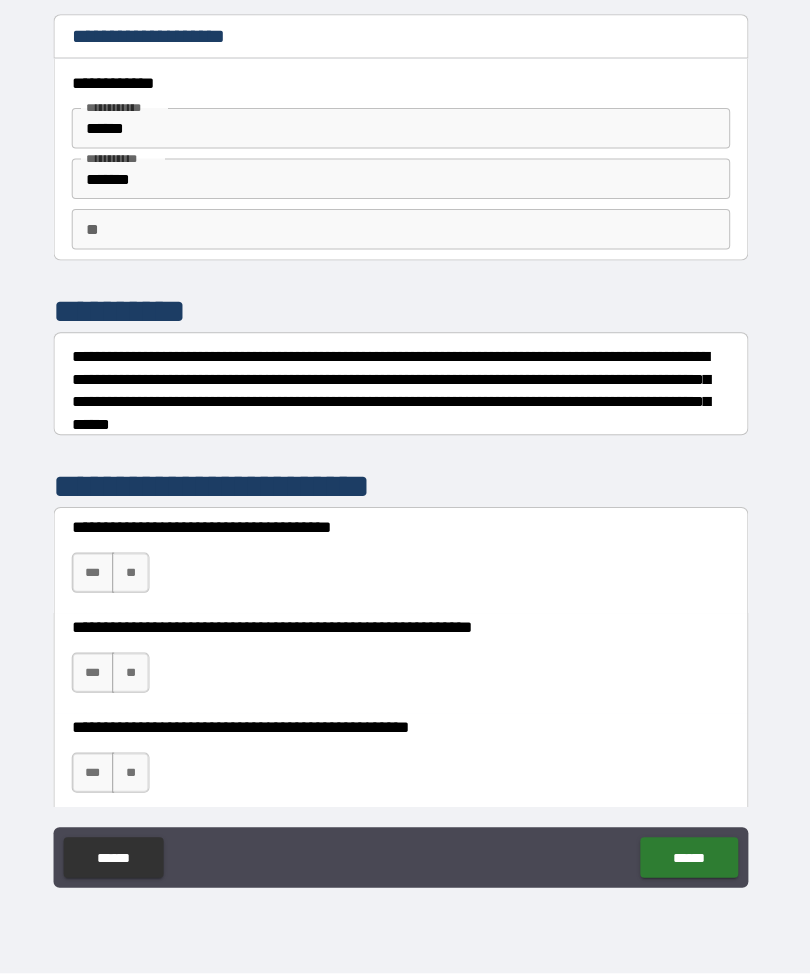 click on "**" at bounding box center [137, 577] 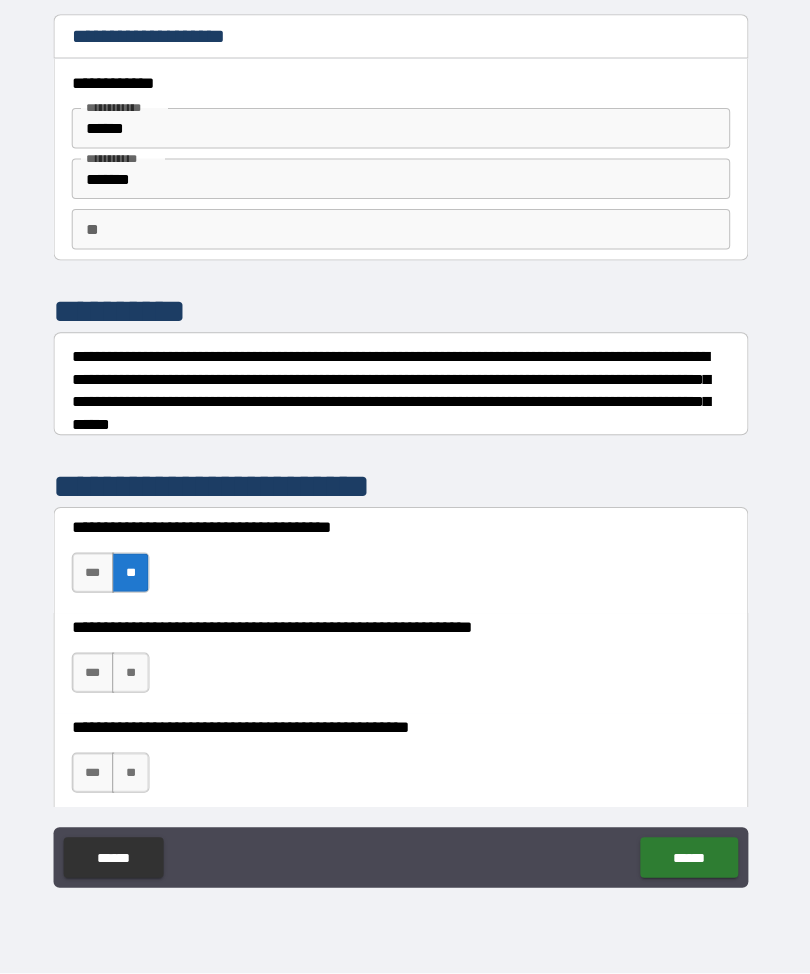 click on "***" at bounding box center (100, 676) 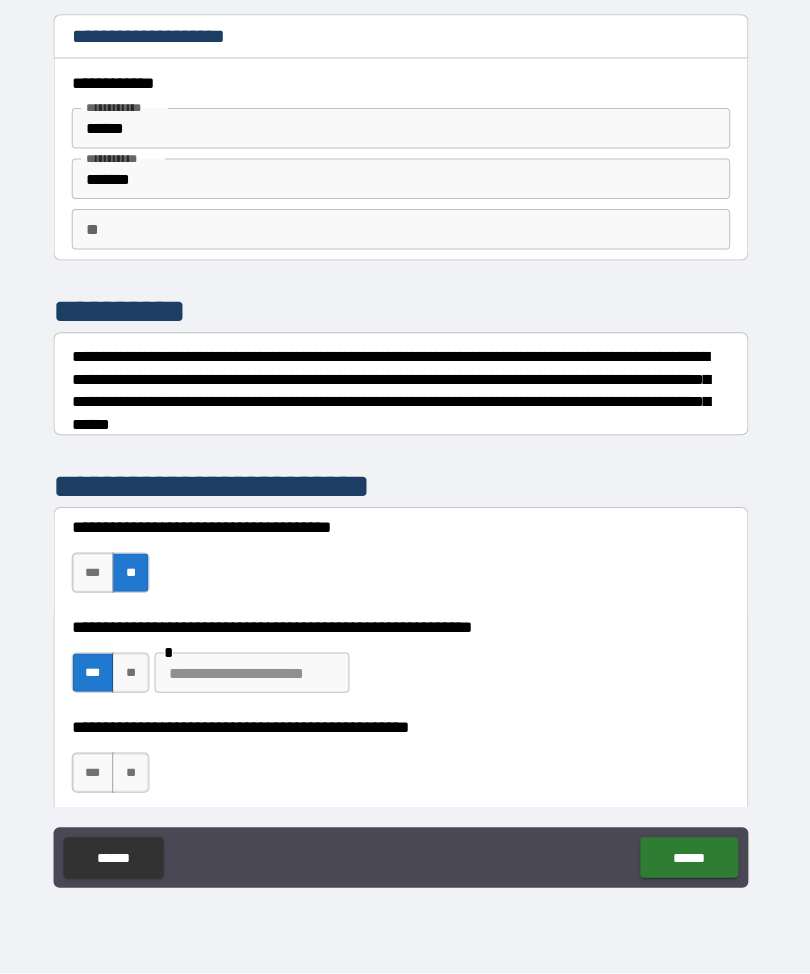 click at bounding box center [257, 676] 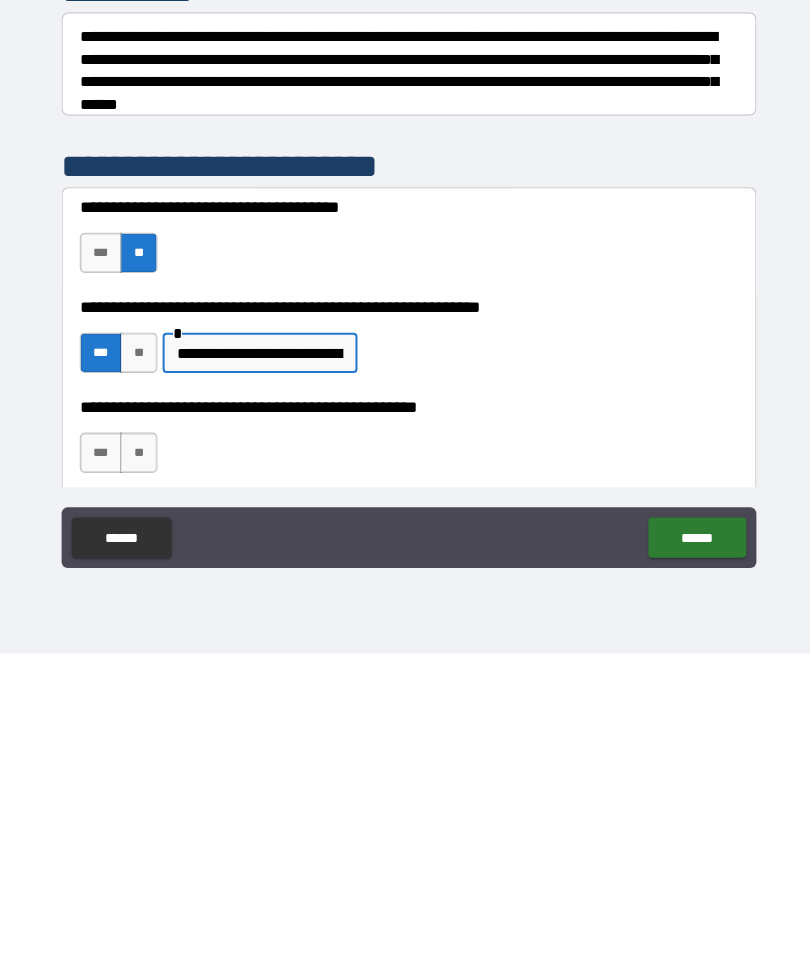 type on "**********" 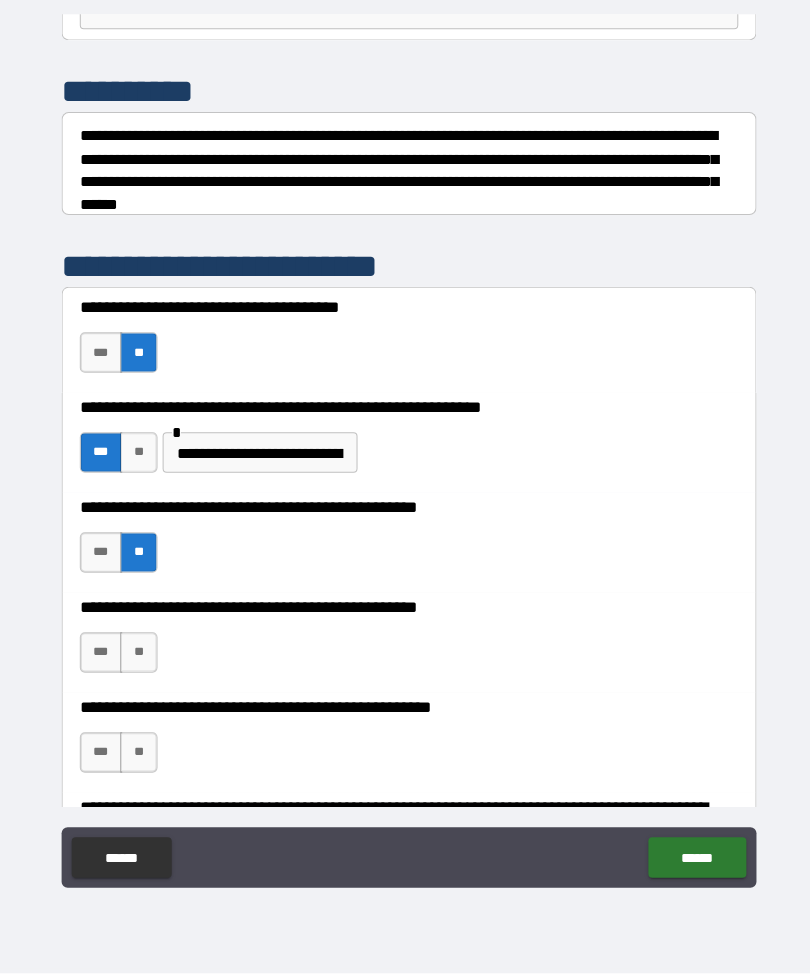 scroll, scrollTop: 245, scrollLeft: 0, axis: vertical 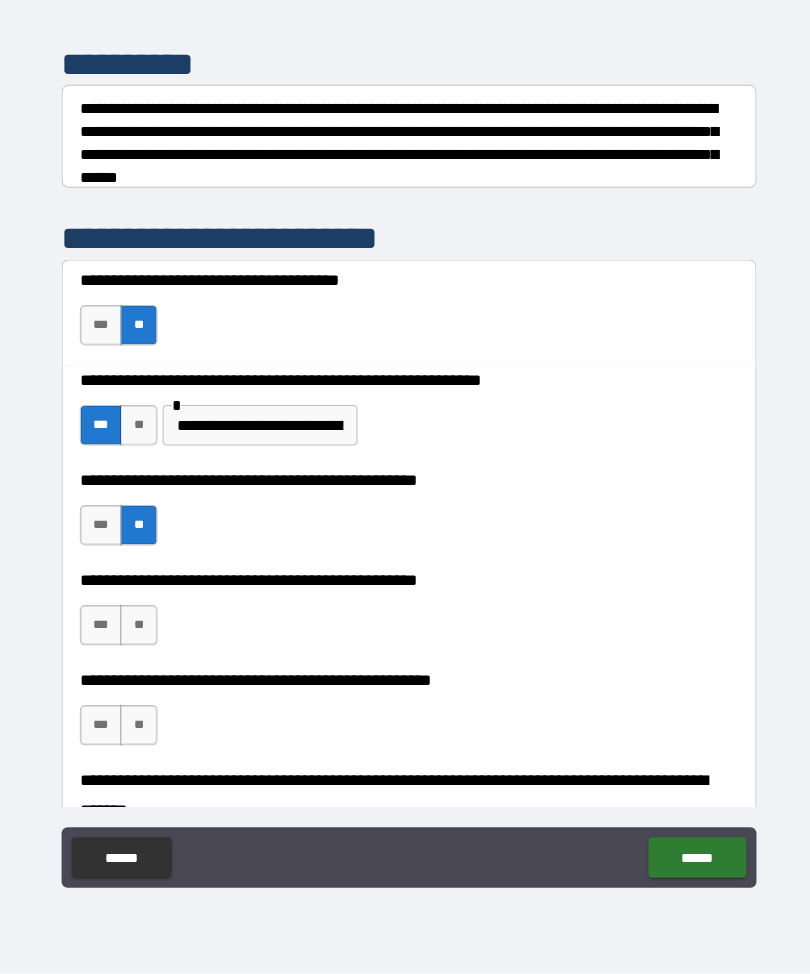 click on "**" at bounding box center (137, 629) 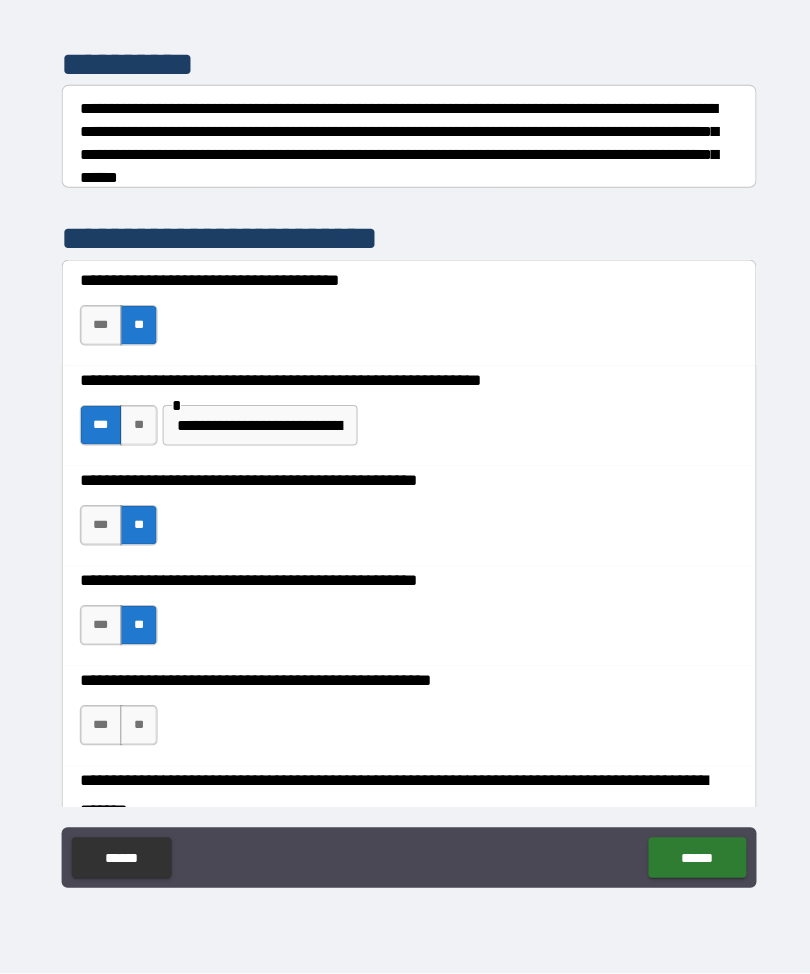 click on "**" at bounding box center [137, 728] 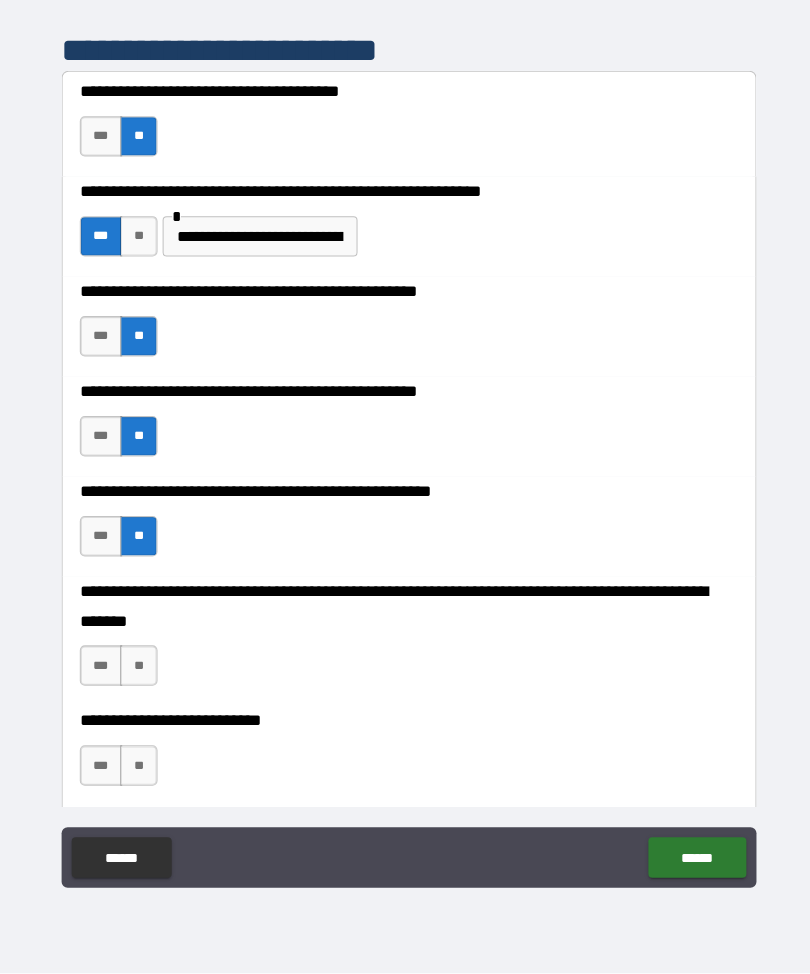 scroll, scrollTop: 445, scrollLeft: 0, axis: vertical 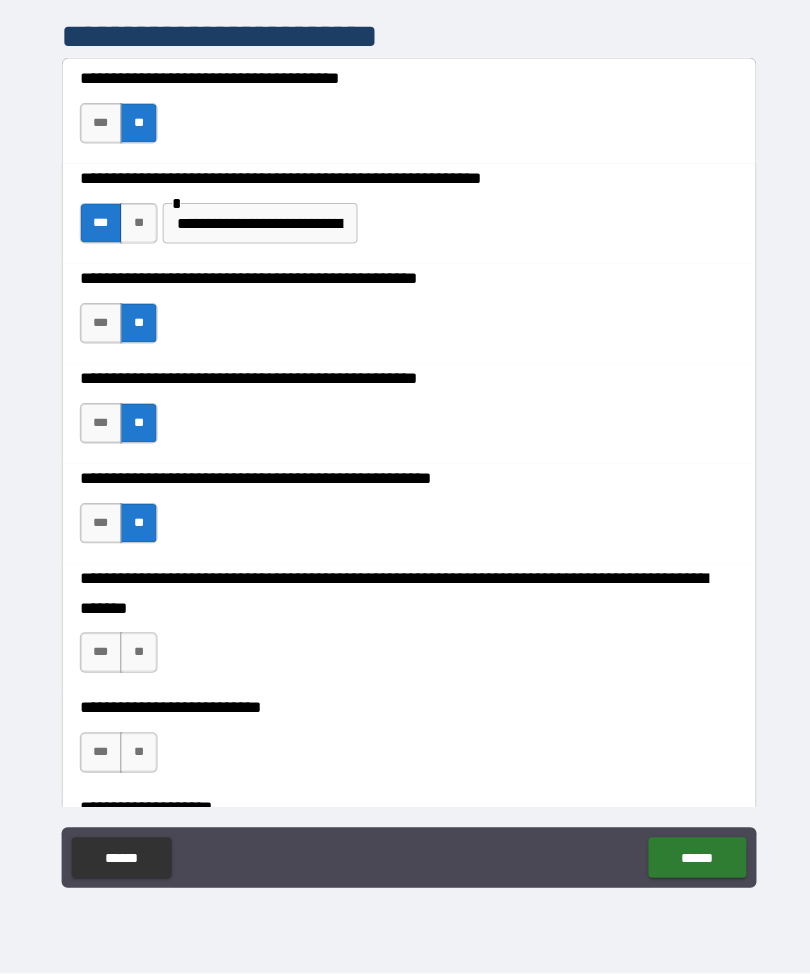 click on "**" at bounding box center [137, 656] 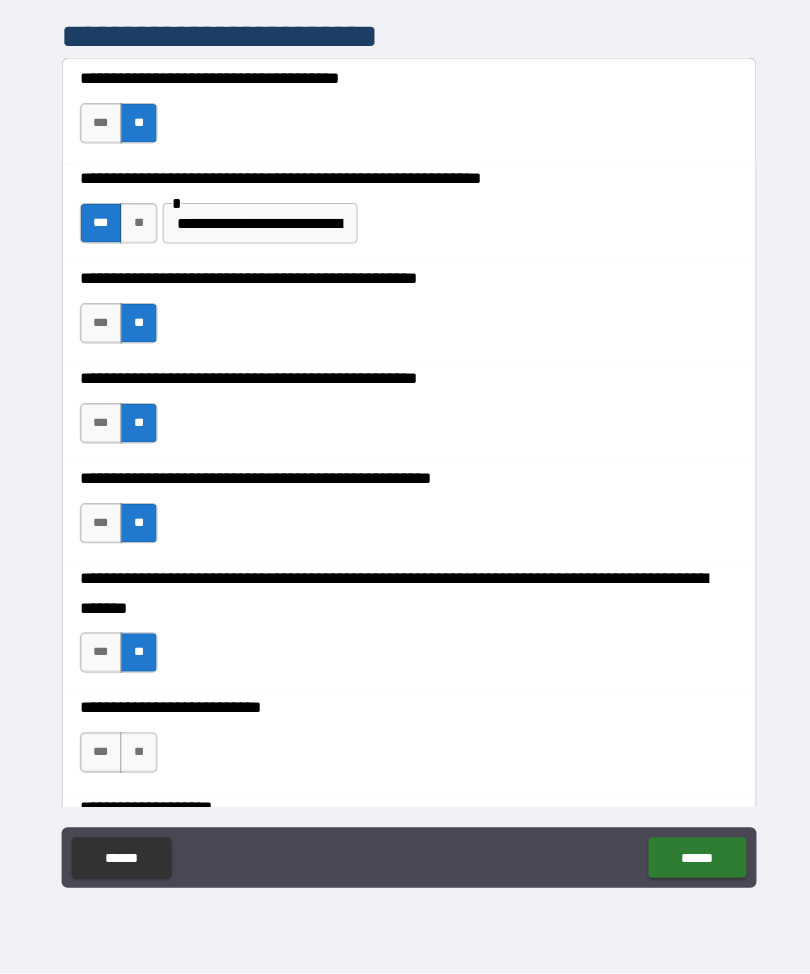 click on "**" at bounding box center [137, 755] 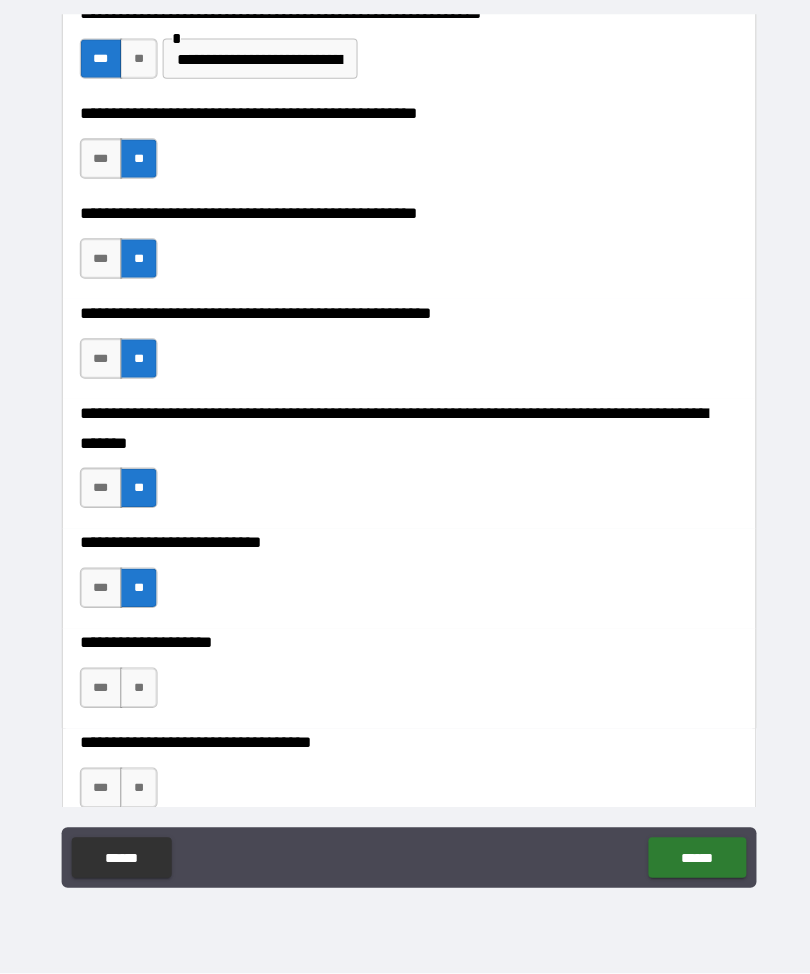 scroll, scrollTop: 635, scrollLeft: 0, axis: vertical 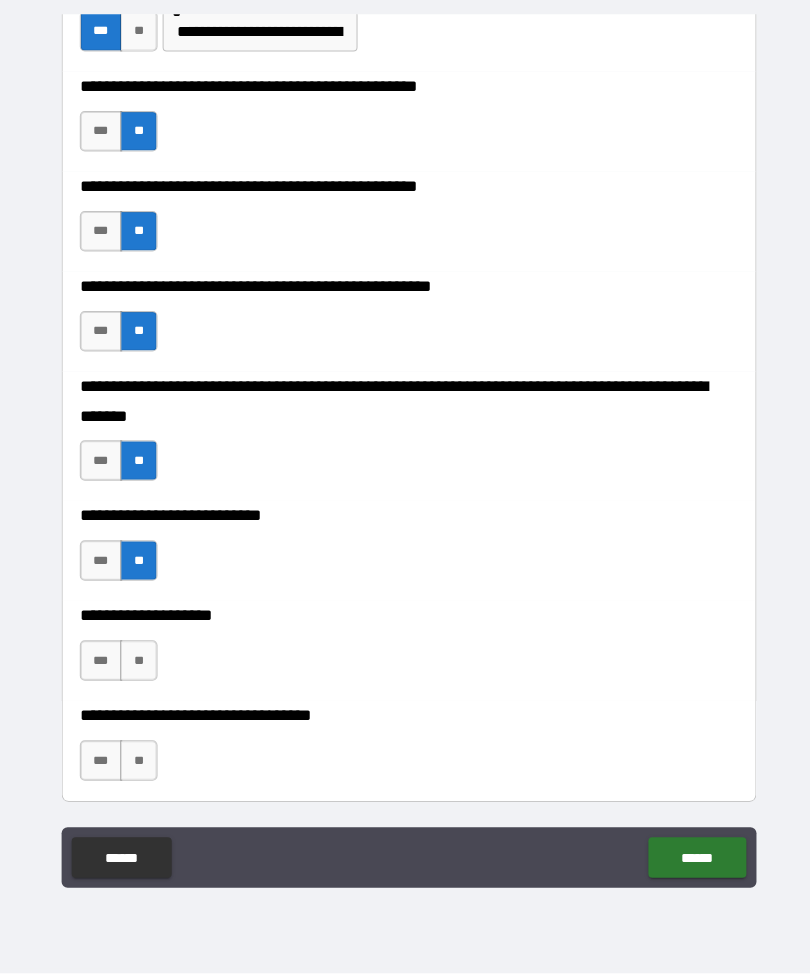 click on "**" at bounding box center [137, 664] 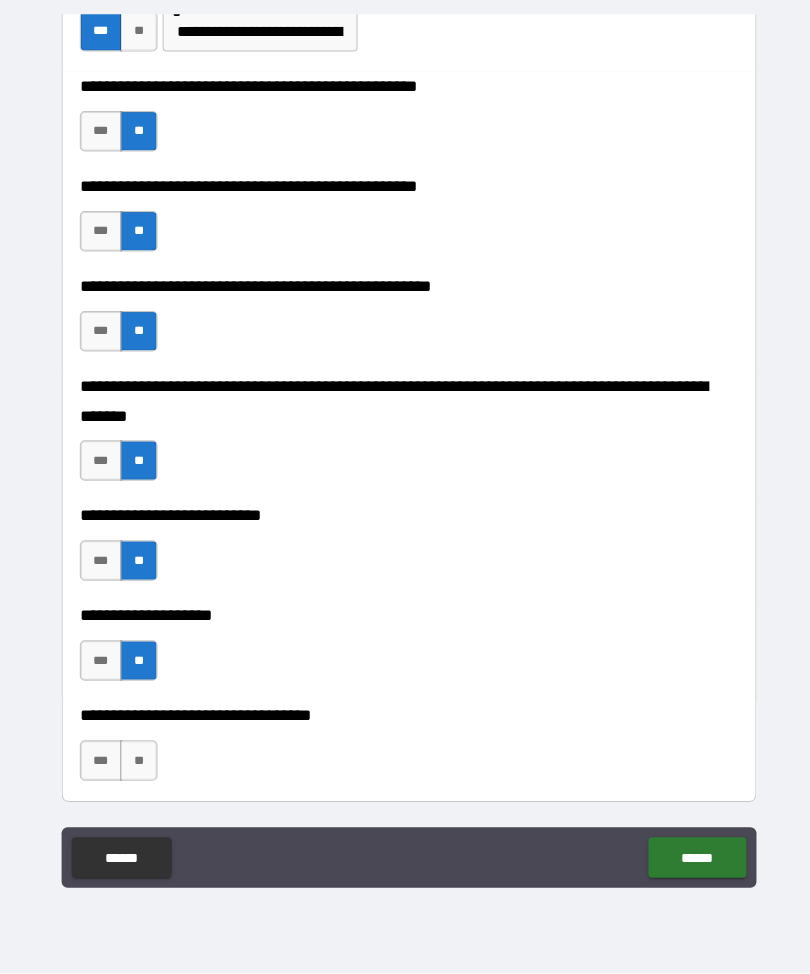 click on "**" at bounding box center (137, 763) 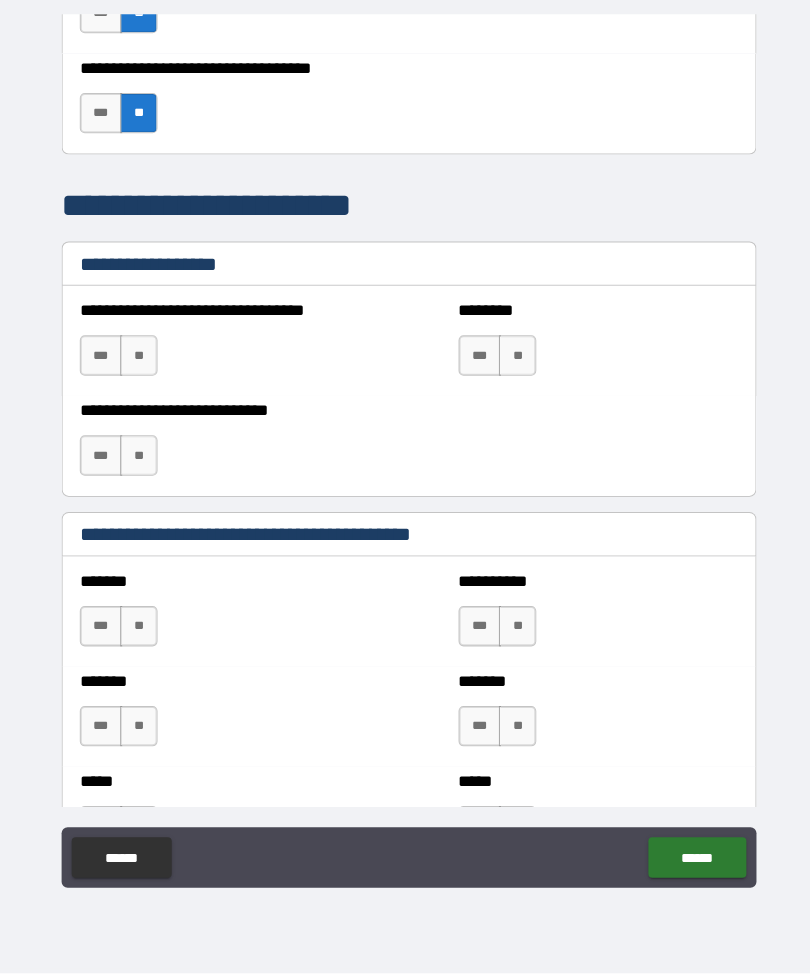 scroll, scrollTop: 1289, scrollLeft: 0, axis: vertical 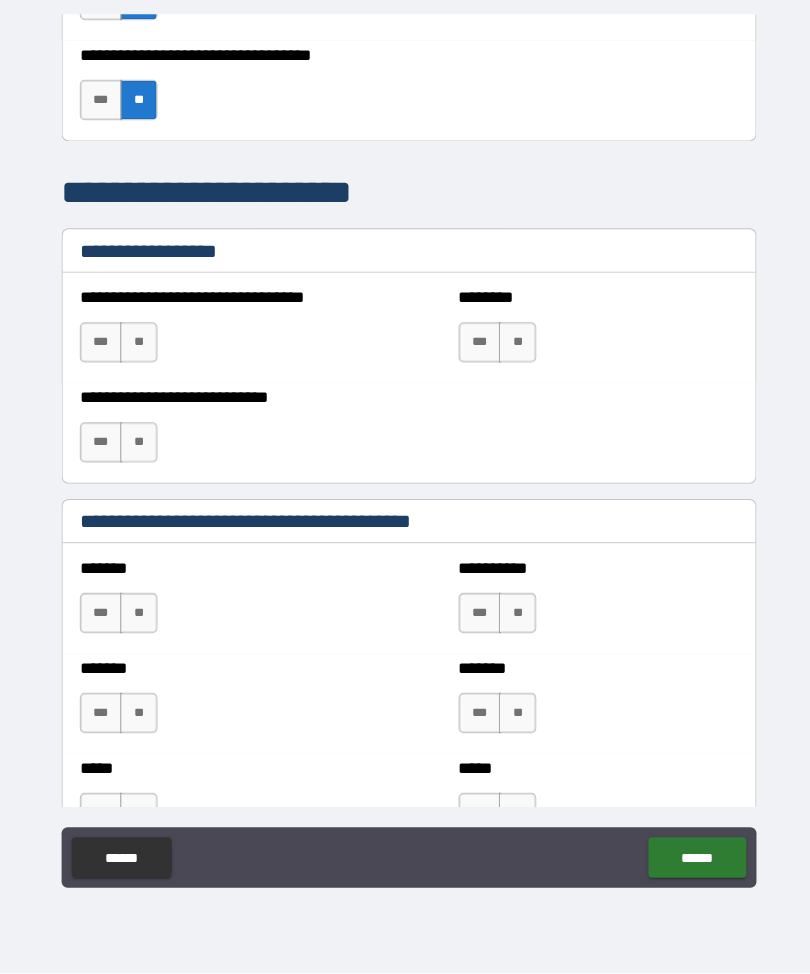 click on "**" at bounding box center [137, 617] 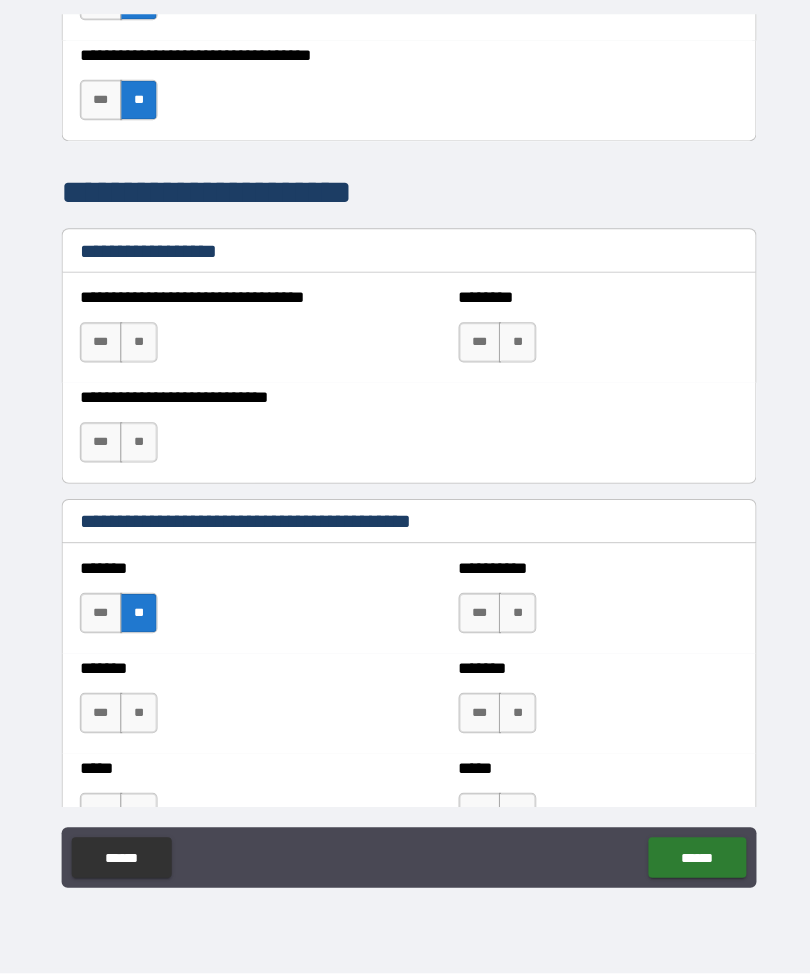 click on "**" at bounding box center (137, 716) 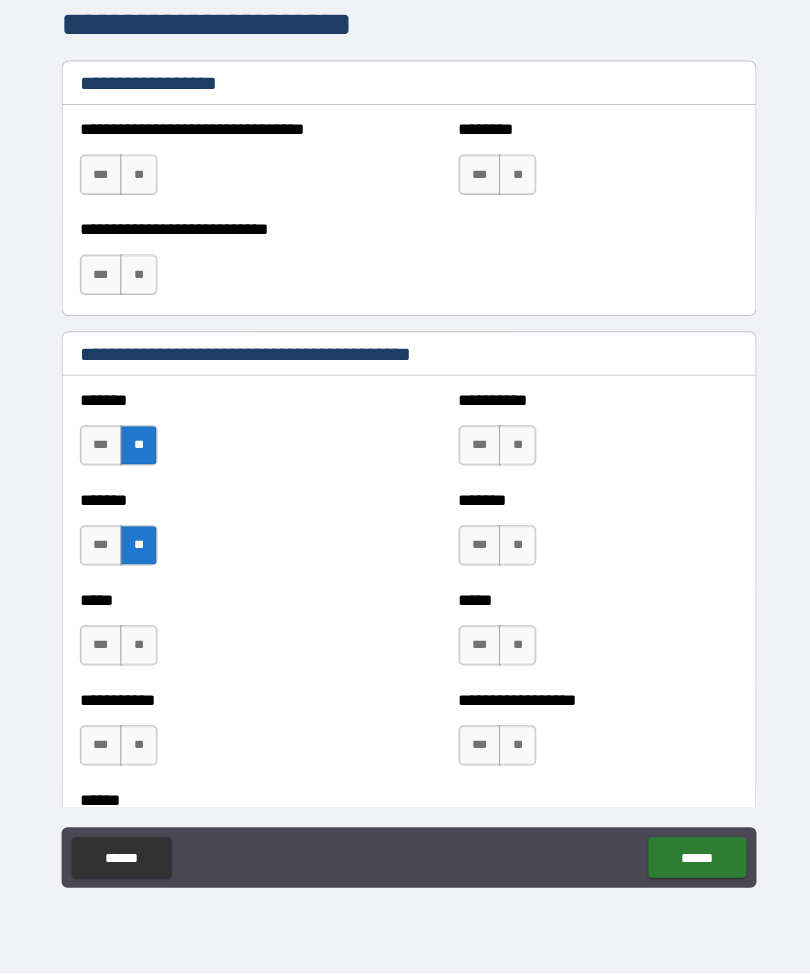 scroll, scrollTop: 1454, scrollLeft: 0, axis: vertical 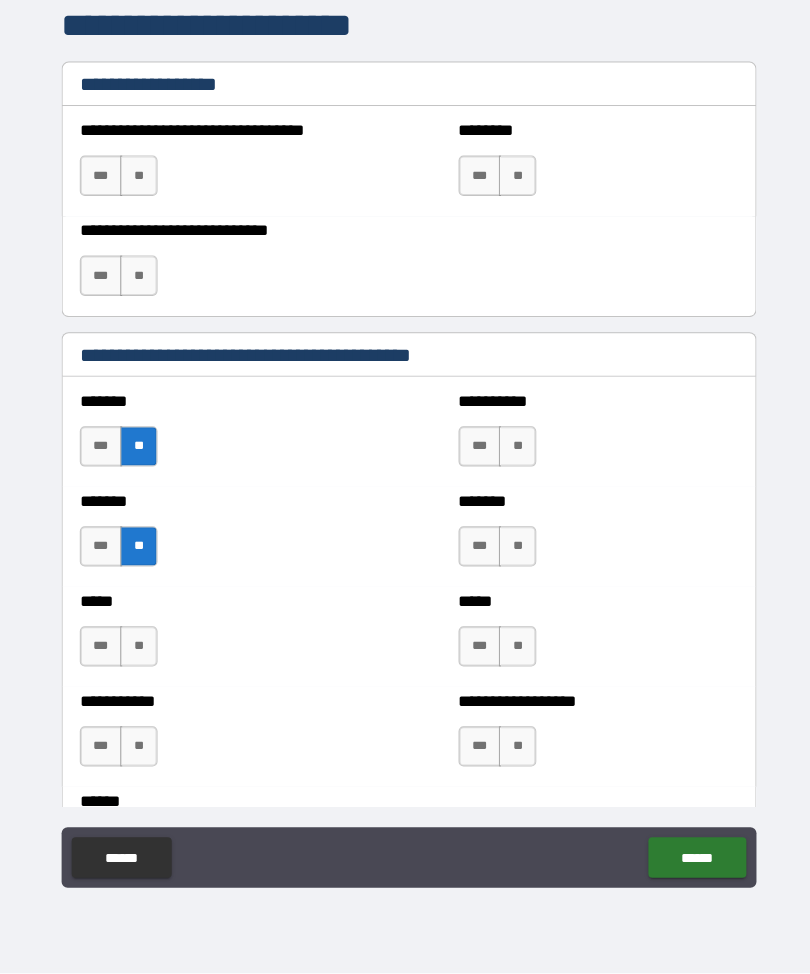 click on "**" at bounding box center [512, 452] 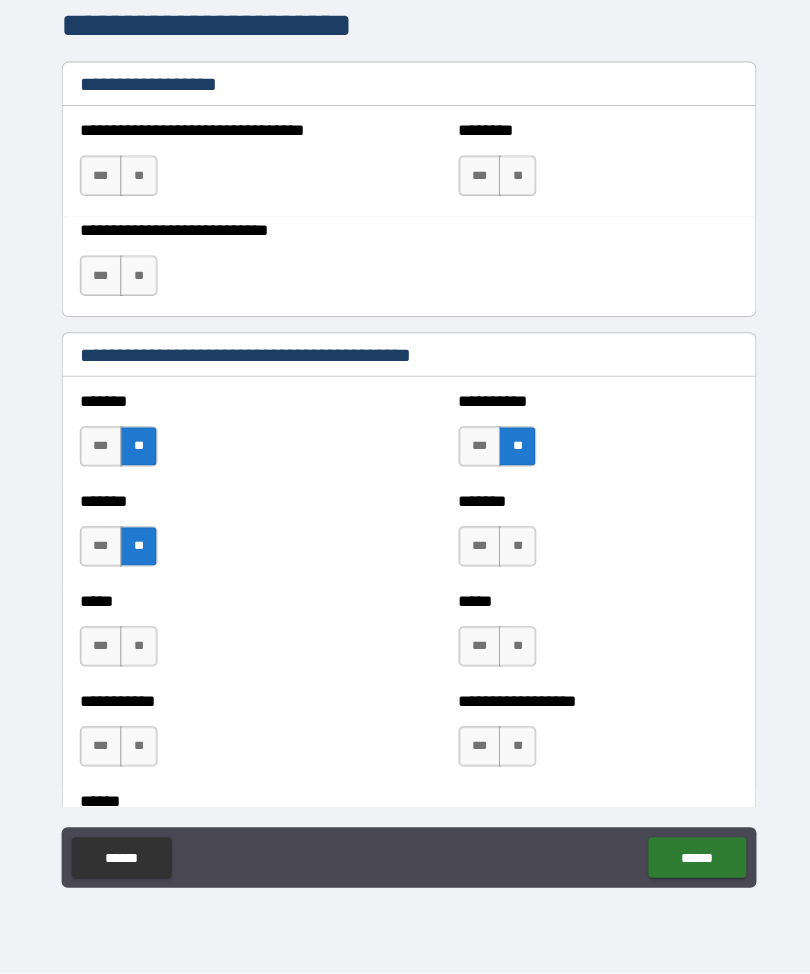 click on "**" at bounding box center (512, 551) 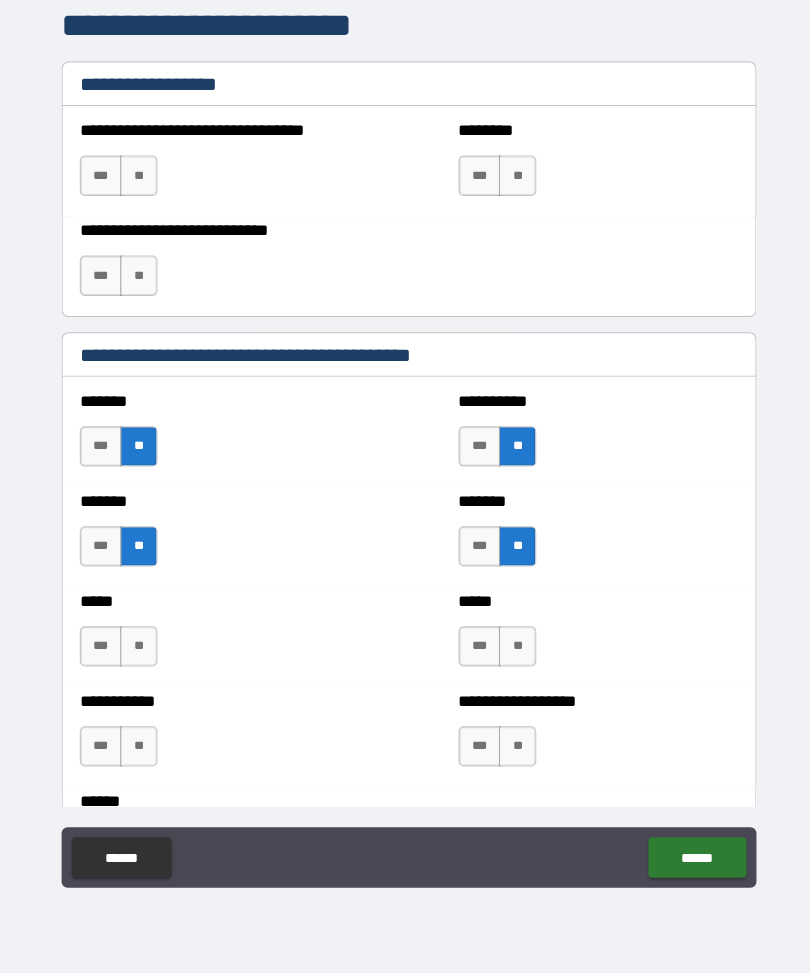 click on "**" at bounding box center [137, 650] 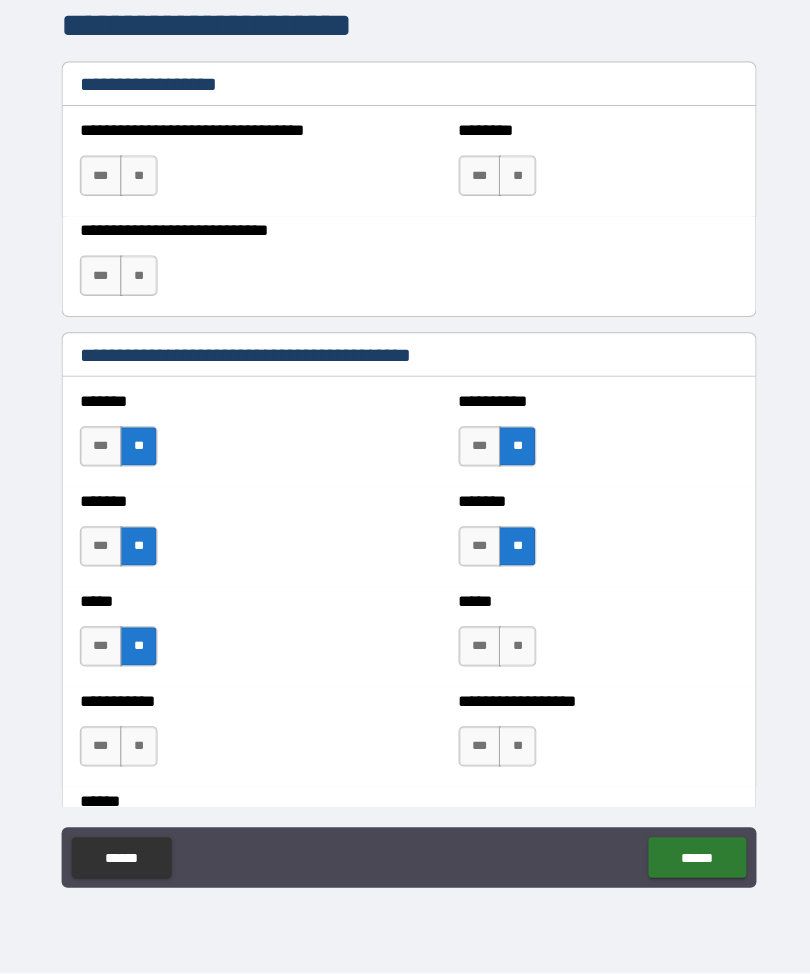 click on "**" at bounding box center (512, 650) 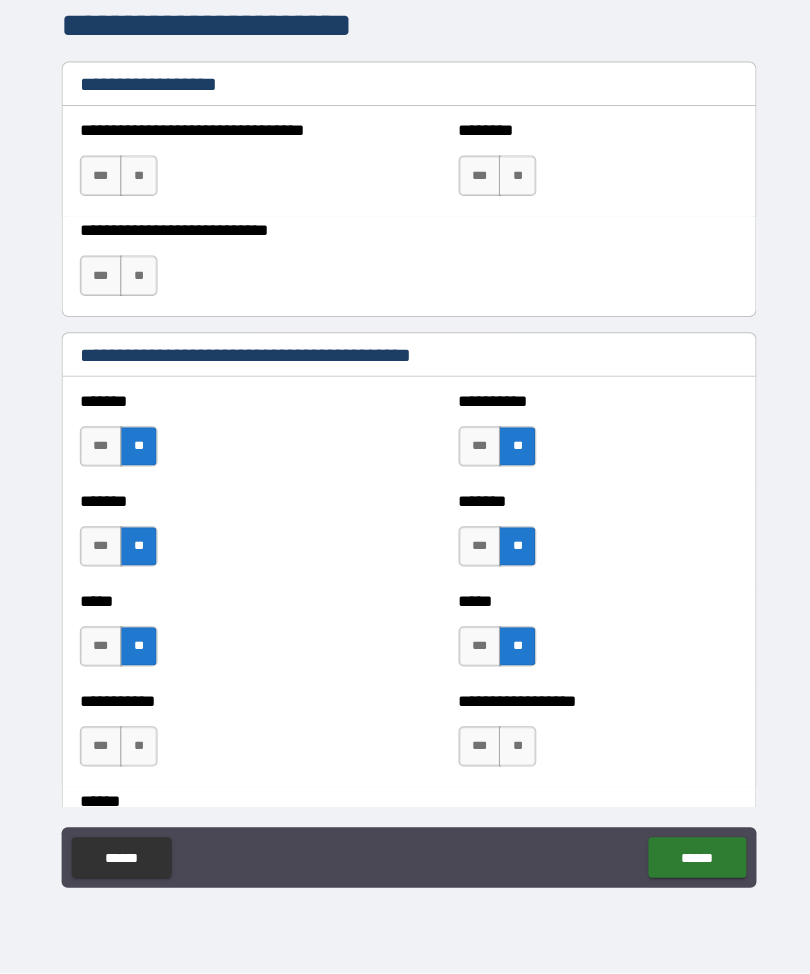 click on "**" at bounding box center (137, 749) 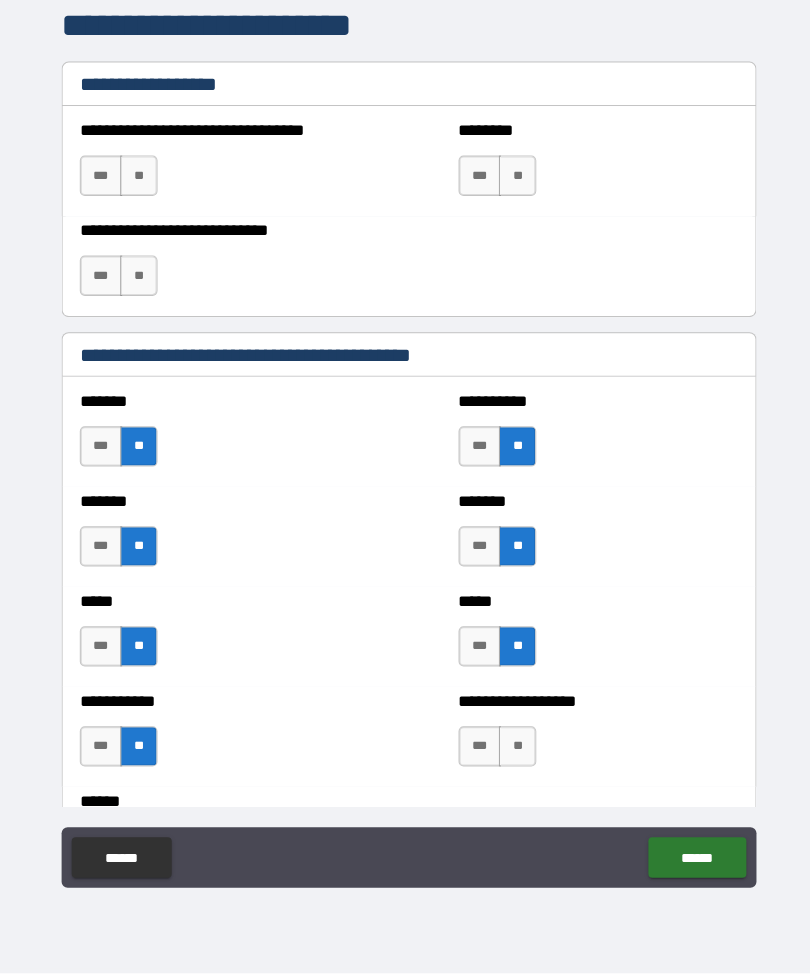 click on "**" at bounding box center (512, 749) 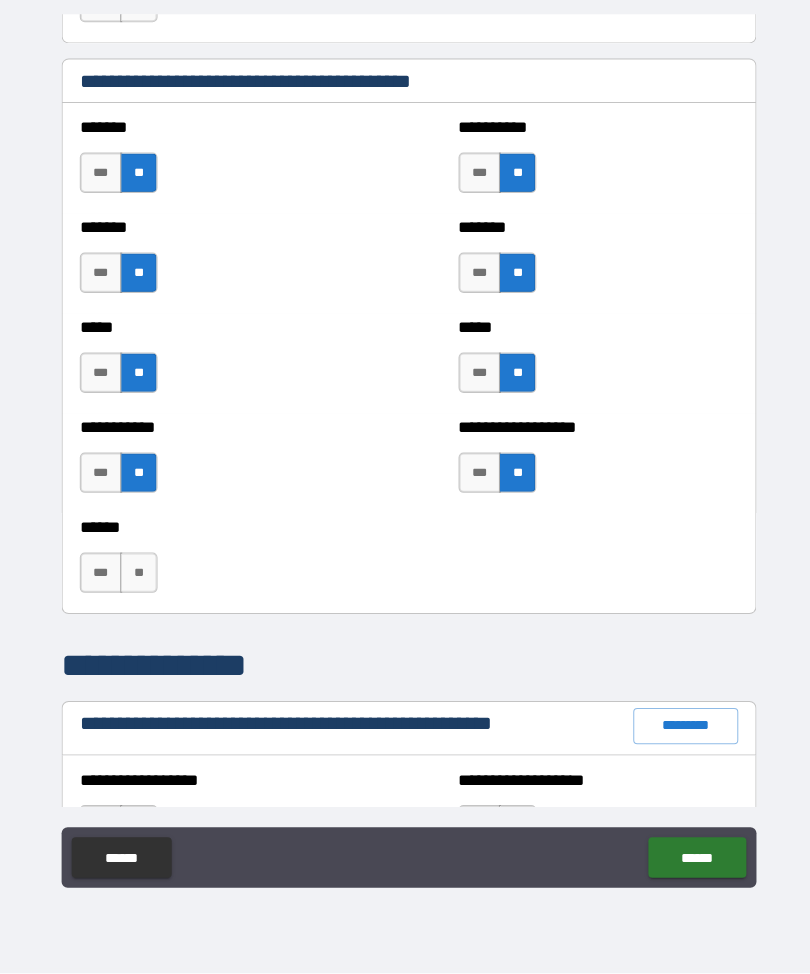 scroll, scrollTop: 1727, scrollLeft: 0, axis: vertical 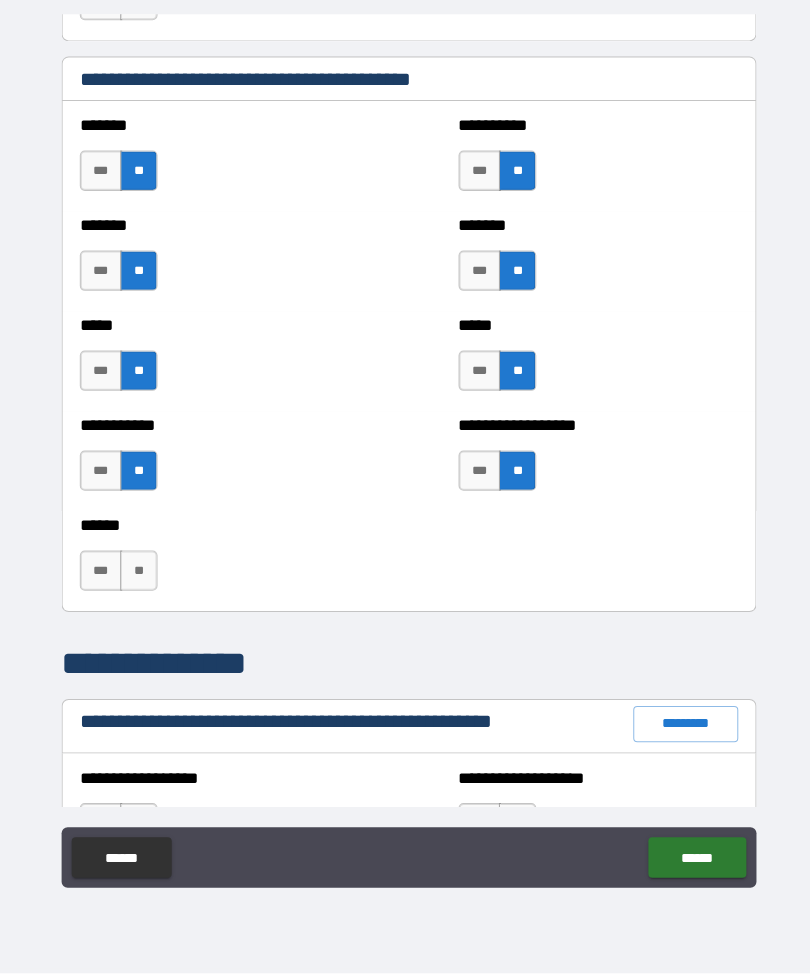 click on "**" at bounding box center (137, 575) 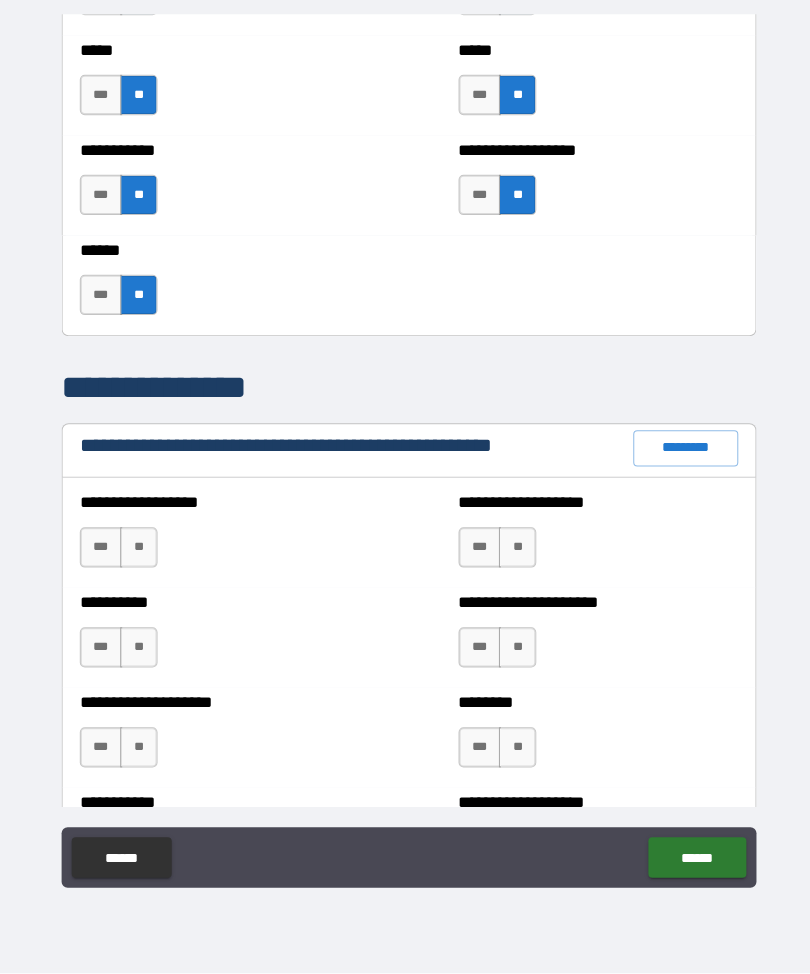 scroll, scrollTop: 1992, scrollLeft: 0, axis: vertical 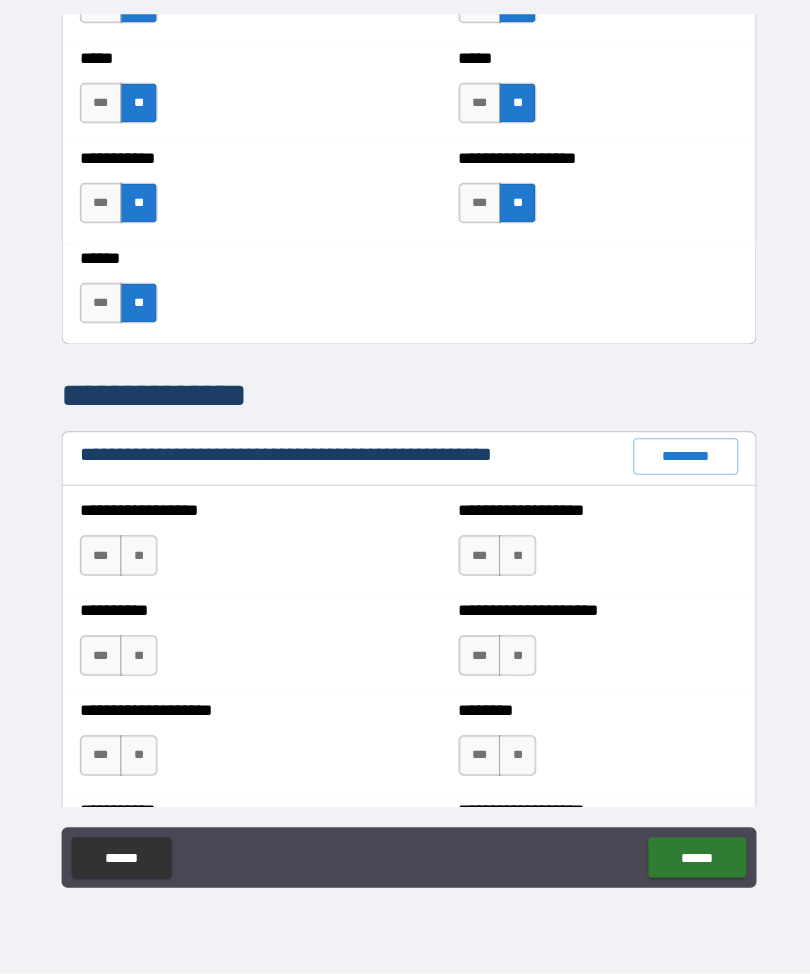 click on "**" at bounding box center (137, 560) 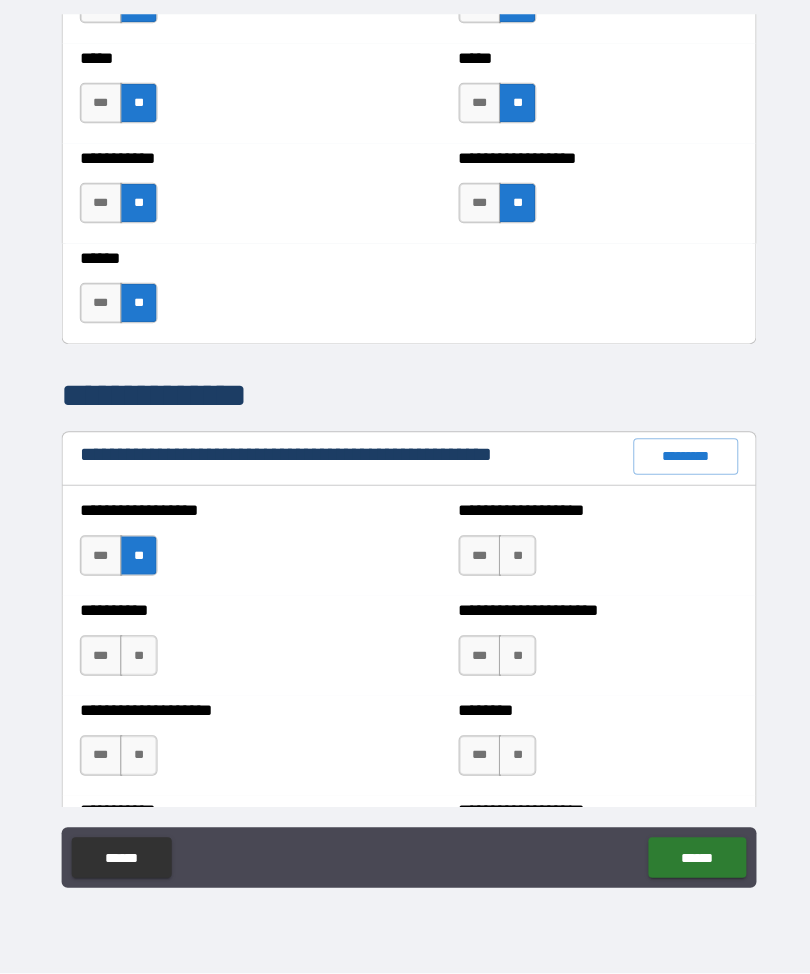 click on "**" at bounding box center (137, 659) 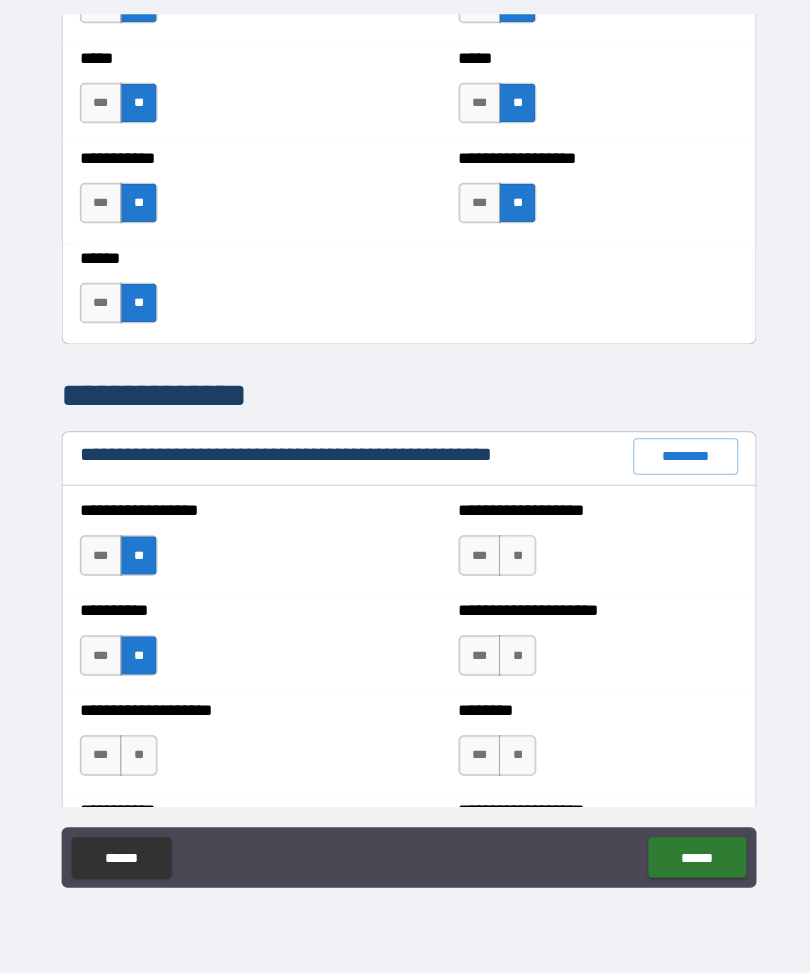 click on "**" at bounding box center [137, 758] 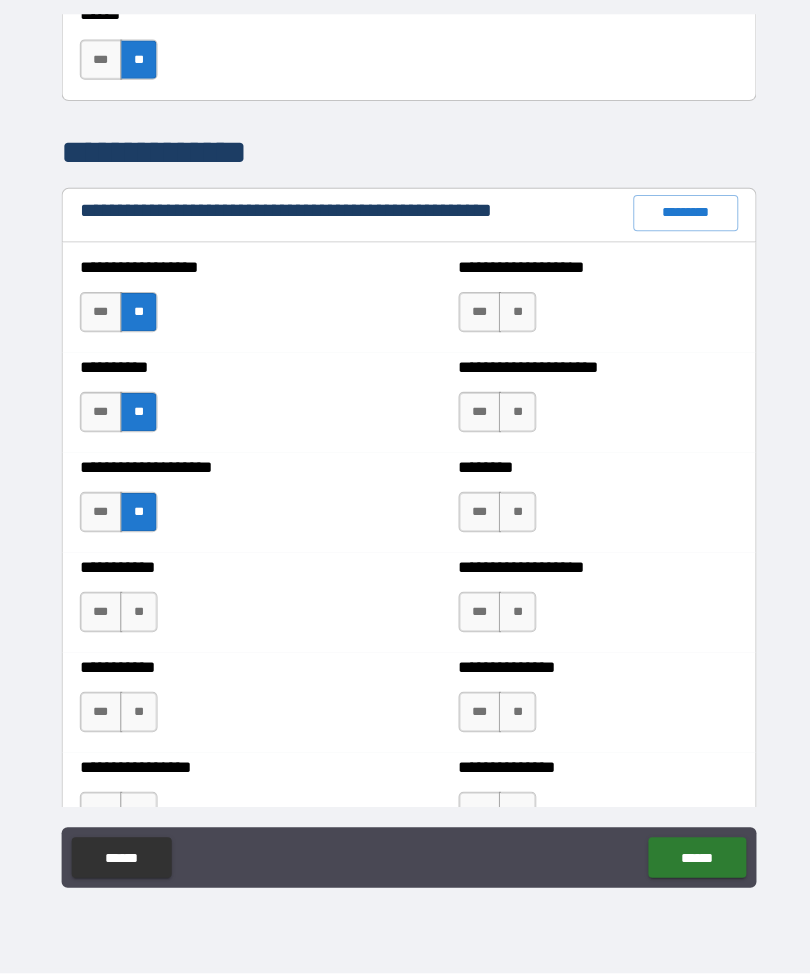 scroll, scrollTop: 2231, scrollLeft: 0, axis: vertical 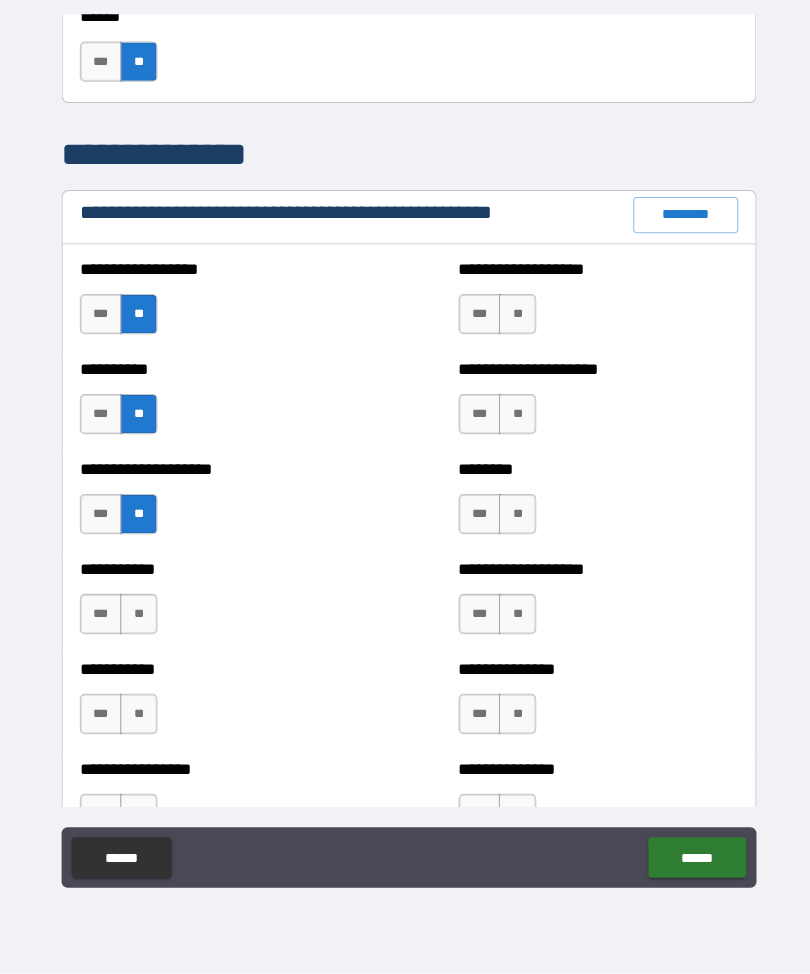 click on "**" at bounding box center [137, 618] 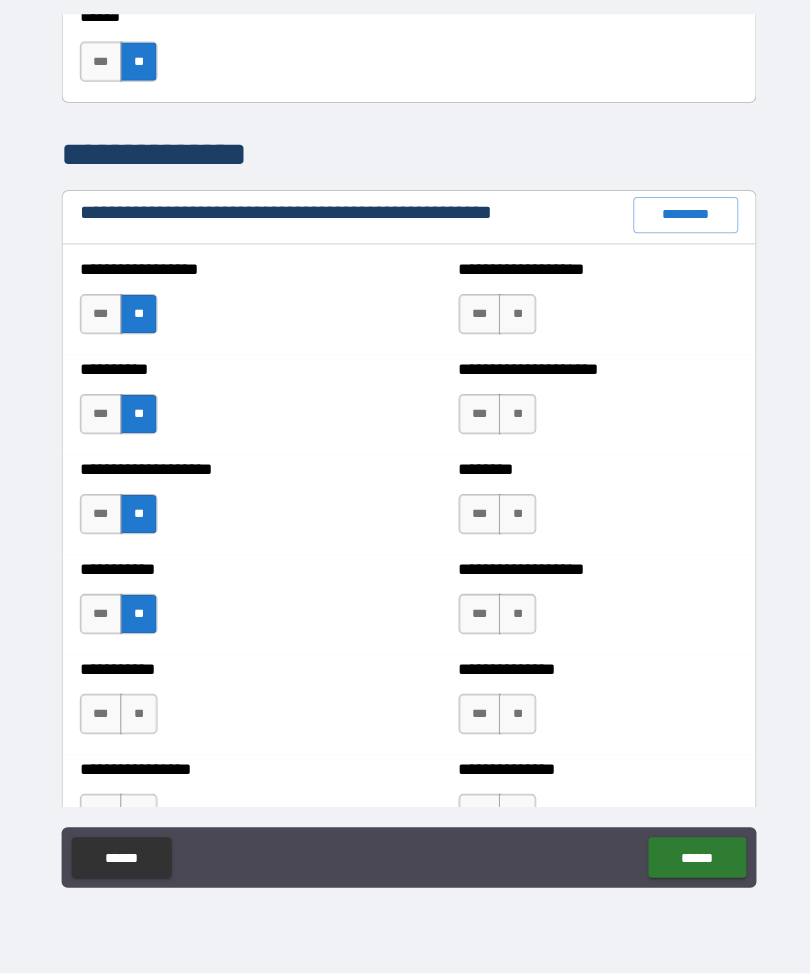 click on "**" at bounding box center [137, 717] 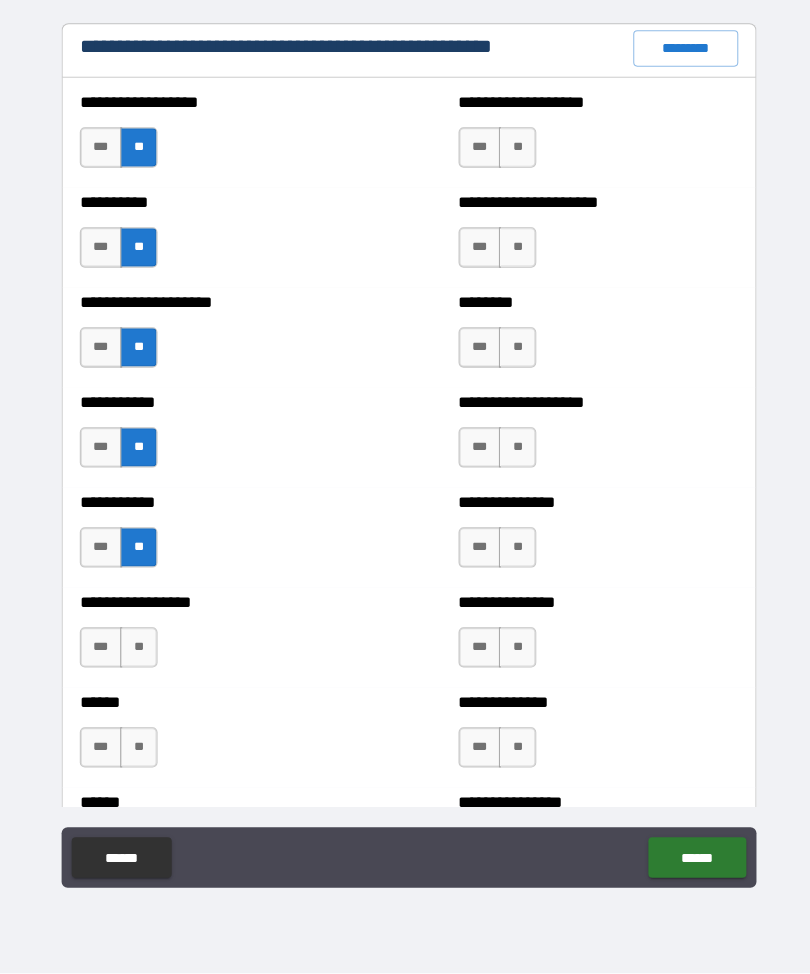 scroll, scrollTop: 2407, scrollLeft: 0, axis: vertical 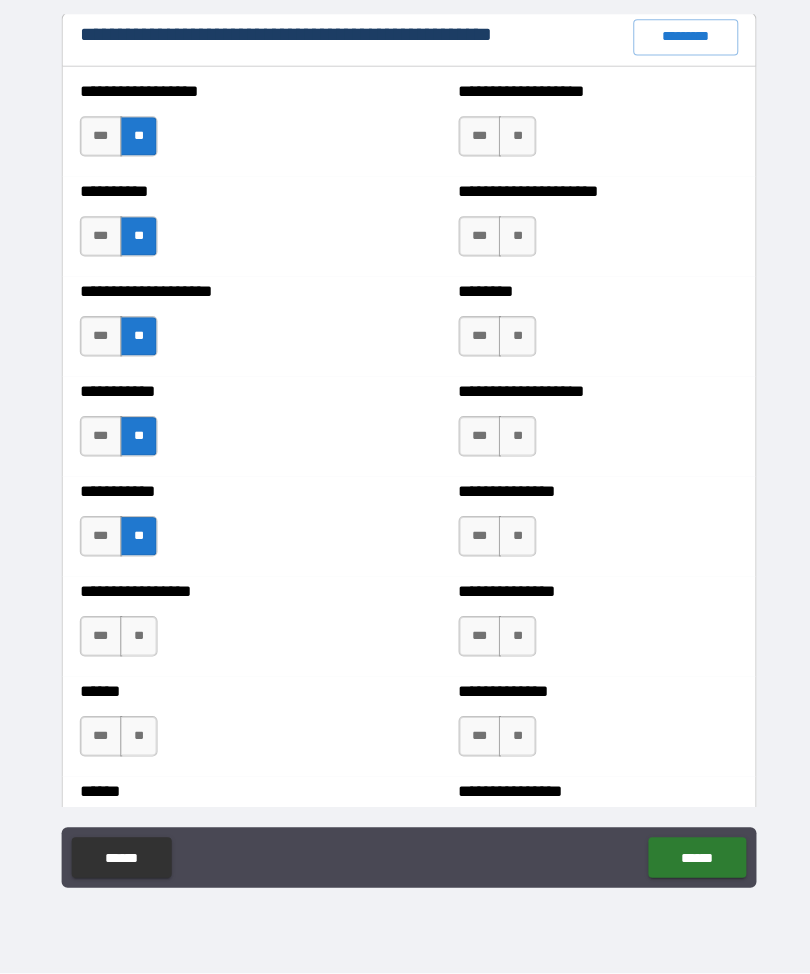 click on "**" at bounding box center (137, 640) 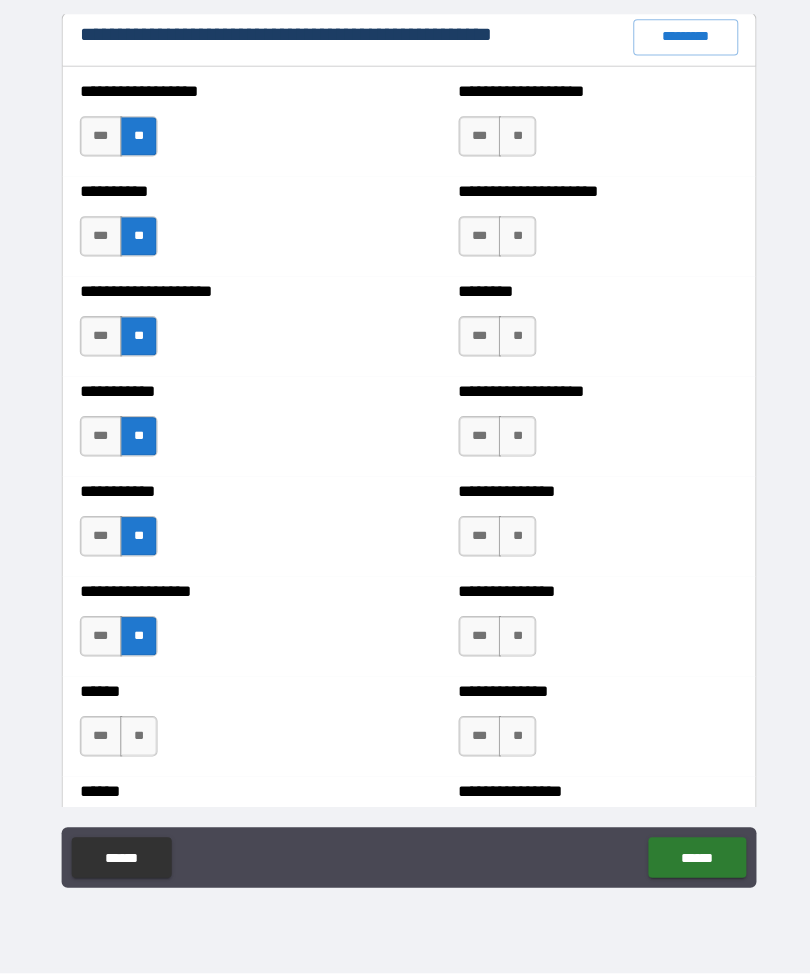click on "***" at bounding box center (100, 640) 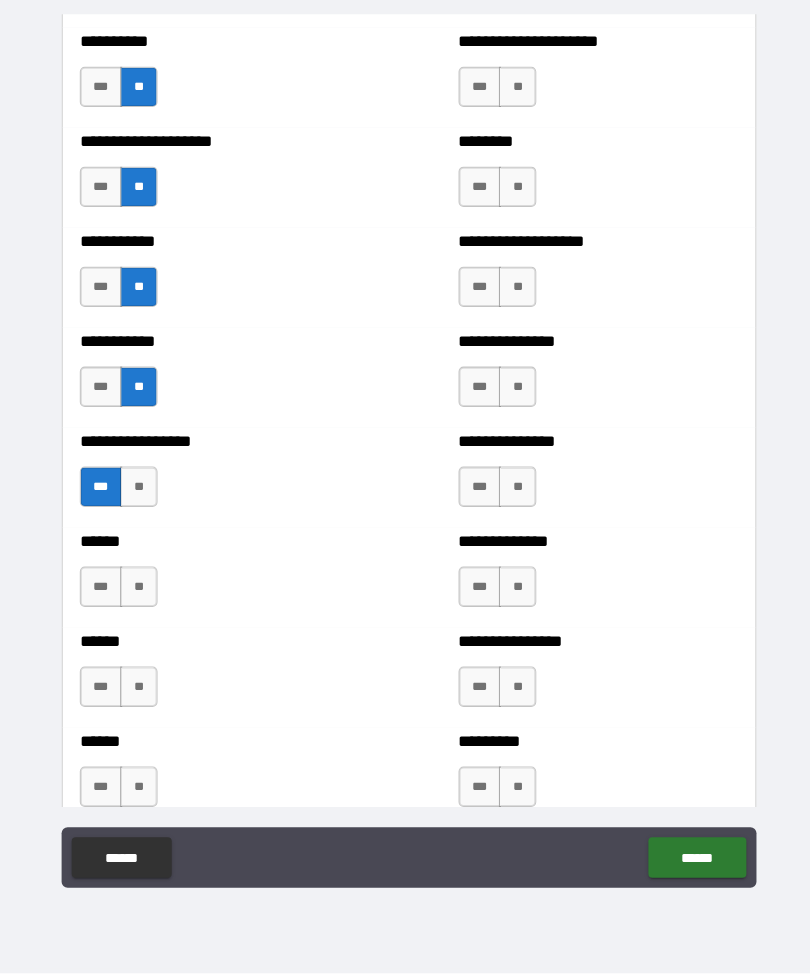 scroll, scrollTop: 2562, scrollLeft: 0, axis: vertical 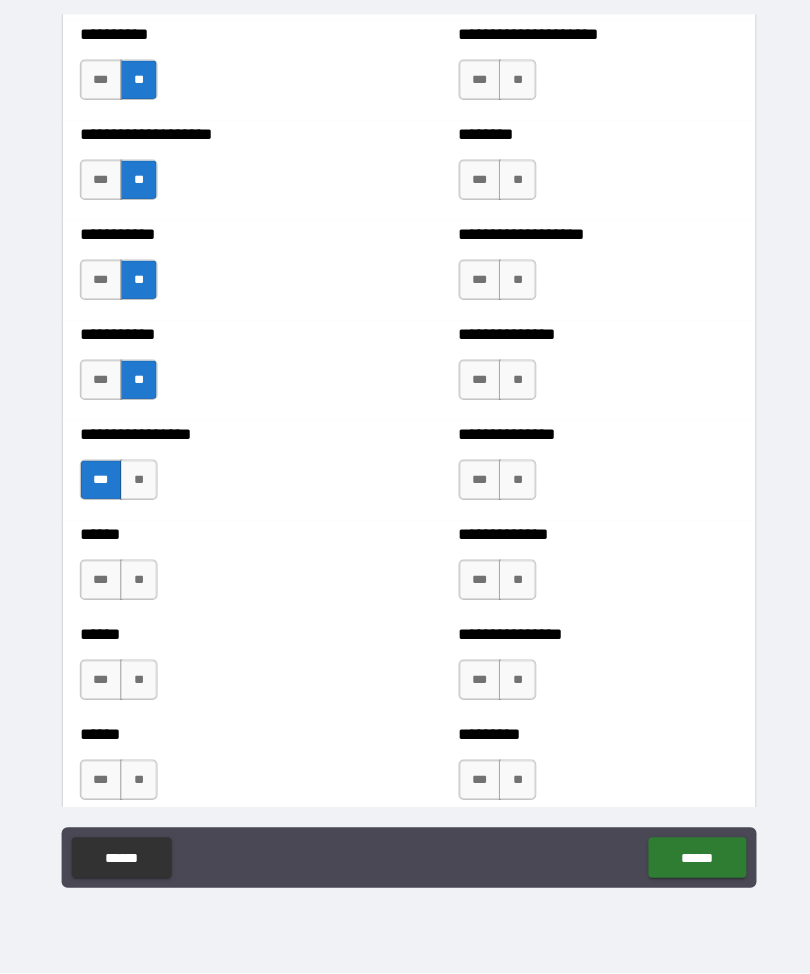 click on "**" at bounding box center (137, 584) 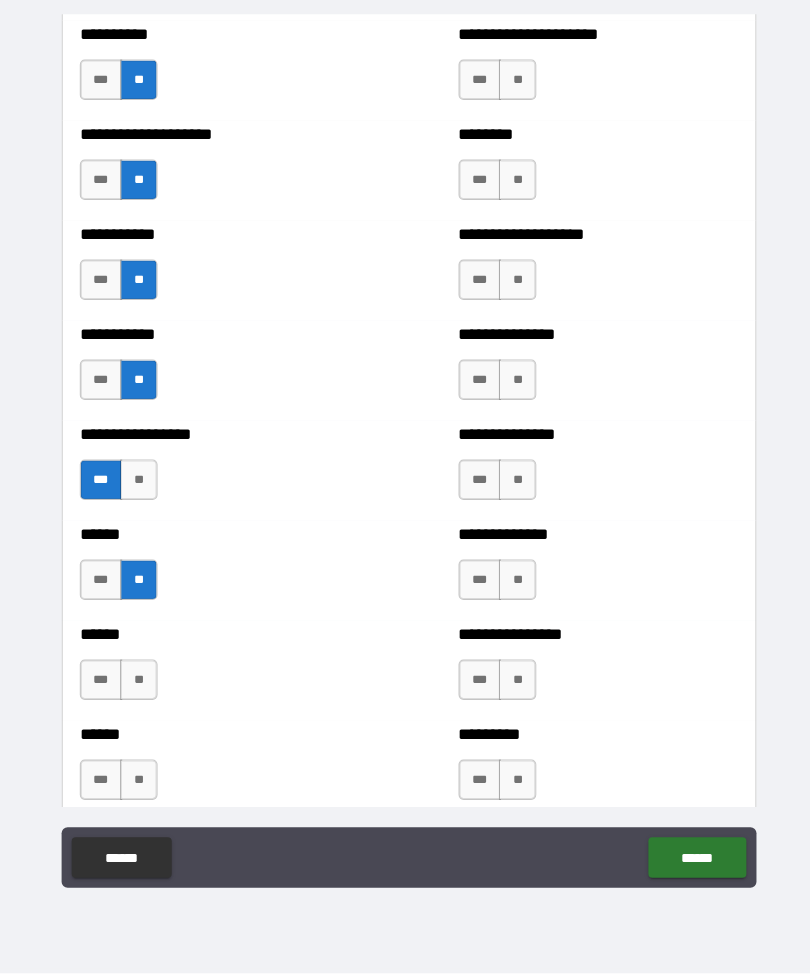 click on "**" at bounding box center [137, 683] 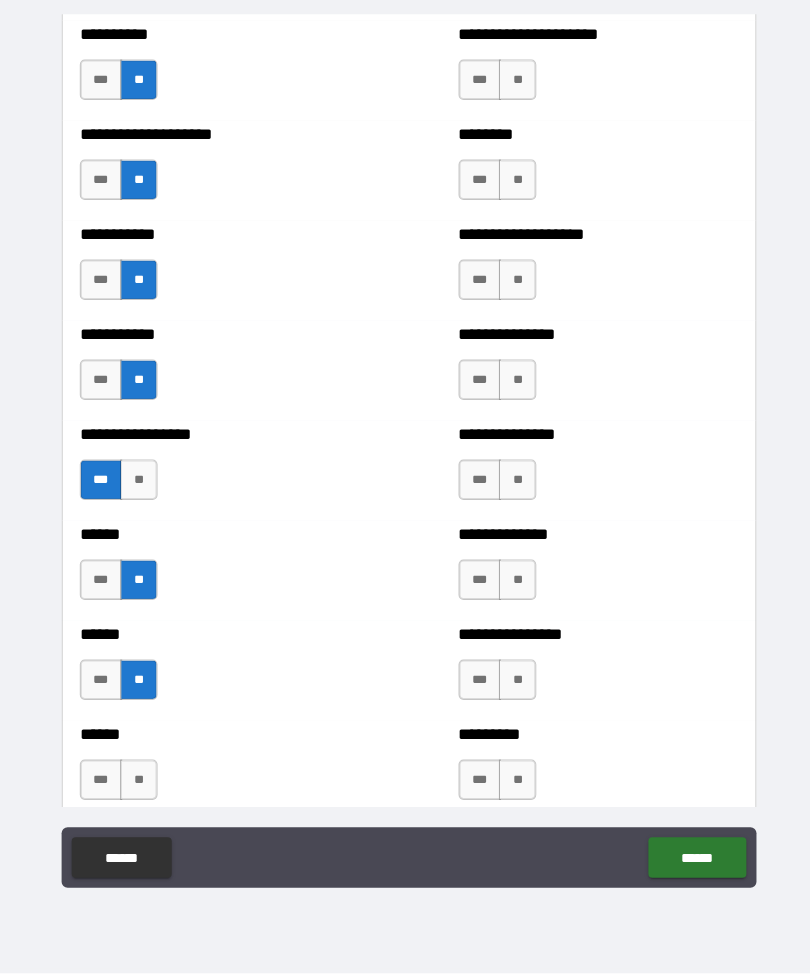 click on "**" at bounding box center [137, 782] 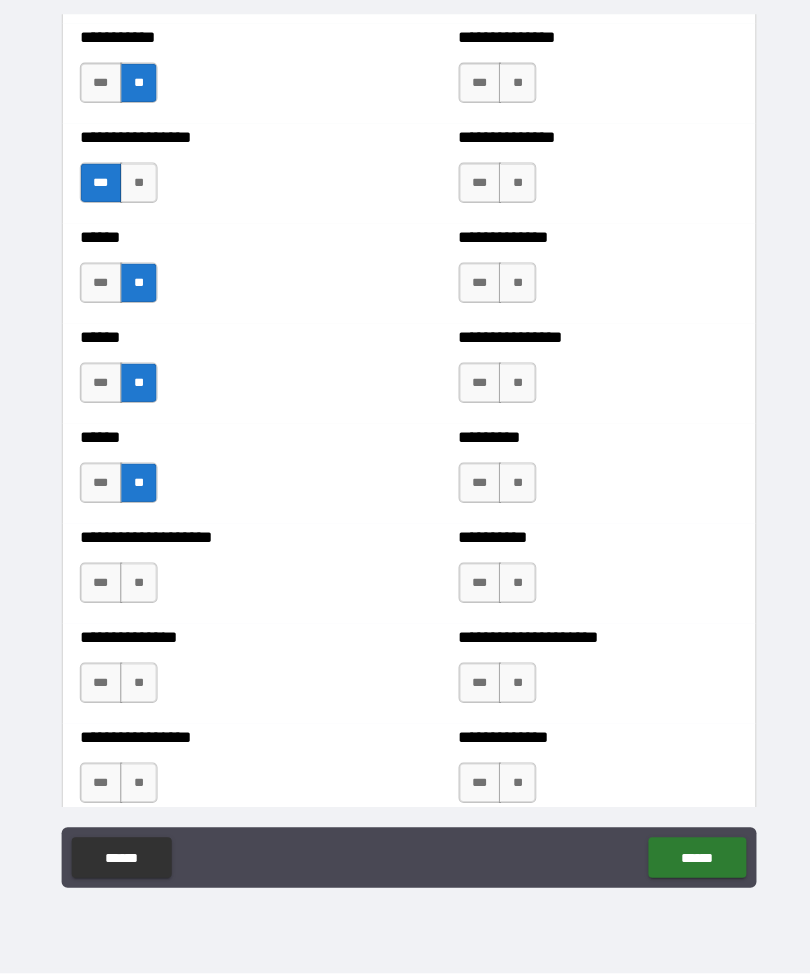 scroll, scrollTop: 2871, scrollLeft: 0, axis: vertical 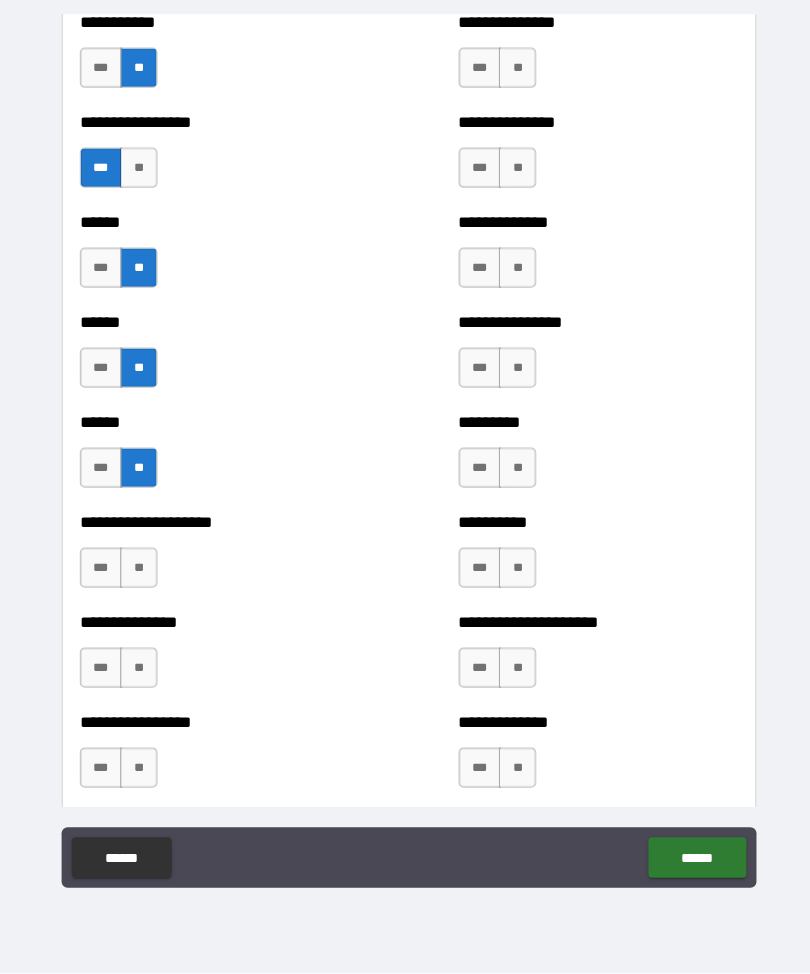 click on "**" at bounding box center (137, 572) 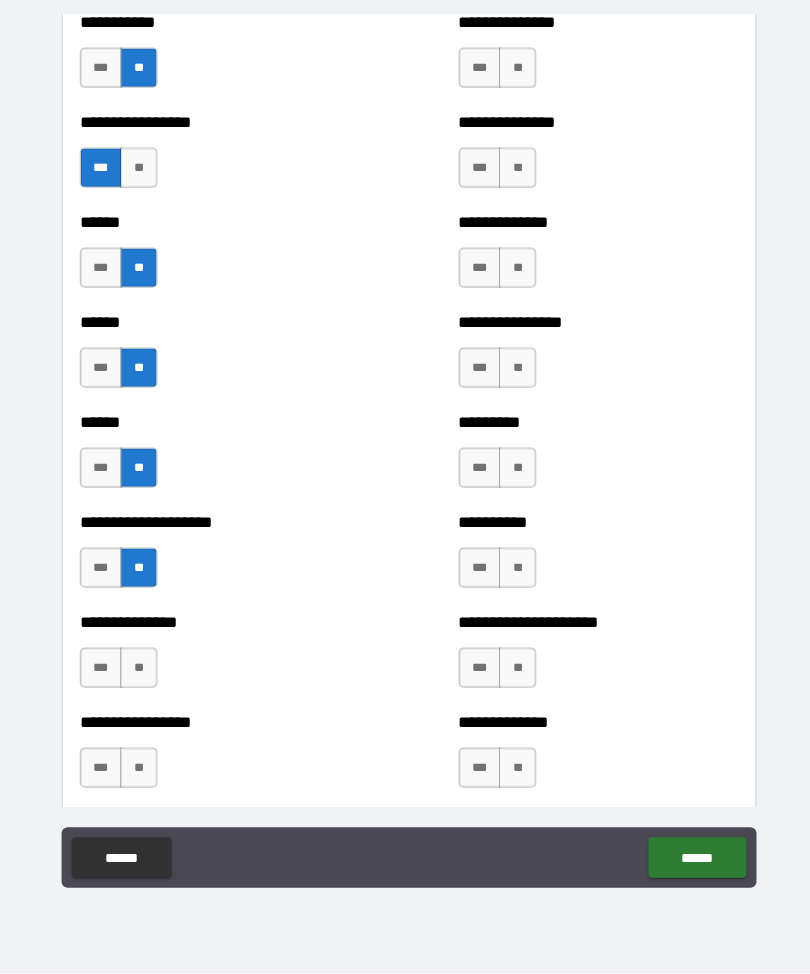 click on "**" at bounding box center (137, 671) 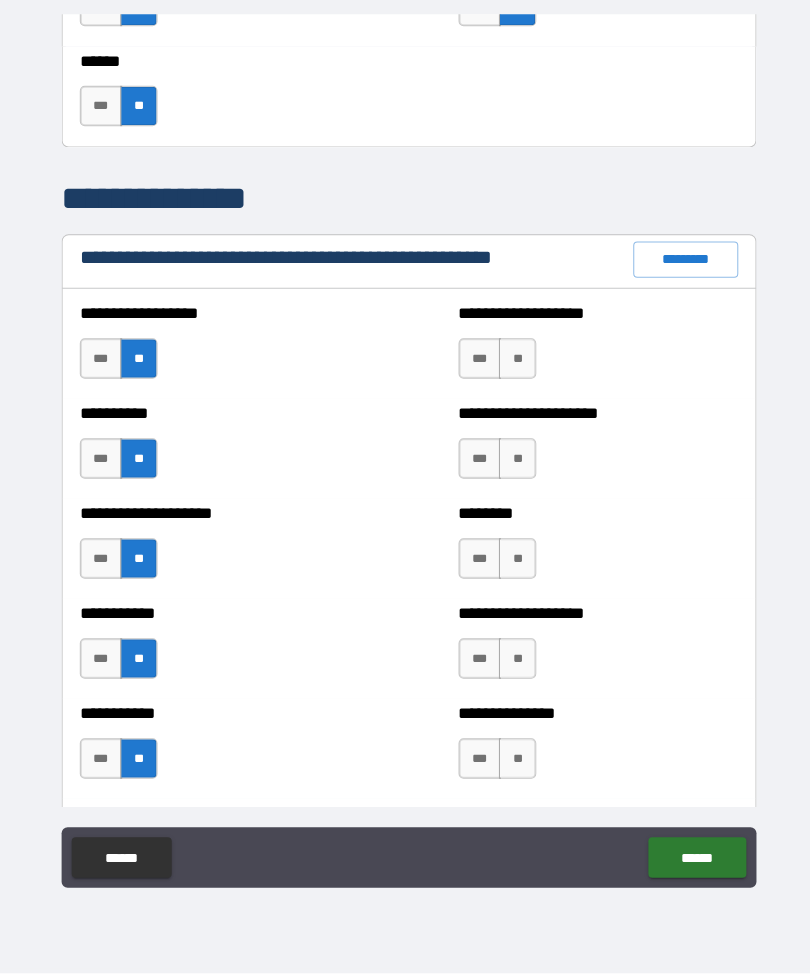 scroll, scrollTop: 2146, scrollLeft: 0, axis: vertical 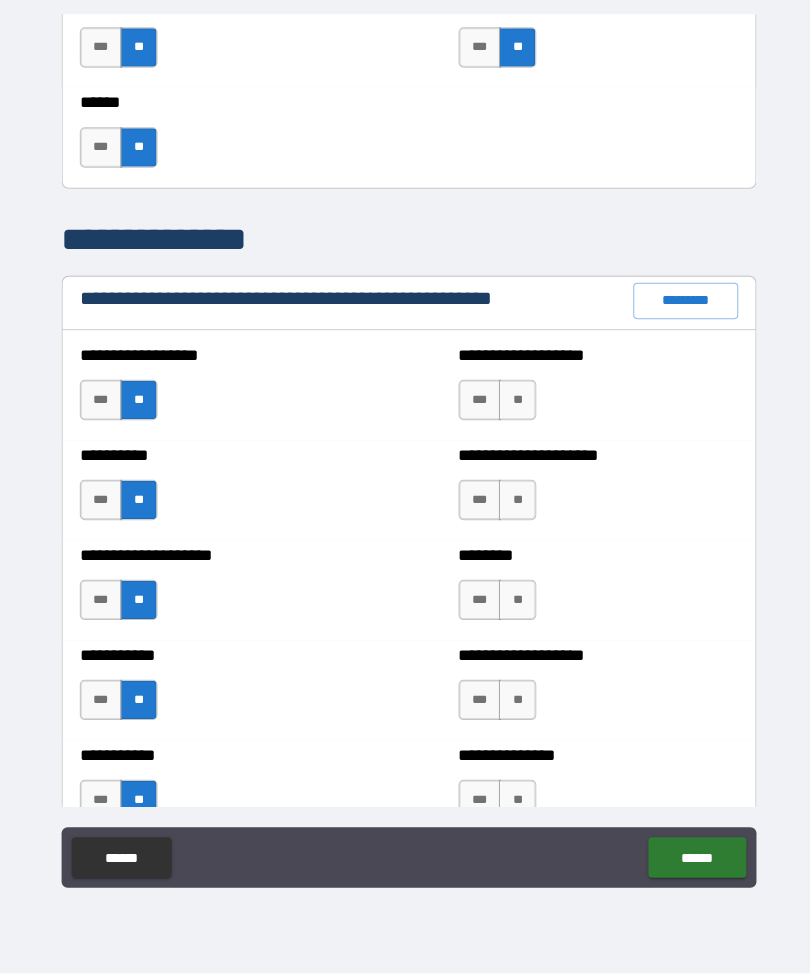 click on "**" at bounding box center (512, 406) 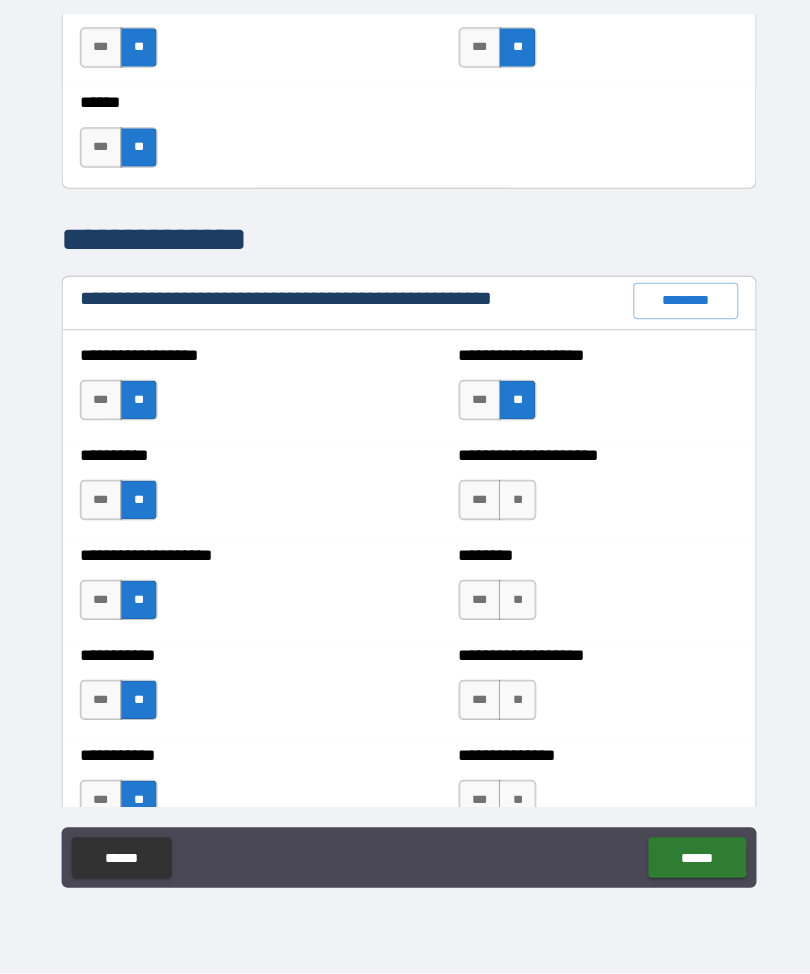 click on "**" at bounding box center [512, 505] 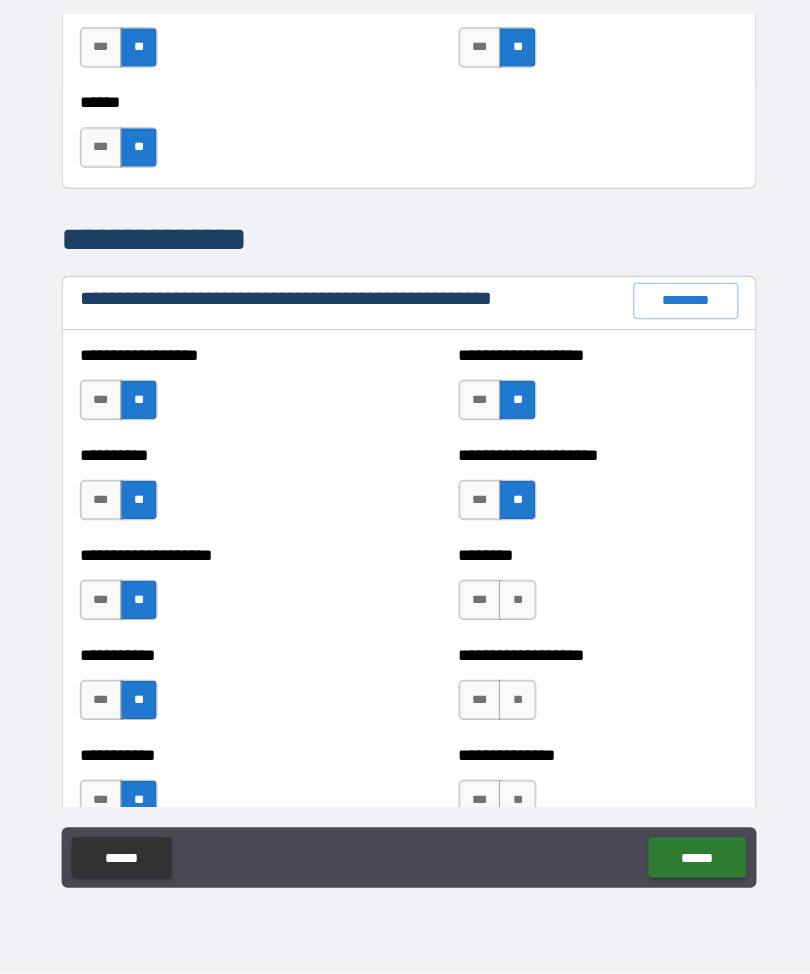 click on "**" at bounding box center (512, 604) 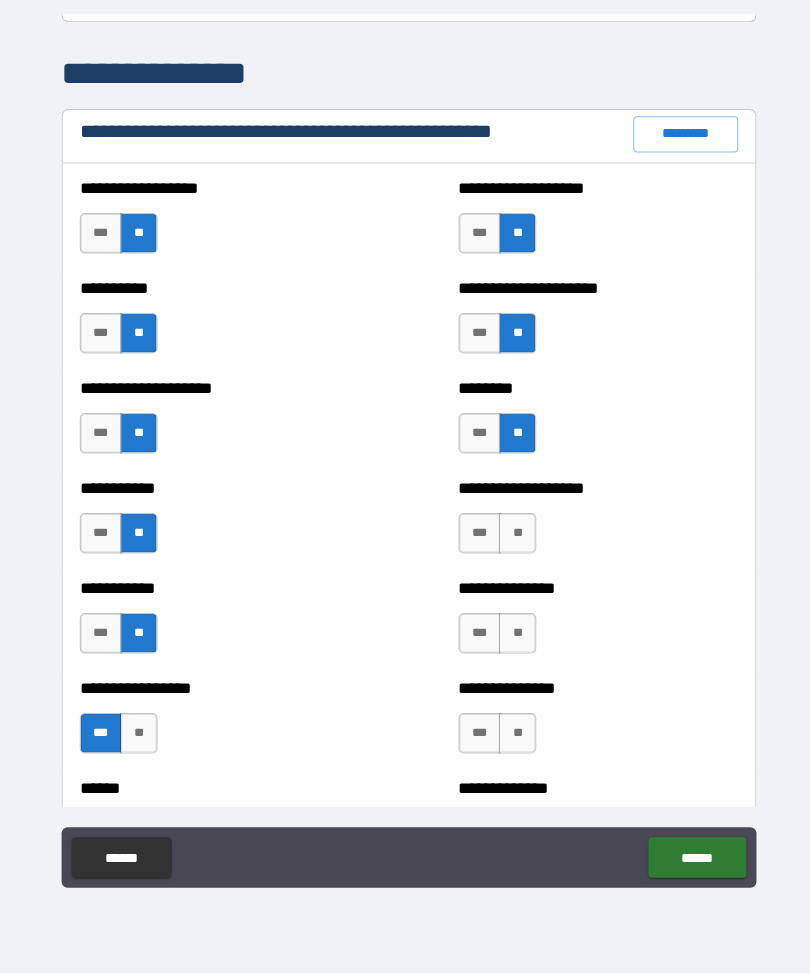 scroll, scrollTop: 2312, scrollLeft: 0, axis: vertical 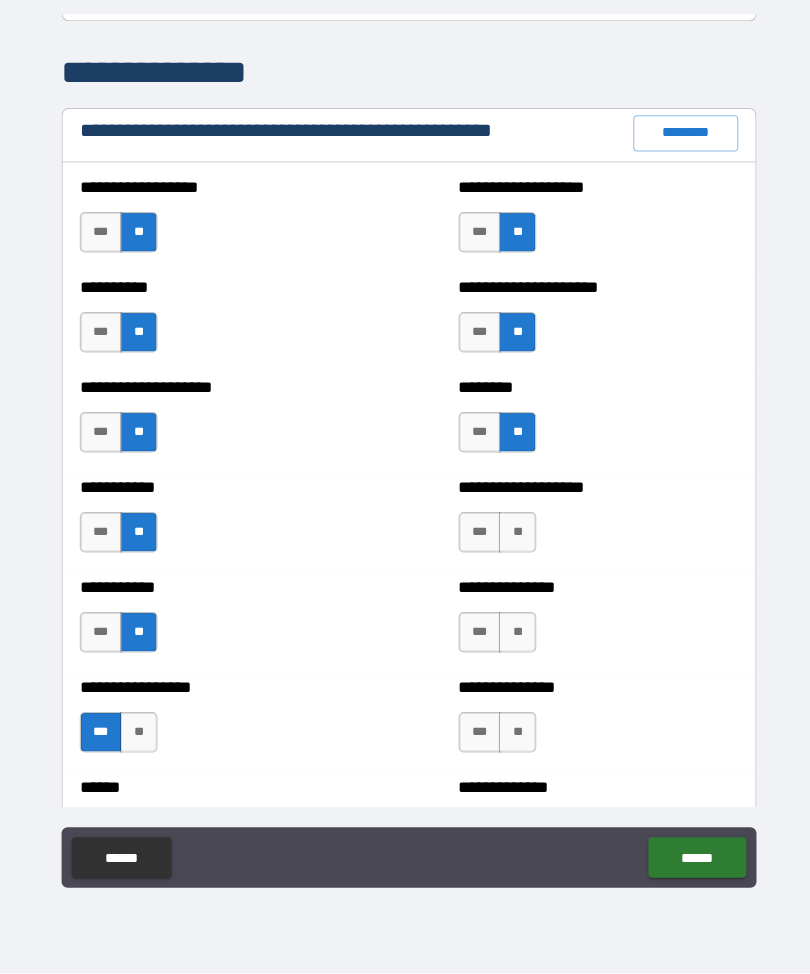click on "**" at bounding box center [512, 537] 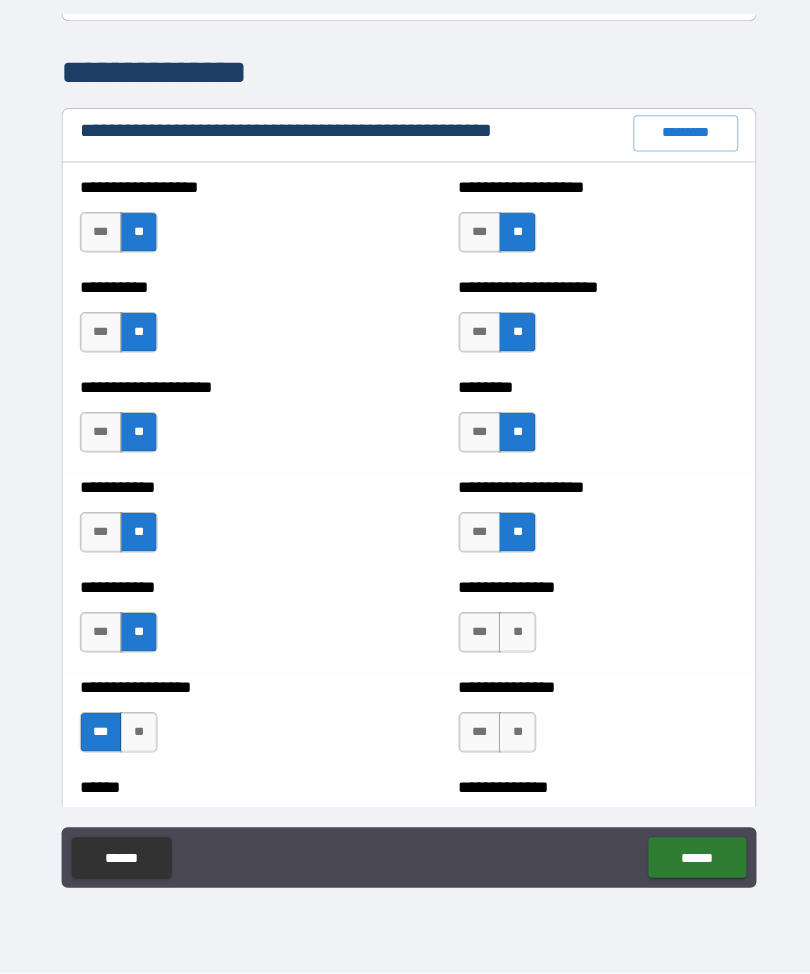 click on "**" at bounding box center (512, 636) 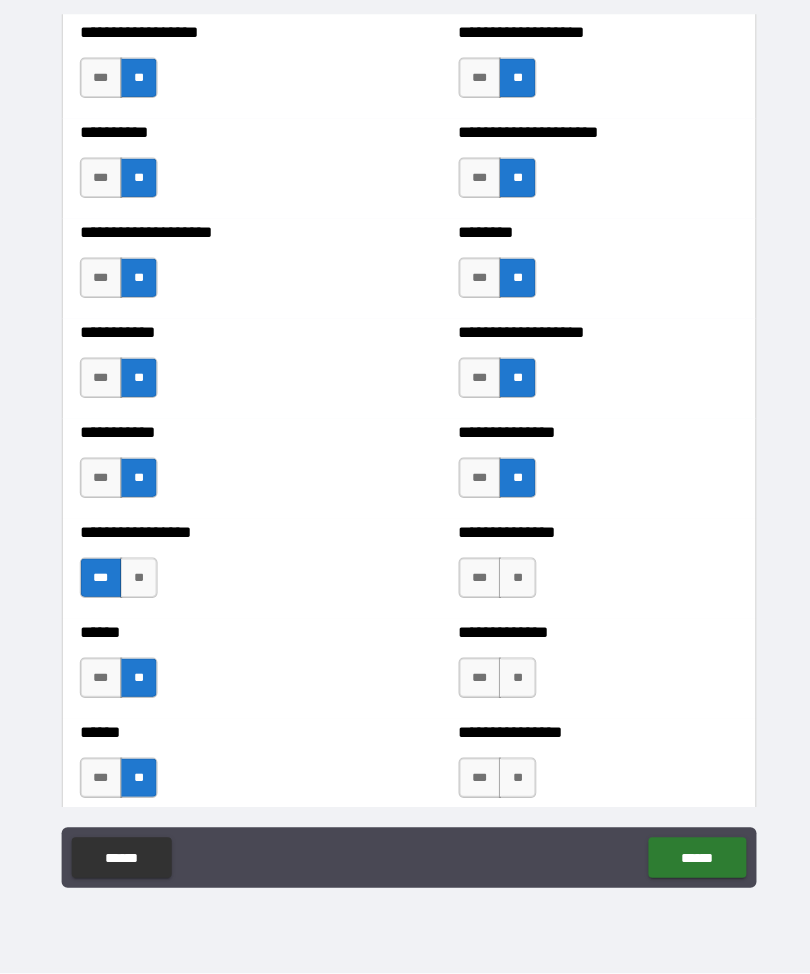 scroll, scrollTop: 2512, scrollLeft: 0, axis: vertical 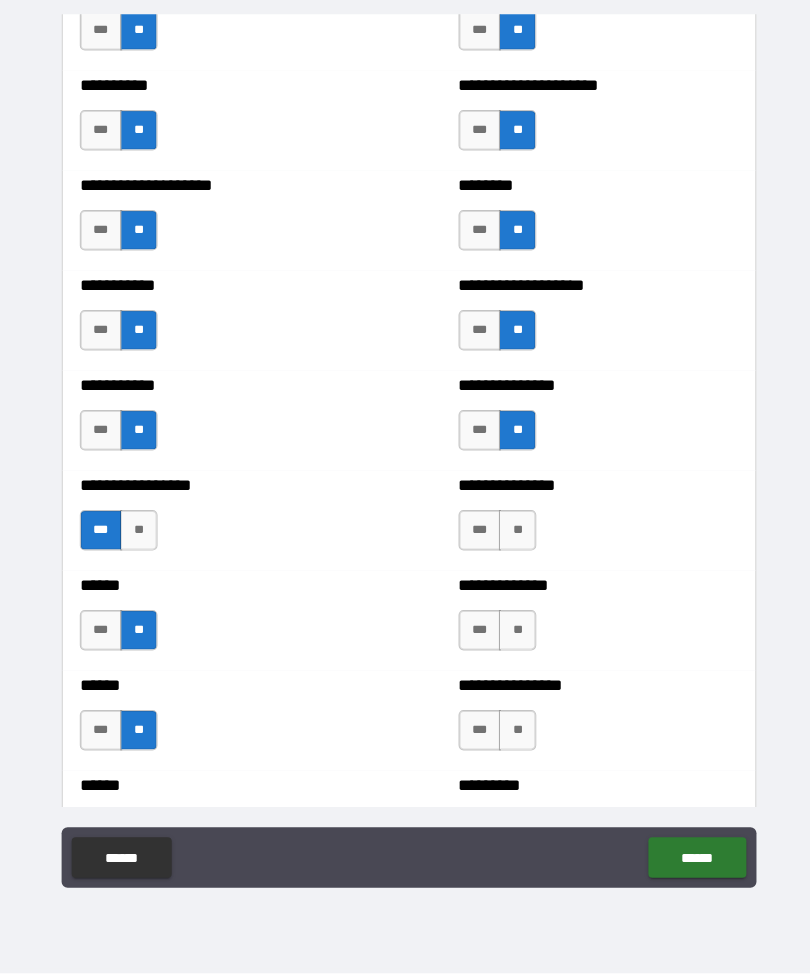 click on "**" at bounding box center (512, 535) 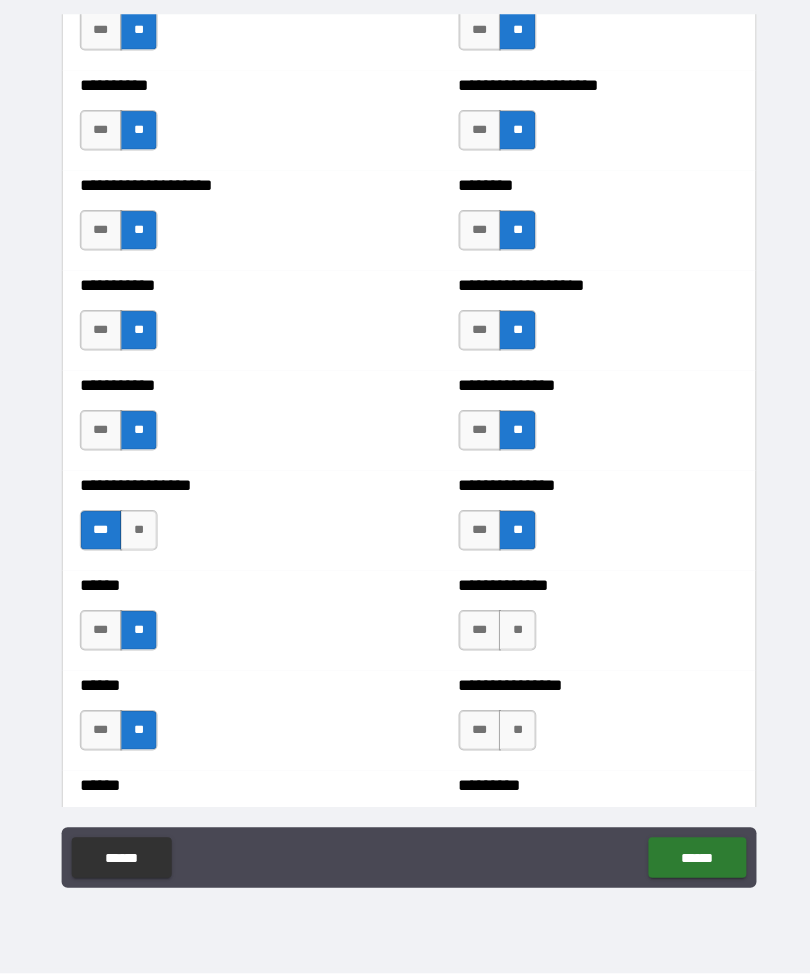 click on "**" at bounding box center [512, 634] 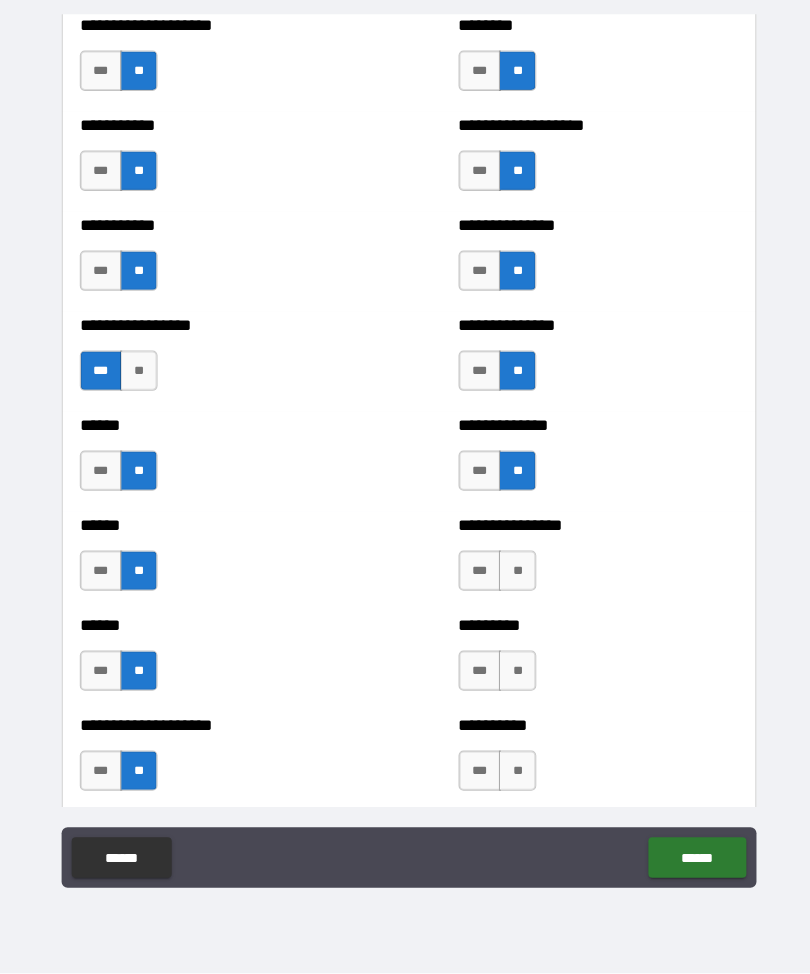 scroll, scrollTop: 2675, scrollLeft: 0, axis: vertical 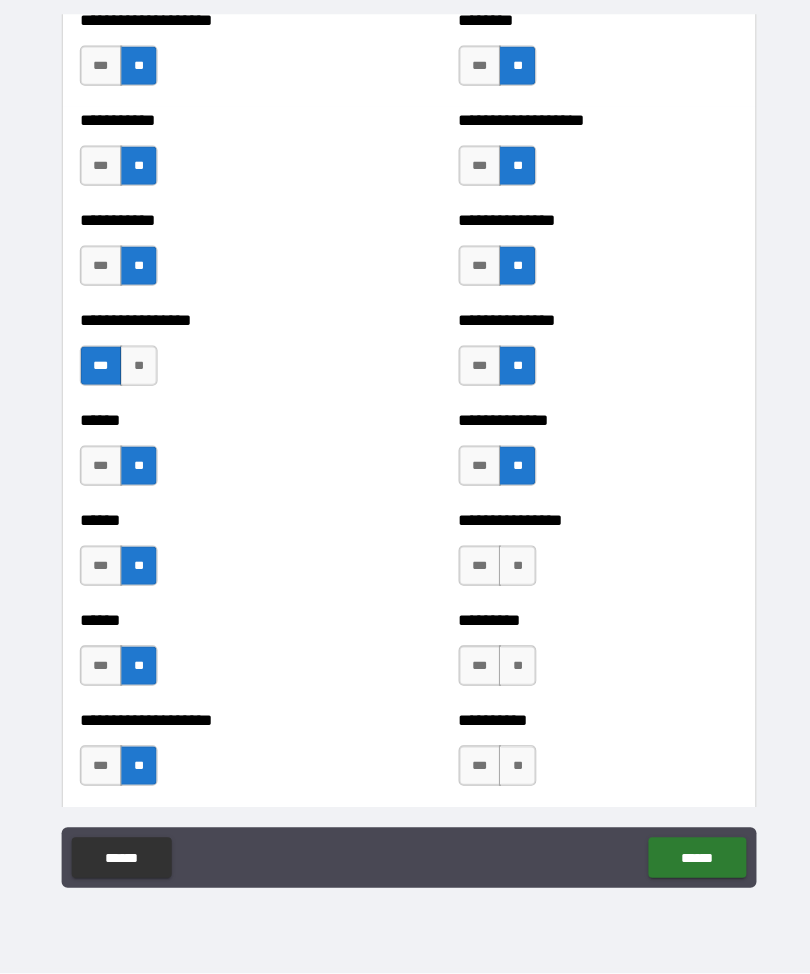 click on "**" at bounding box center [512, 570] 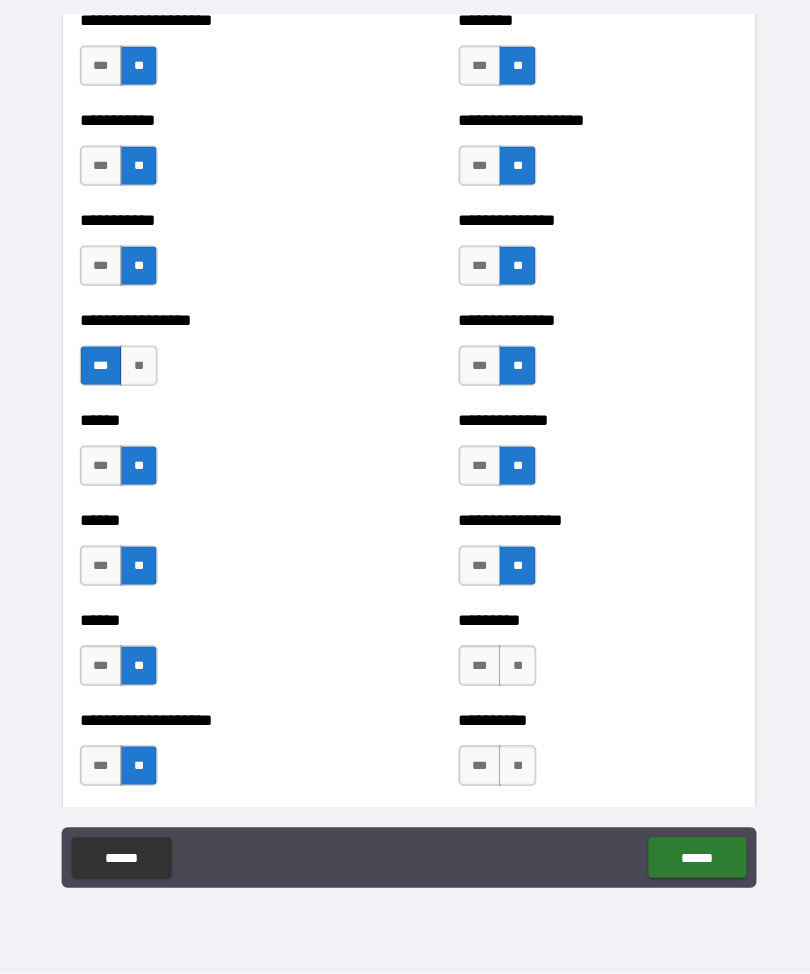 click on "**" at bounding box center (512, 669) 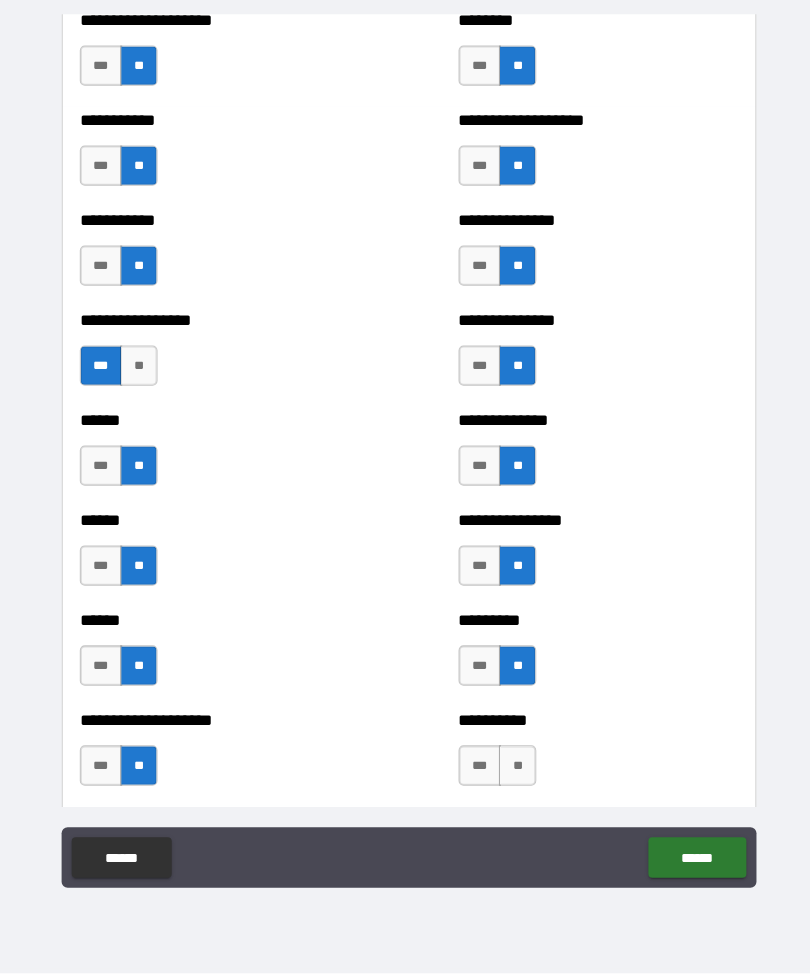 click on "**" at bounding box center (512, 768) 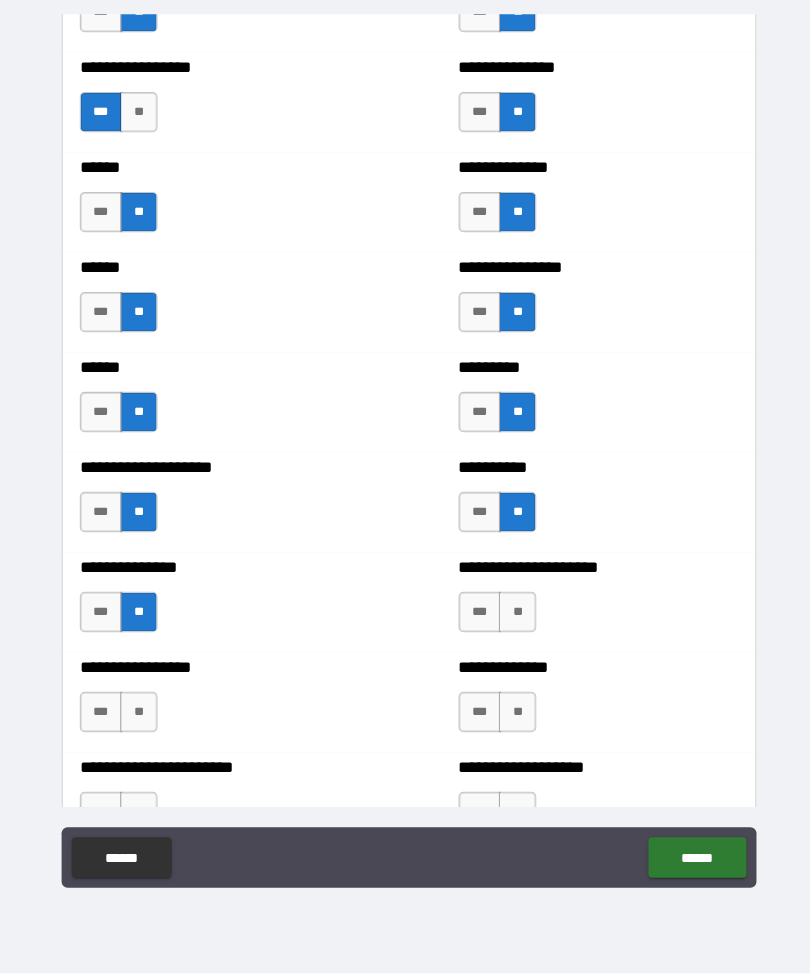 scroll, scrollTop: 2953, scrollLeft: 0, axis: vertical 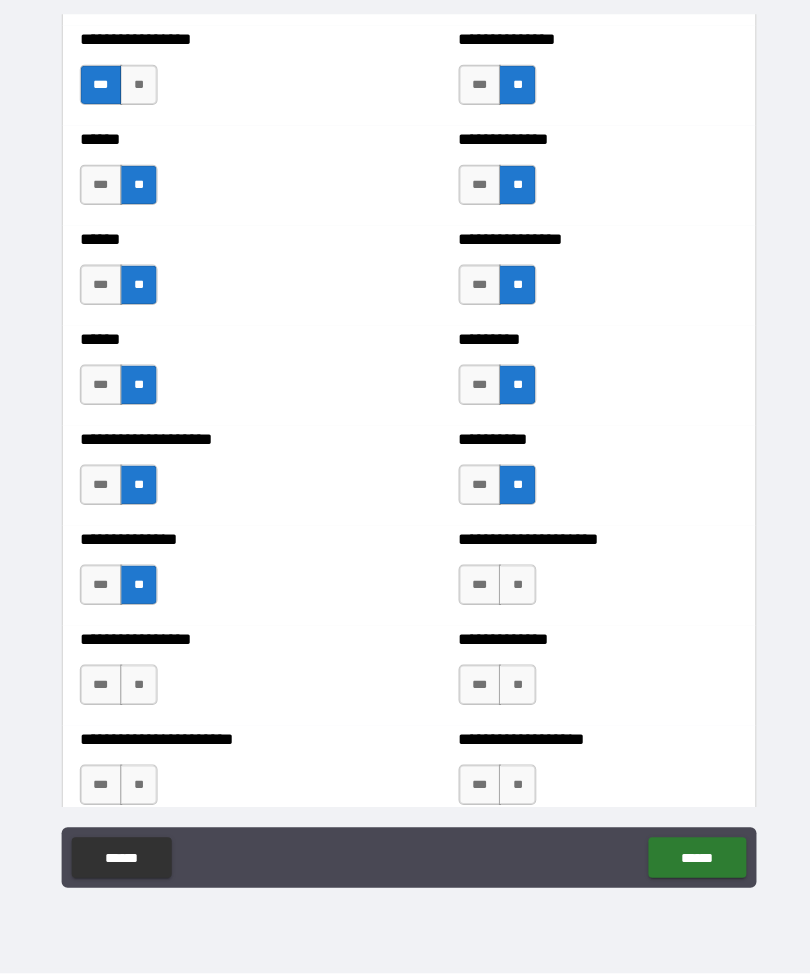 click on "**" at bounding box center (512, 589) 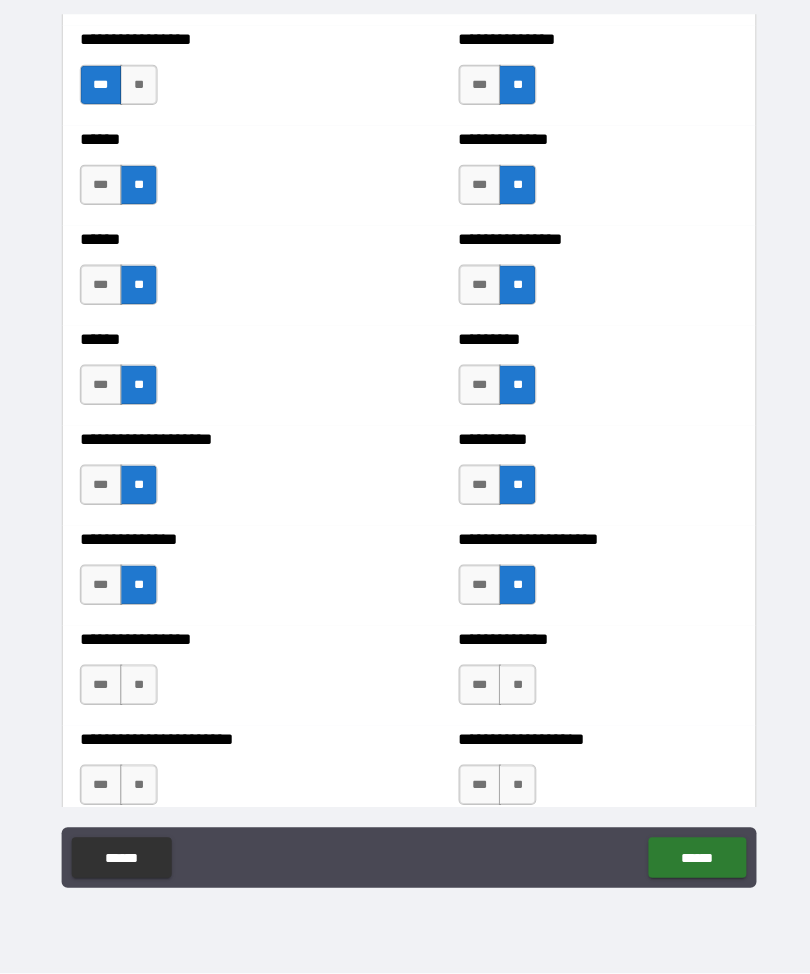 click on "**" at bounding box center (137, 688) 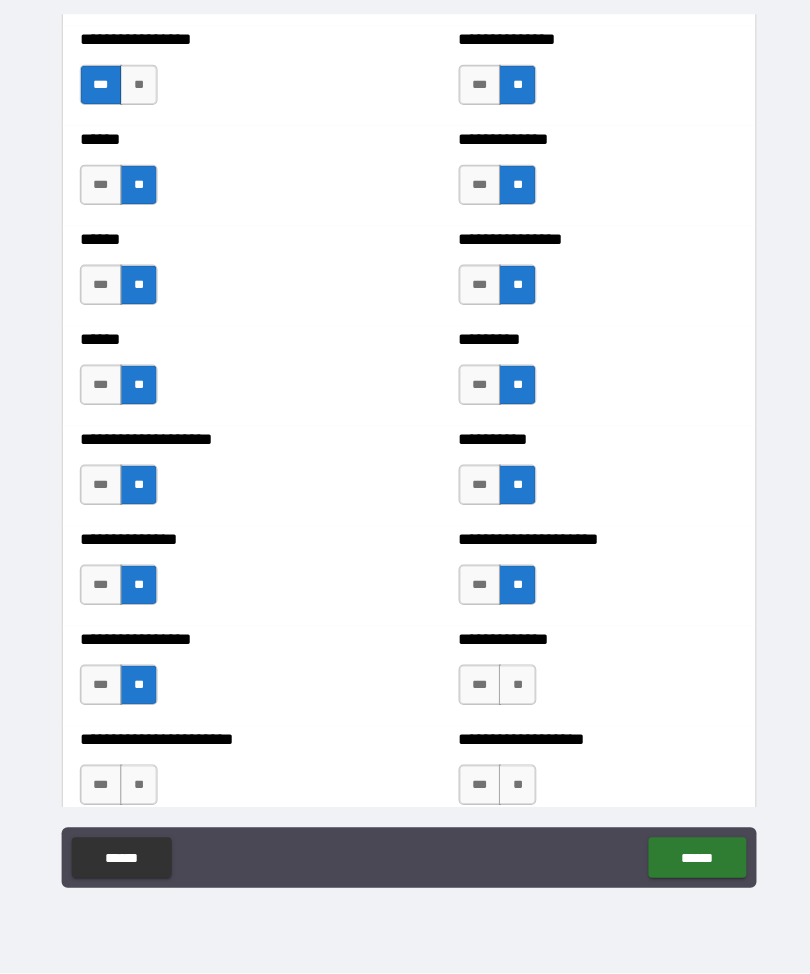 click on "**" at bounding box center [512, 688] 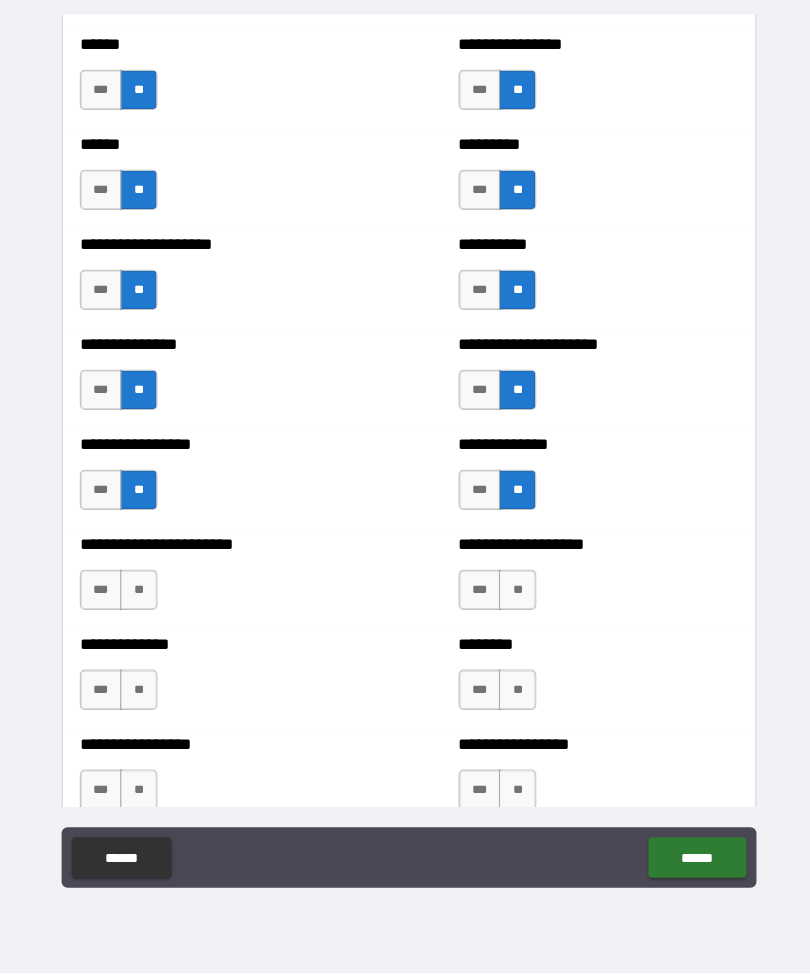 scroll, scrollTop: 3160, scrollLeft: 0, axis: vertical 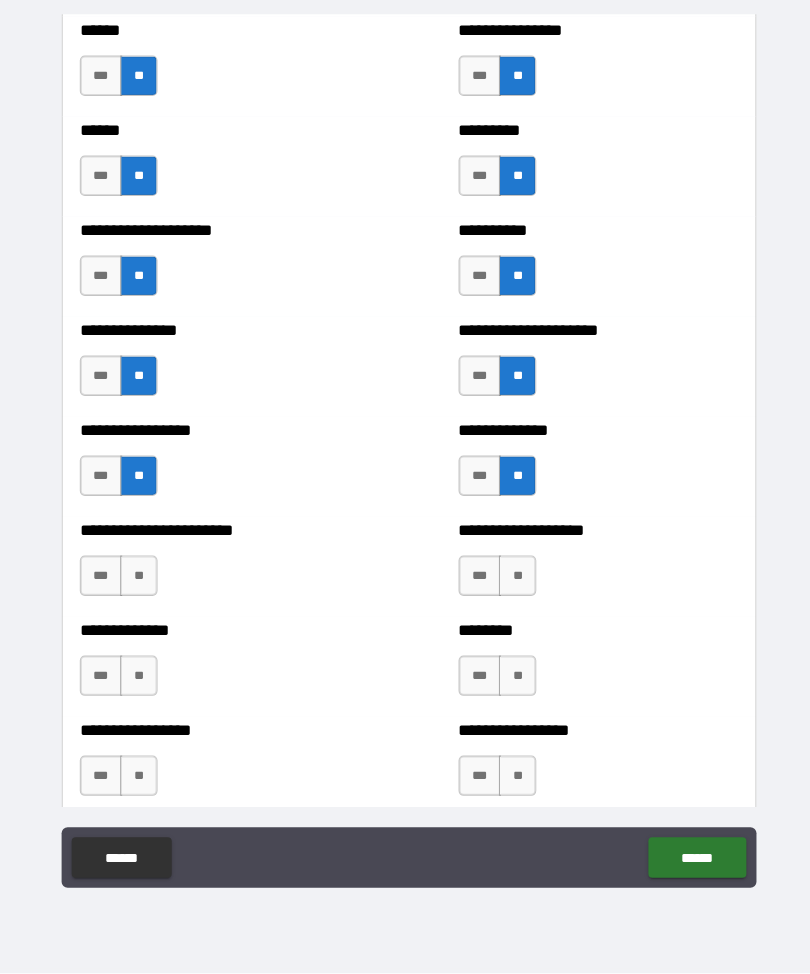 click on "**" at bounding box center (137, 580) 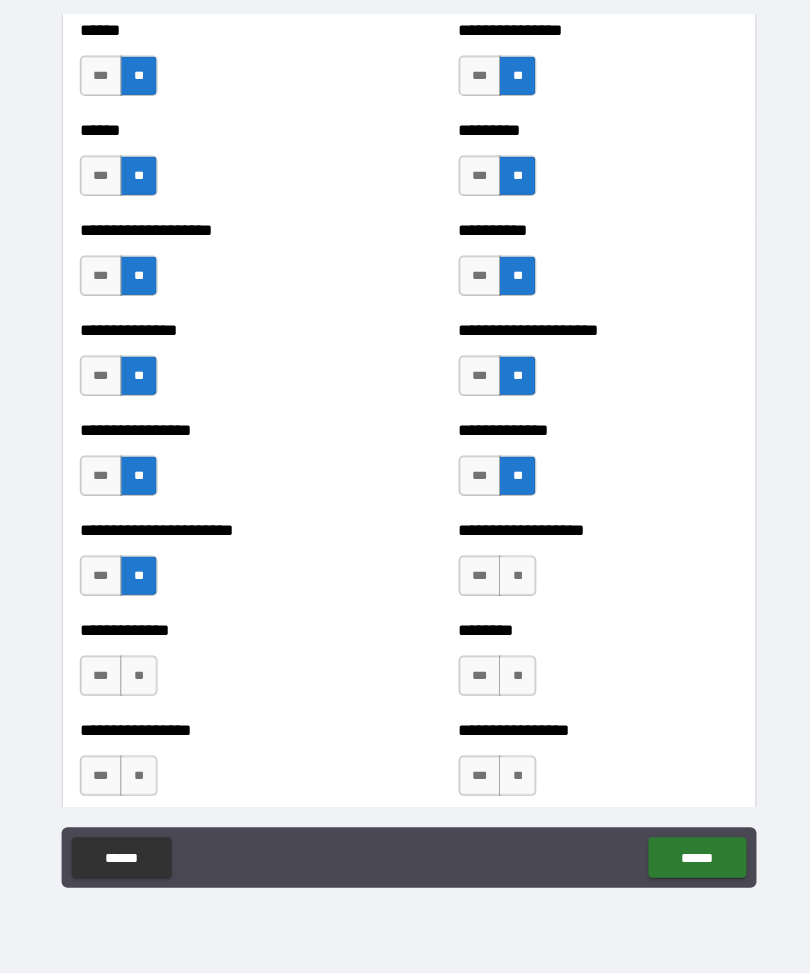 click on "**" at bounding box center (512, 580) 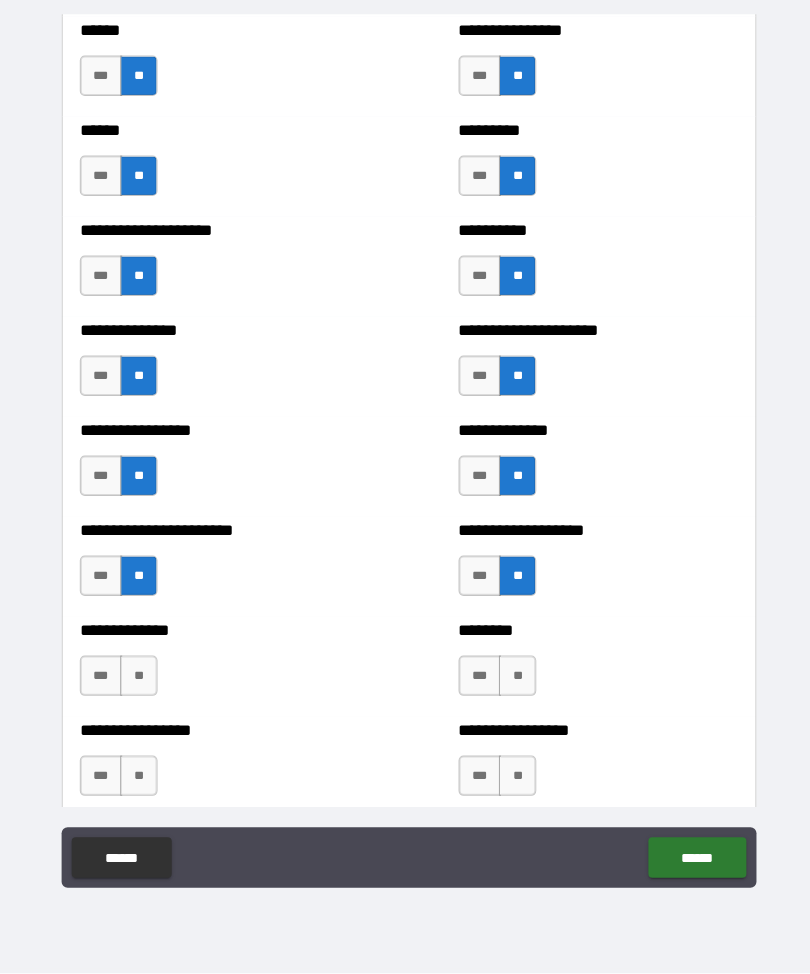 click on "**" at bounding box center [137, 679] 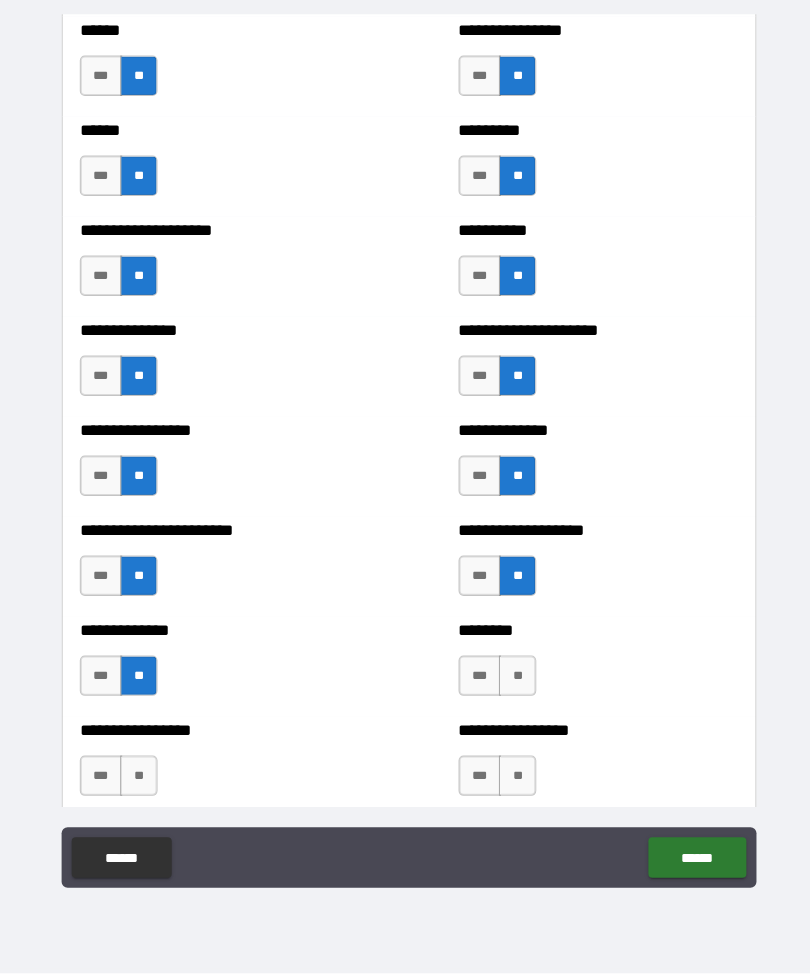 click on "**" at bounding box center (512, 679) 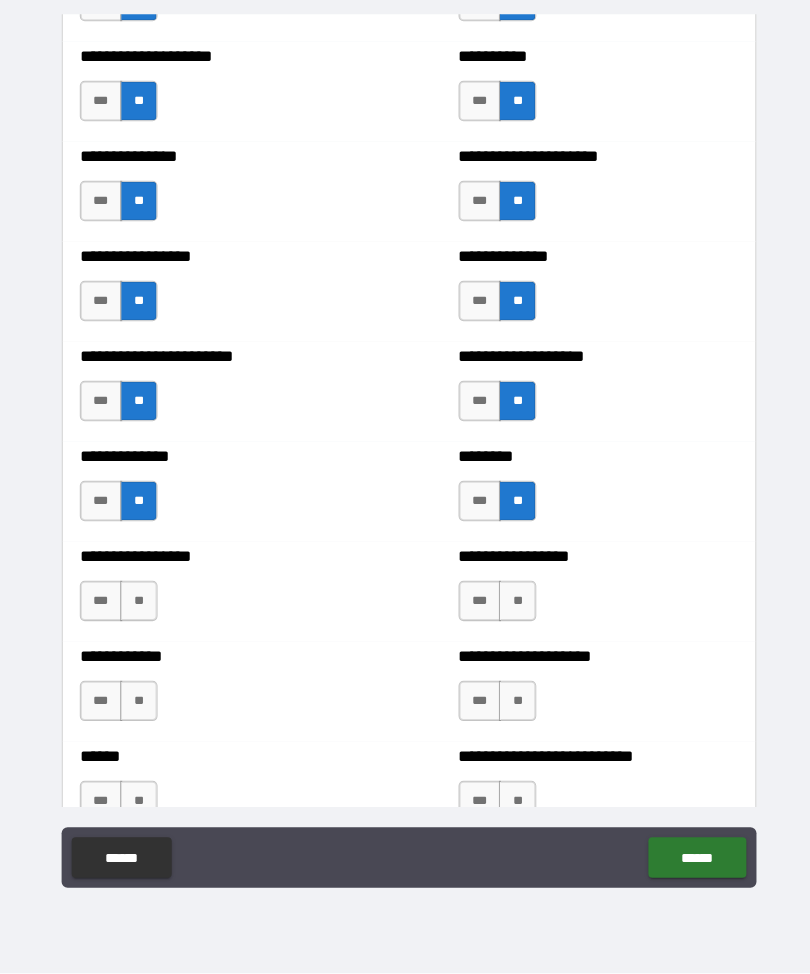 scroll, scrollTop: 3345, scrollLeft: 0, axis: vertical 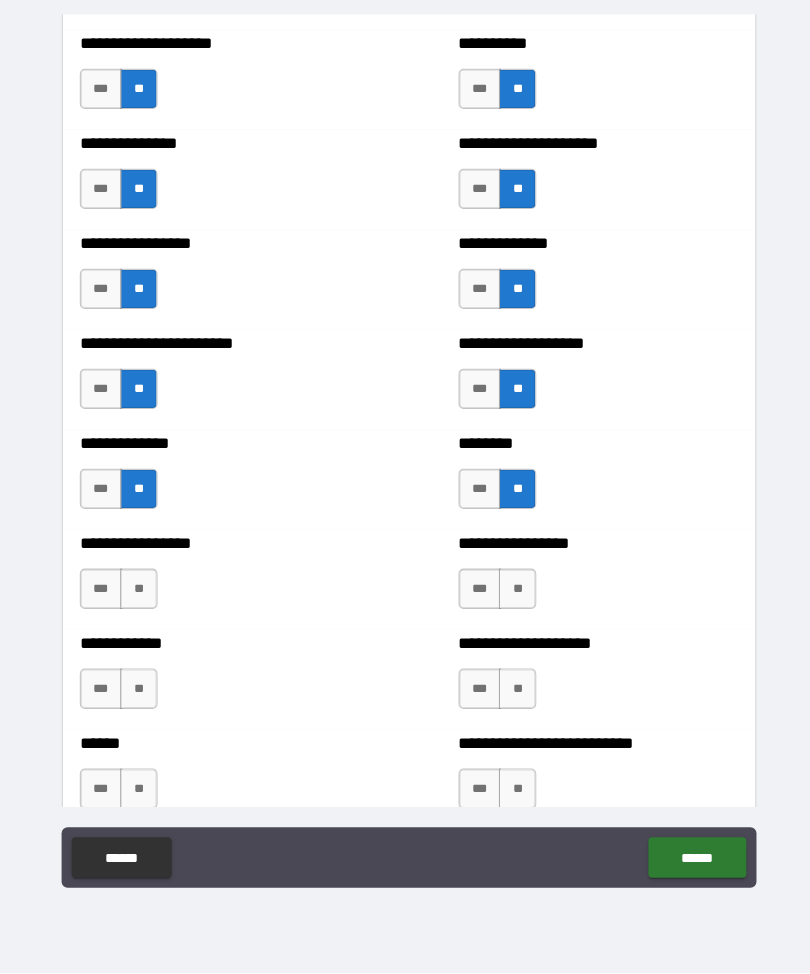 click on "**" at bounding box center (137, 593) 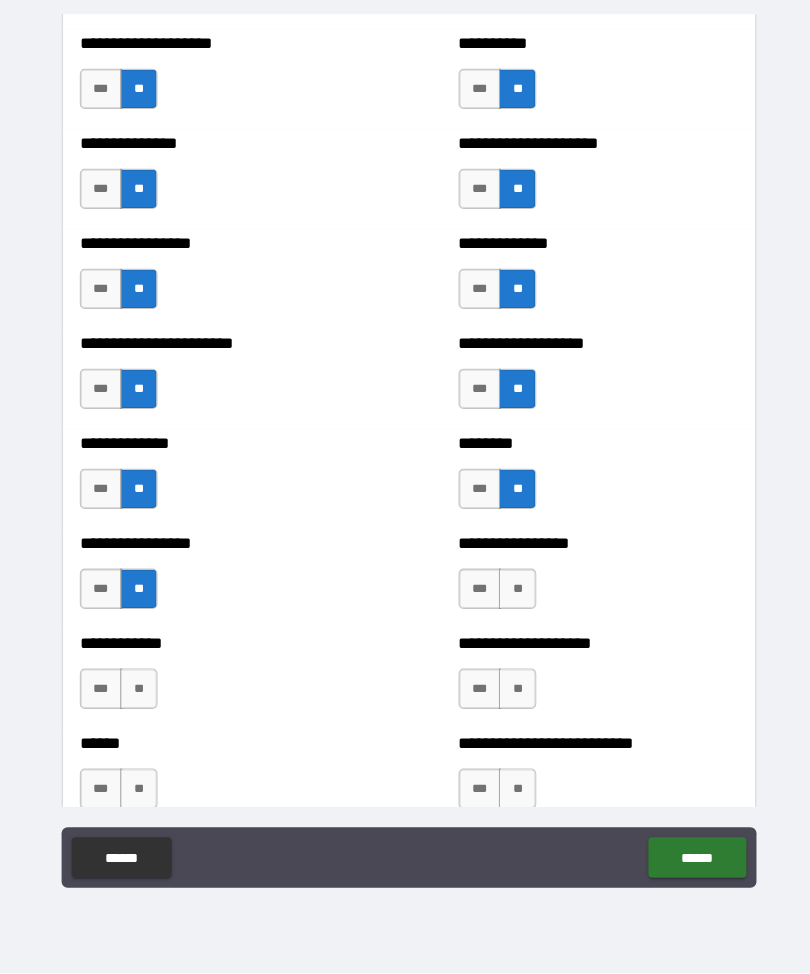 click on "**" at bounding box center [512, 593] 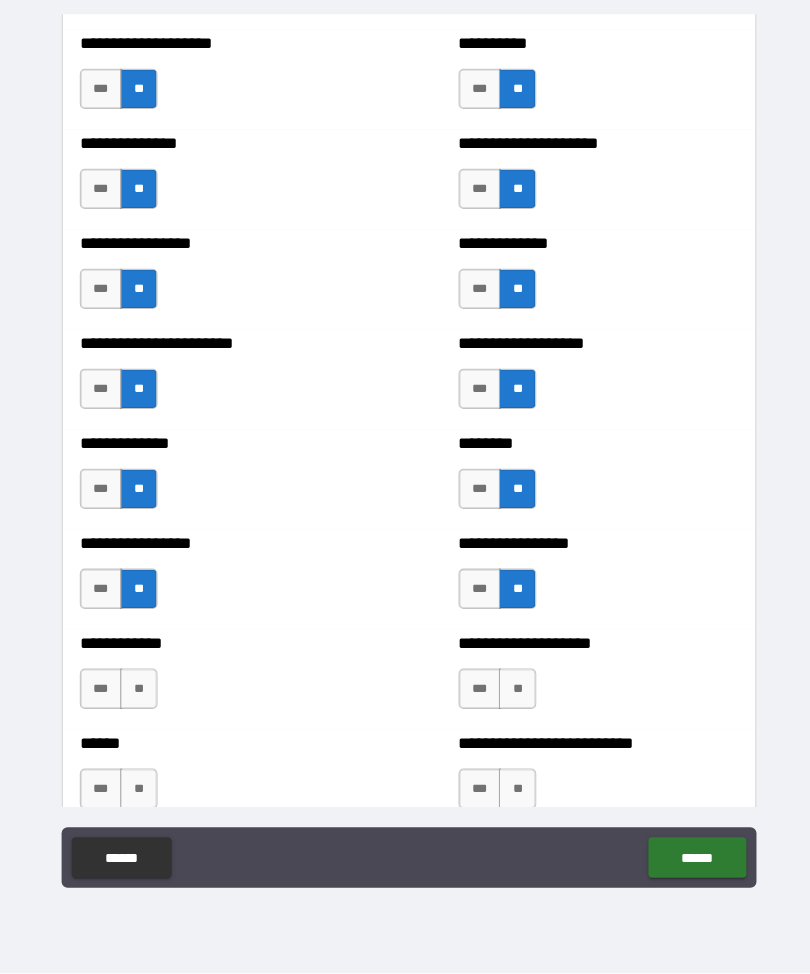 click on "**" at bounding box center [137, 692] 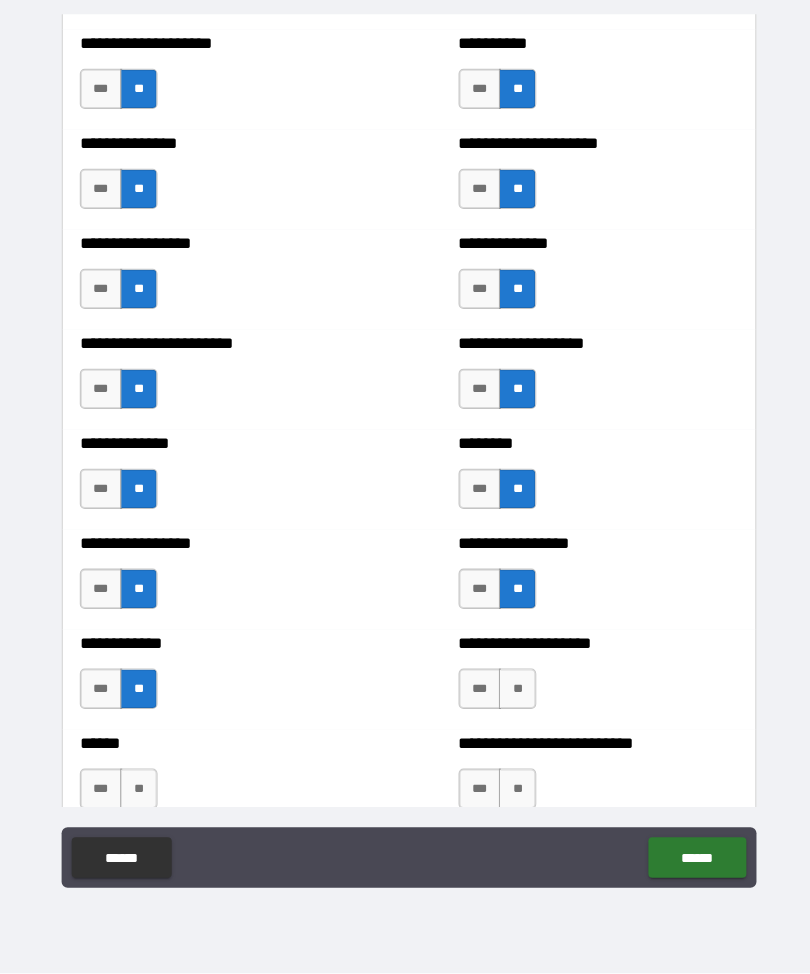 click on "**" at bounding box center (512, 692) 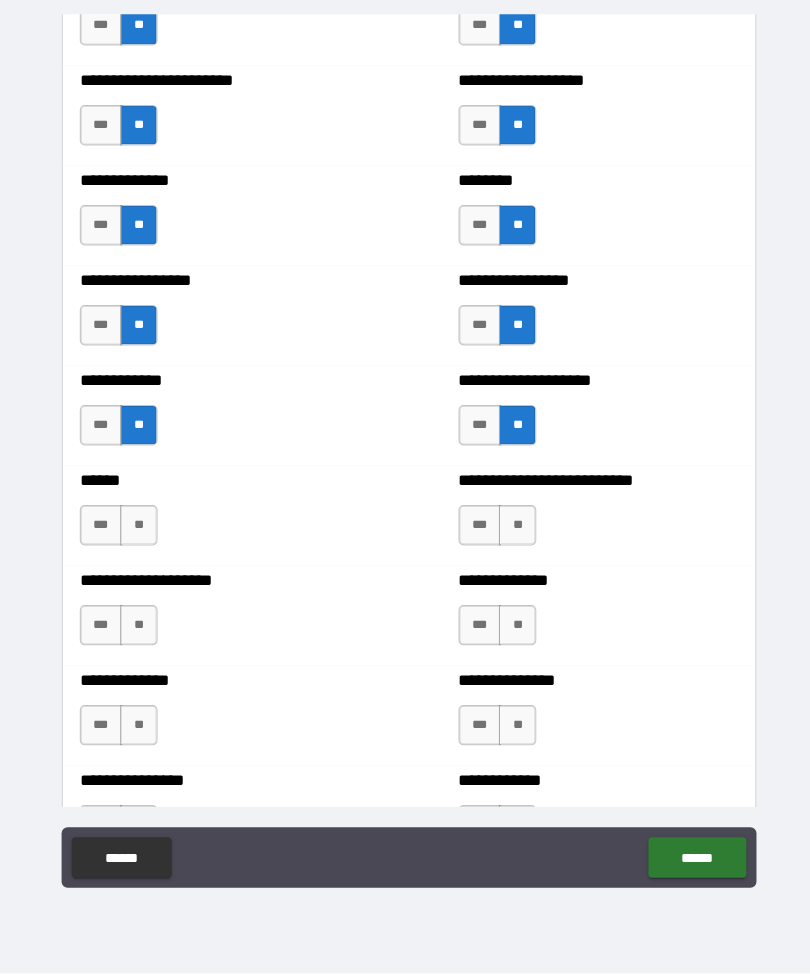 scroll, scrollTop: 3605, scrollLeft: 0, axis: vertical 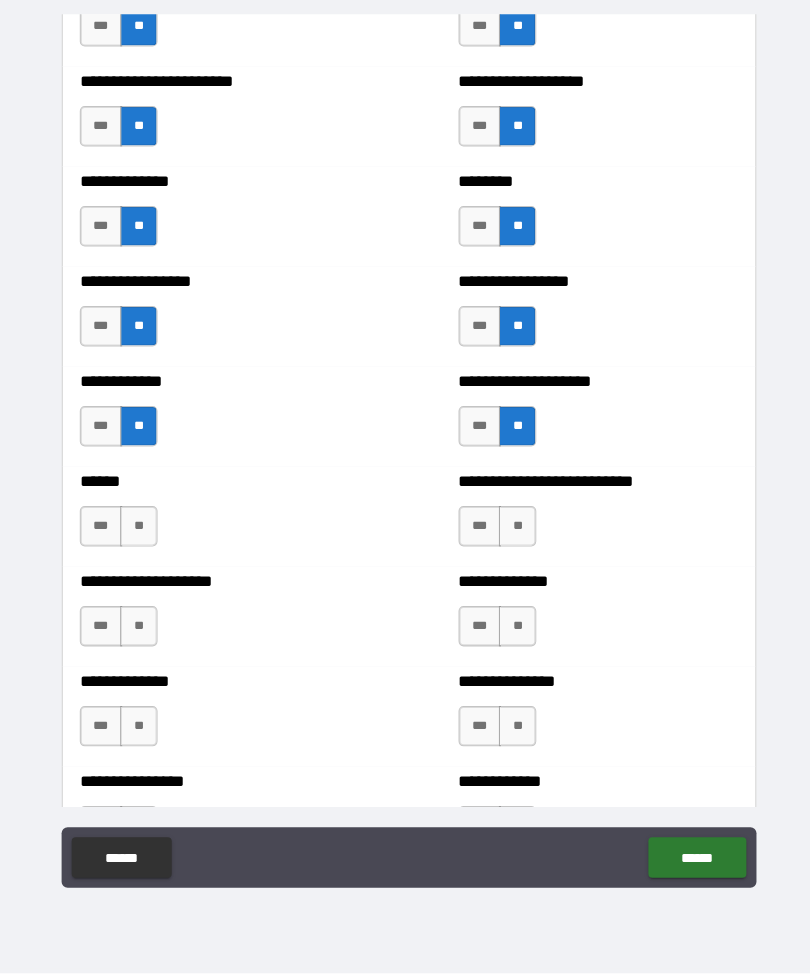 click on "**" at bounding box center (137, 531) 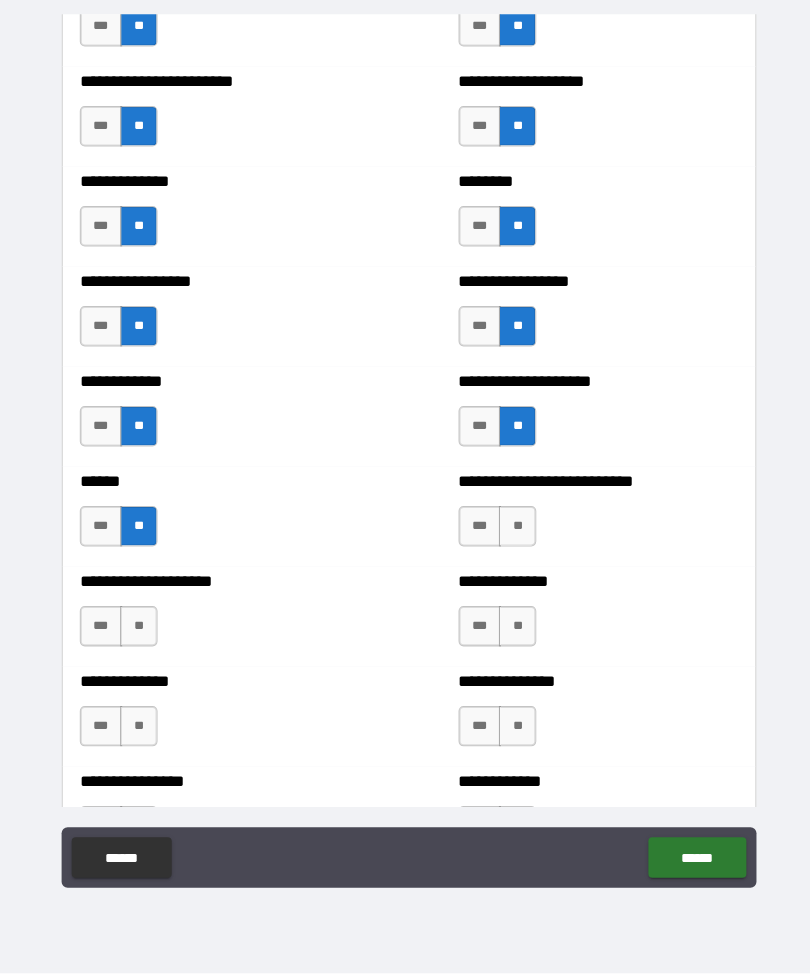 click on "**" at bounding box center [512, 531] 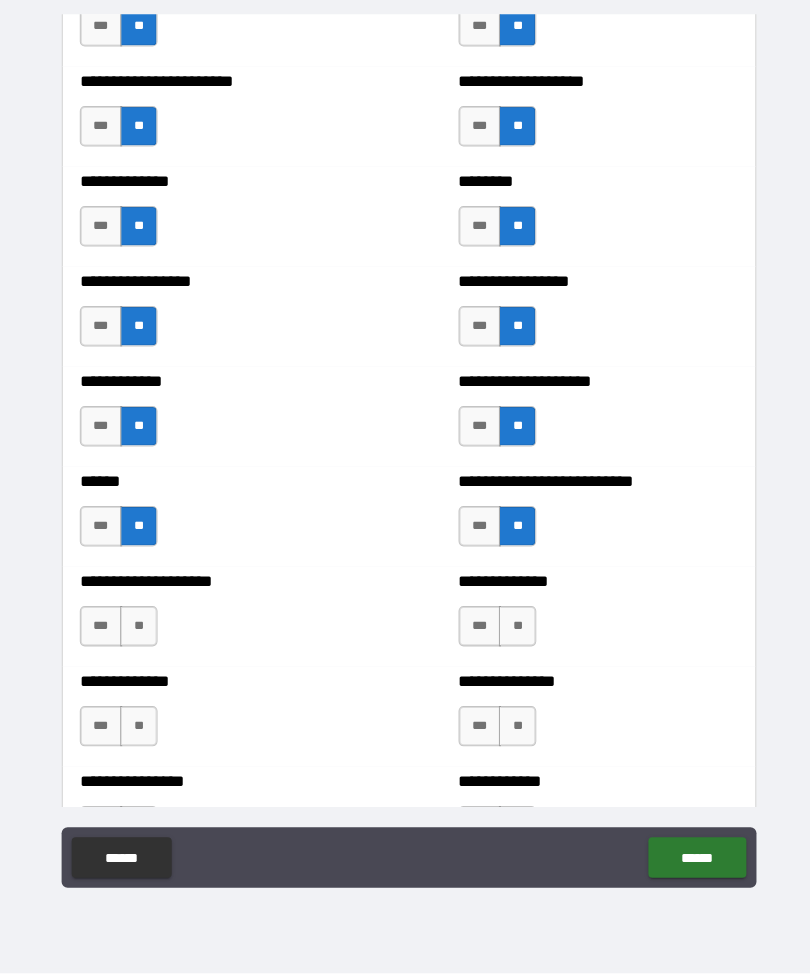 click on "**" at bounding box center [137, 630] 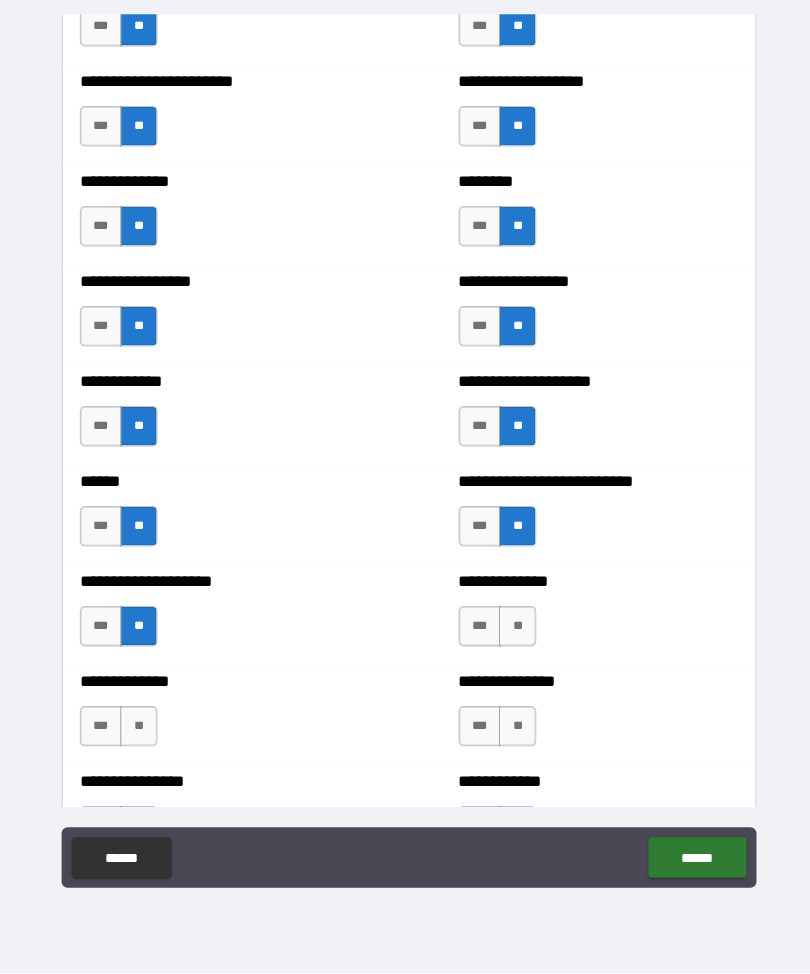 click on "**" at bounding box center (512, 630) 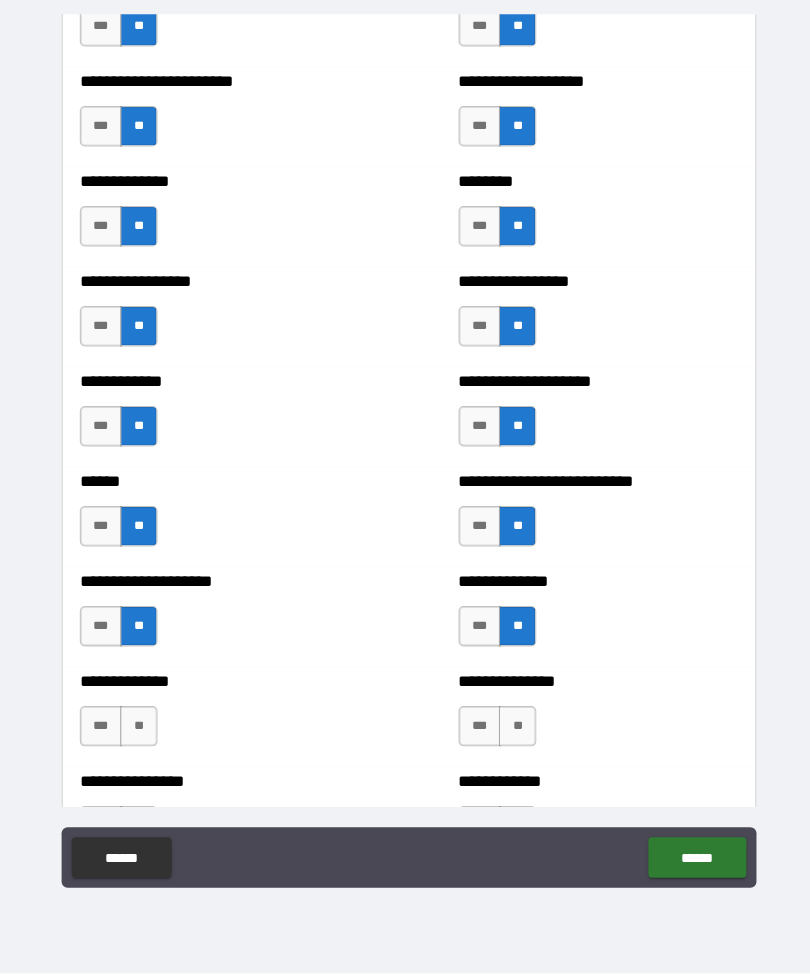 click on "**" at bounding box center (137, 729) 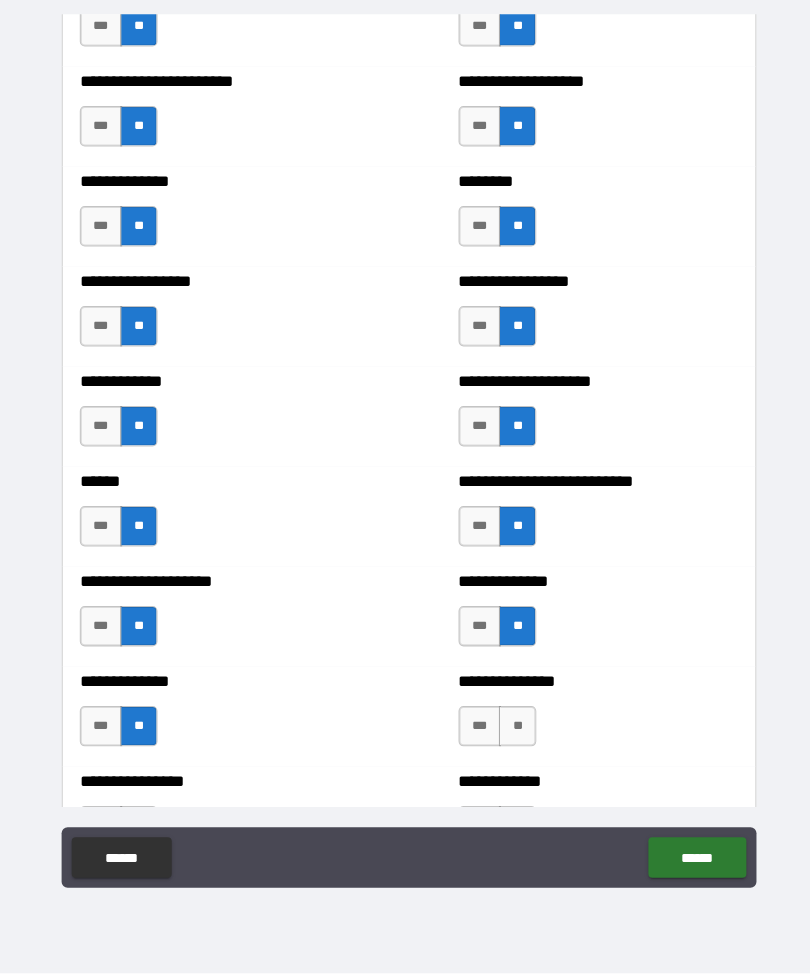 click on "**" at bounding box center (512, 729) 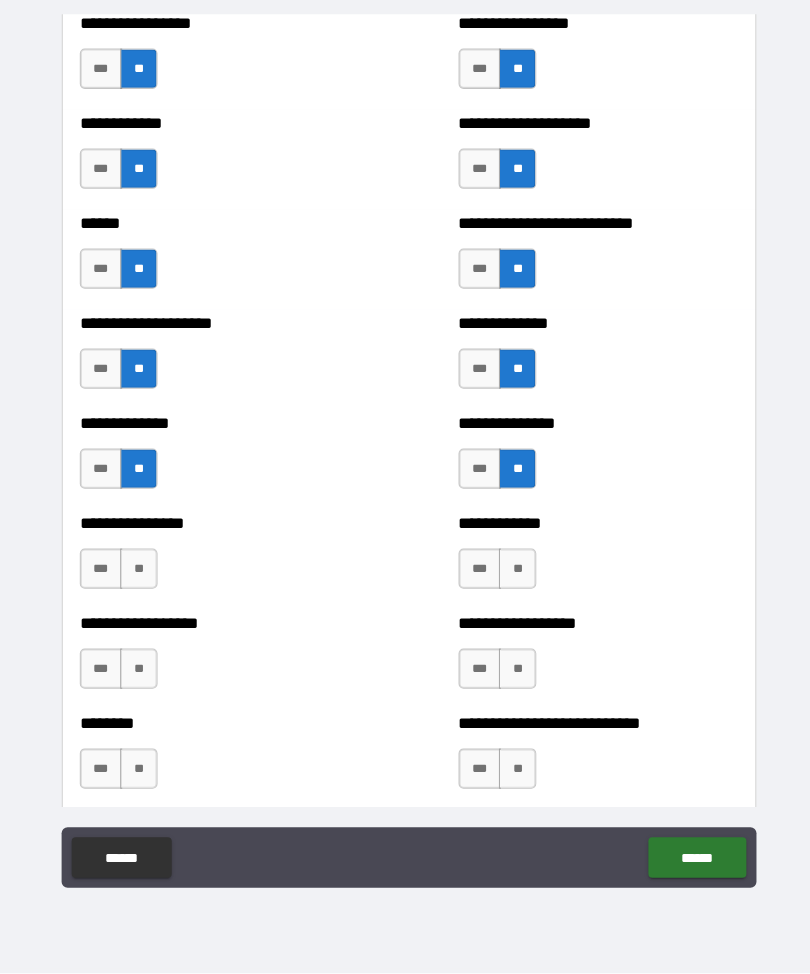 scroll, scrollTop: 3907, scrollLeft: 0, axis: vertical 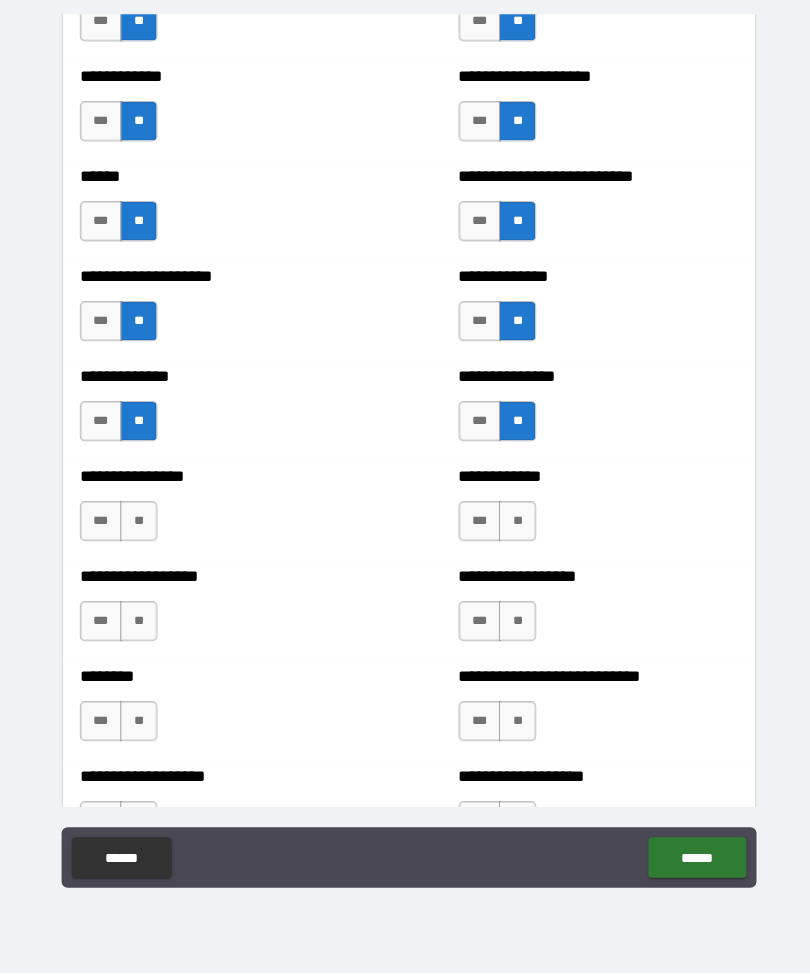 click on "**" at bounding box center [137, 526] 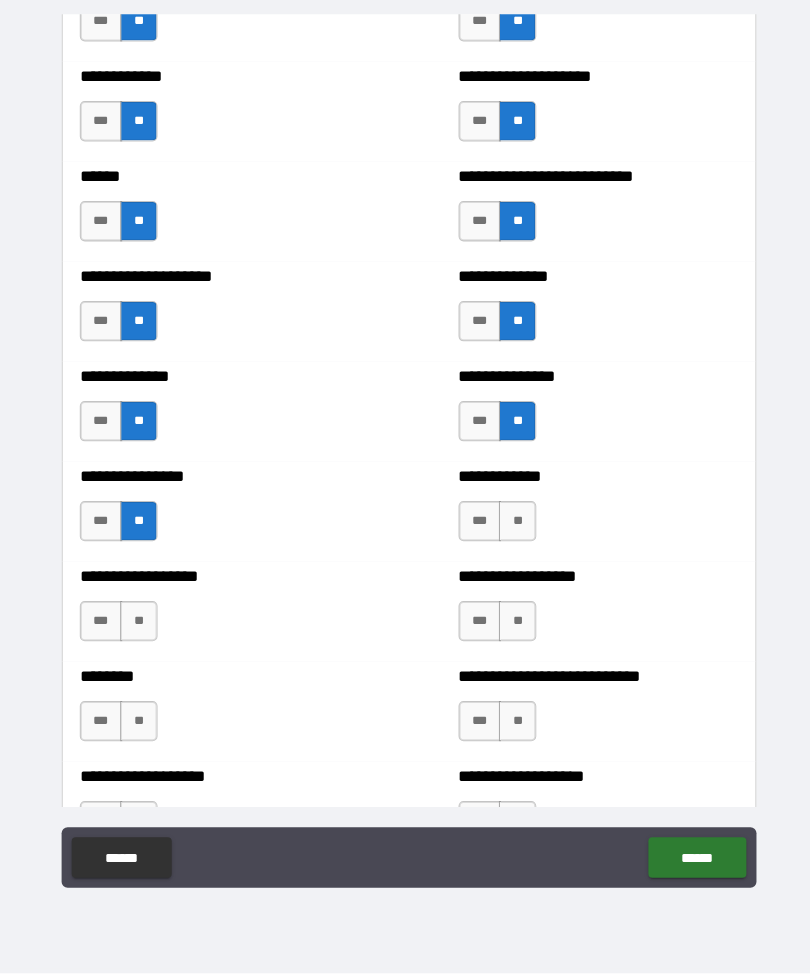 click on "**" at bounding box center [512, 526] 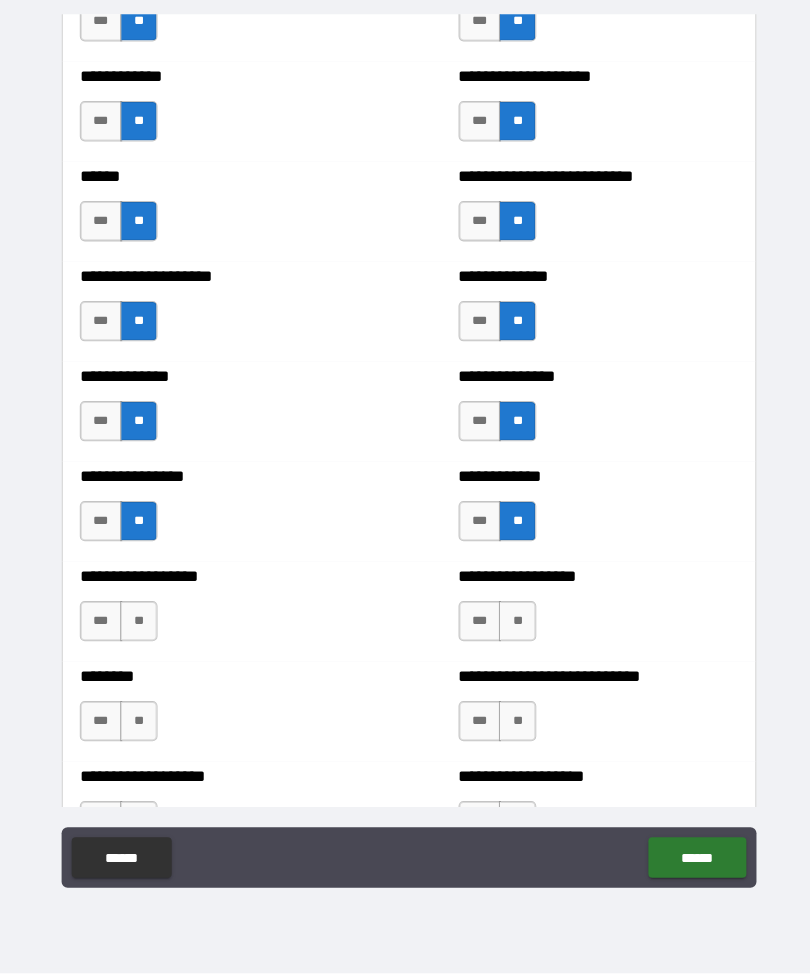 click on "**" at bounding box center [137, 625] 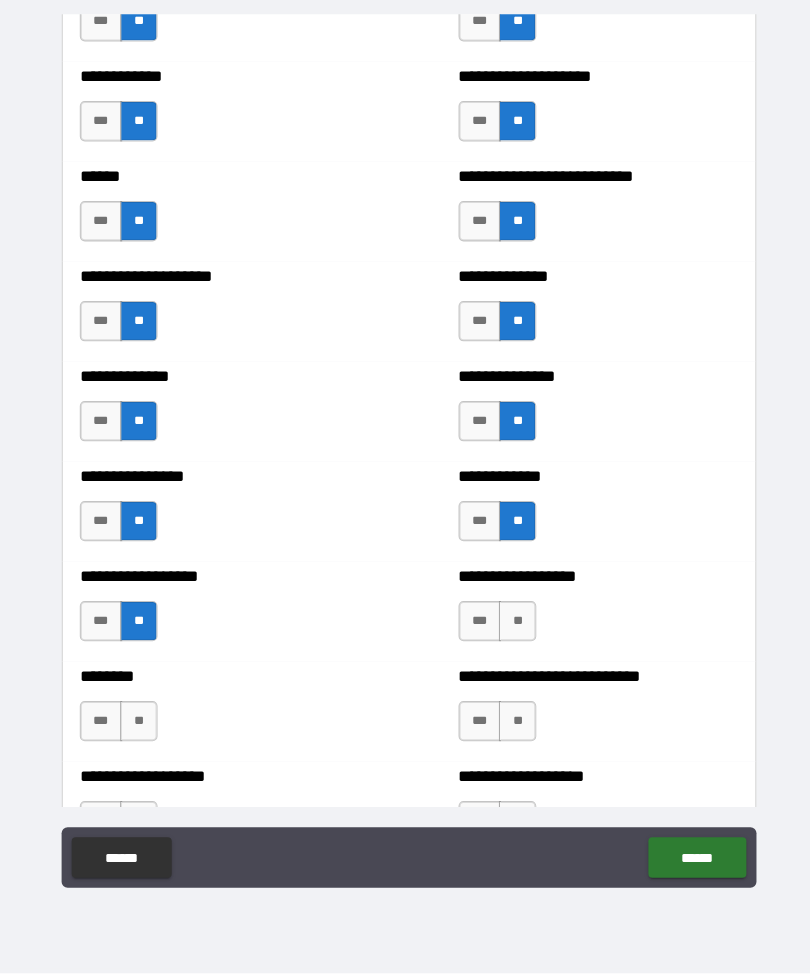 click on "**" at bounding box center [512, 625] 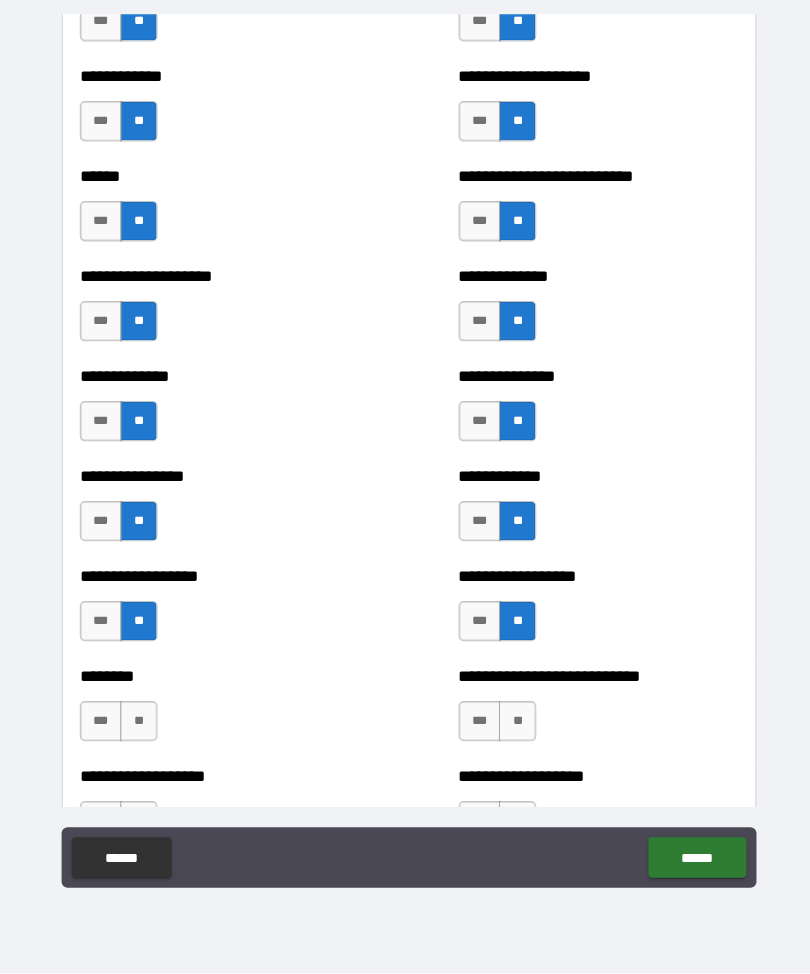 click on "**" at bounding box center [137, 724] 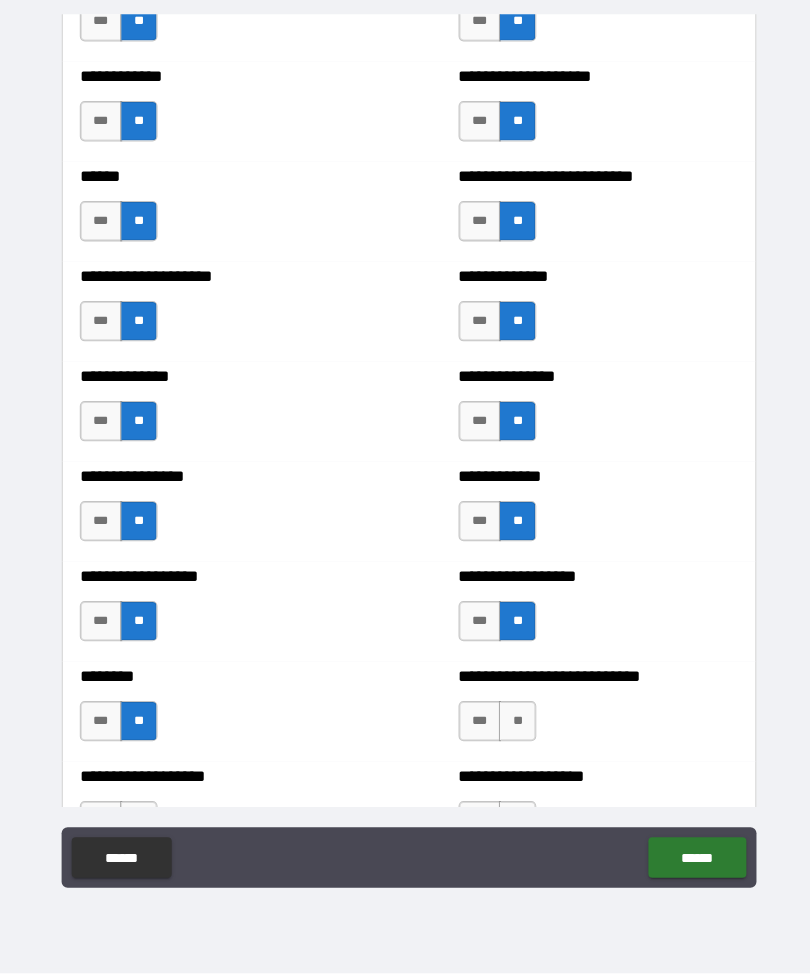 click on "**" at bounding box center (512, 724) 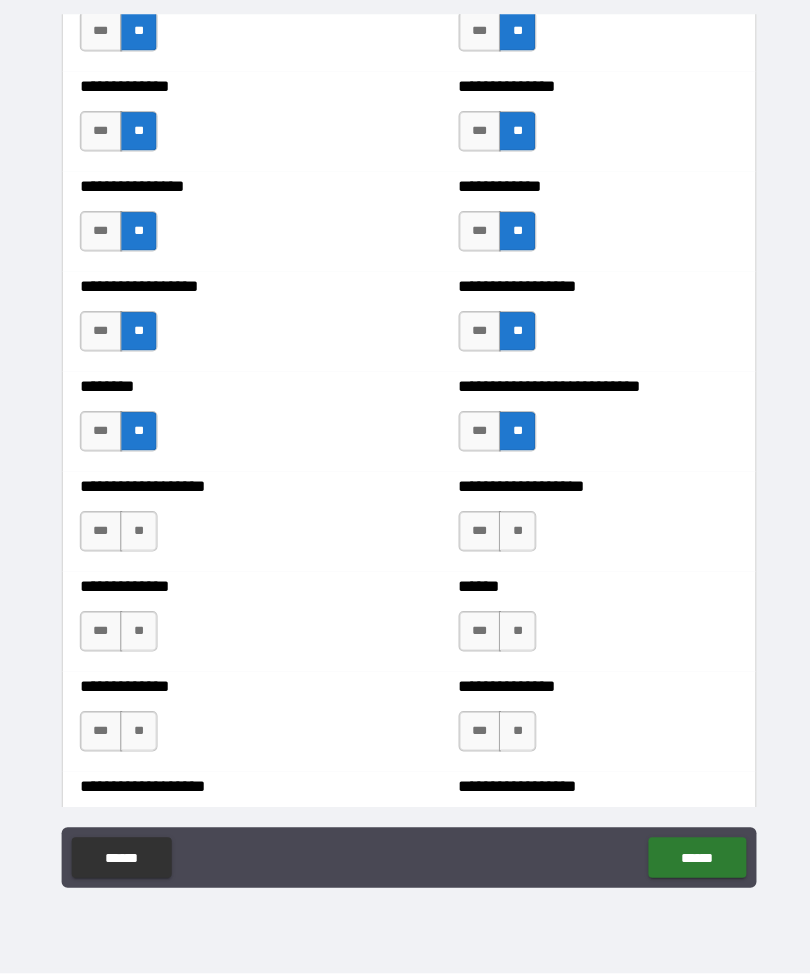 scroll, scrollTop: 4196, scrollLeft: 0, axis: vertical 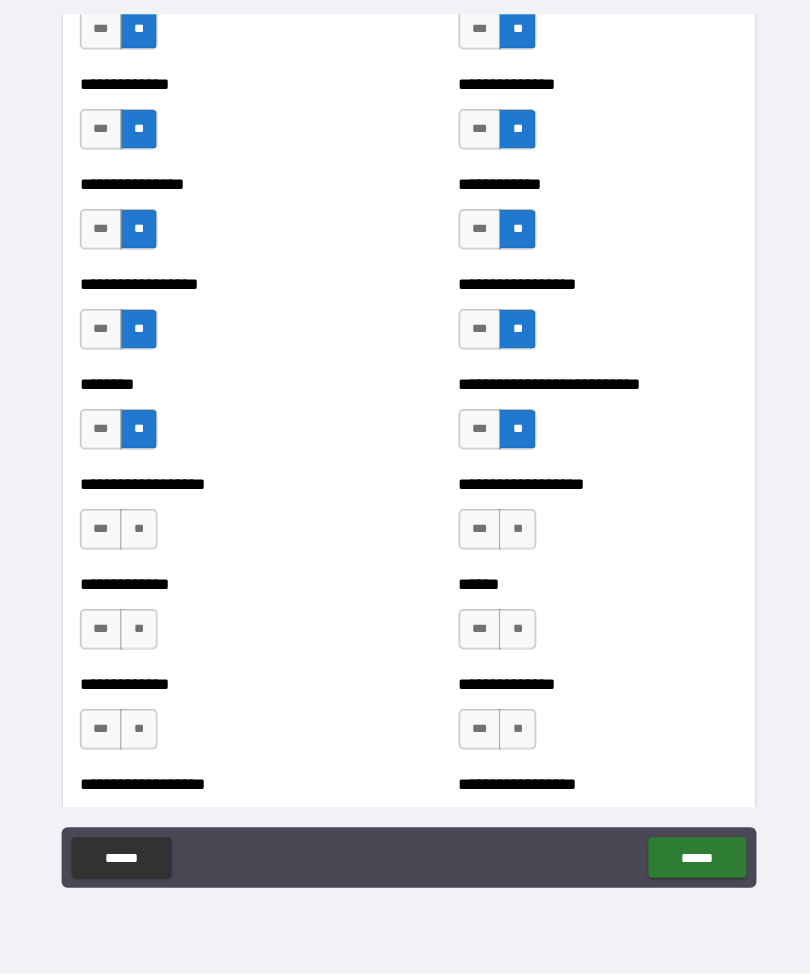 click on "**" at bounding box center [137, 534] 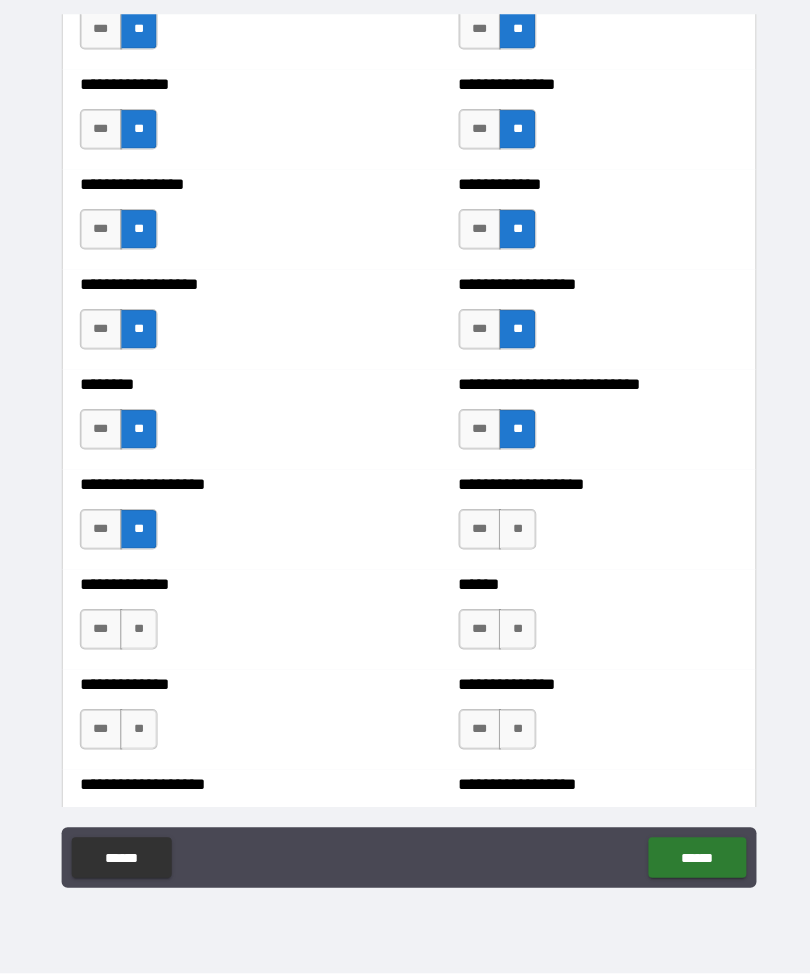 click on "**" at bounding box center (512, 534) 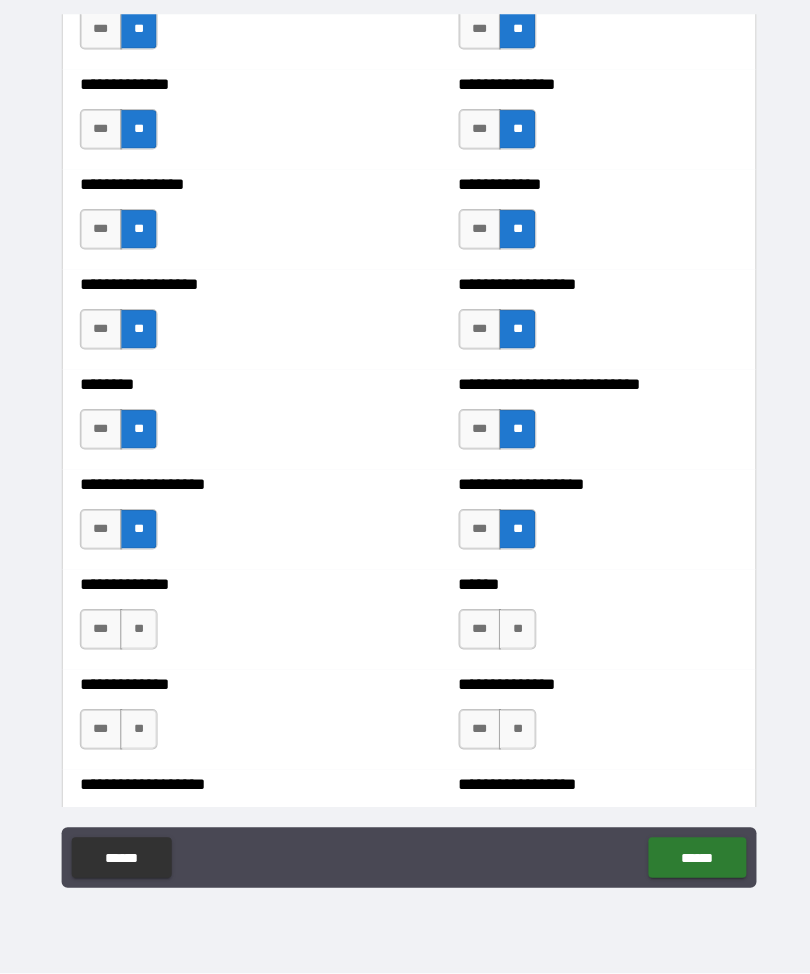 click on "**" at bounding box center [137, 633] 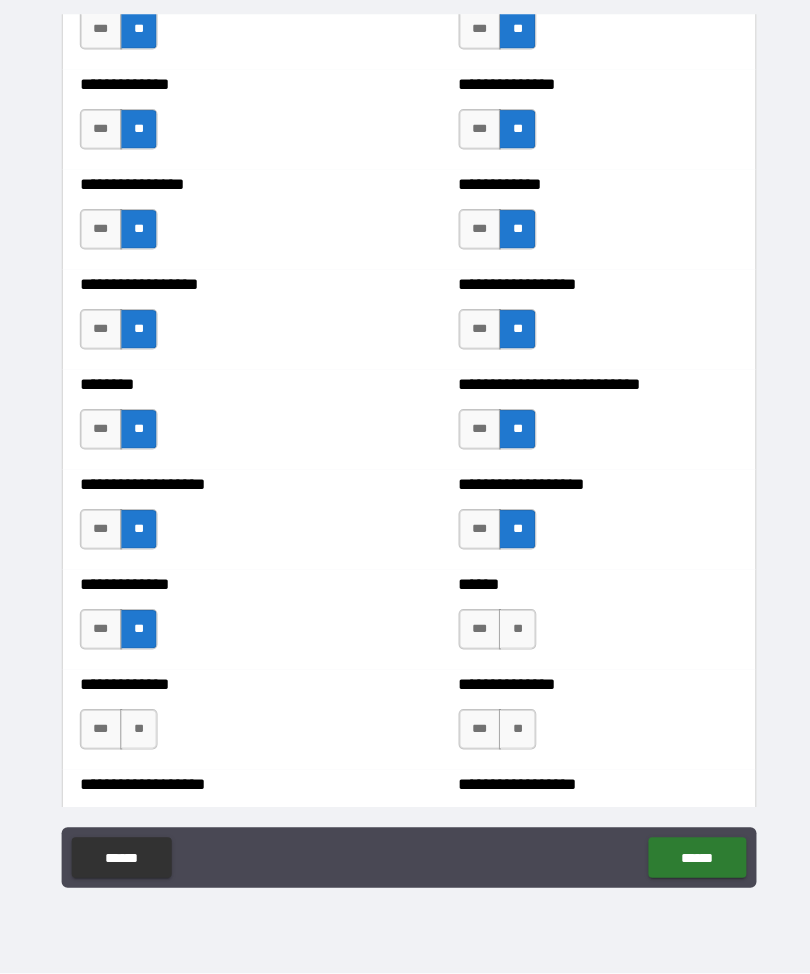 click on "**" at bounding box center (512, 633) 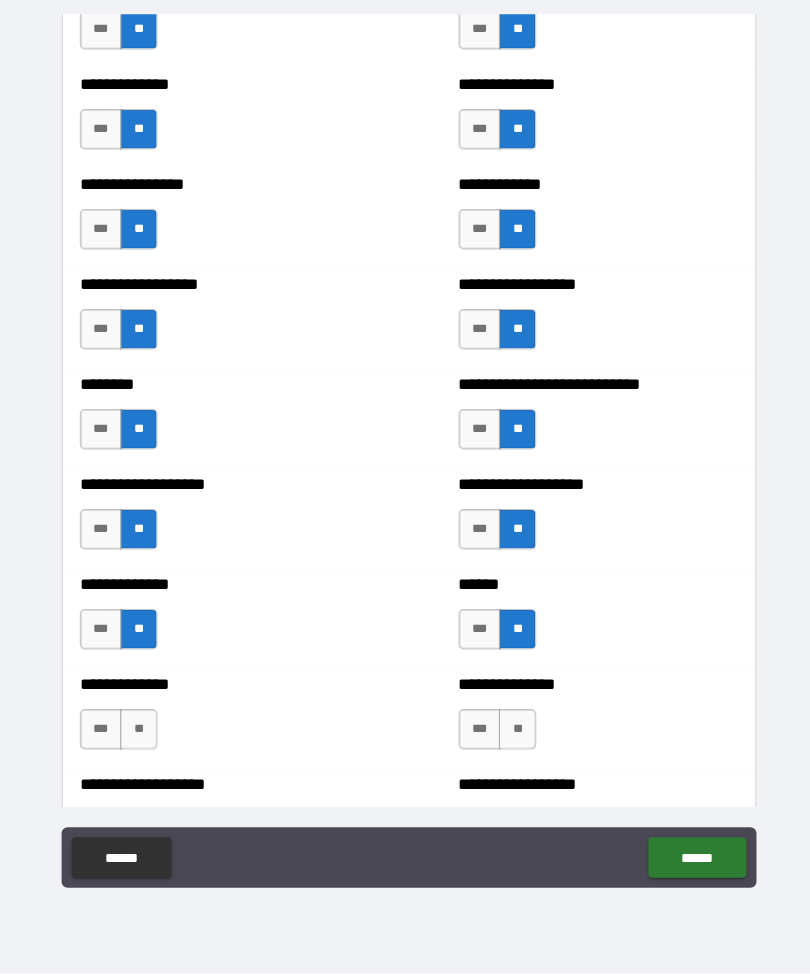 click on "**" at bounding box center (137, 732) 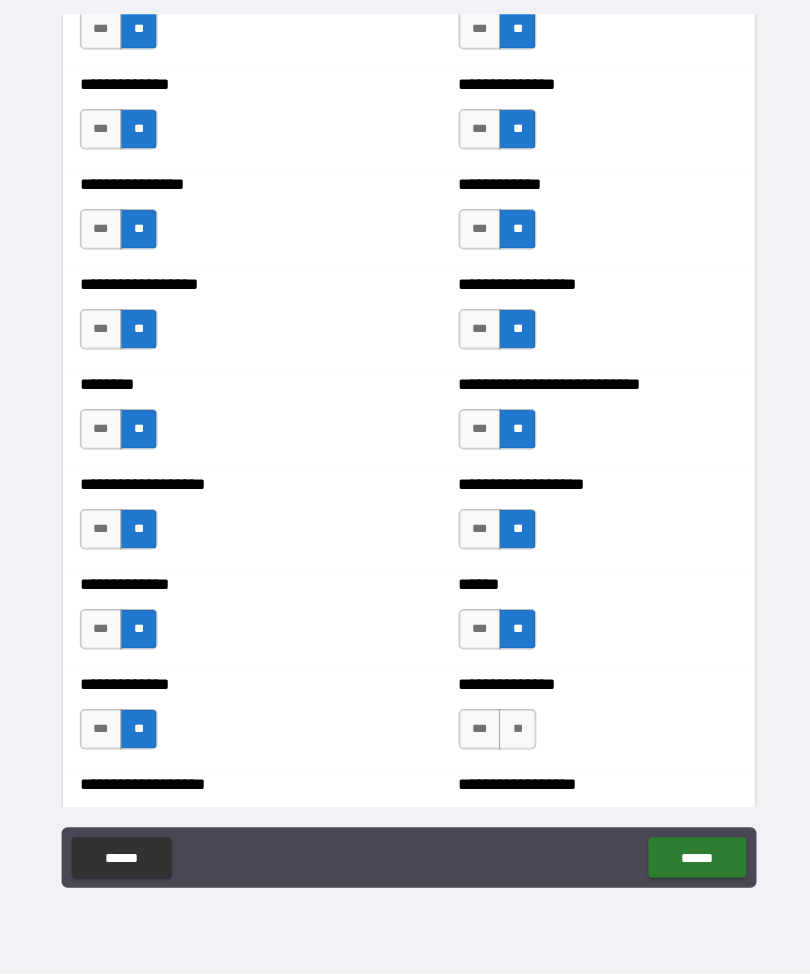 click on "**" at bounding box center (512, 732) 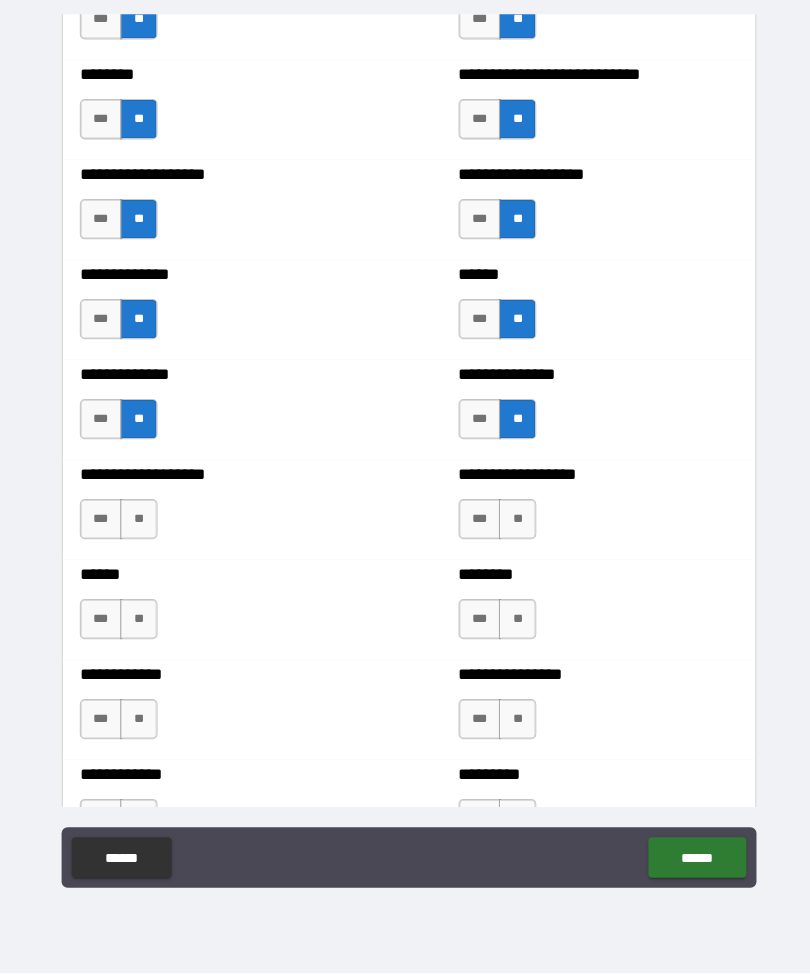 scroll, scrollTop: 4515, scrollLeft: 0, axis: vertical 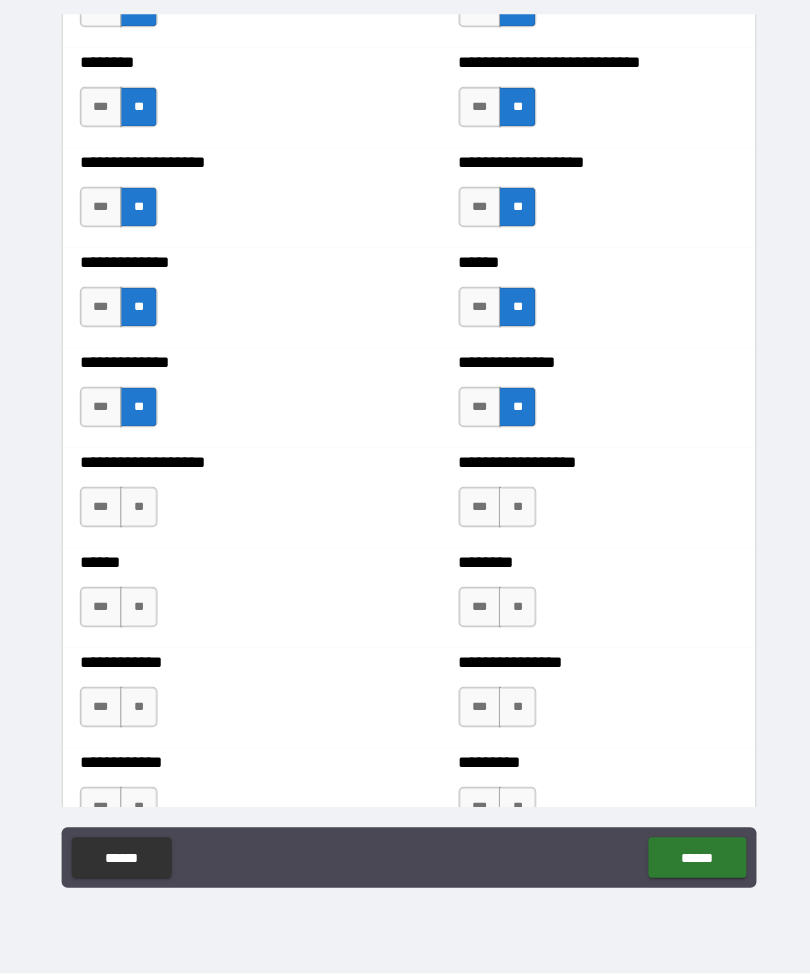 click on "**" at bounding box center [137, 512] 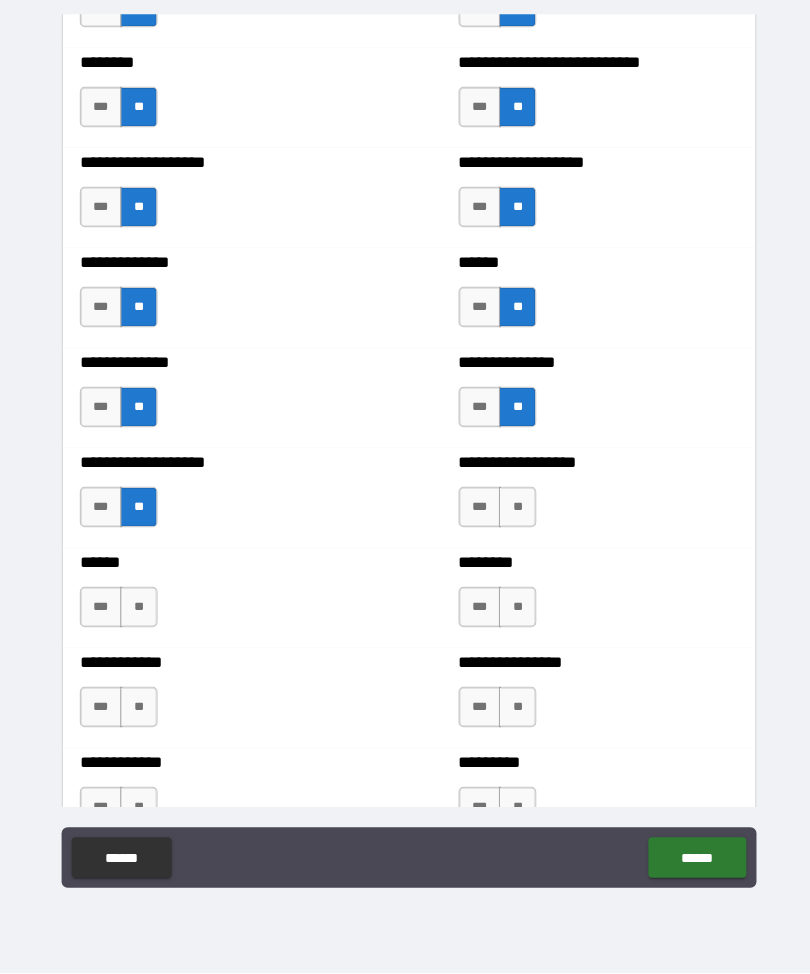 click on "**" at bounding box center (512, 512) 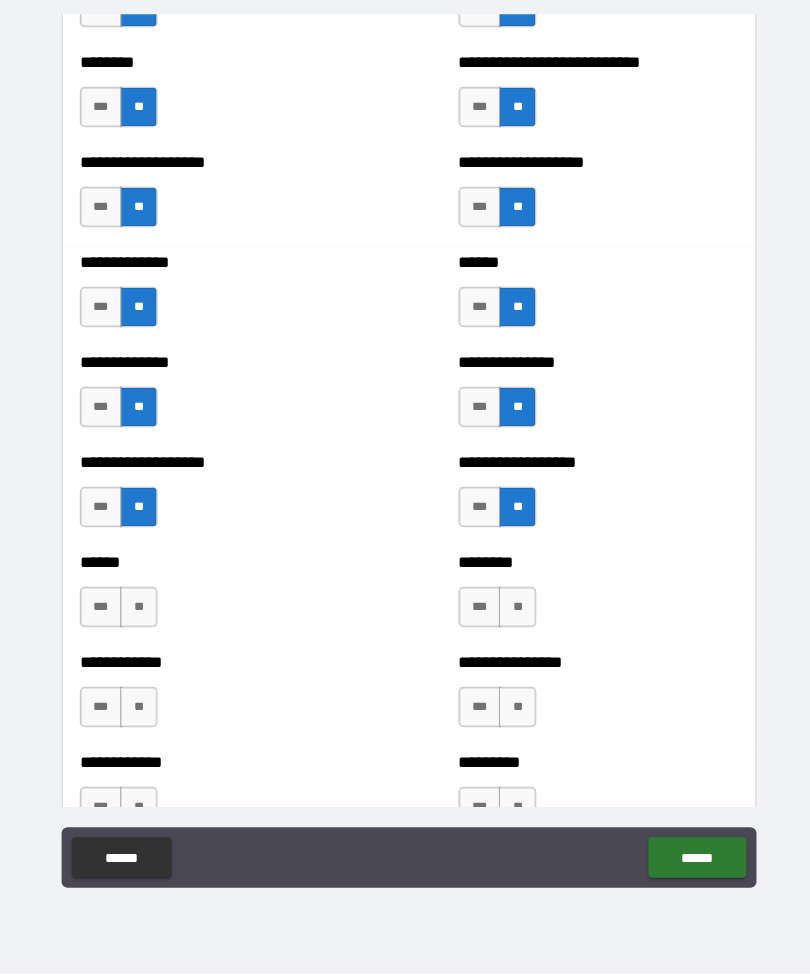 click on "**" at bounding box center (137, 611) 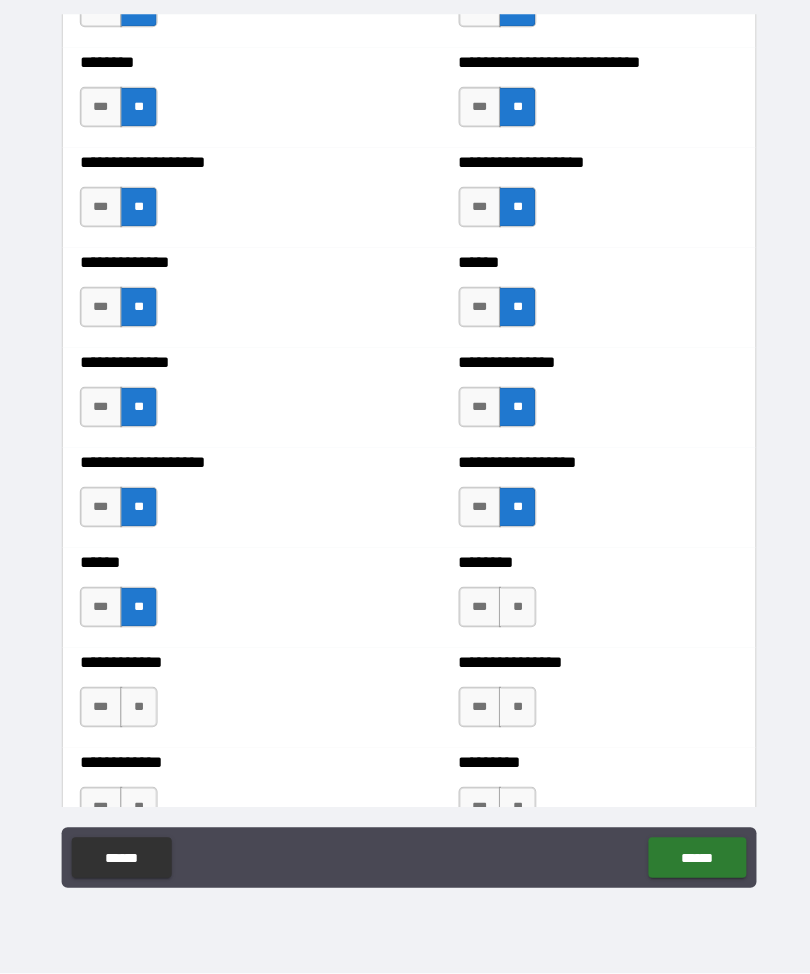 click on "**" at bounding box center (512, 611) 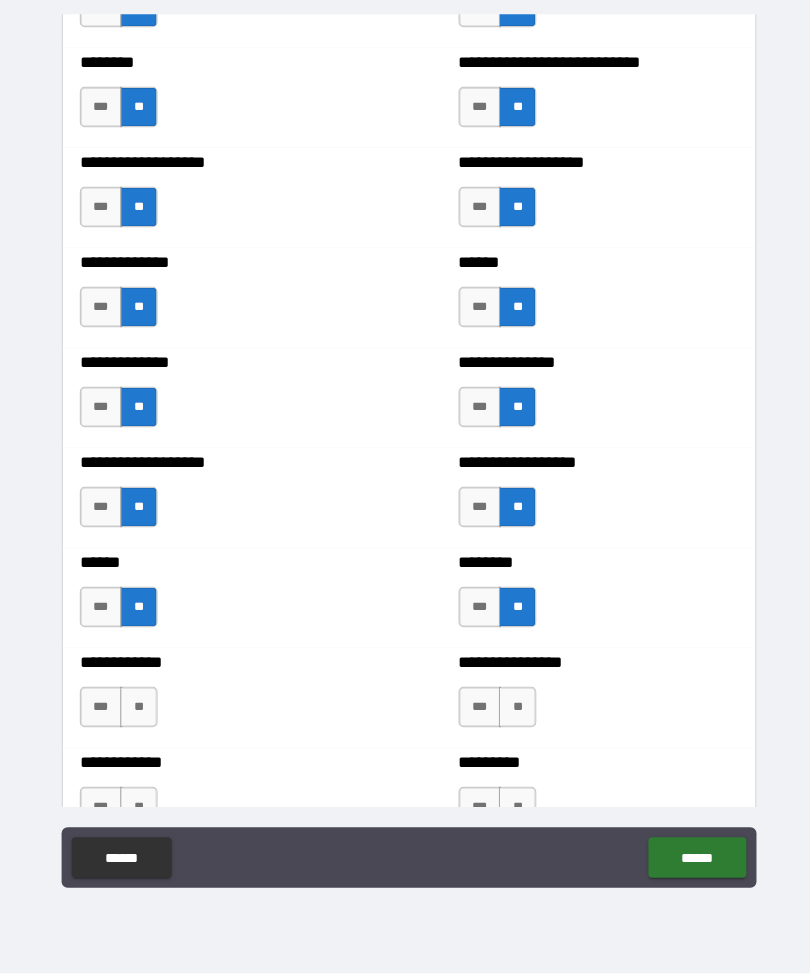 click on "**" at bounding box center [137, 710] 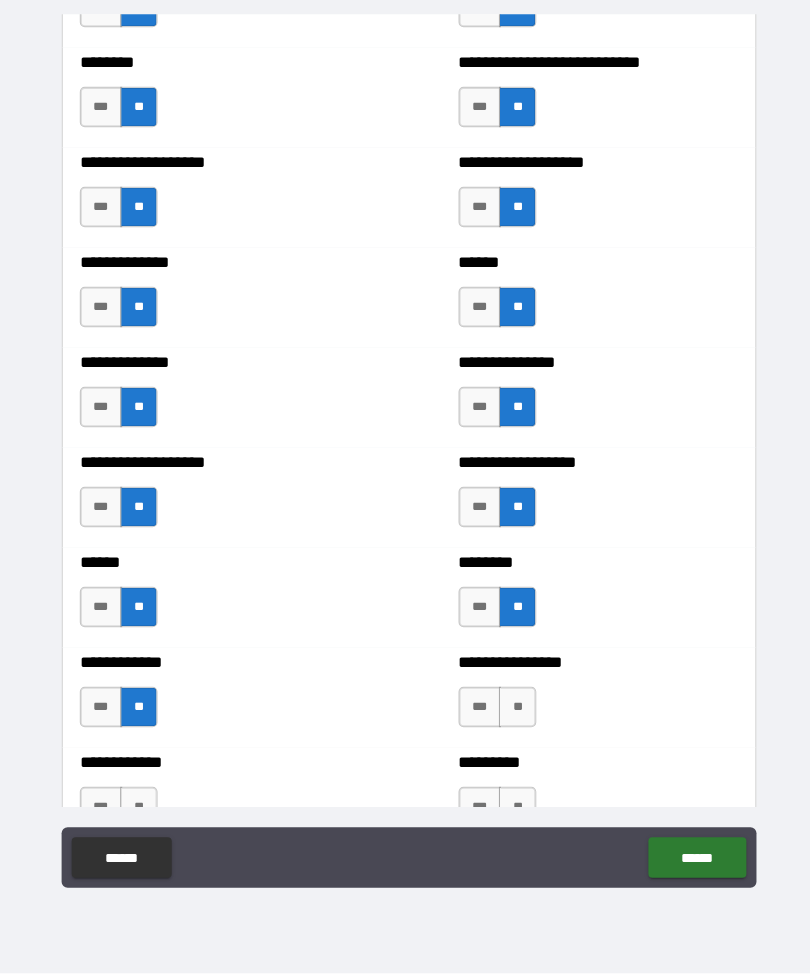 click on "**" at bounding box center (512, 710) 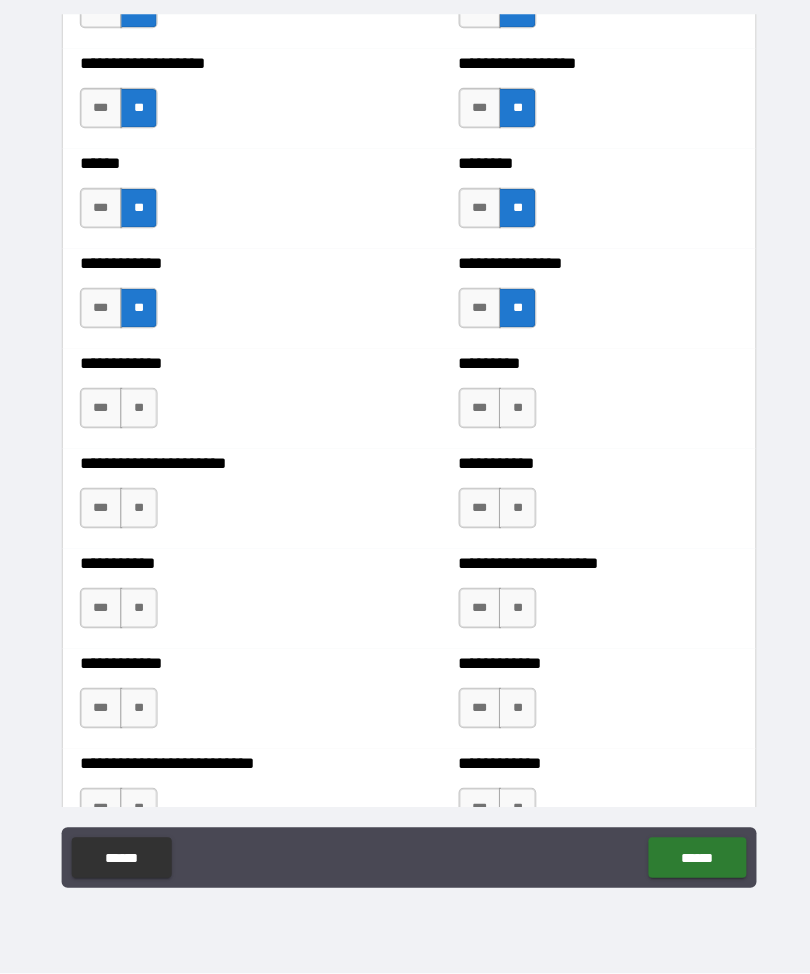 scroll, scrollTop: 4908, scrollLeft: 0, axis: vertical 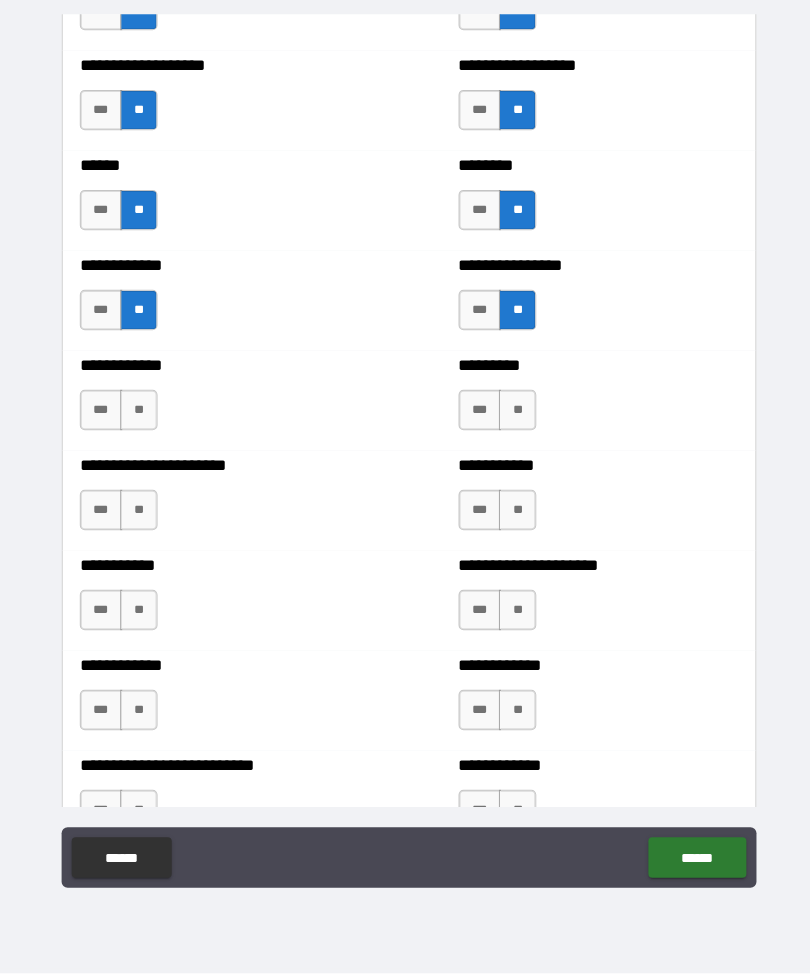 click on "**" at bounding box center (137, 416) 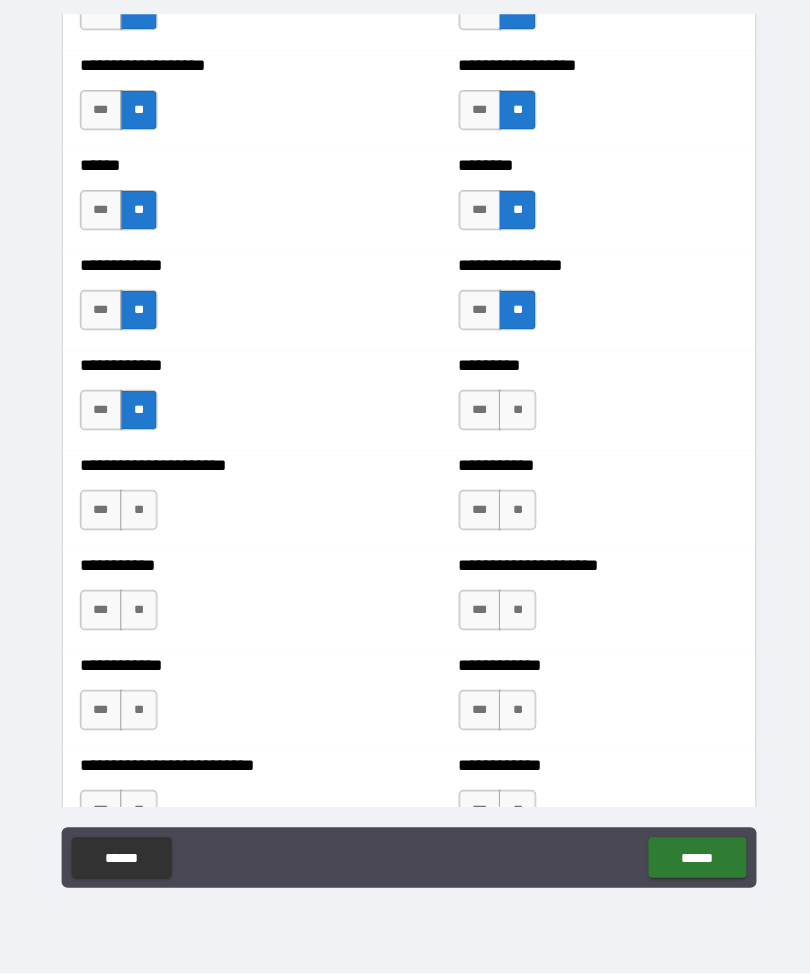 click on "**" at bounding box center [512, 416] 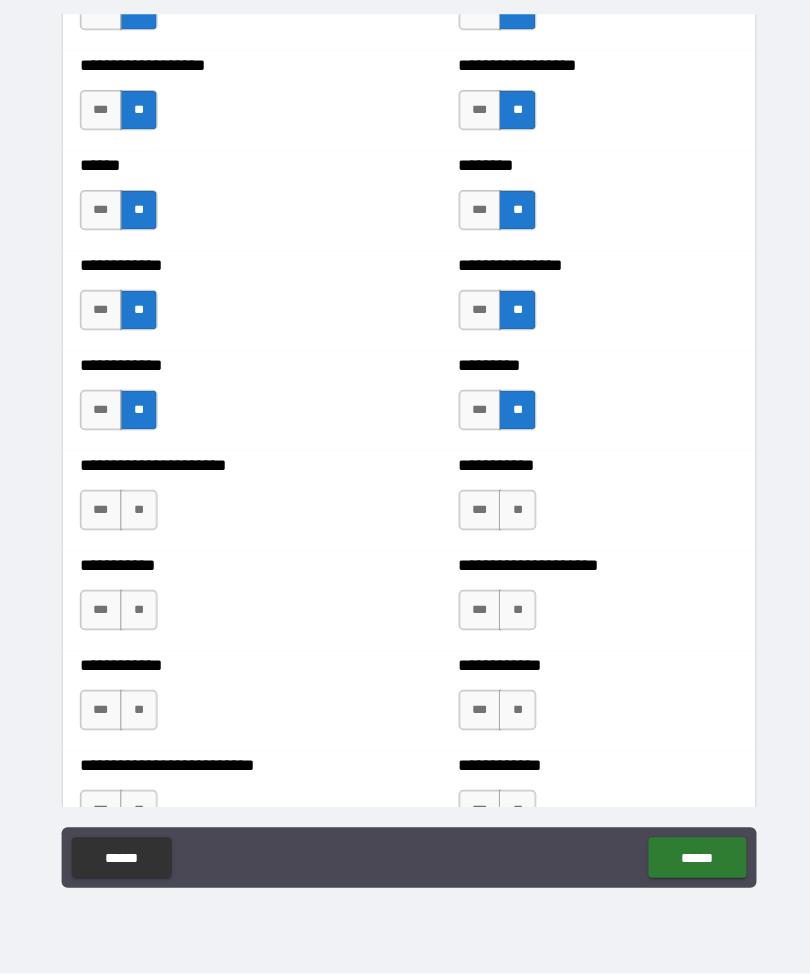 click on "**" at bounding box center [137, 515] 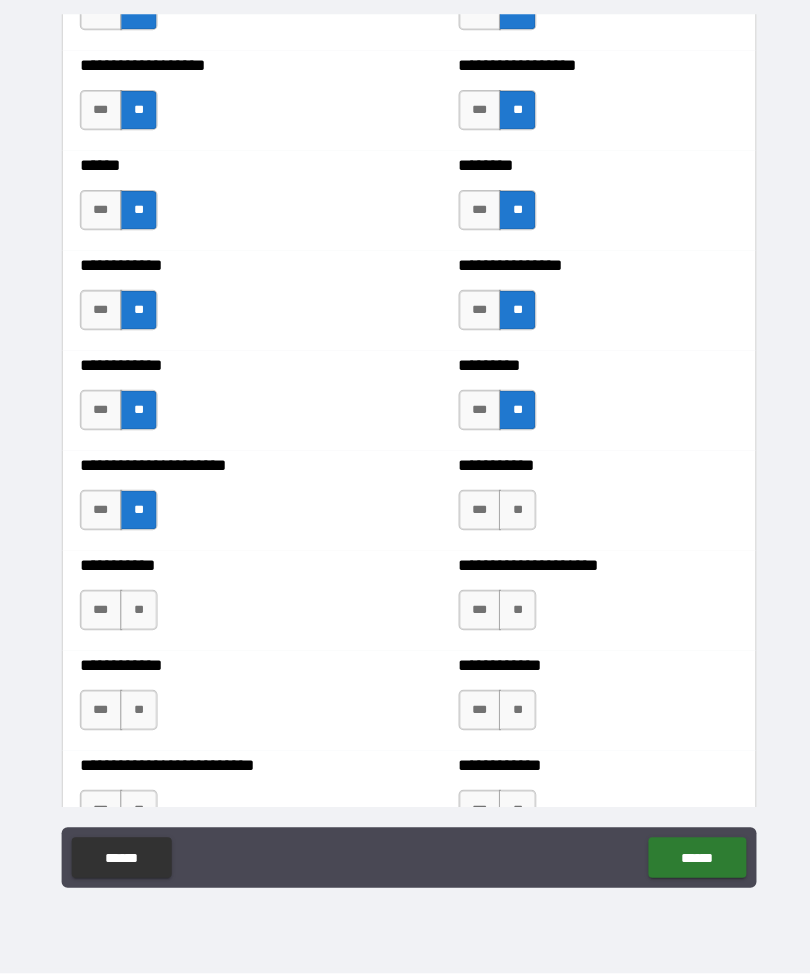 click on "**" at bounding box center [512, 515] 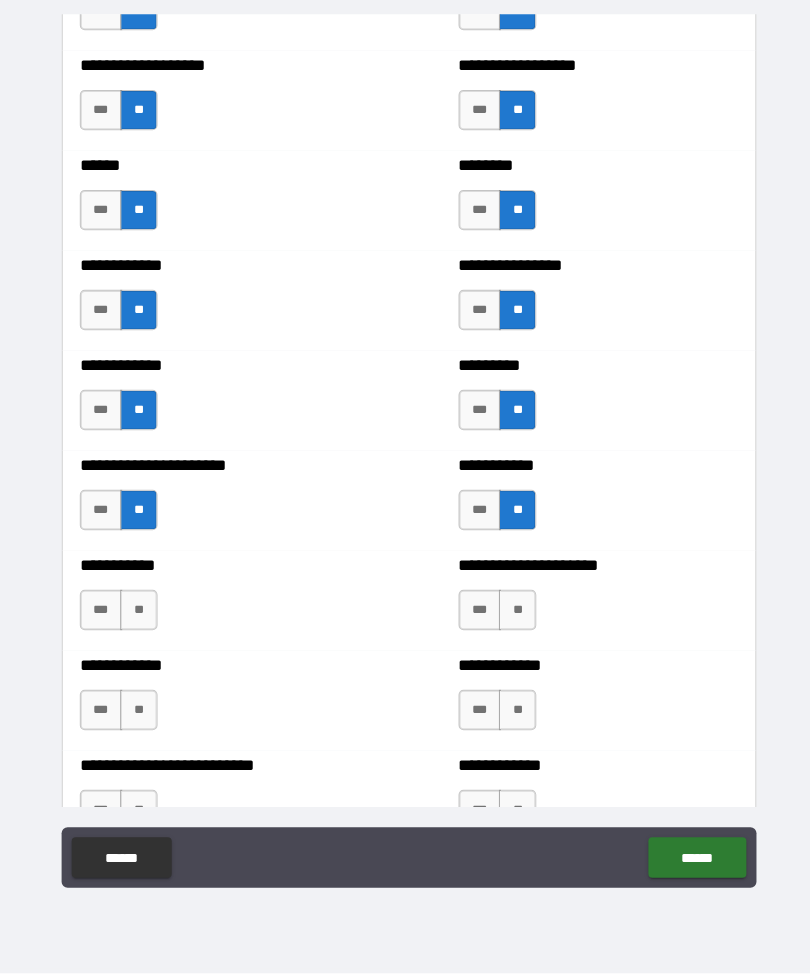 click on "**" at bounding box center (137, 614) 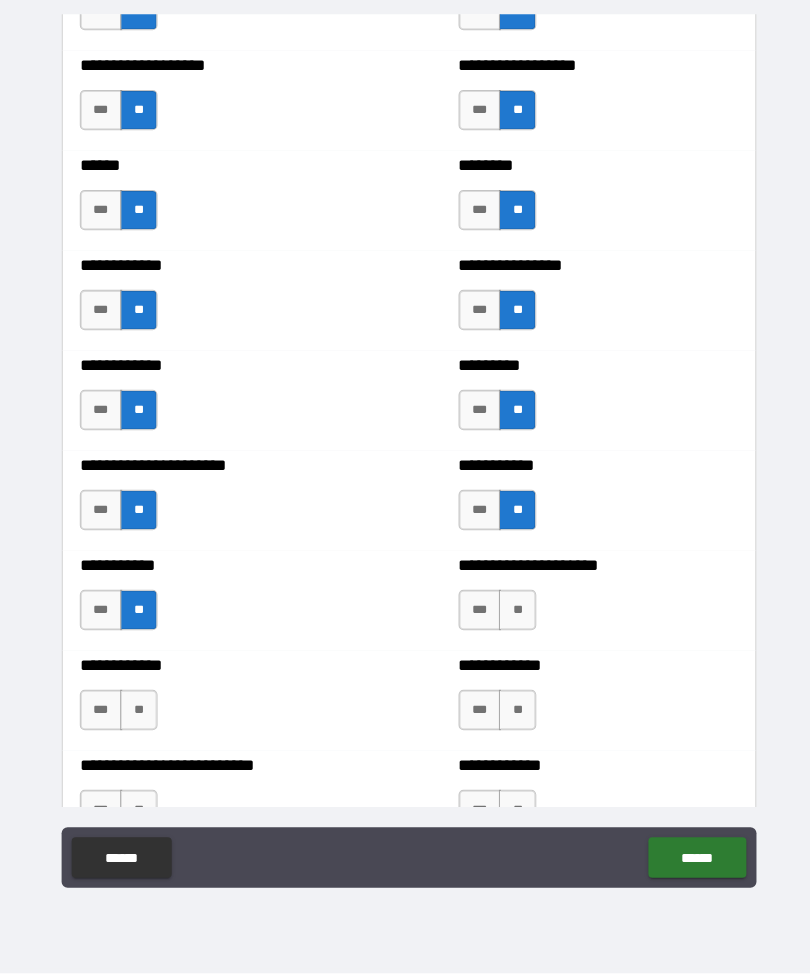 click on "**" at bounding box center [512, 614] 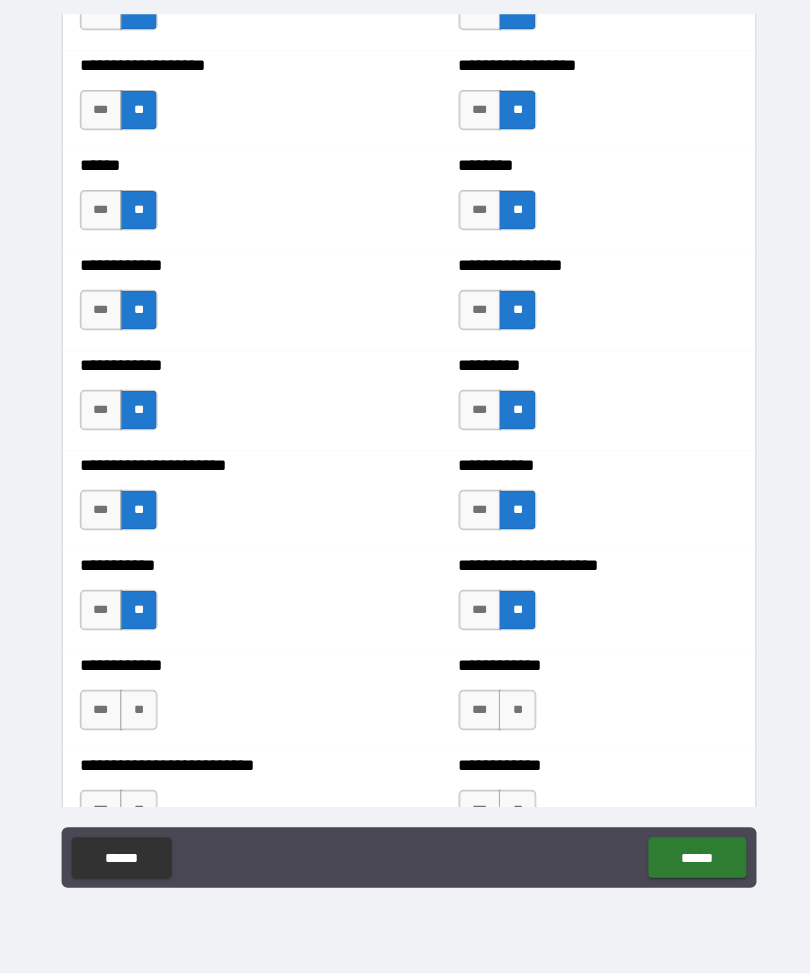 click on "**" at bounding box center [137, 713] 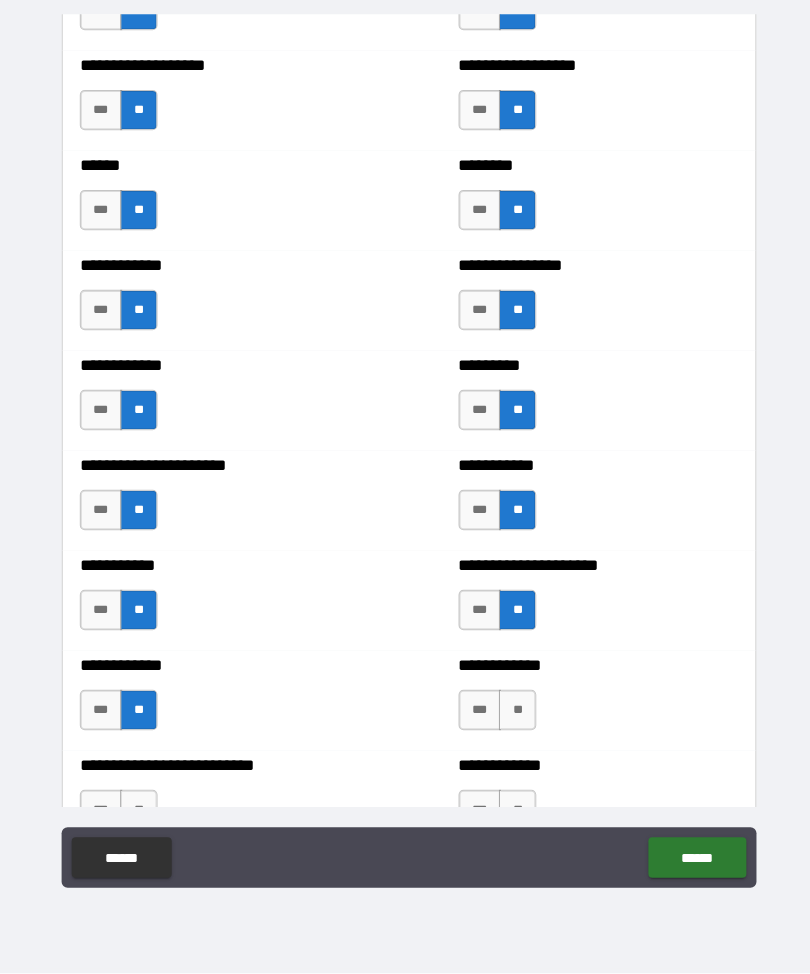 click on "**" at bounding box center (512, 713) 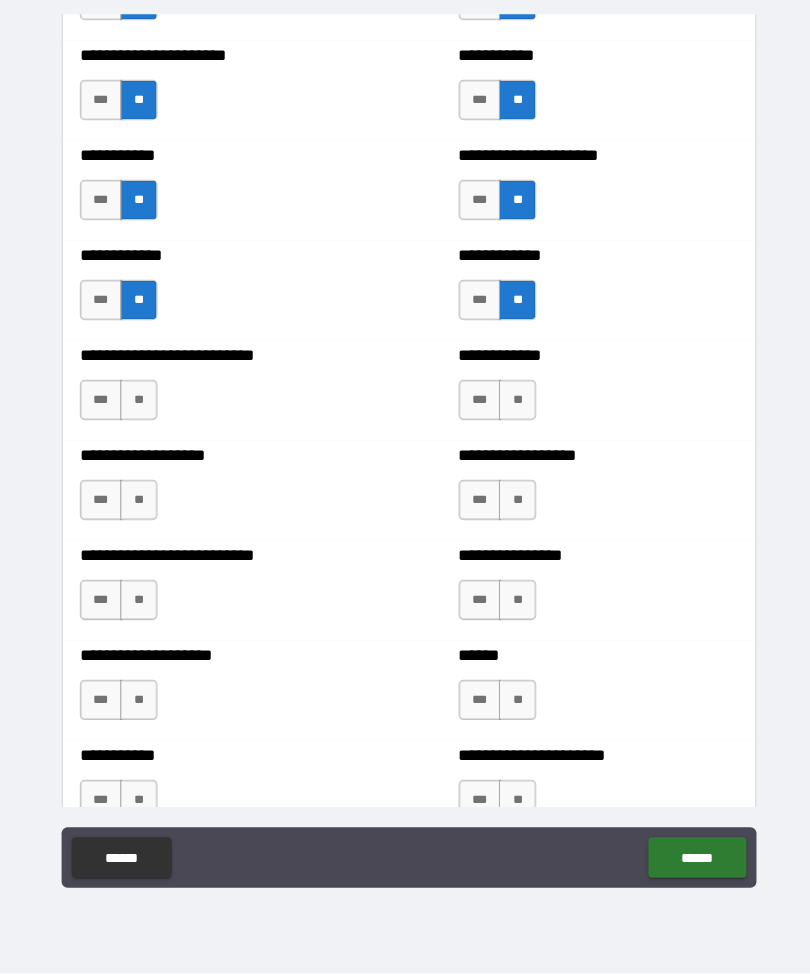 scroll, scrollTop: 5312, scrollLeft: 0, axis: vertical 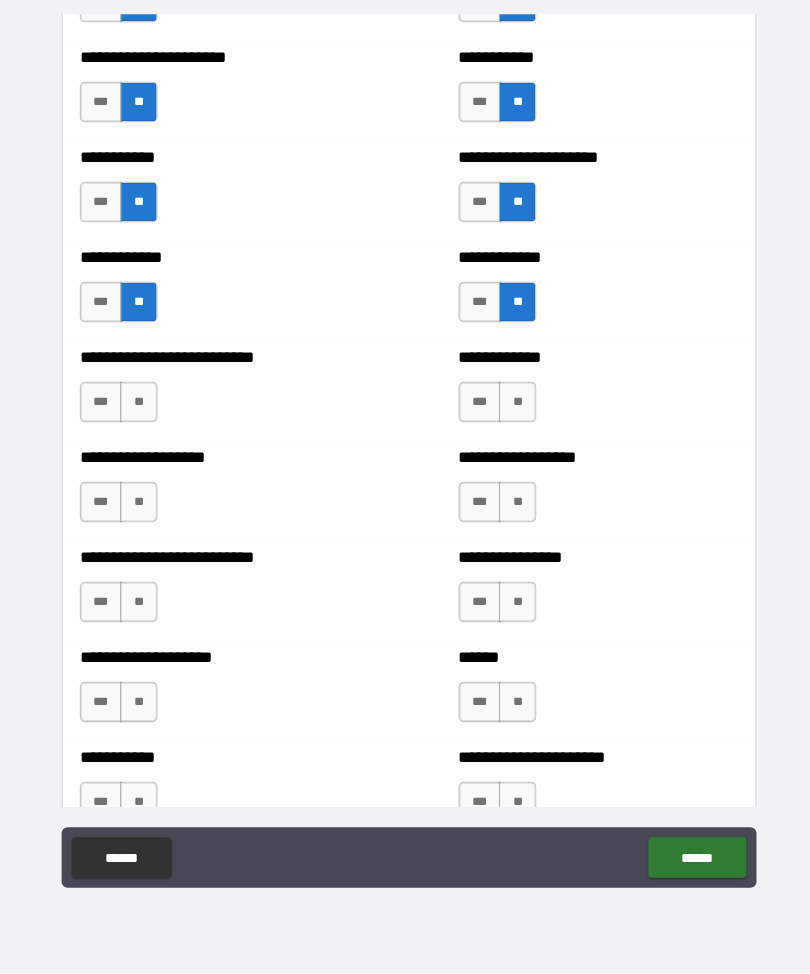 click on "**" at bounding box center (137, 408) 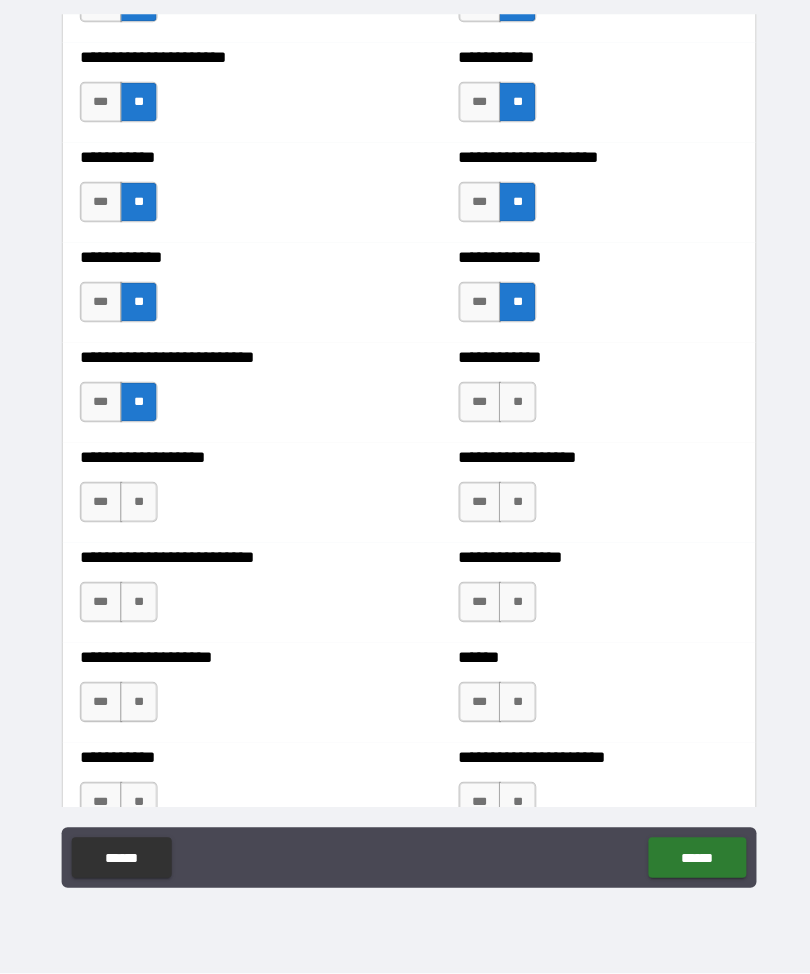 click on "**" at bounding box center [512, 408] 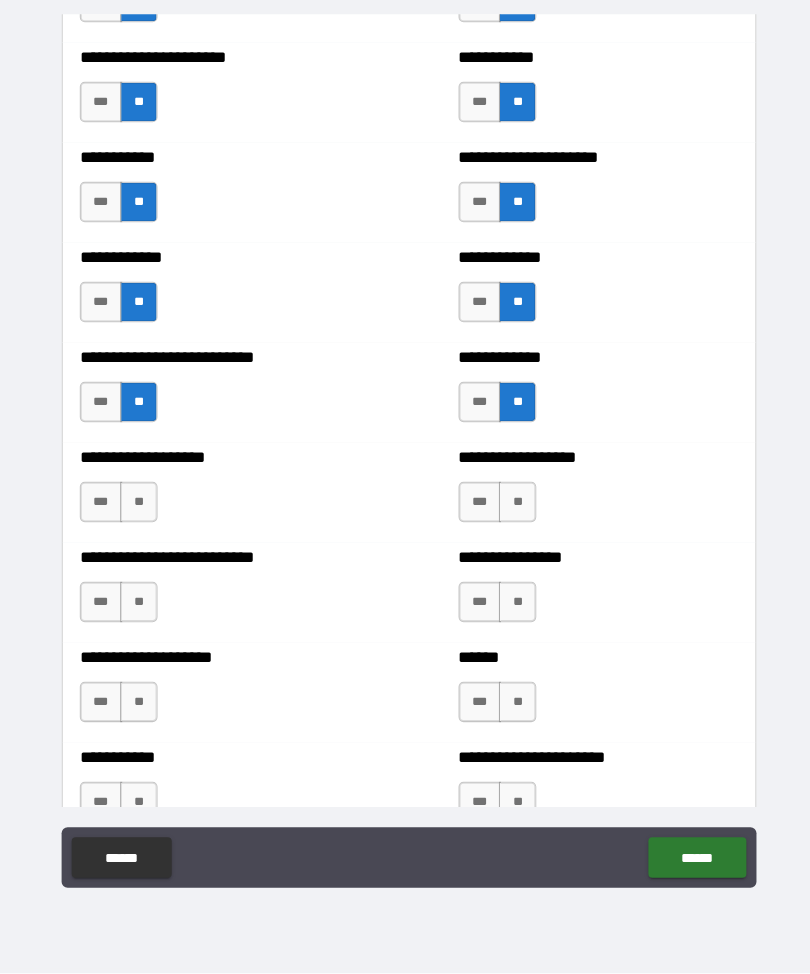 click on "**" at bounding box center [137, 507] 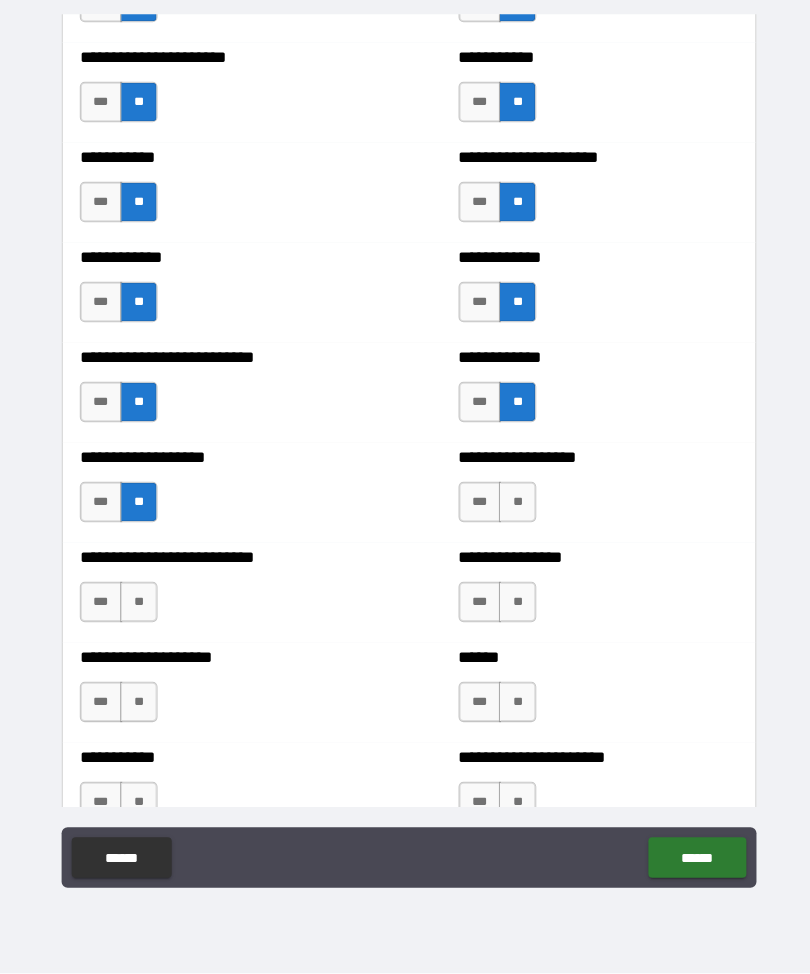 click on "**" at bounding box center (512, 507) 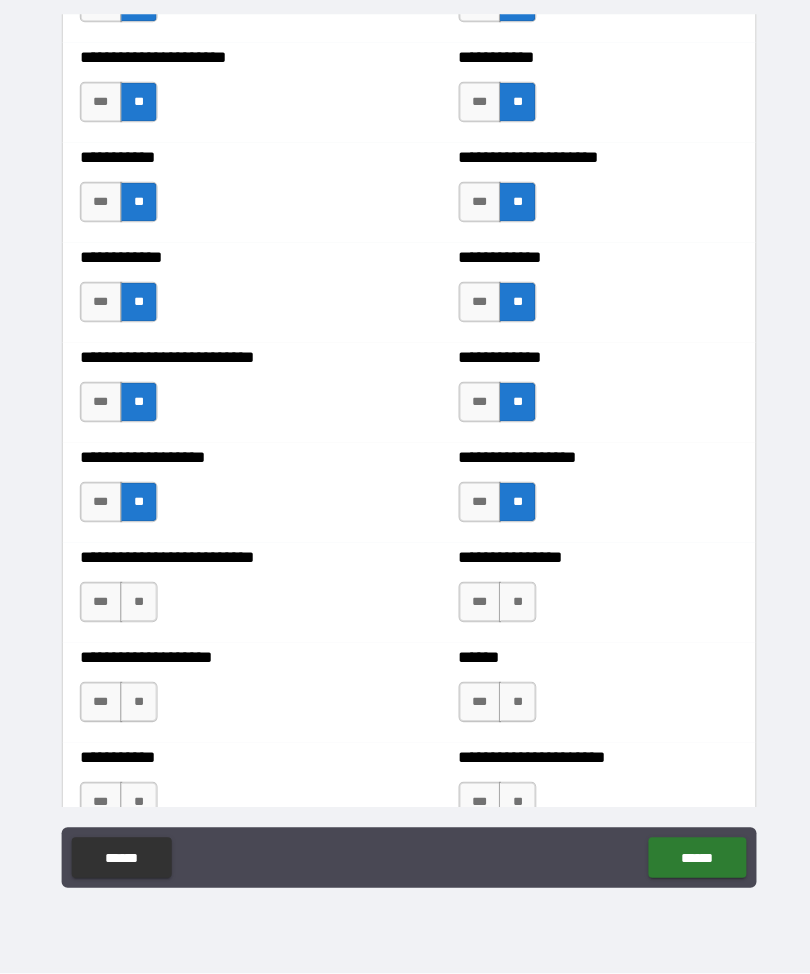 click on "**" at bounding box center (137, 606) 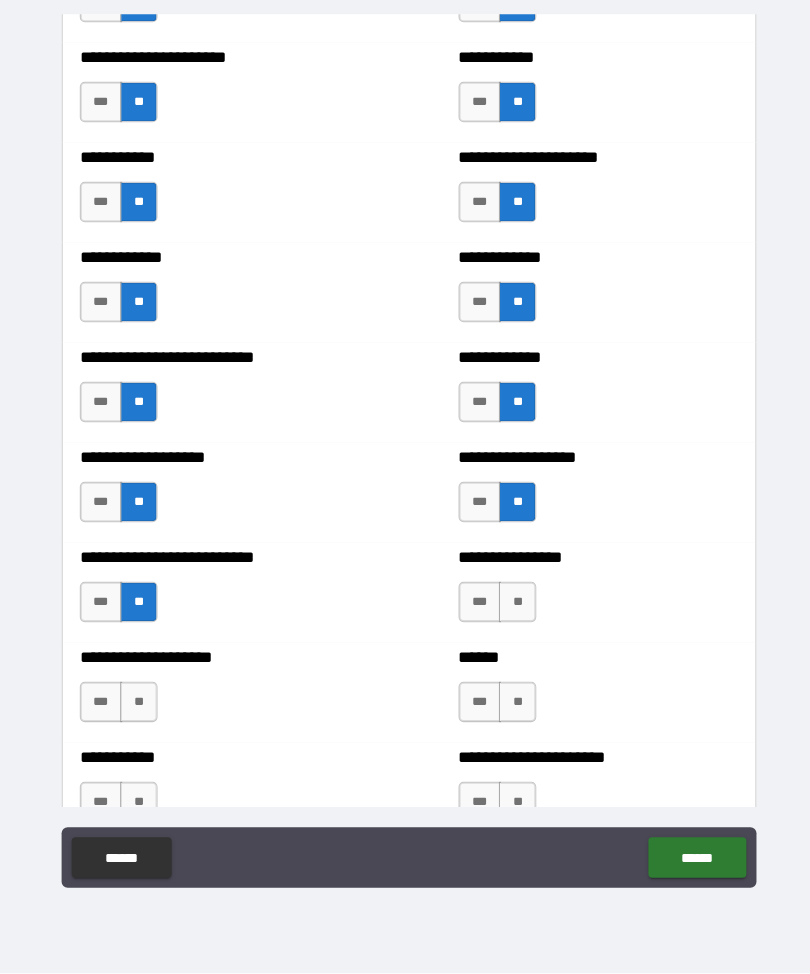 click on "**" at bounding box center (512, 606) 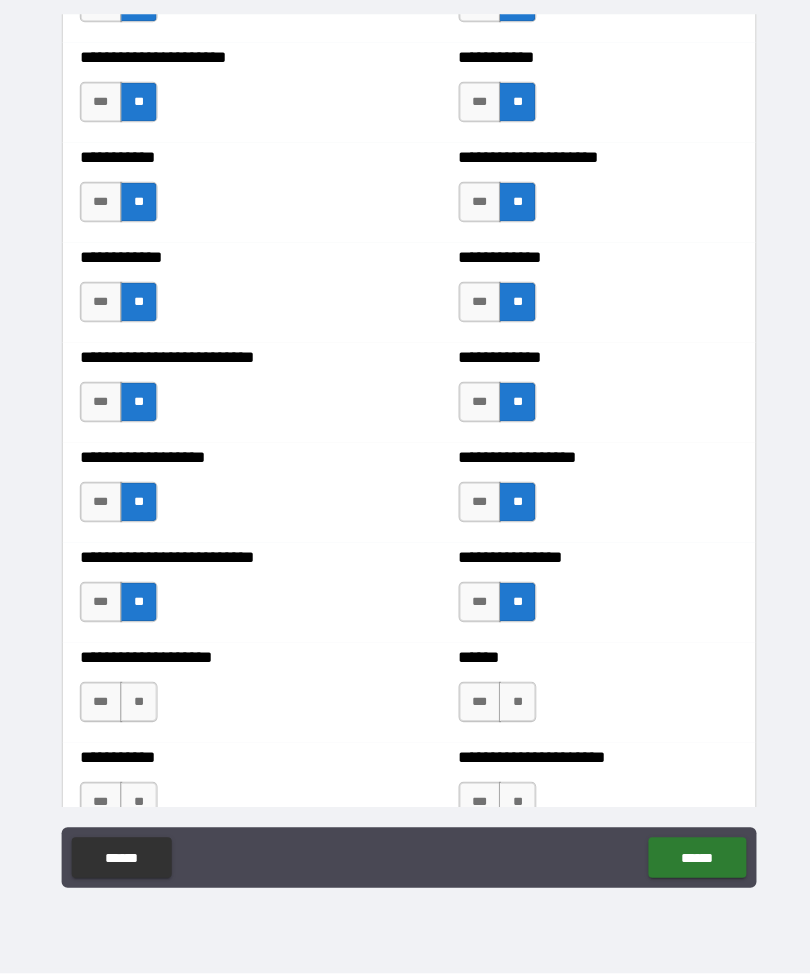 click on "**" at bounding box center (137, 705) 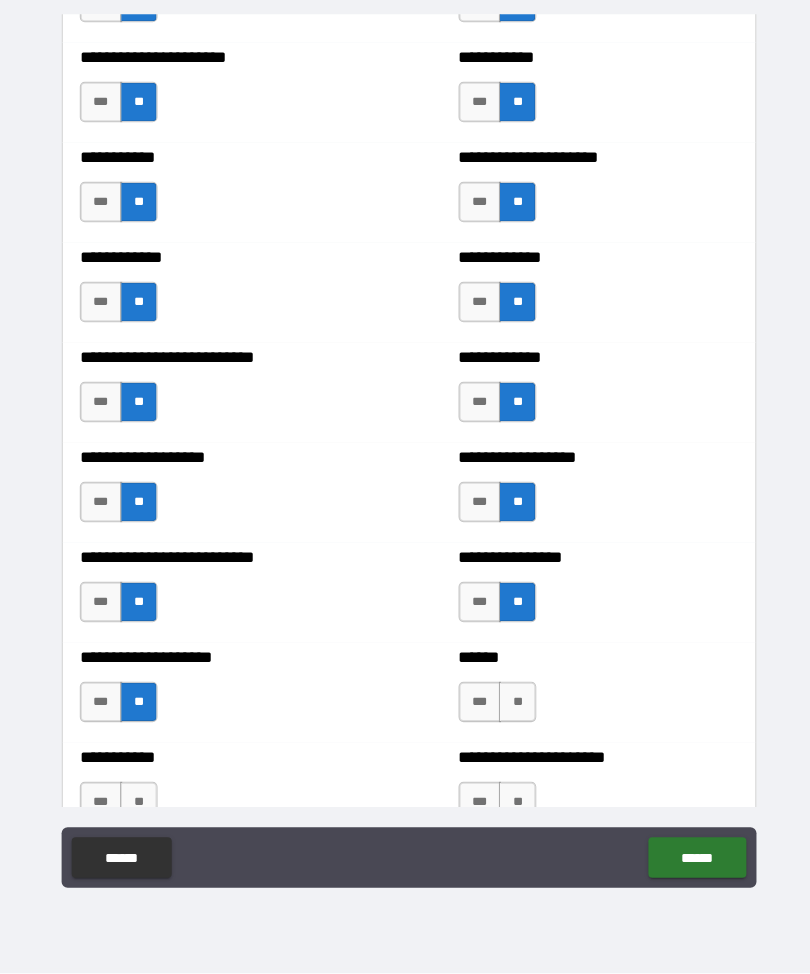 click on "**" at bounding box center [512, 705] 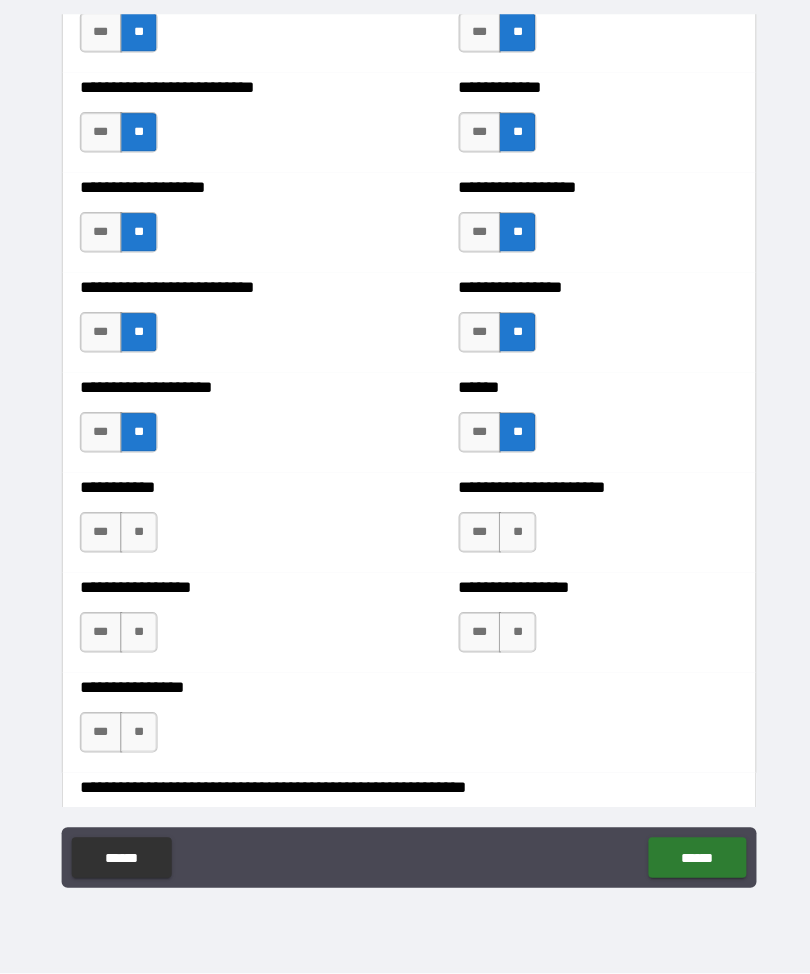 scroll, scrollTop: 5580, scrollLeft: 0, axis: vertical 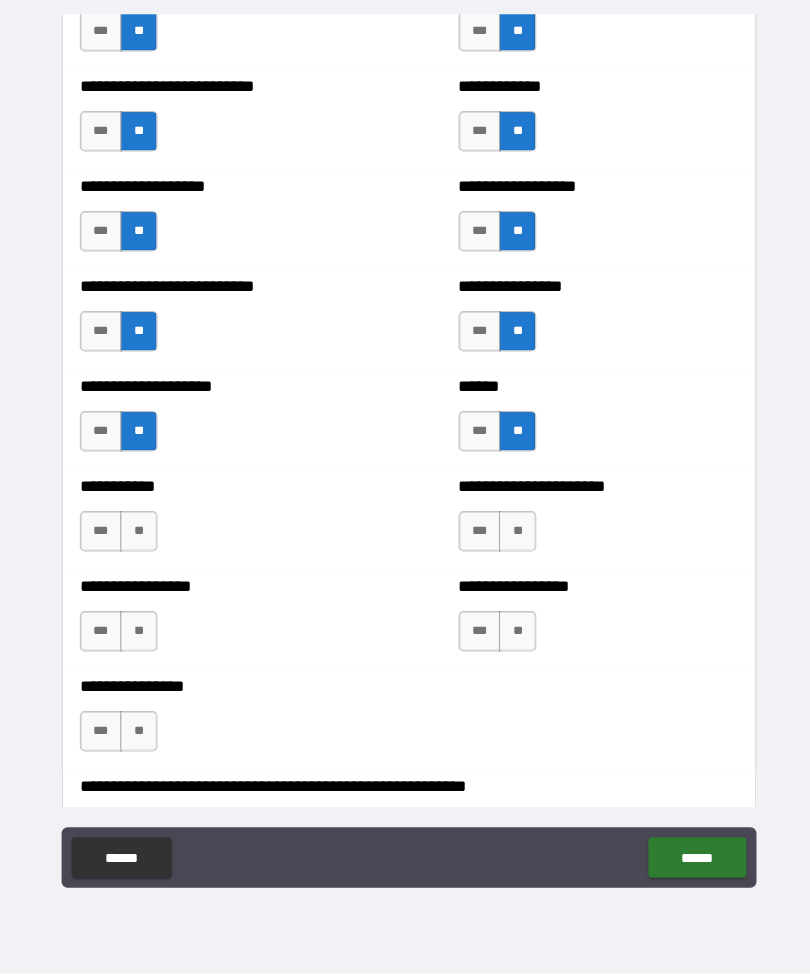 click on "**" at bounding box center [137, 536] 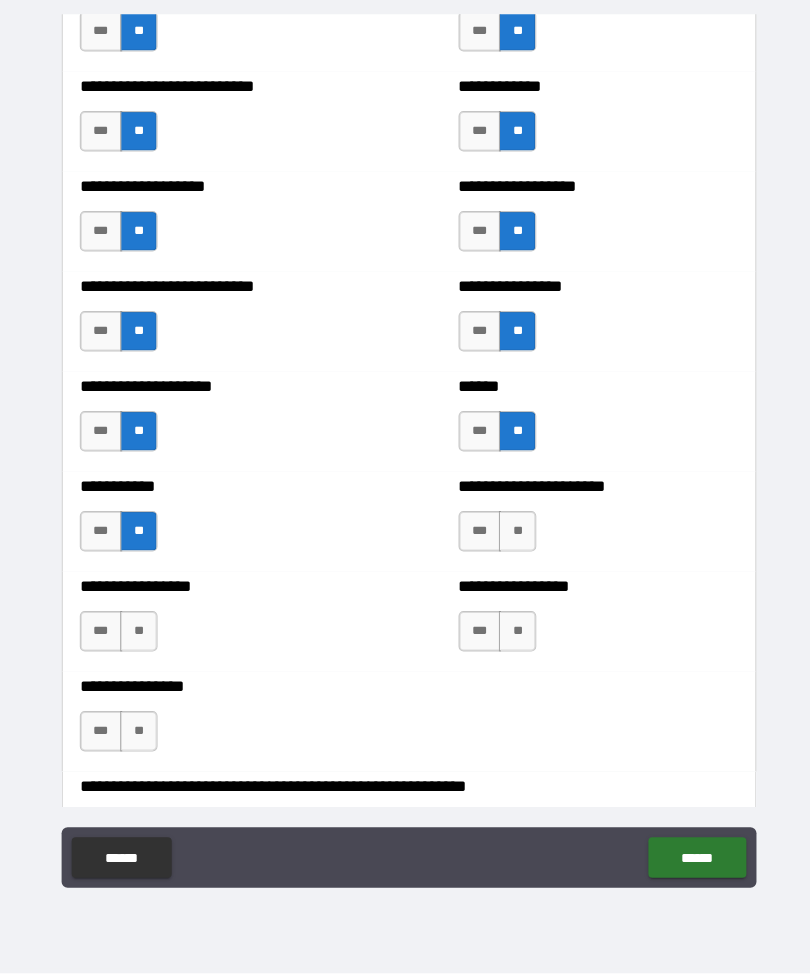 click on "**" at bounding box center (512, 536) 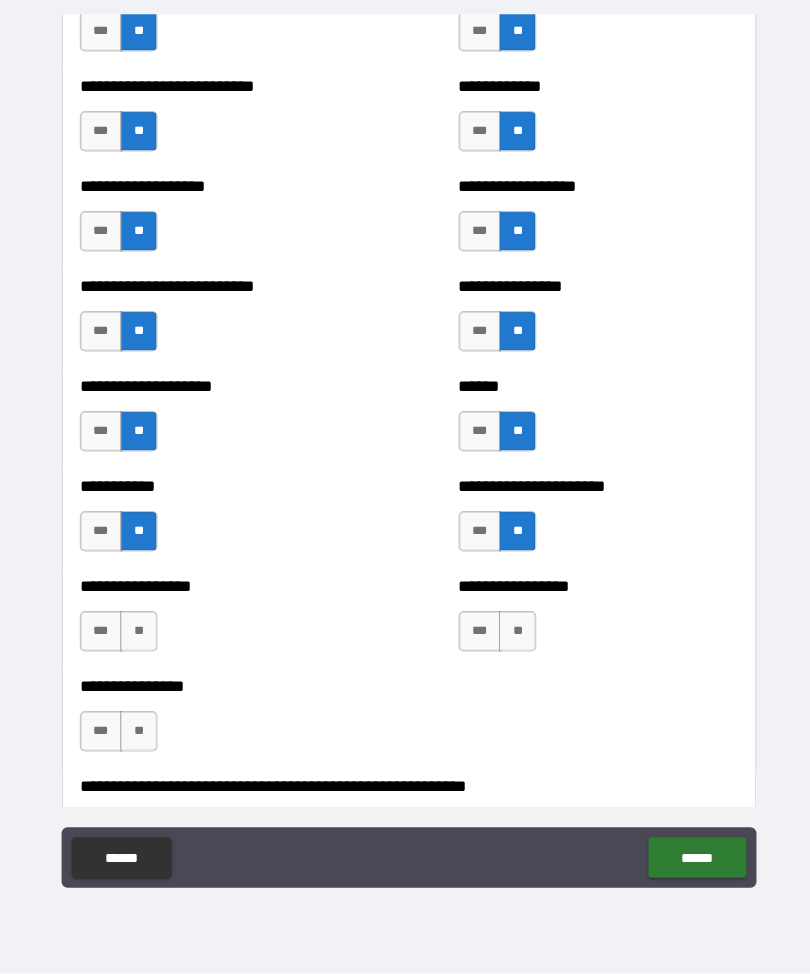 click on "**" at bounding box center [137, 635] 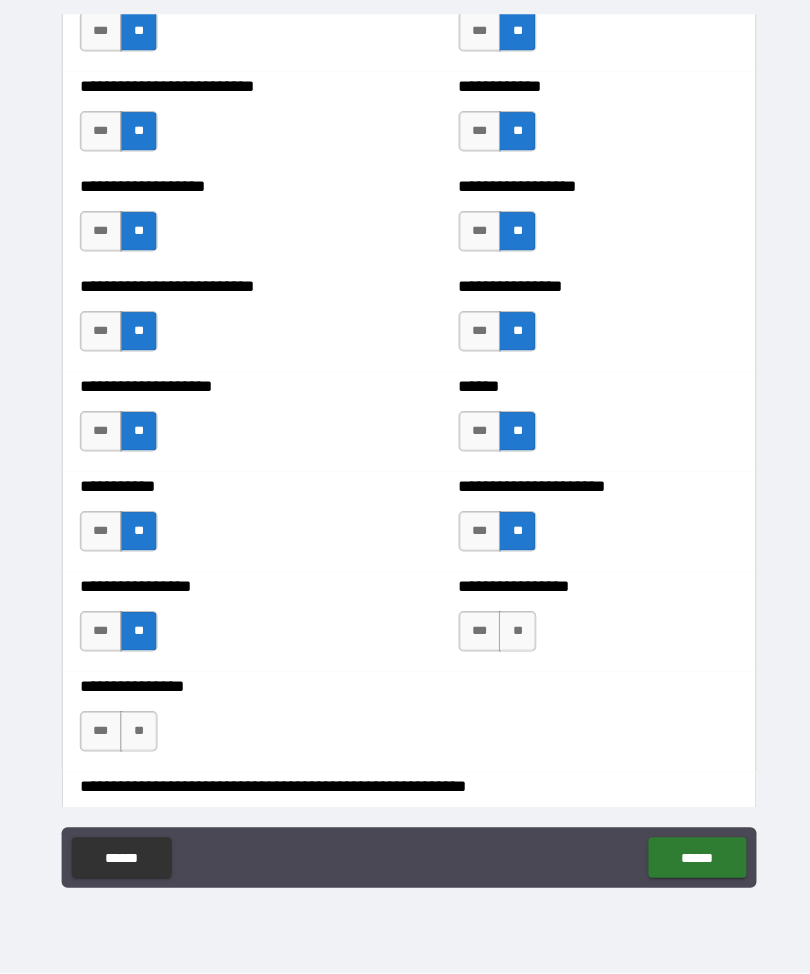 click on "**" at bounding box center [512, 635] 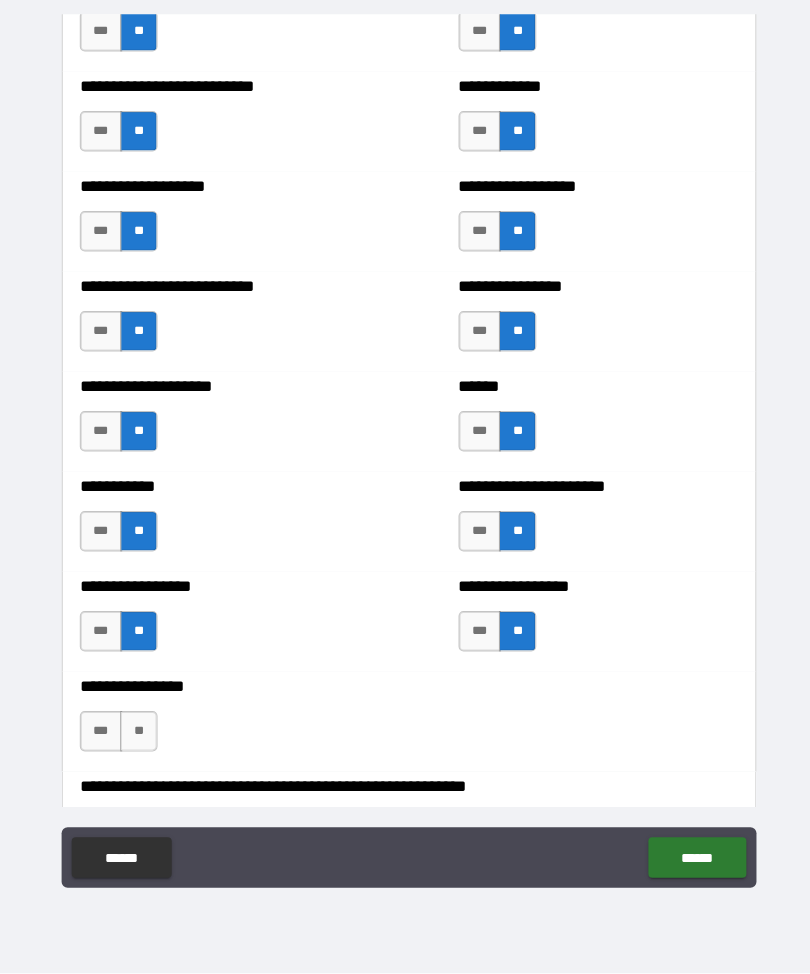 click on "**" at bounding box center [137, 734] 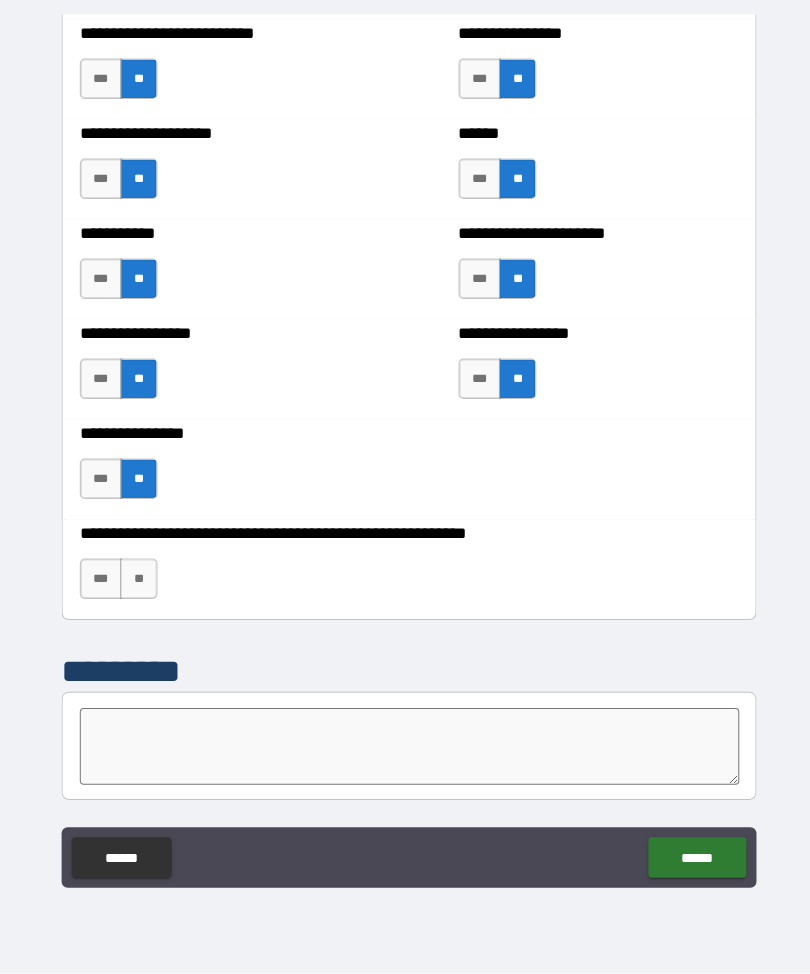 scroll, scrollTop: 5833, scrollLeft: 0, axis: vertical 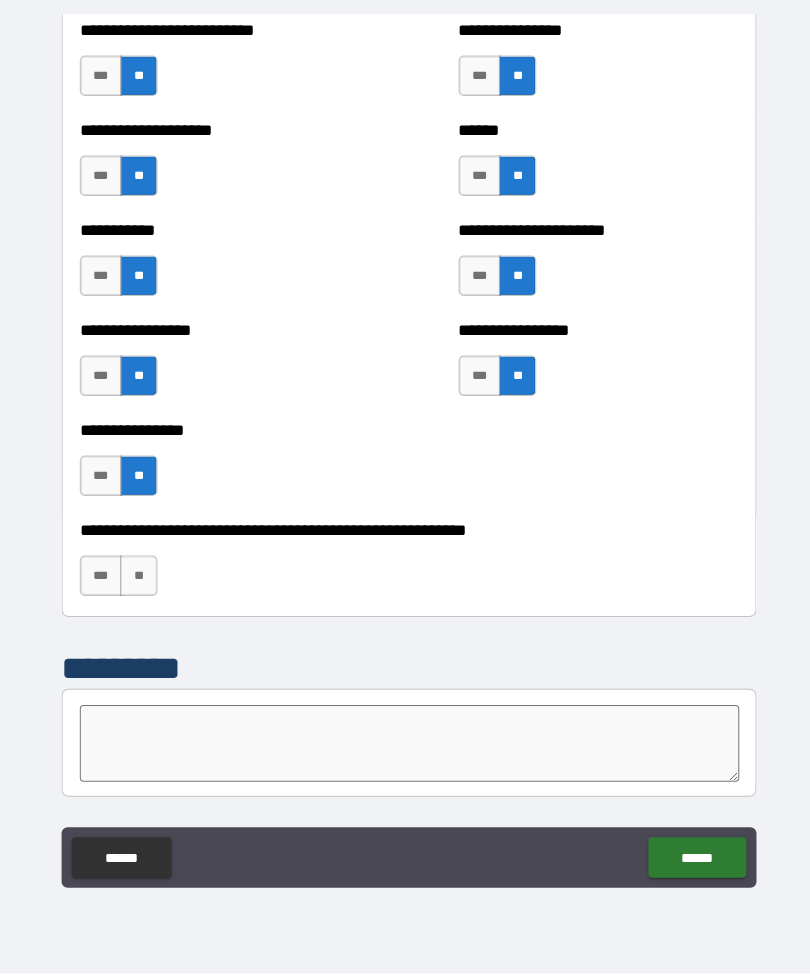 click on "**" at bounding box center (137, 580) 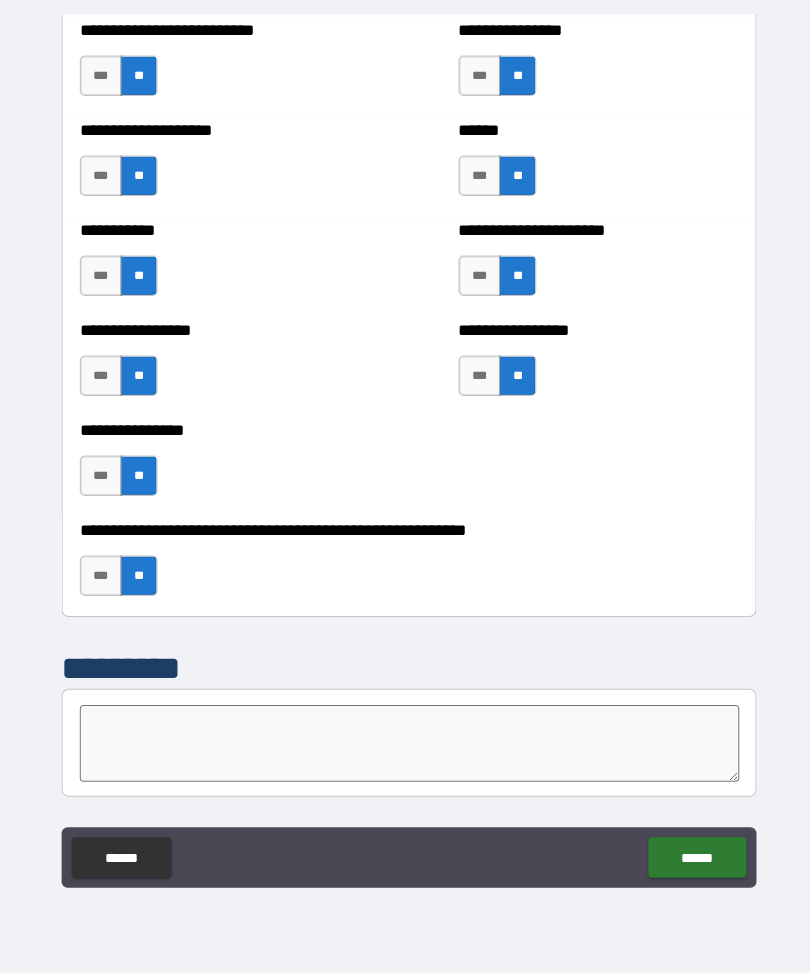 click at bounding box center [405, 746] 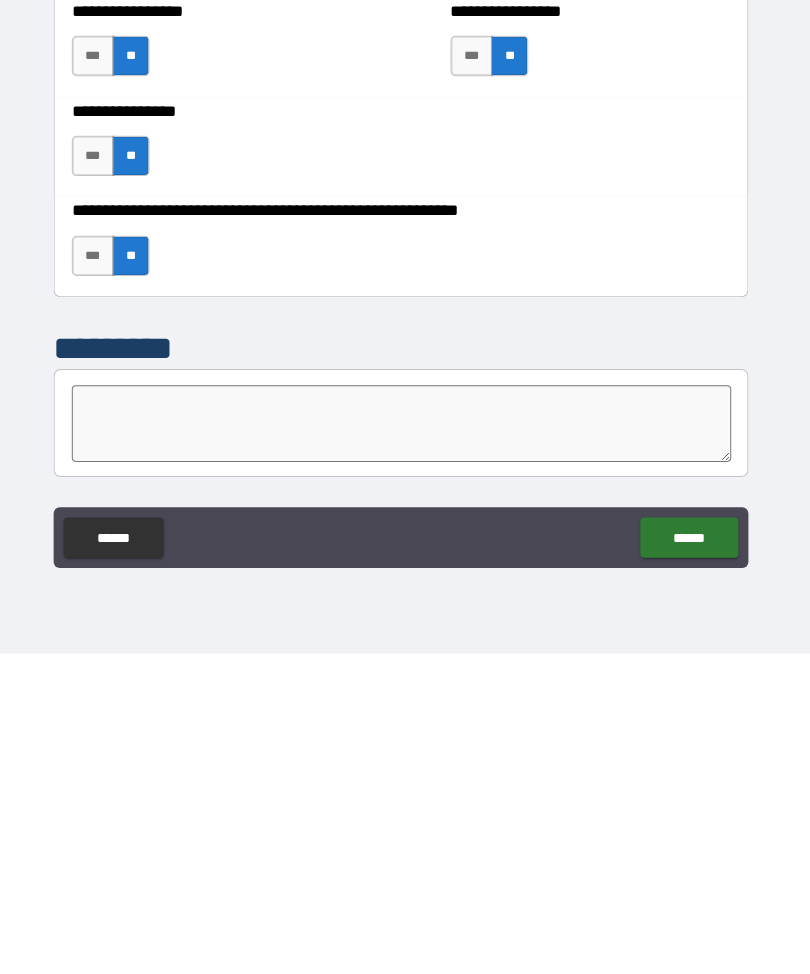 type on "*" 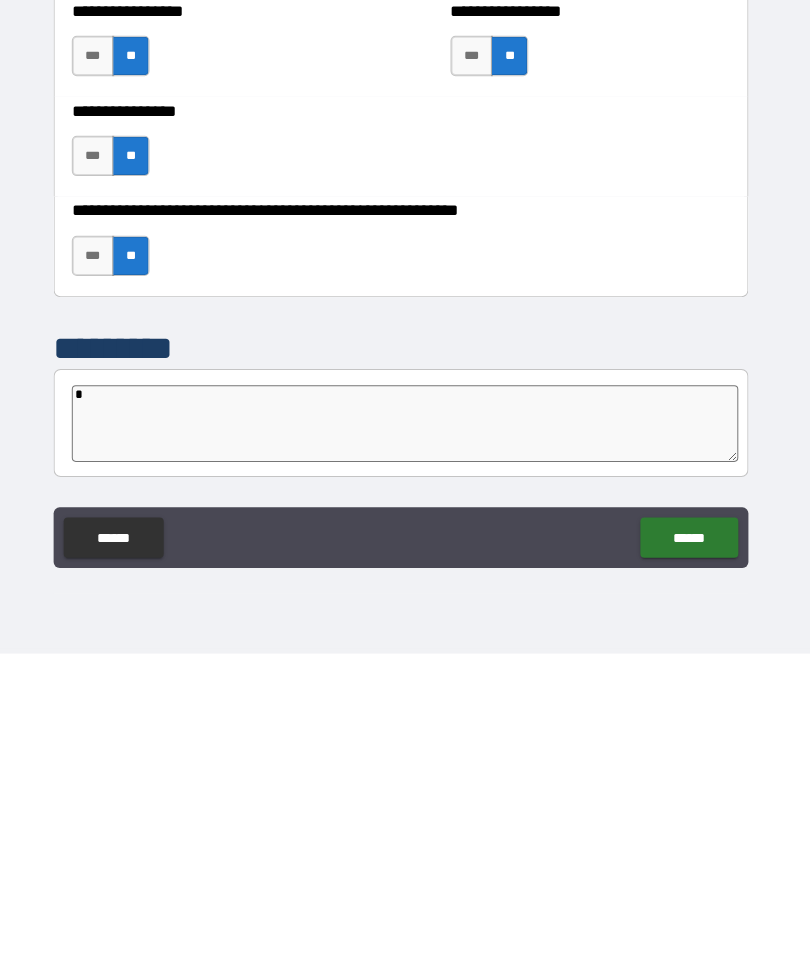 type on "*" 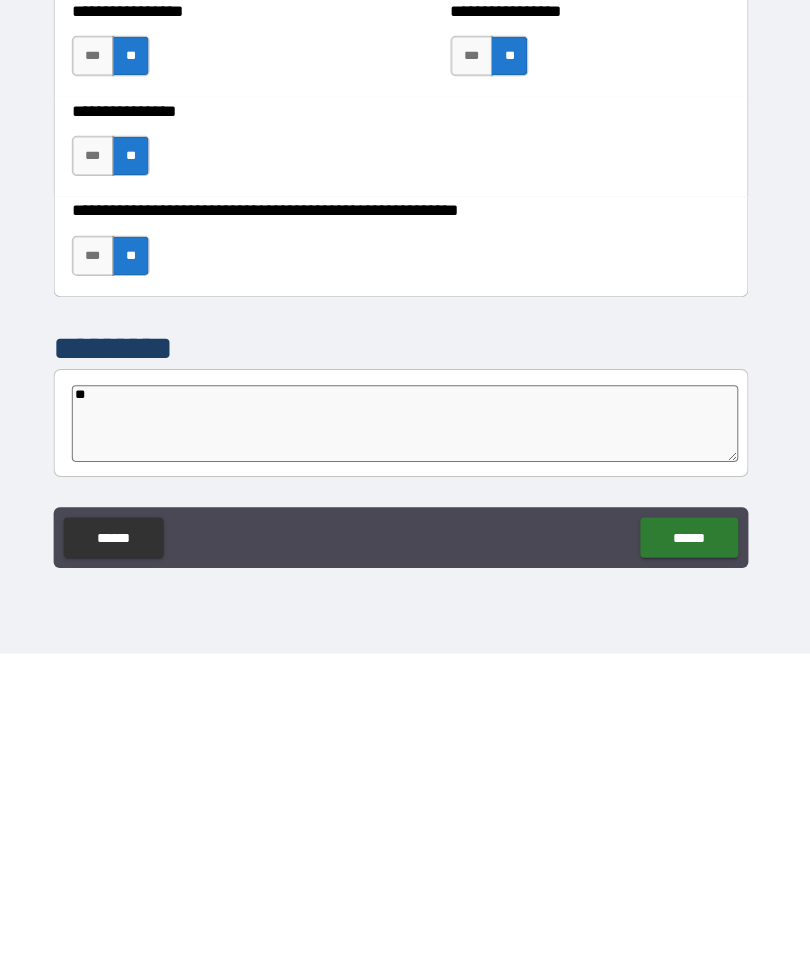 type on "*" 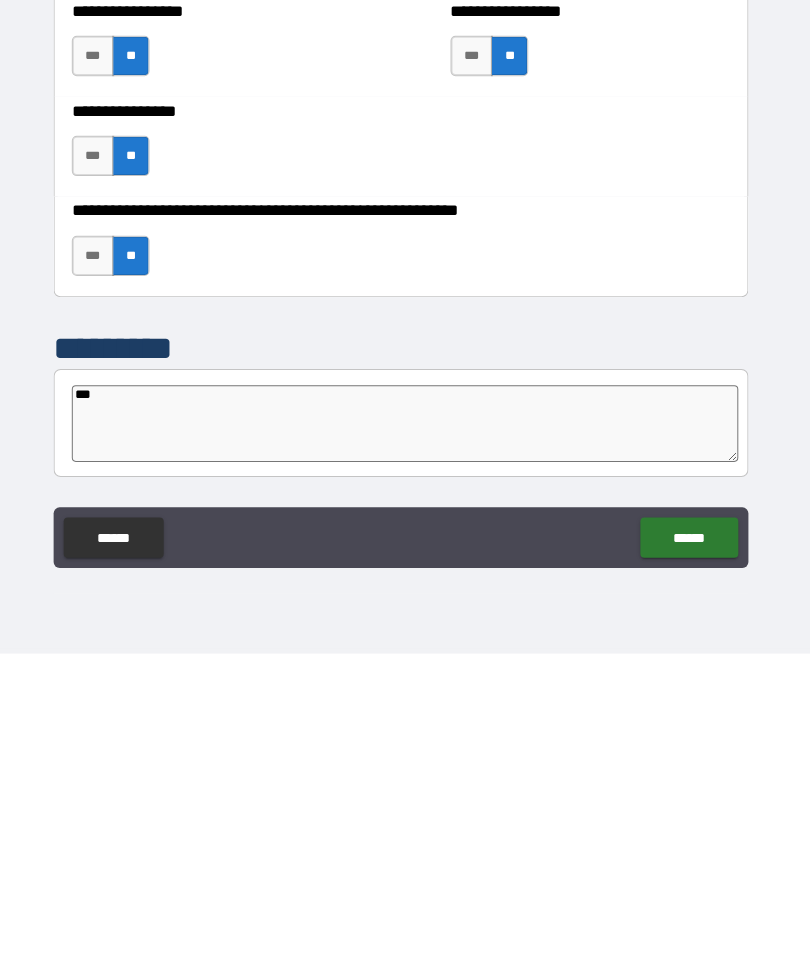 type on "*" 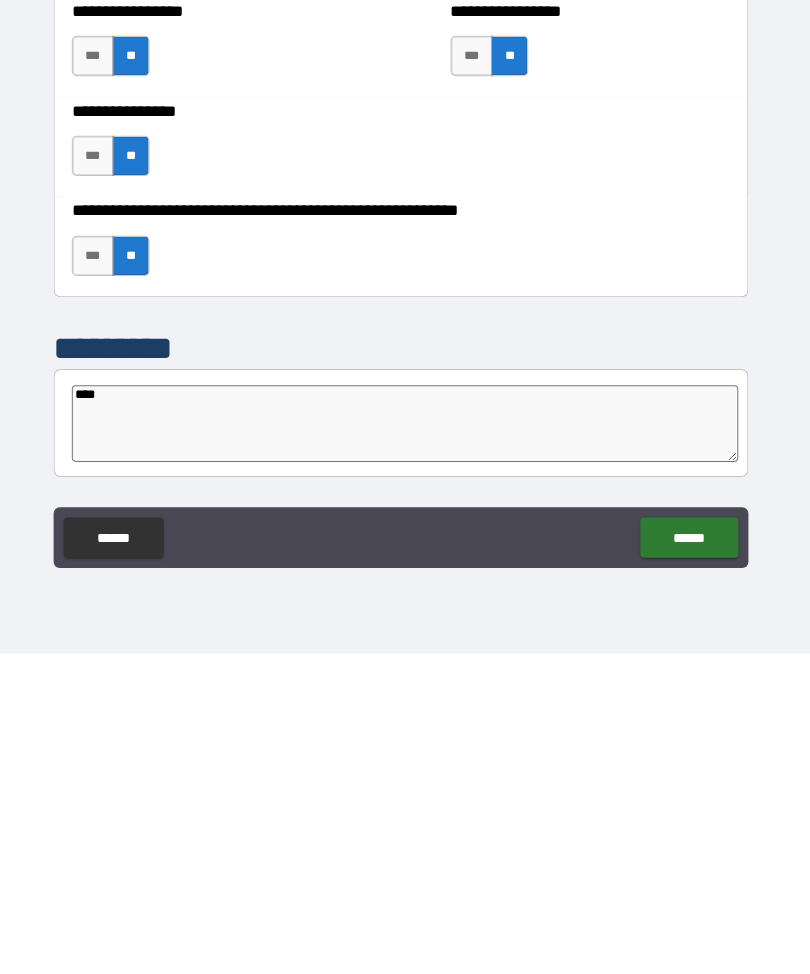 type on "*" 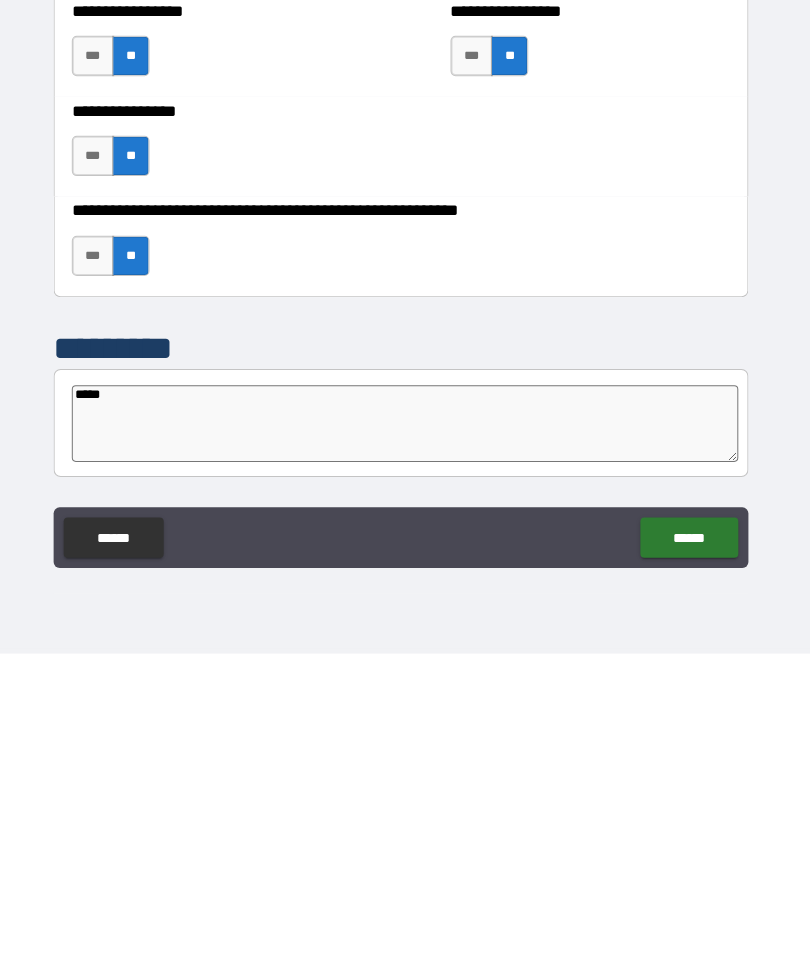 type on "*" 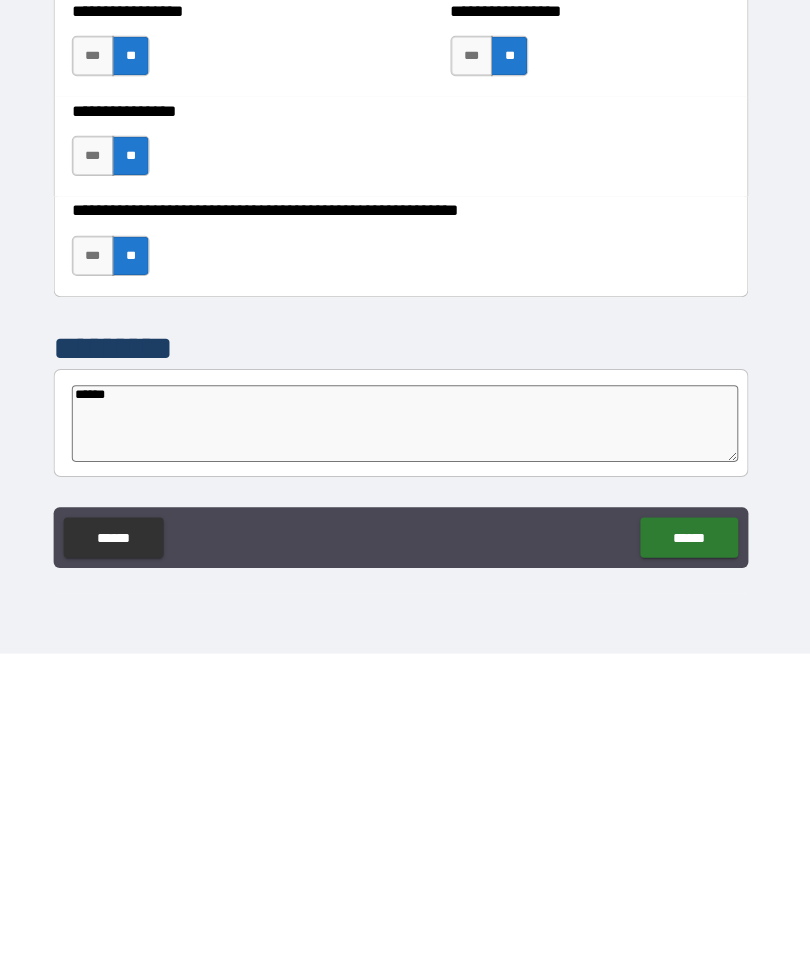 type on "*" 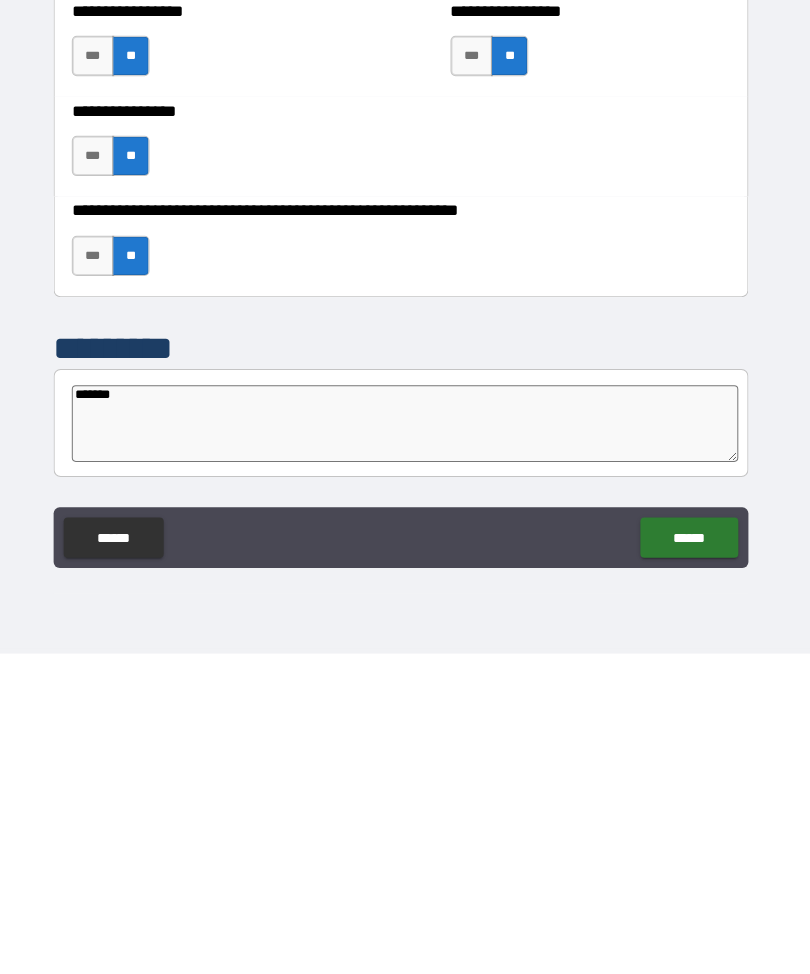 type on "*" 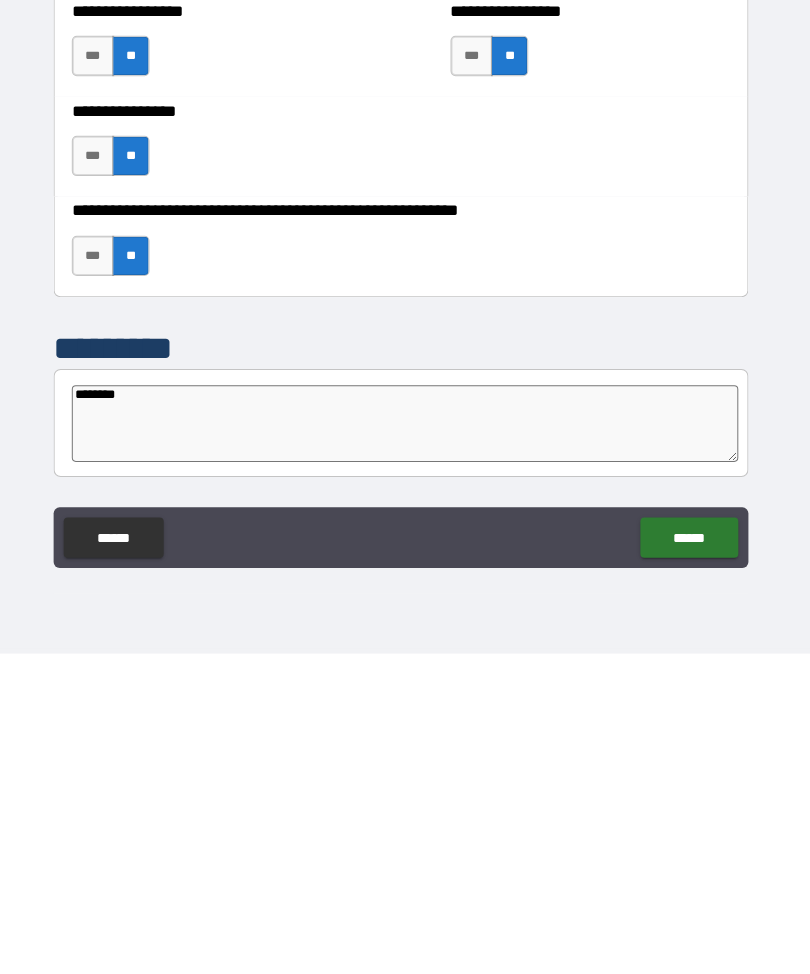 type on "*" 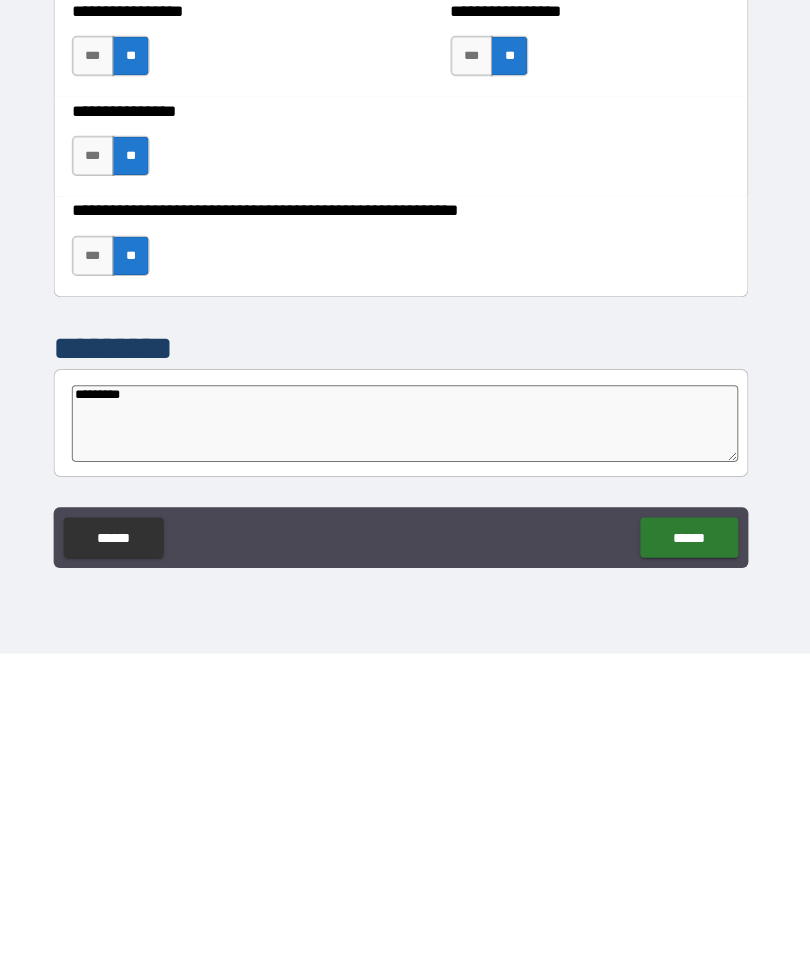 type on "*" 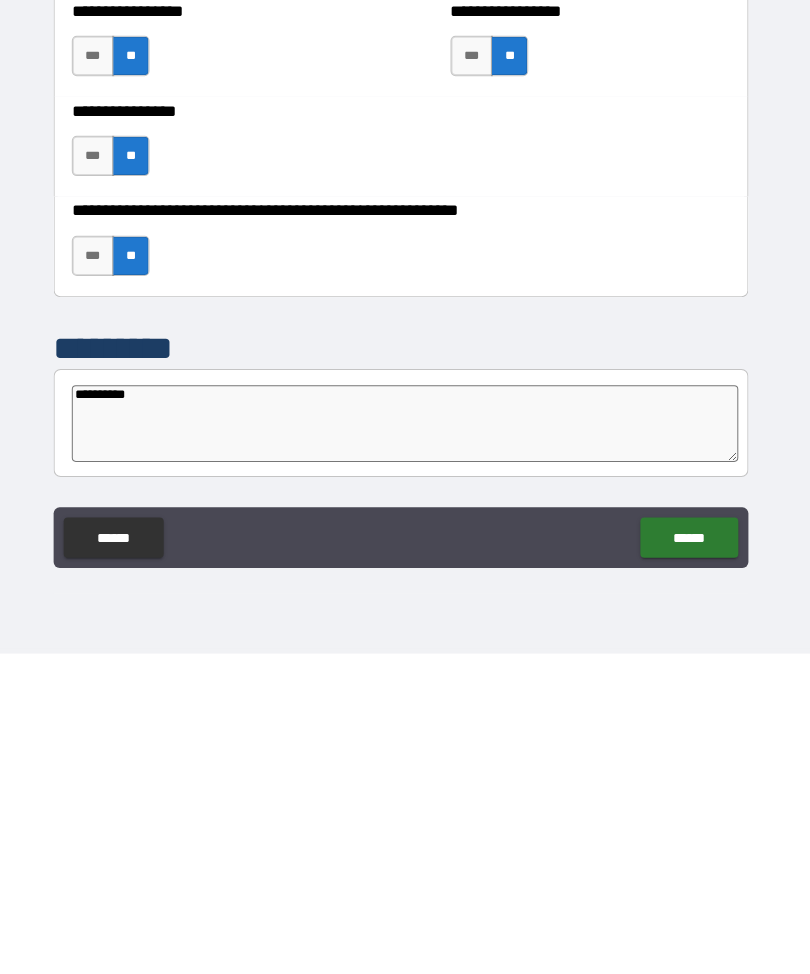 type on "*" 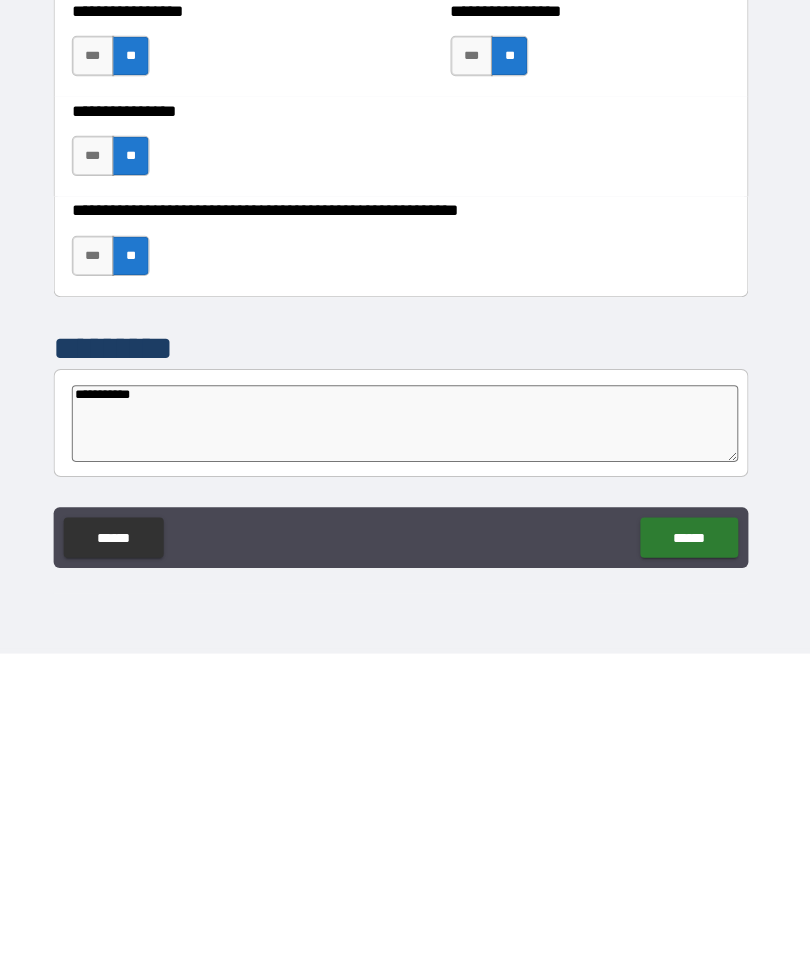 type on "*" 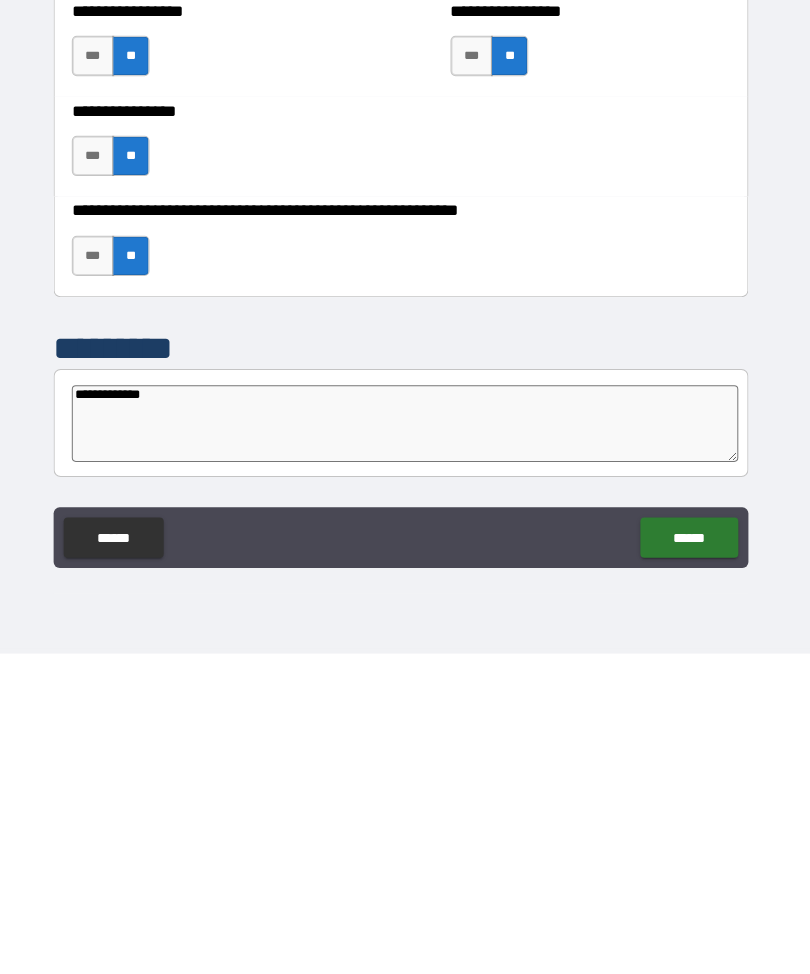 type on "**********" 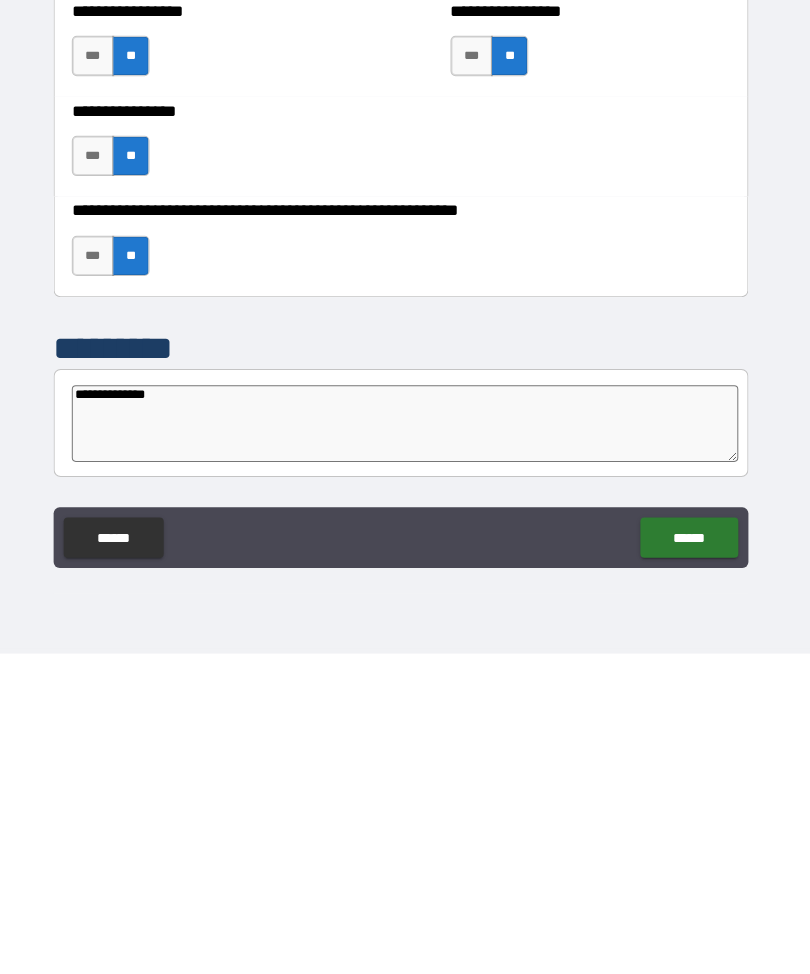 type on "*" 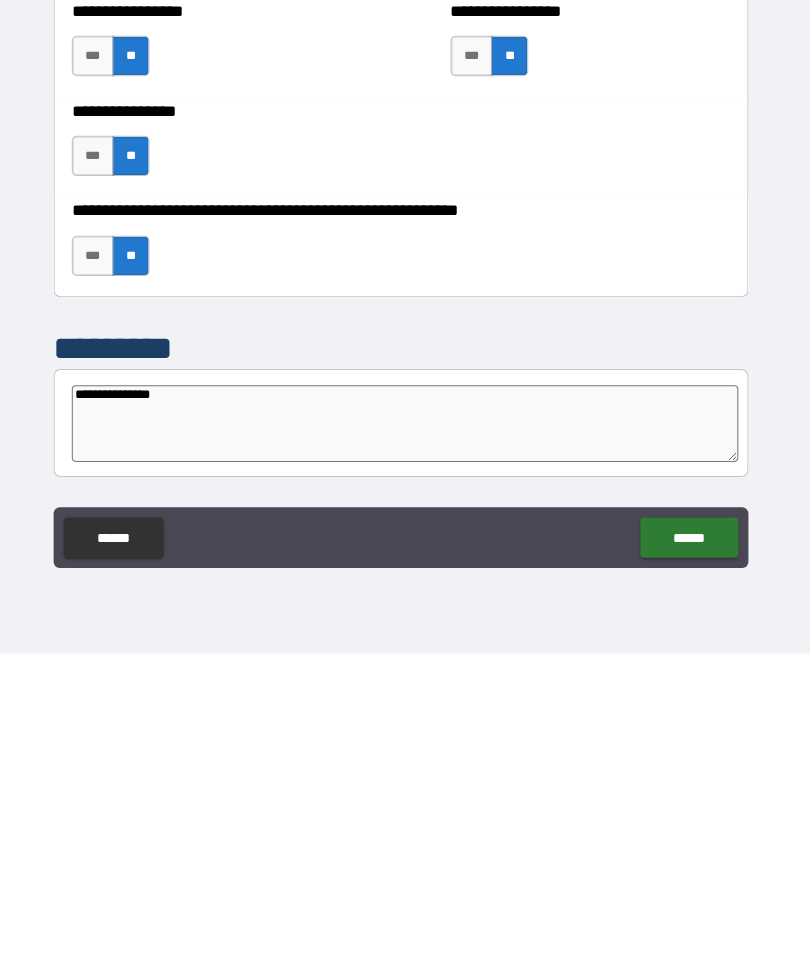 type on "*" 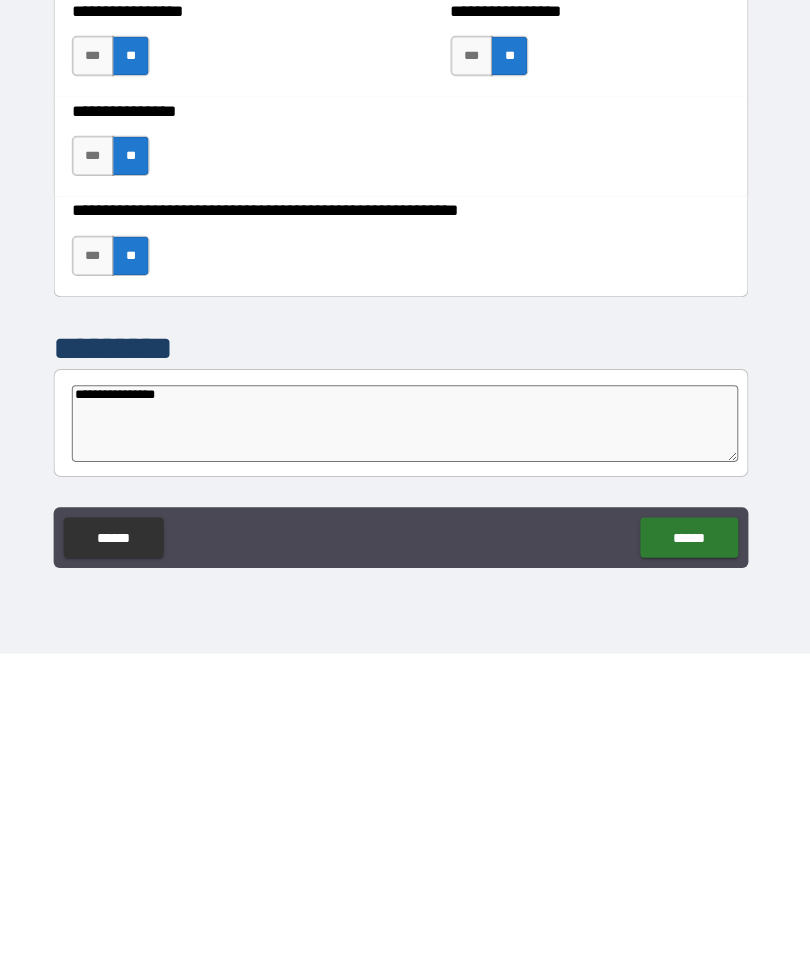type on "*" 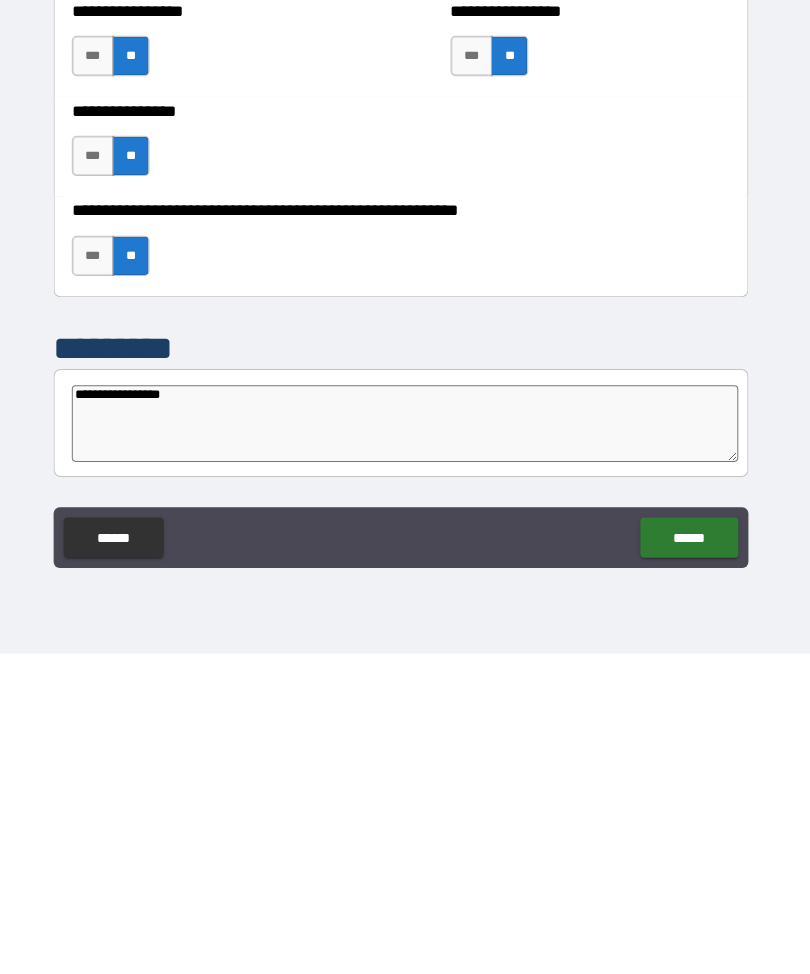 type on "*" 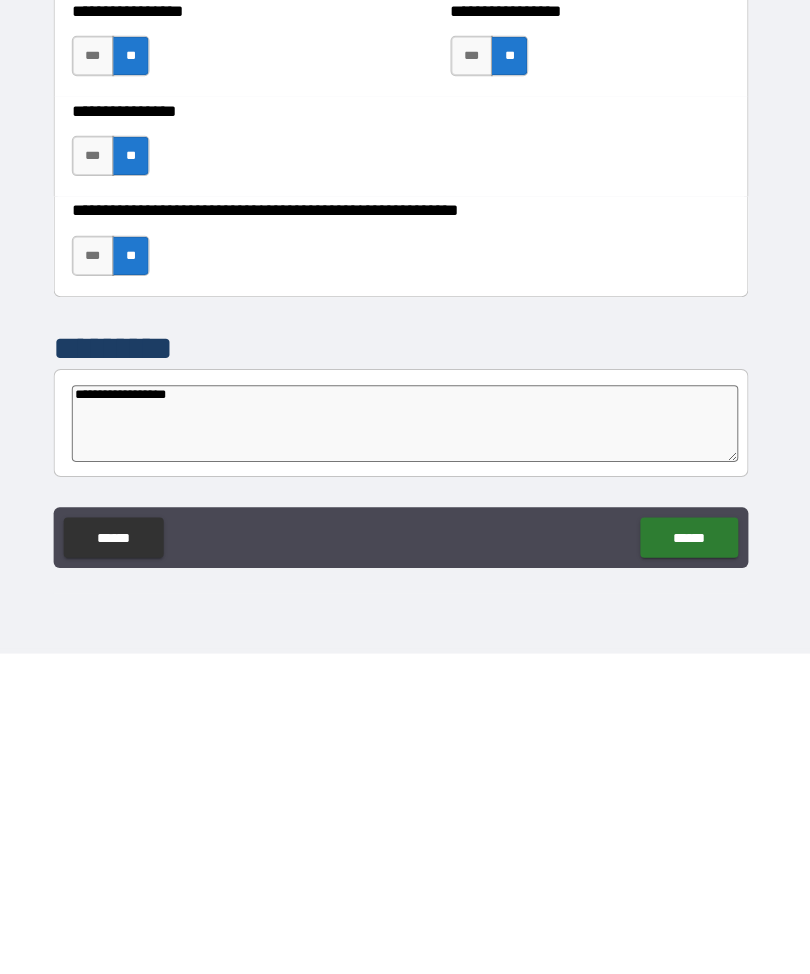 type on "*" 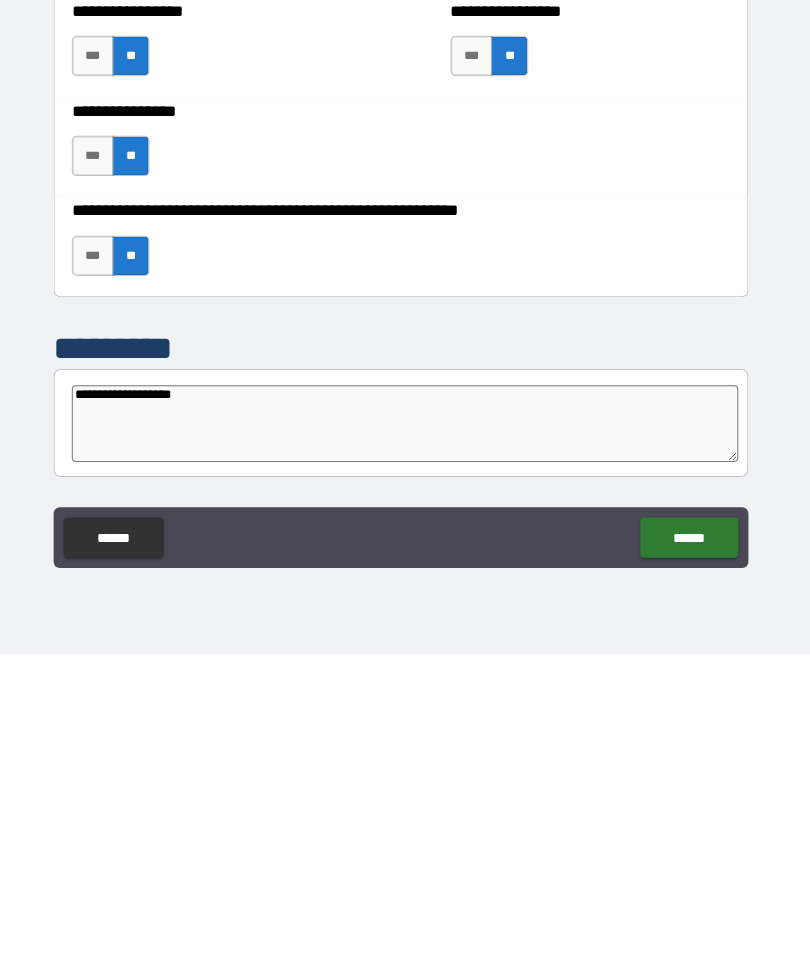 type on "*" 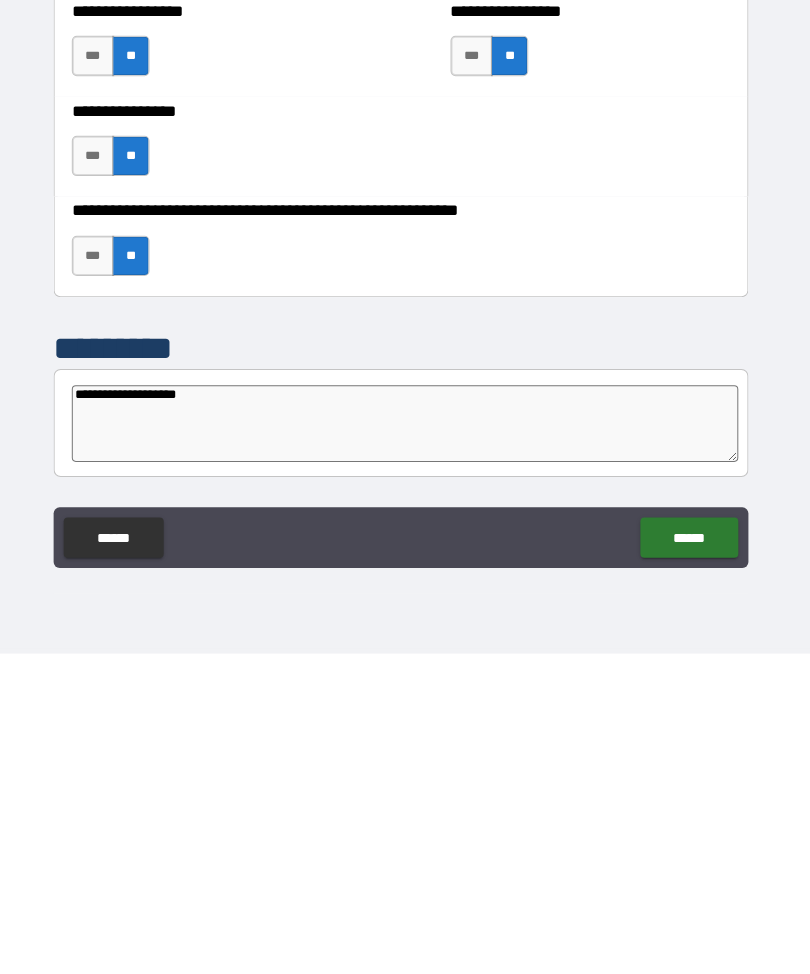 type on "*" 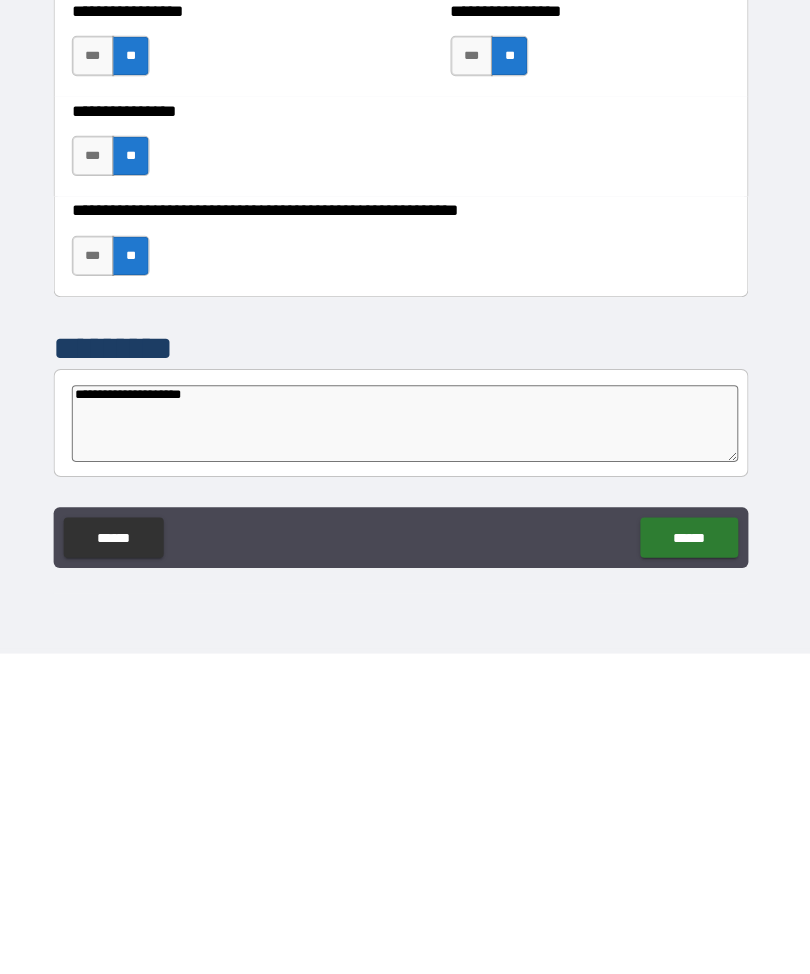 type on "*" 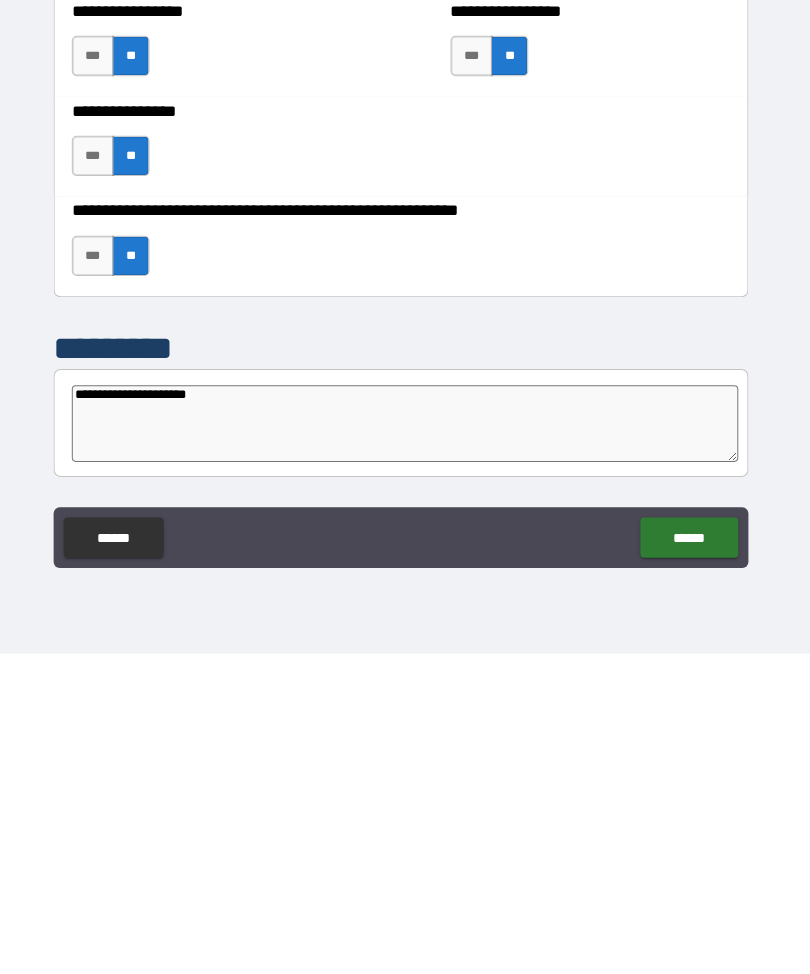 type on "*" 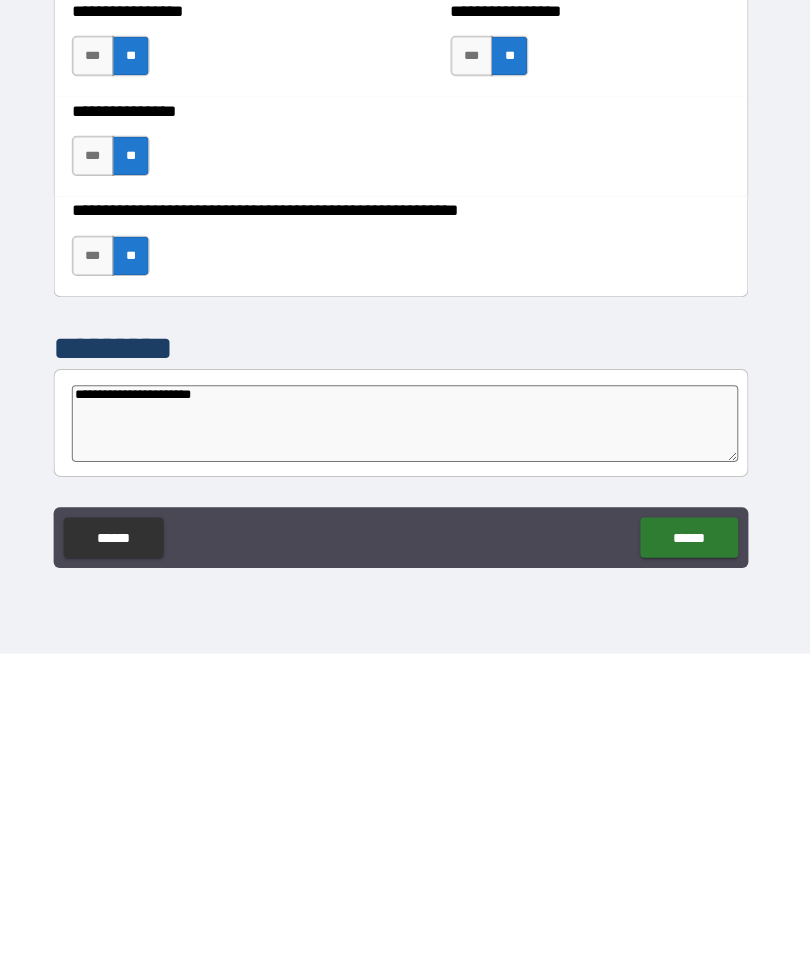 type on "*" 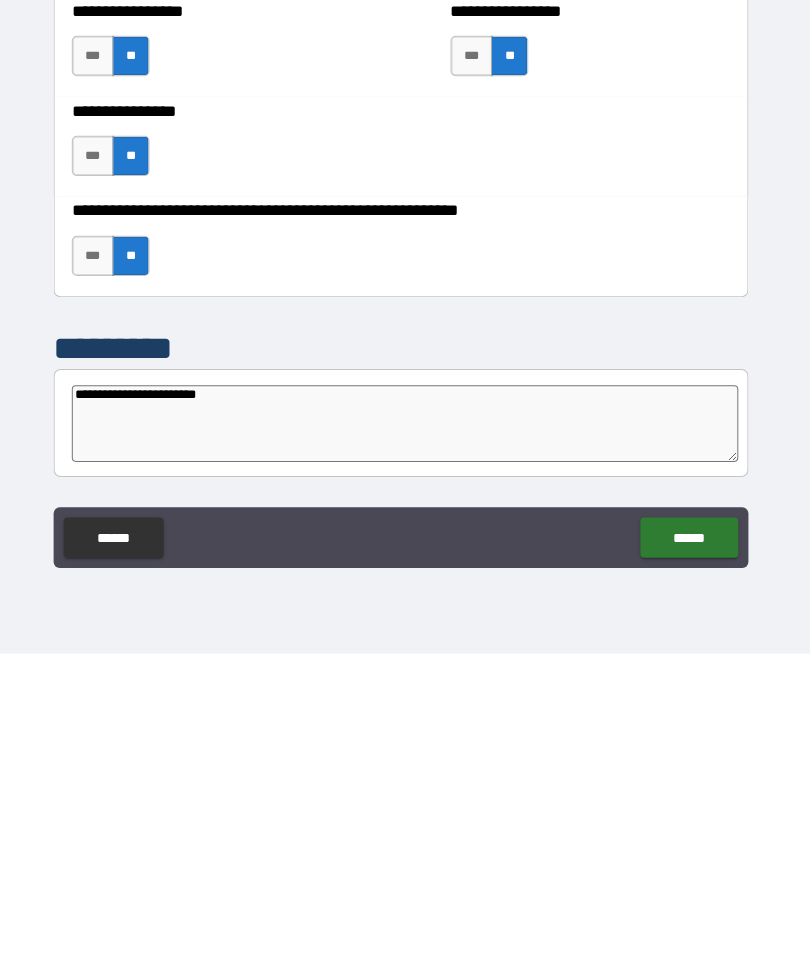 type on "*" 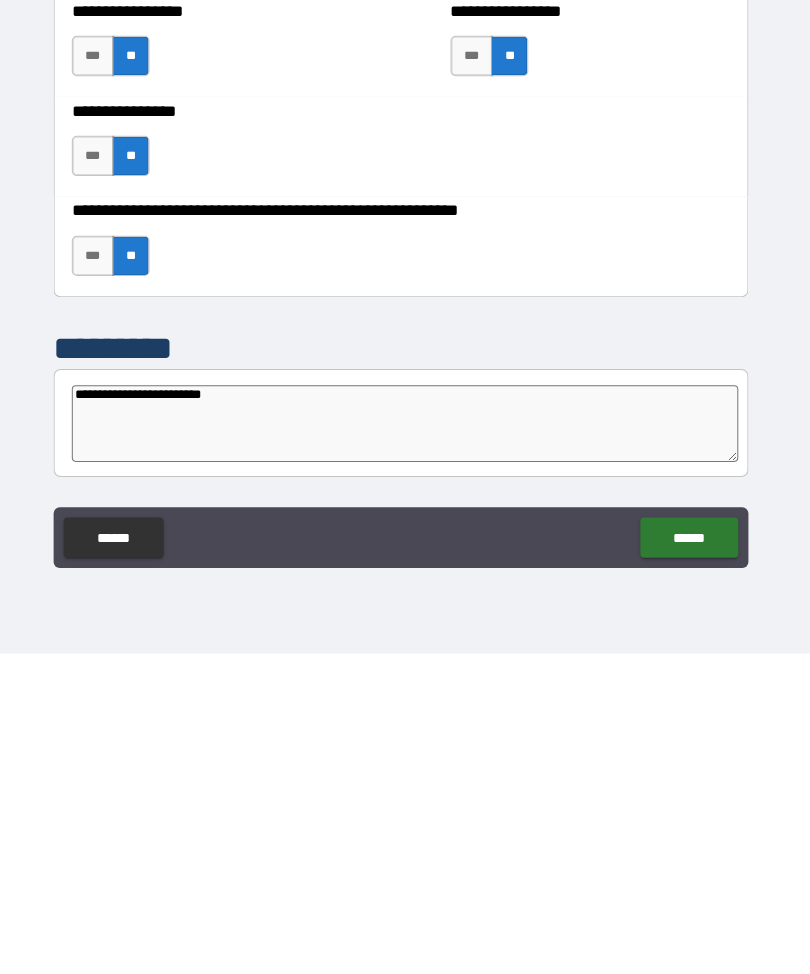 type on "*" 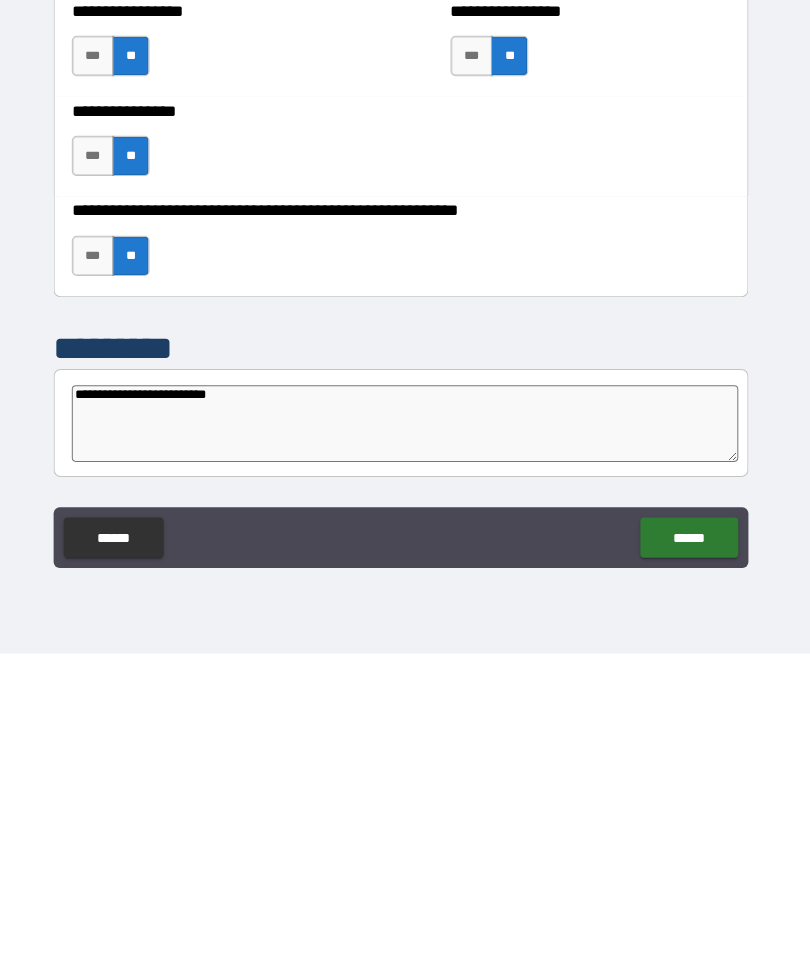 type on "*" 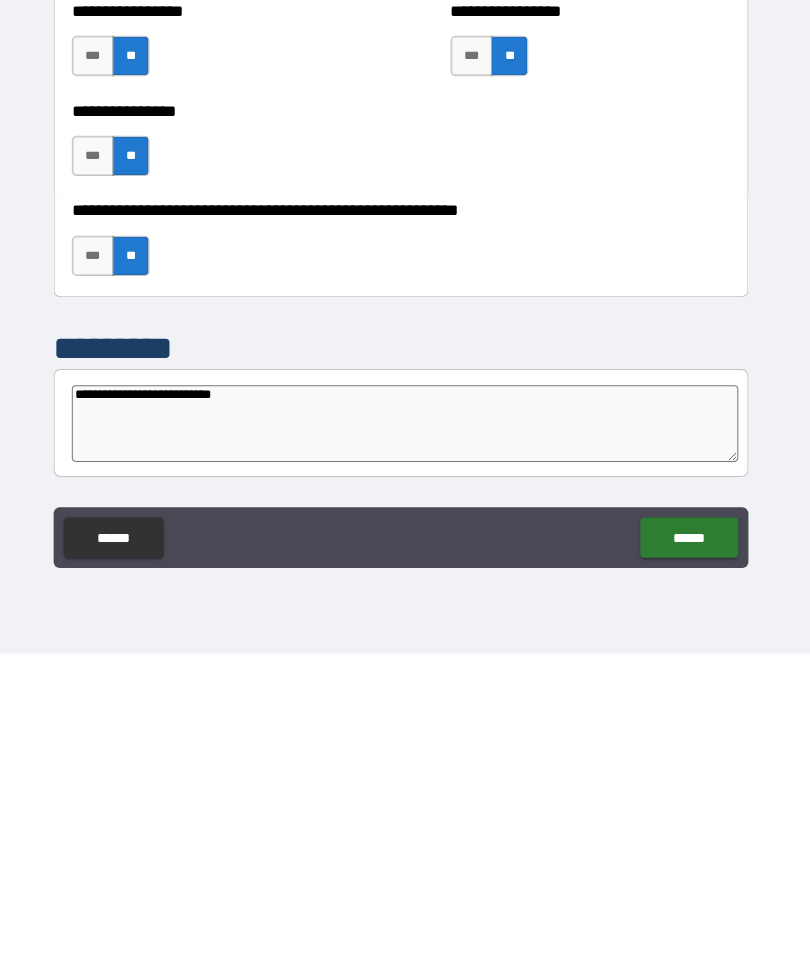 type on "*" 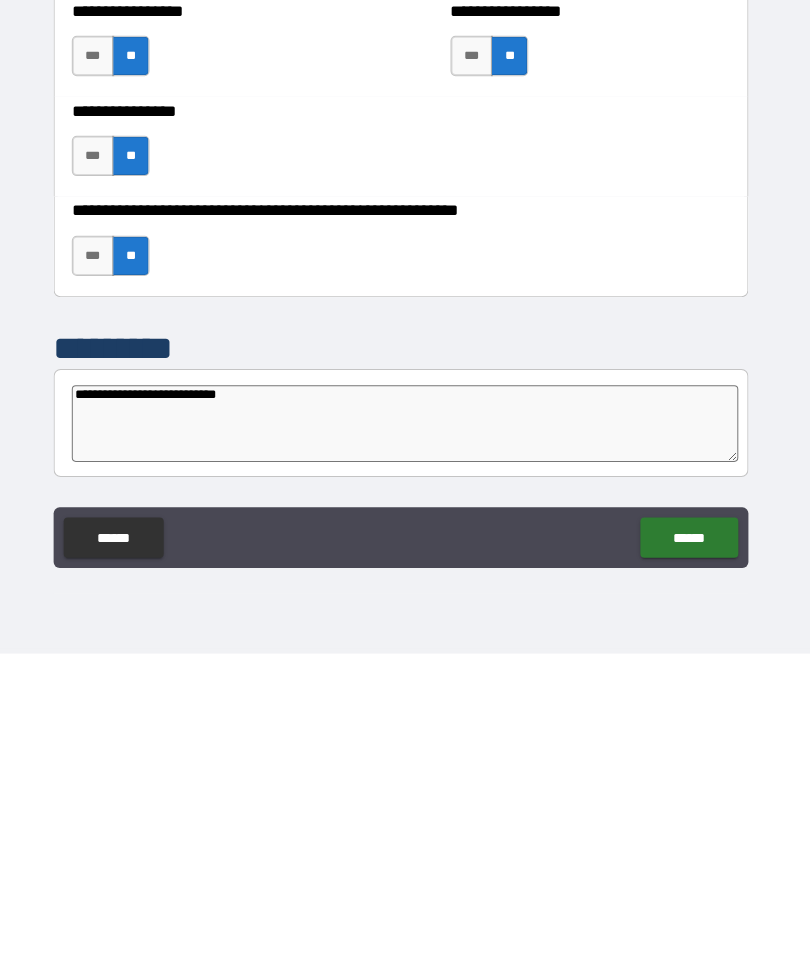 type on "*" 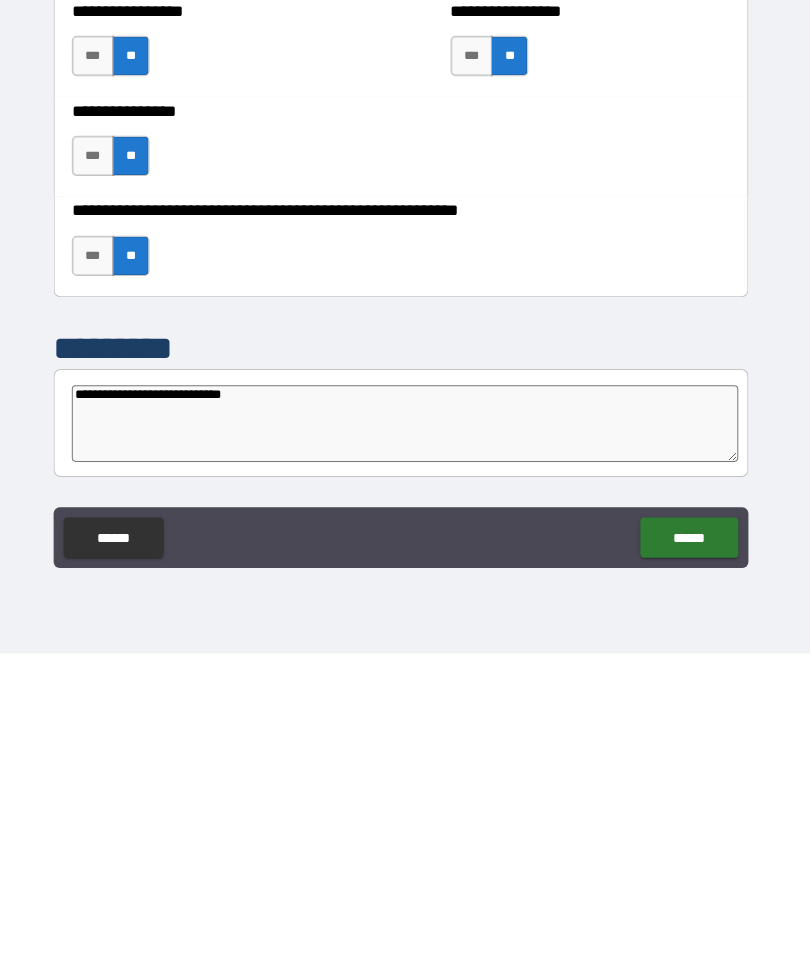 type on "*" 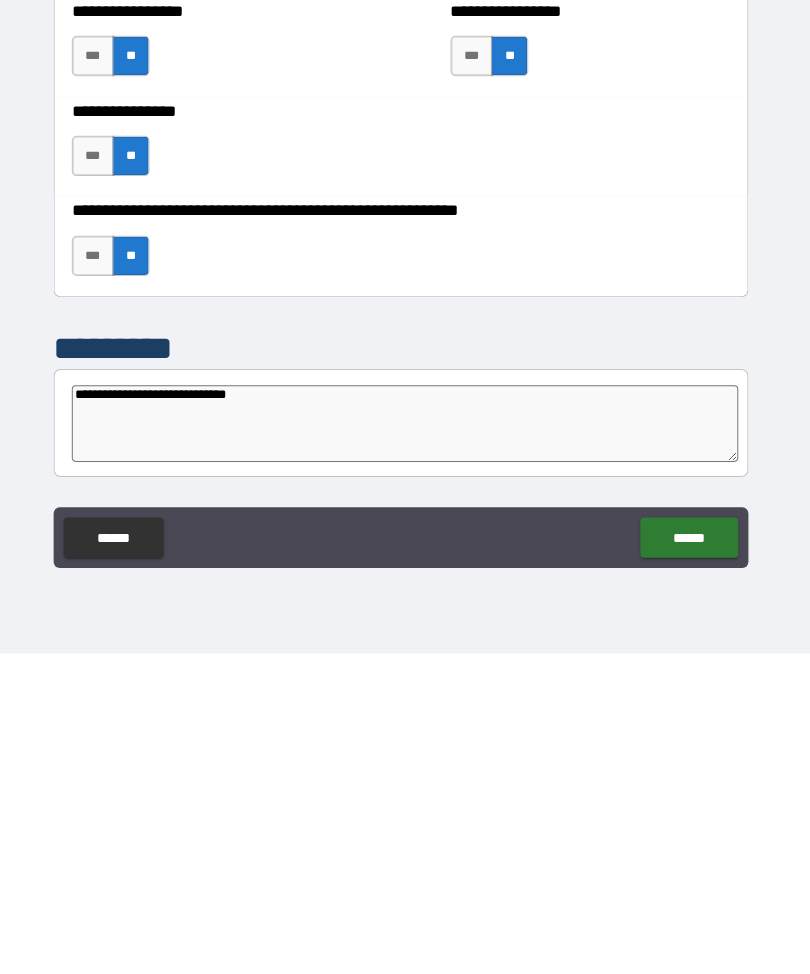 type on "*" 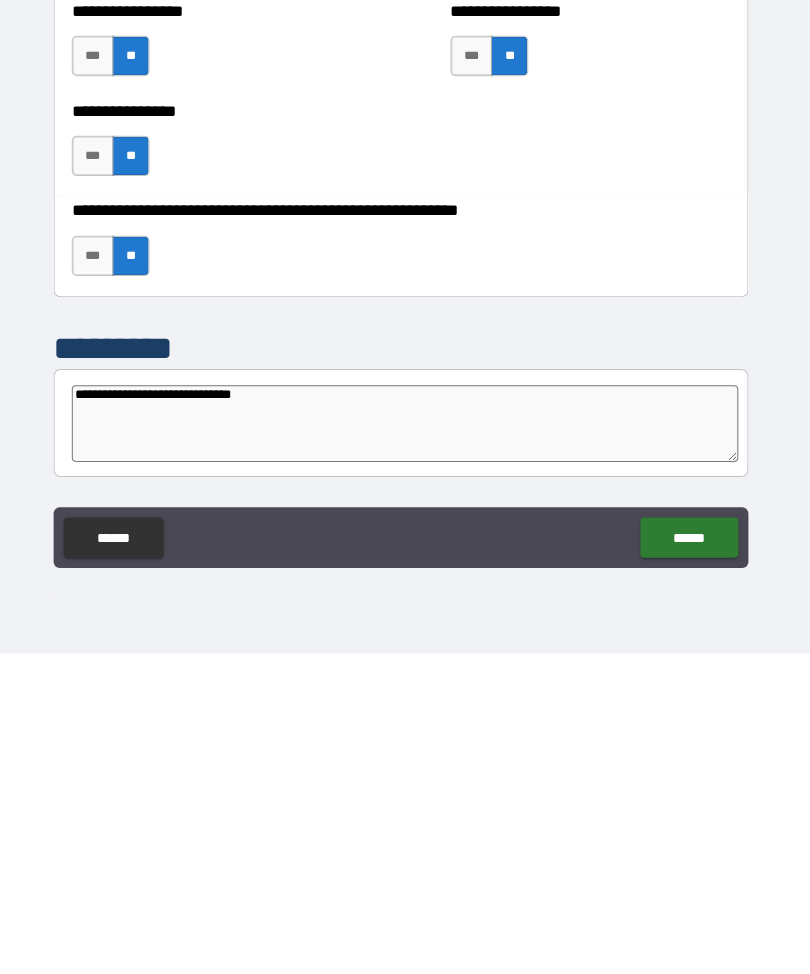 type on "*" 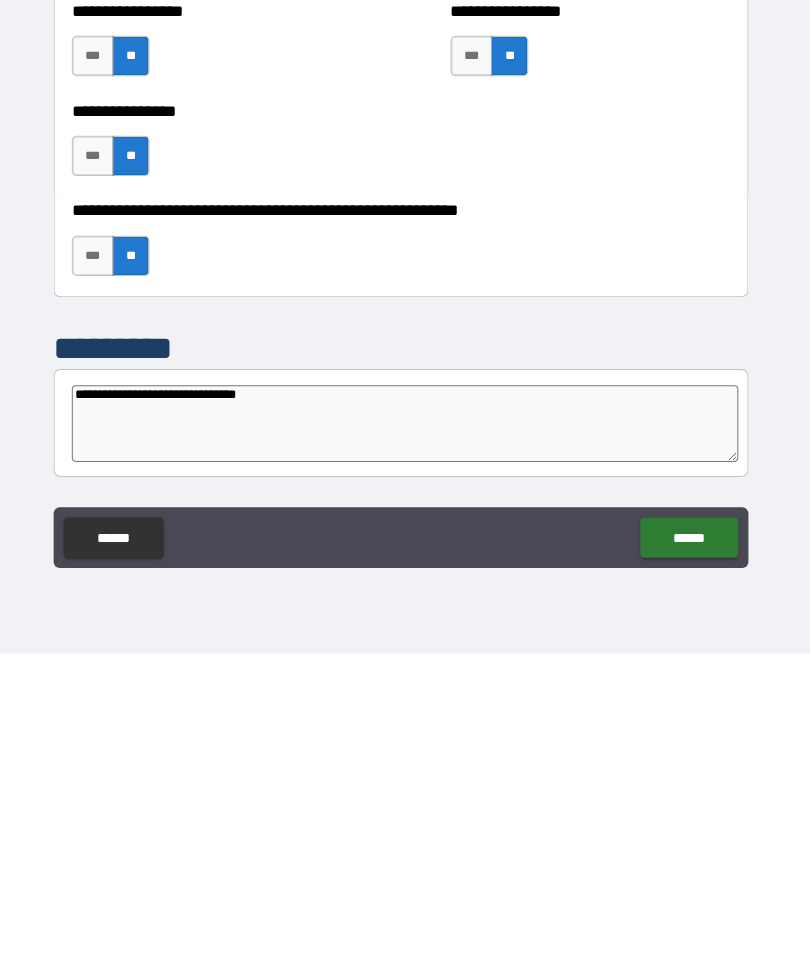 type on "*" 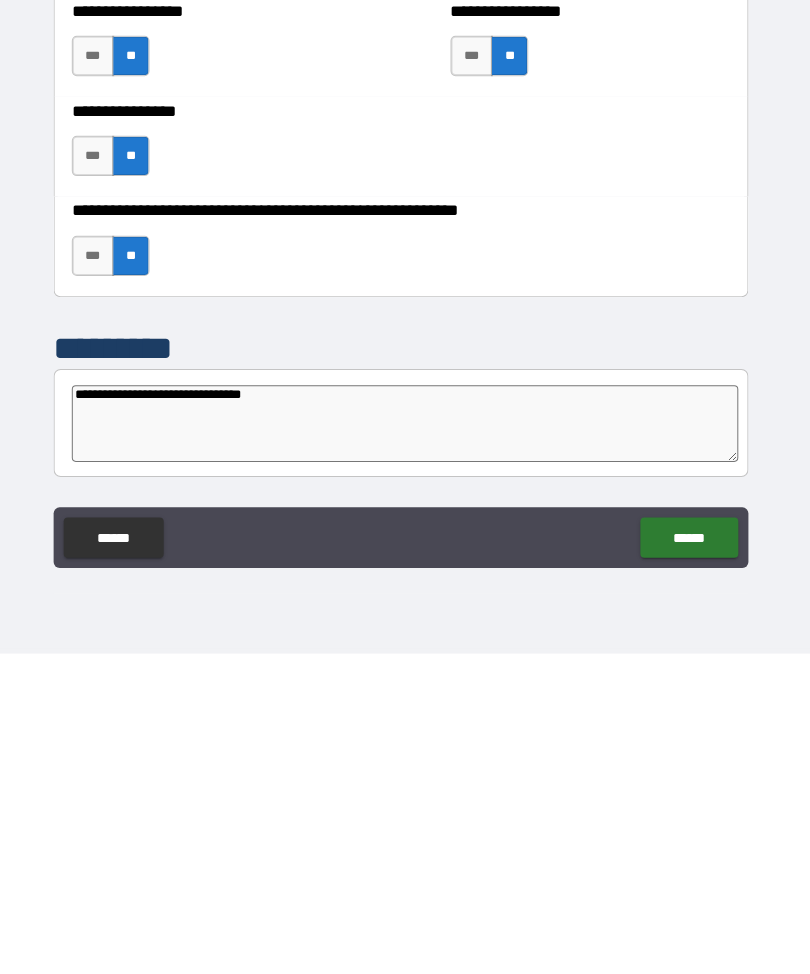 type on "*" 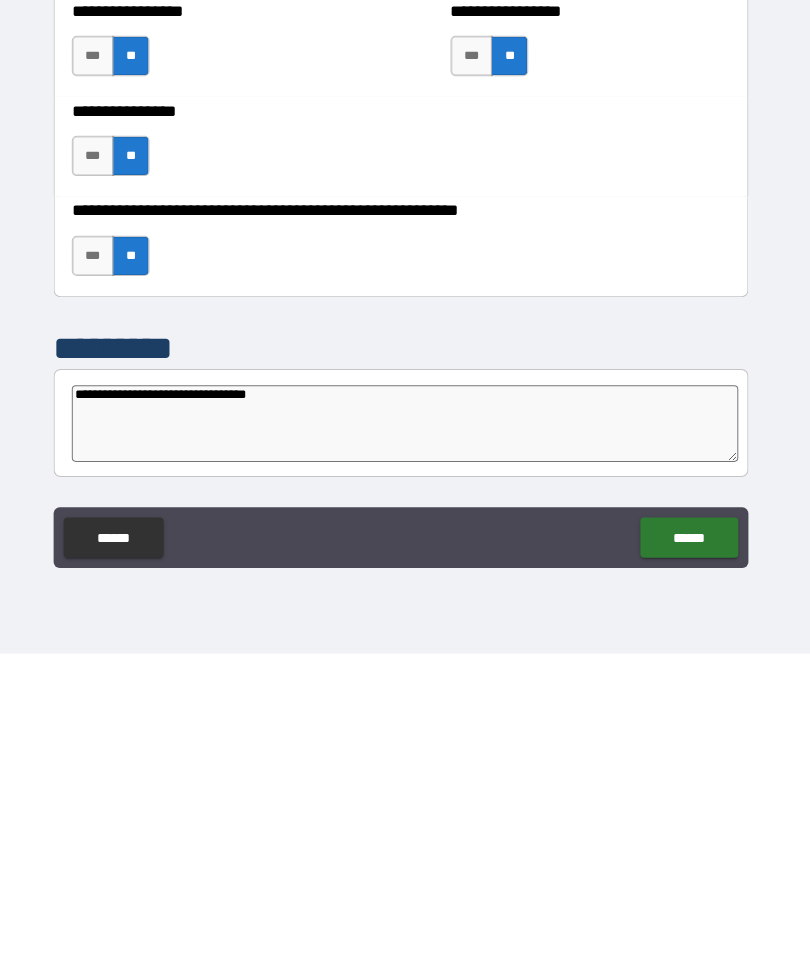 type on "*" 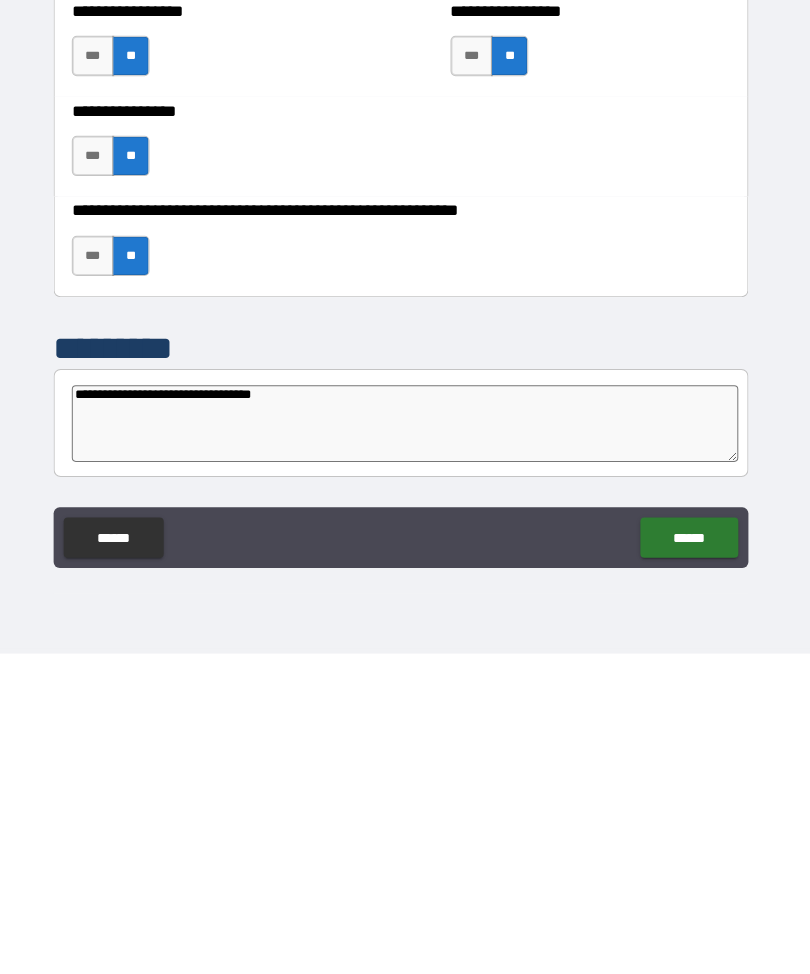 type on "*" 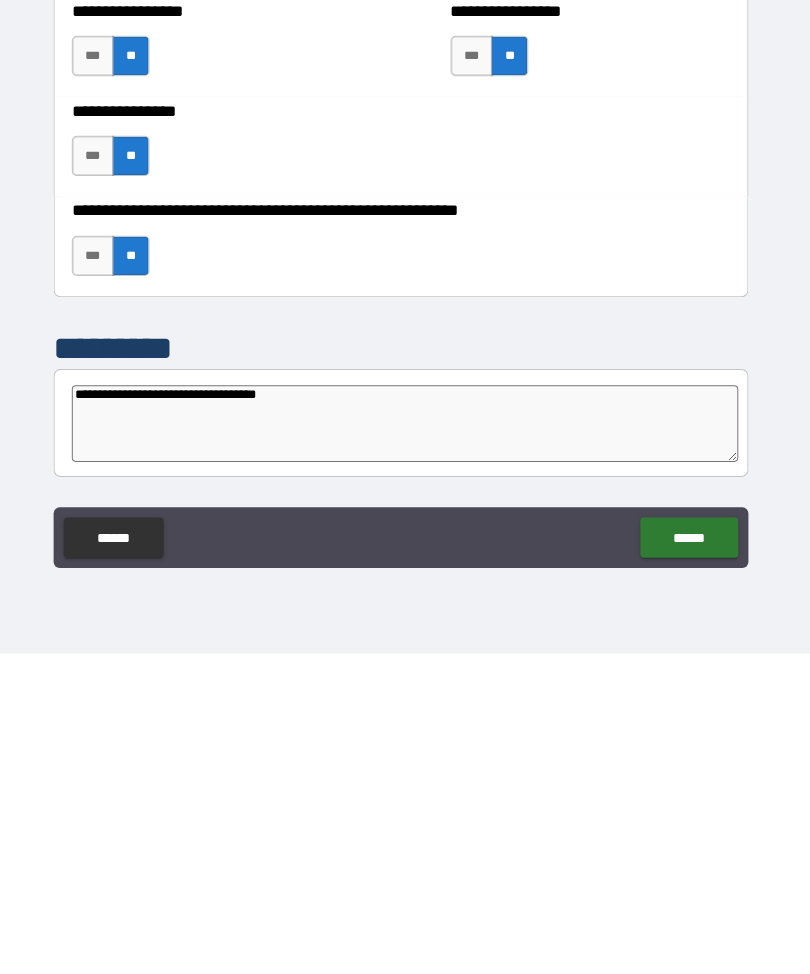 type on "*" 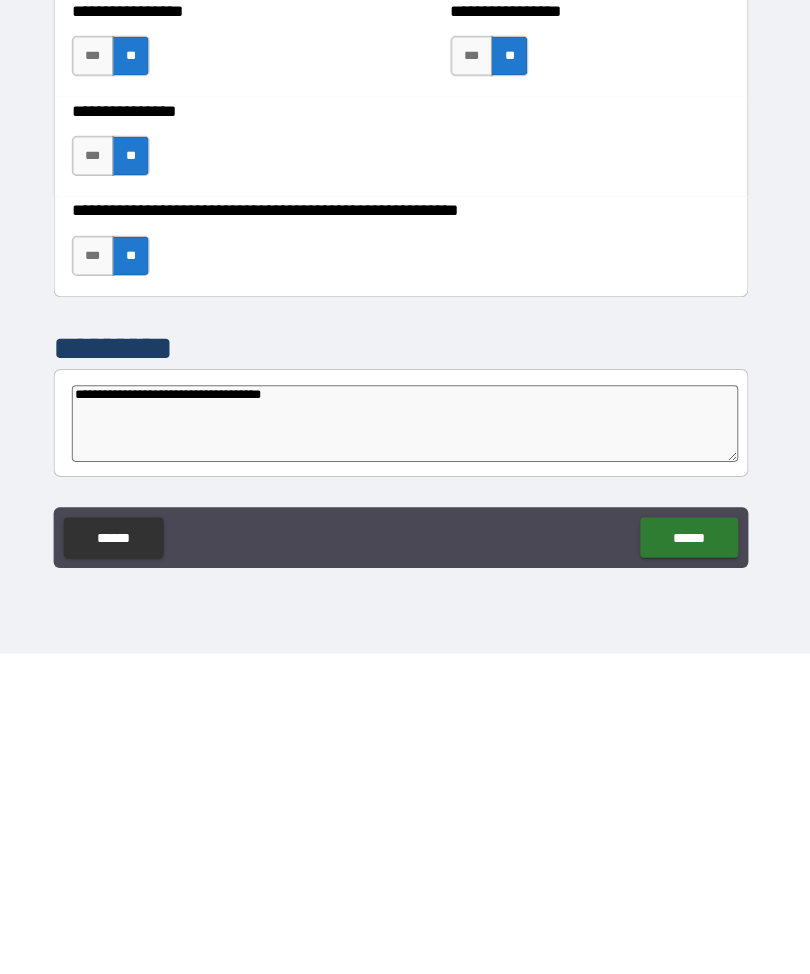 type on "*" 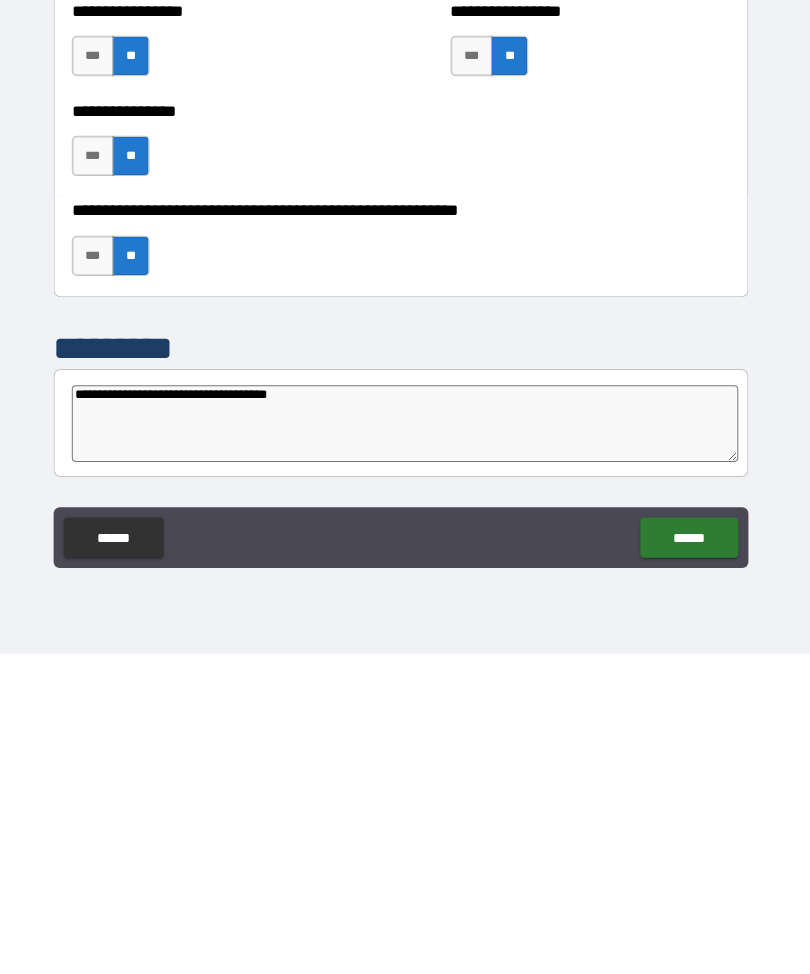 type on "*" 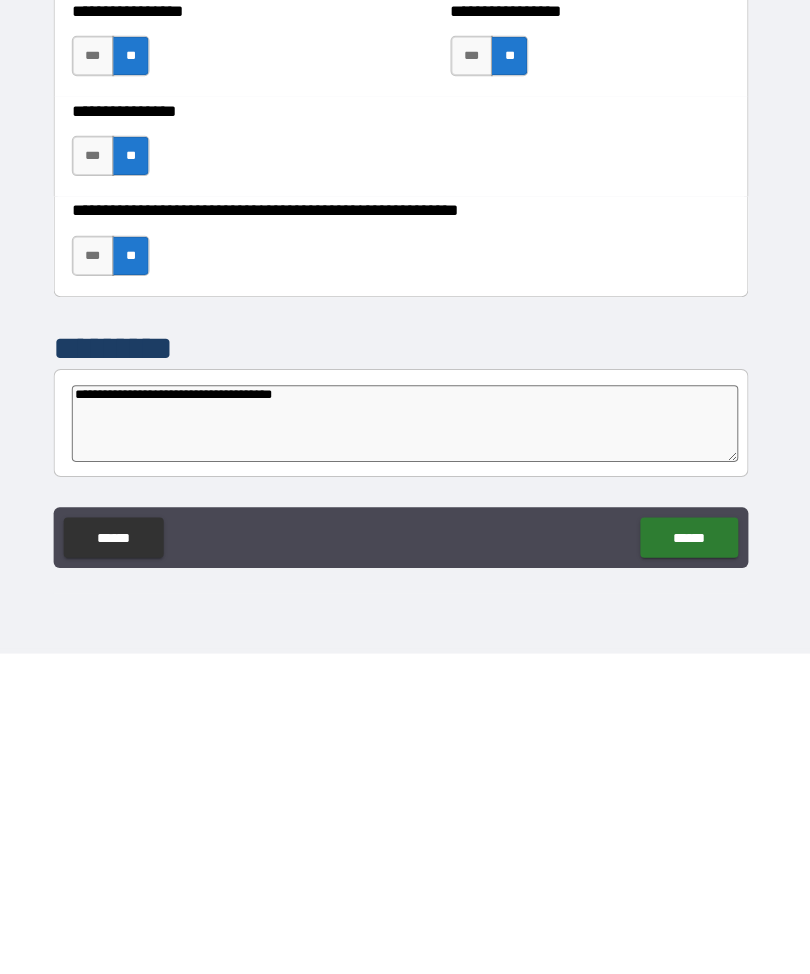type on "*" 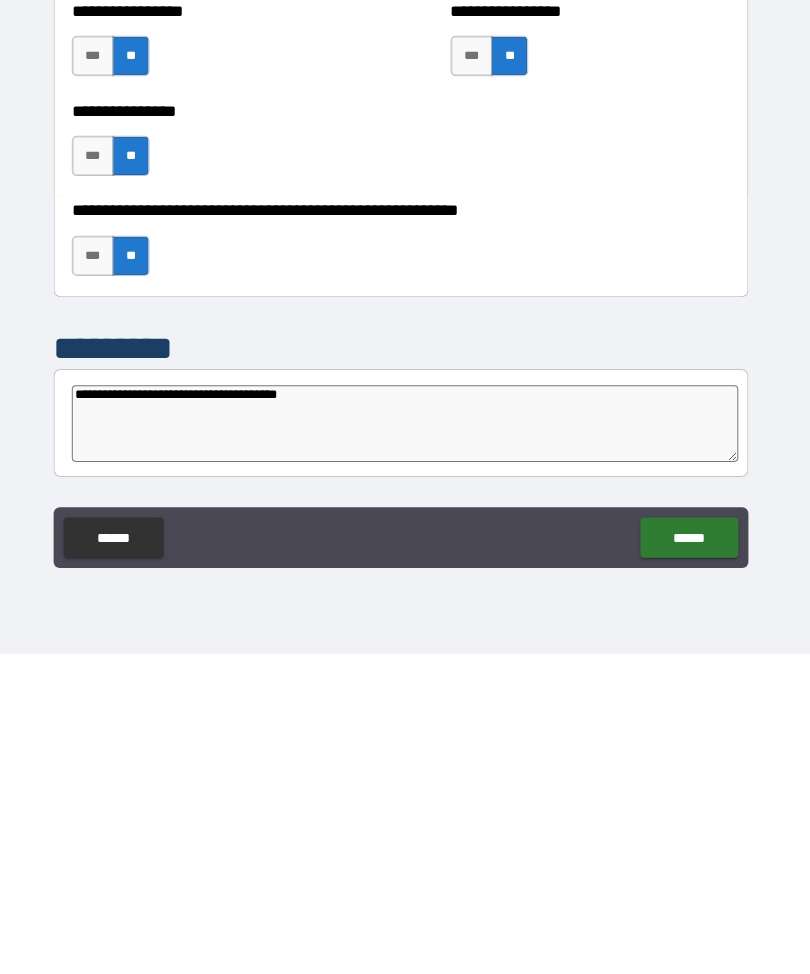 type on "*" 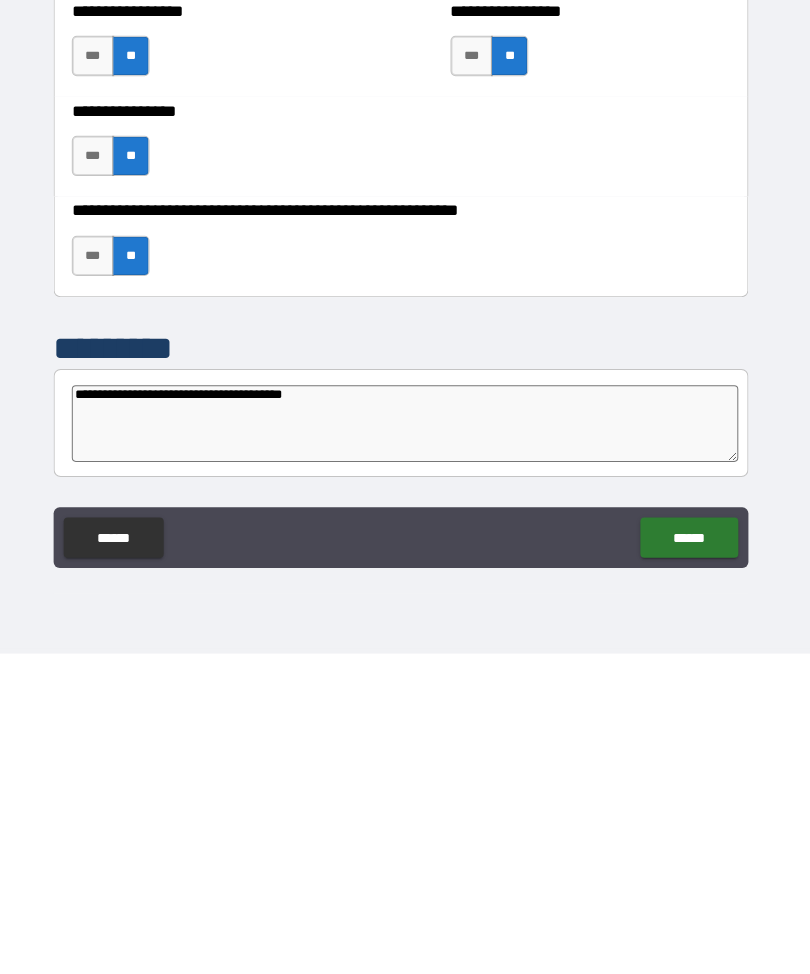 type on "*" 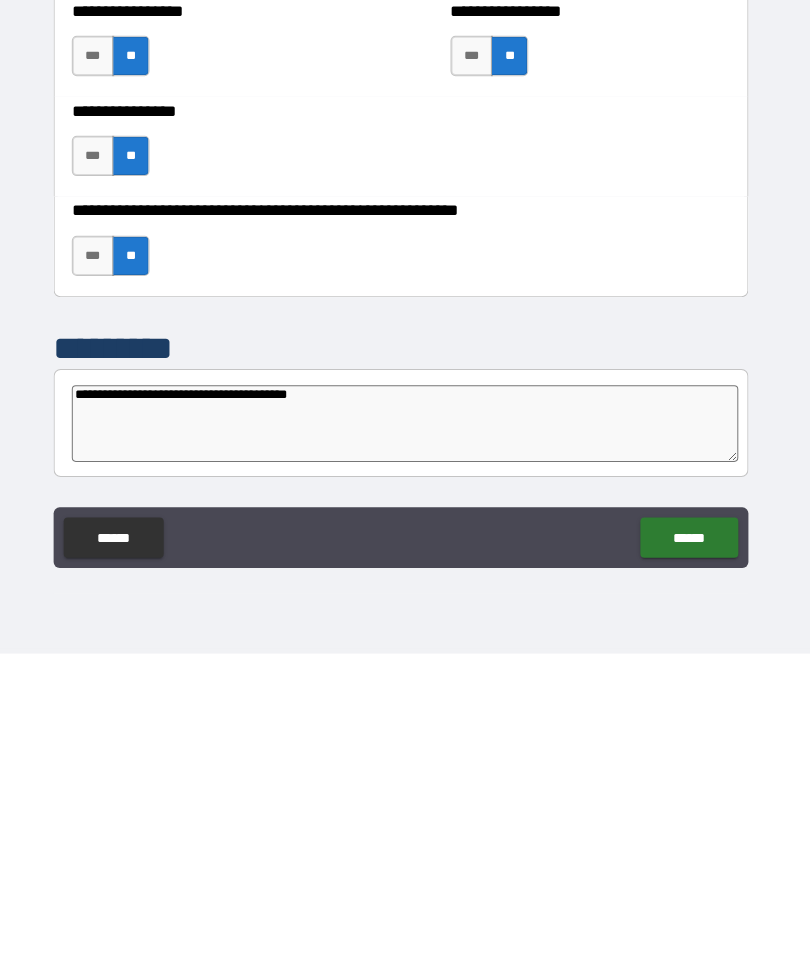 type on "*" 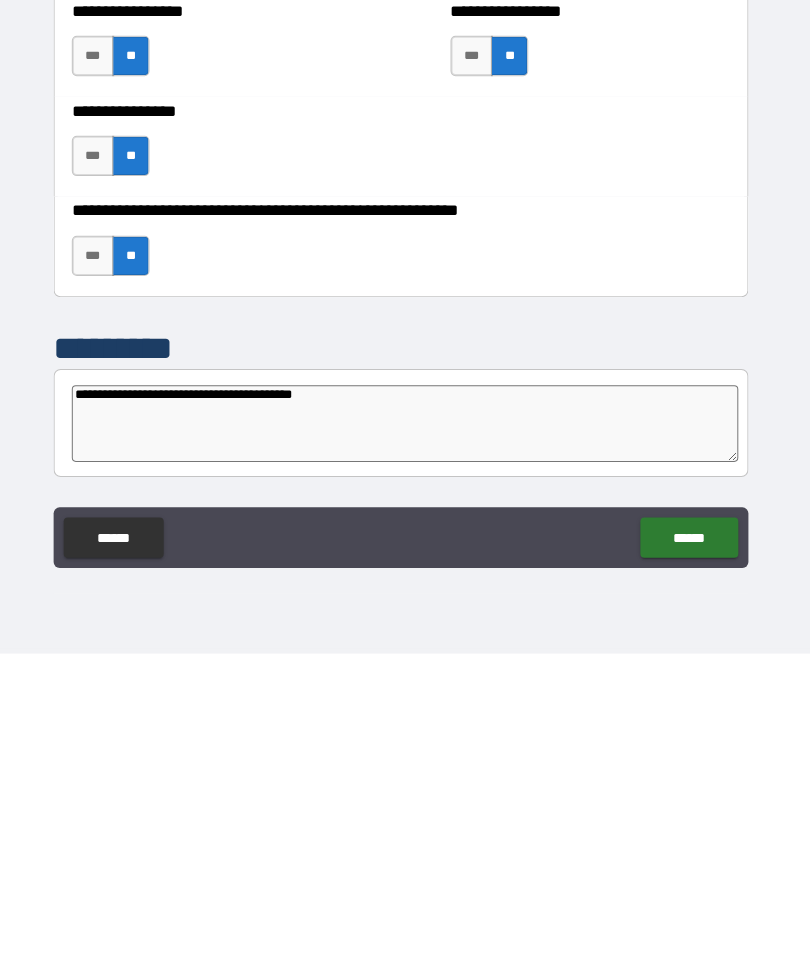 type on "*" 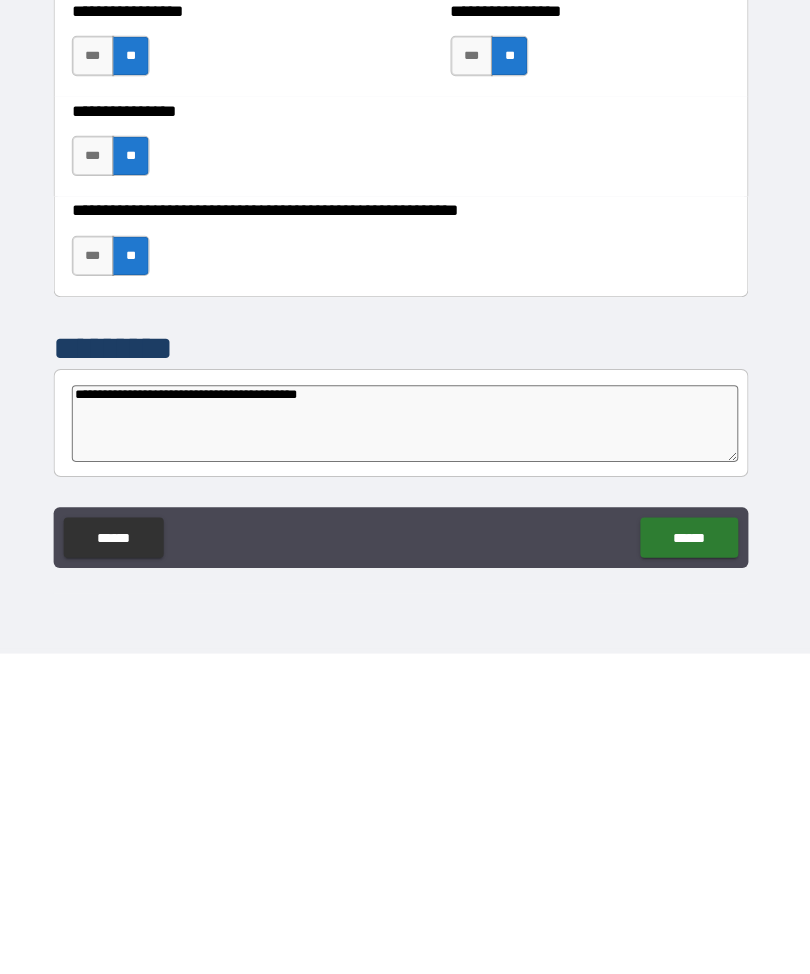 type on "*" 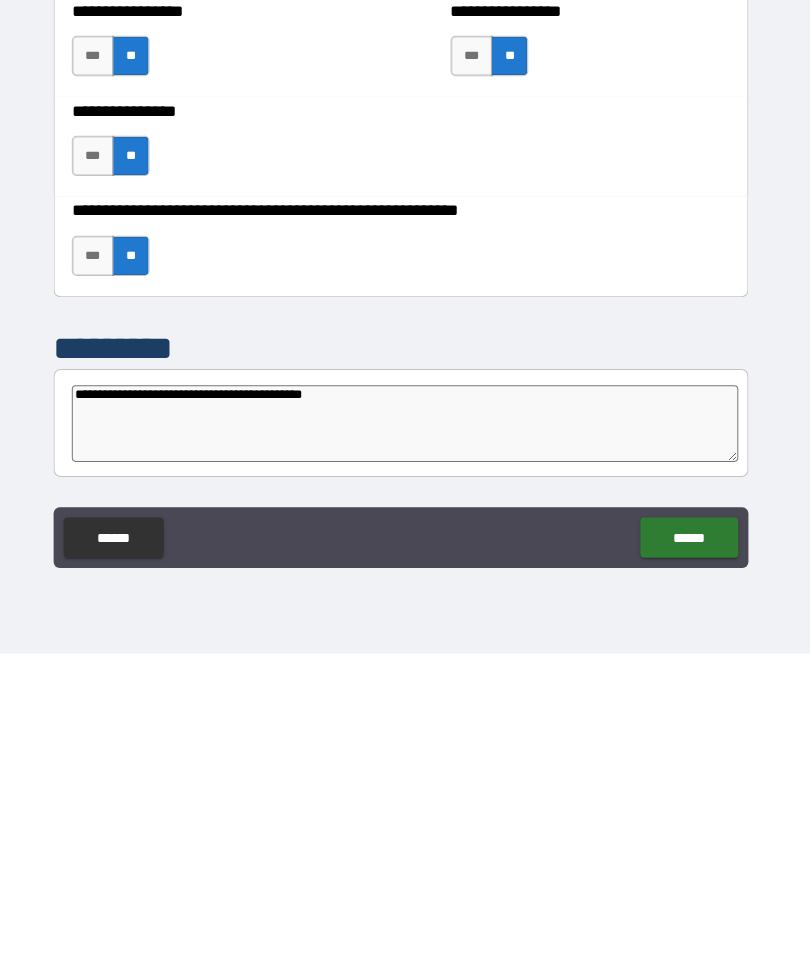 type on "*" 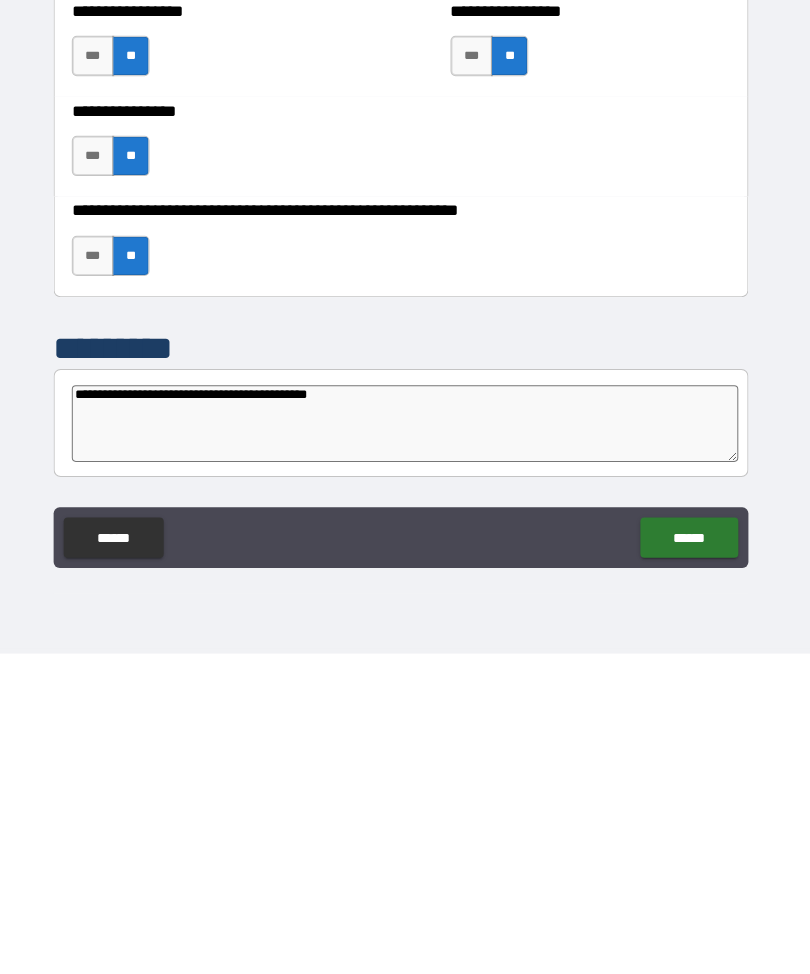type on "*" 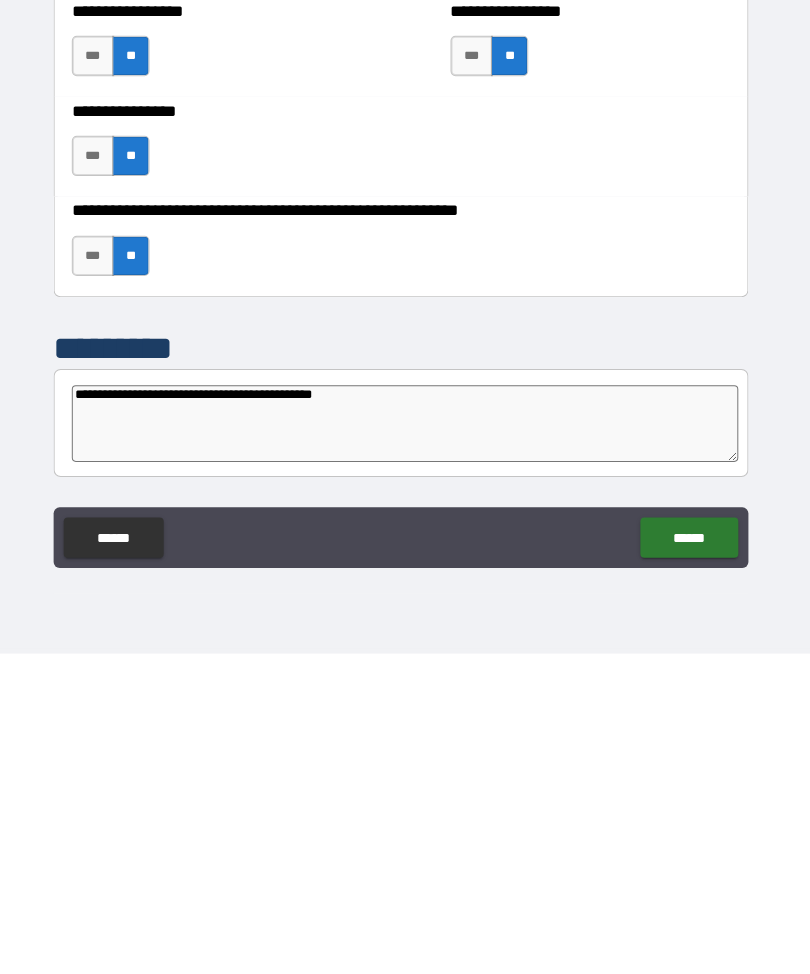 type on "*" 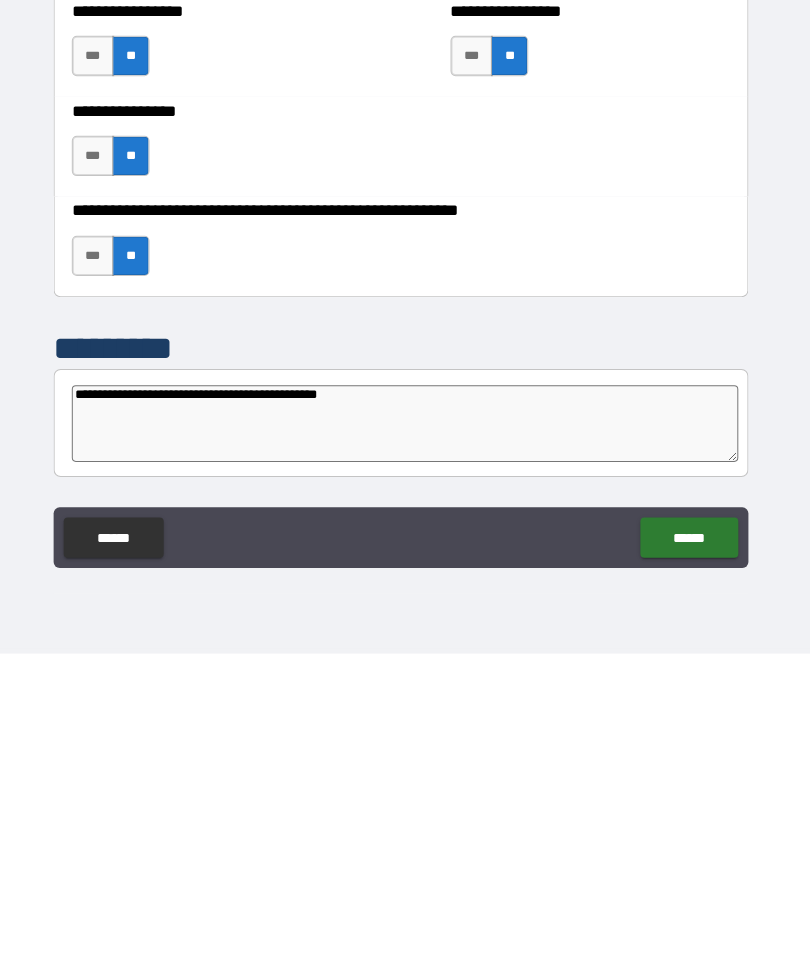 type on "*" 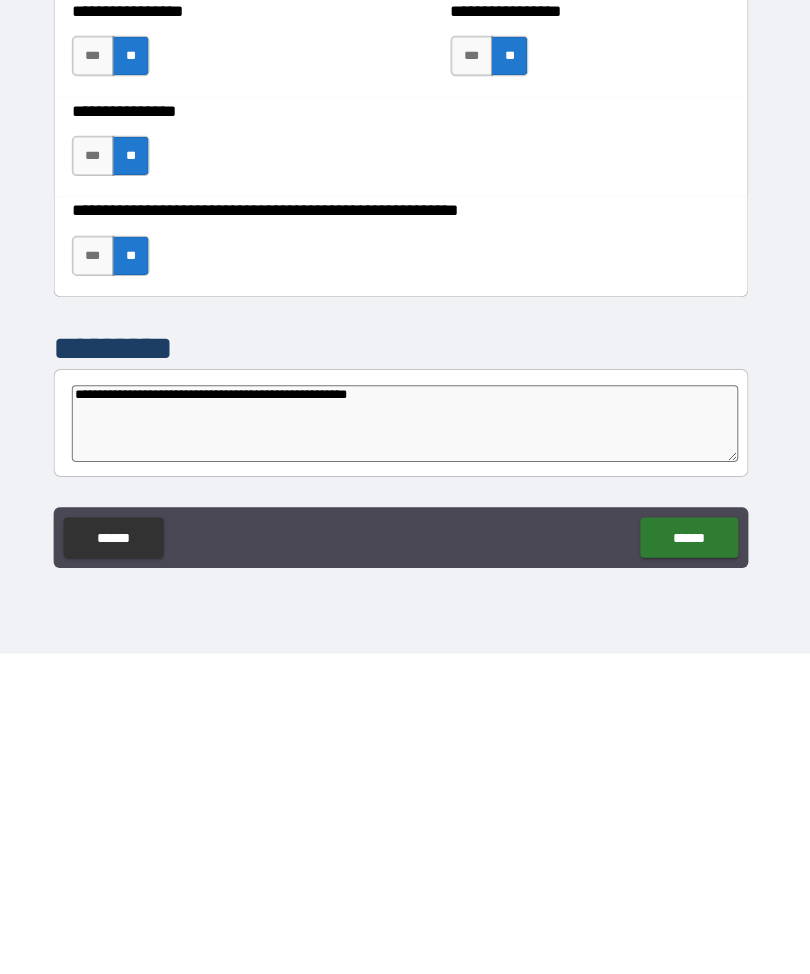 type on "**********" 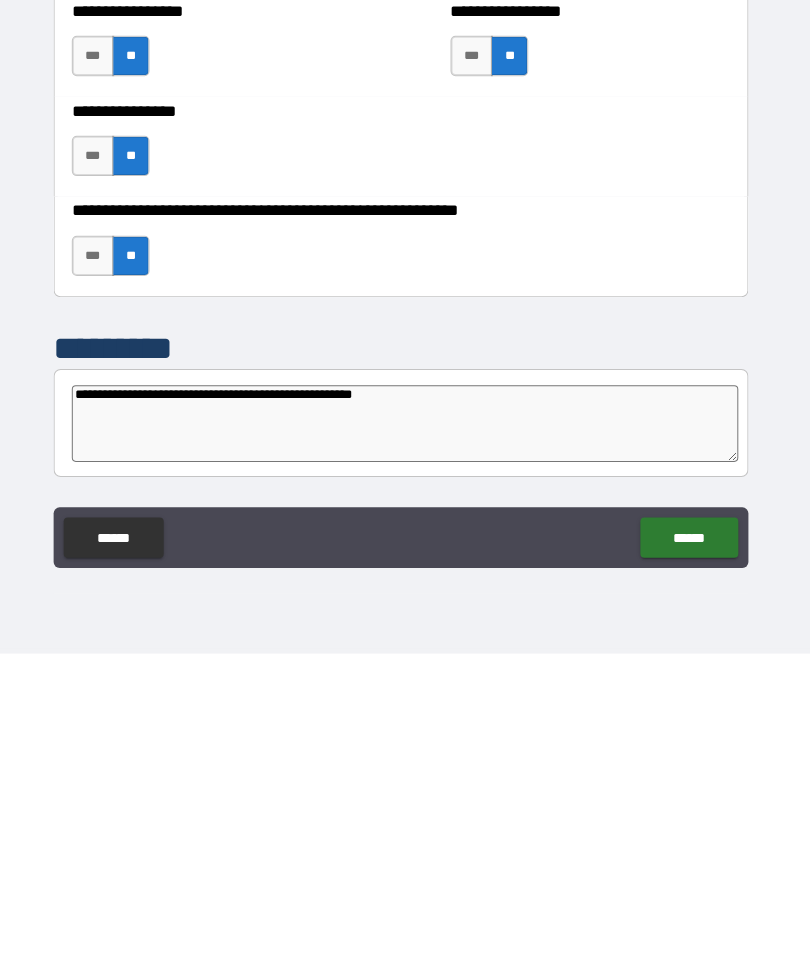 type on "*" 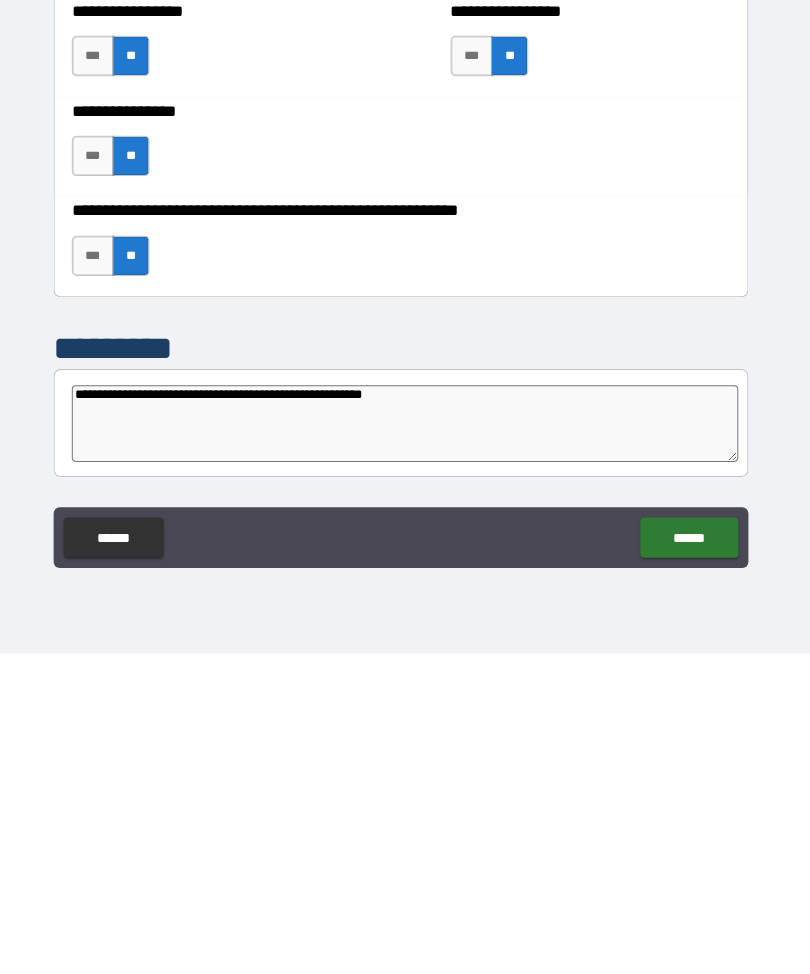 type on "**********" 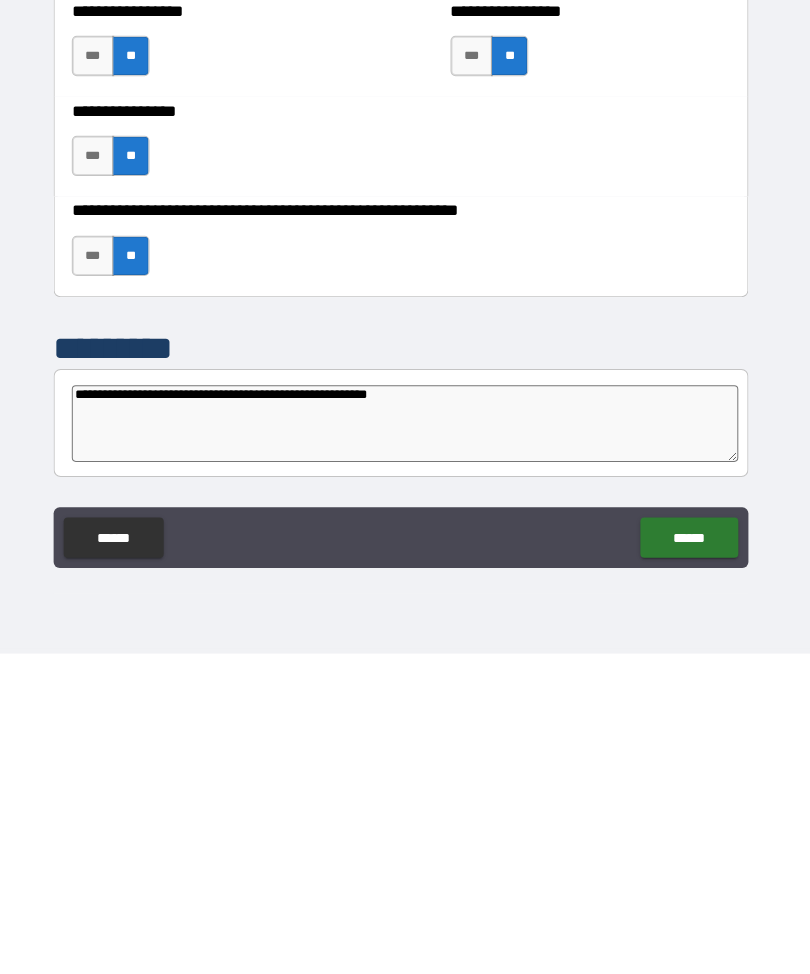 type on "*" 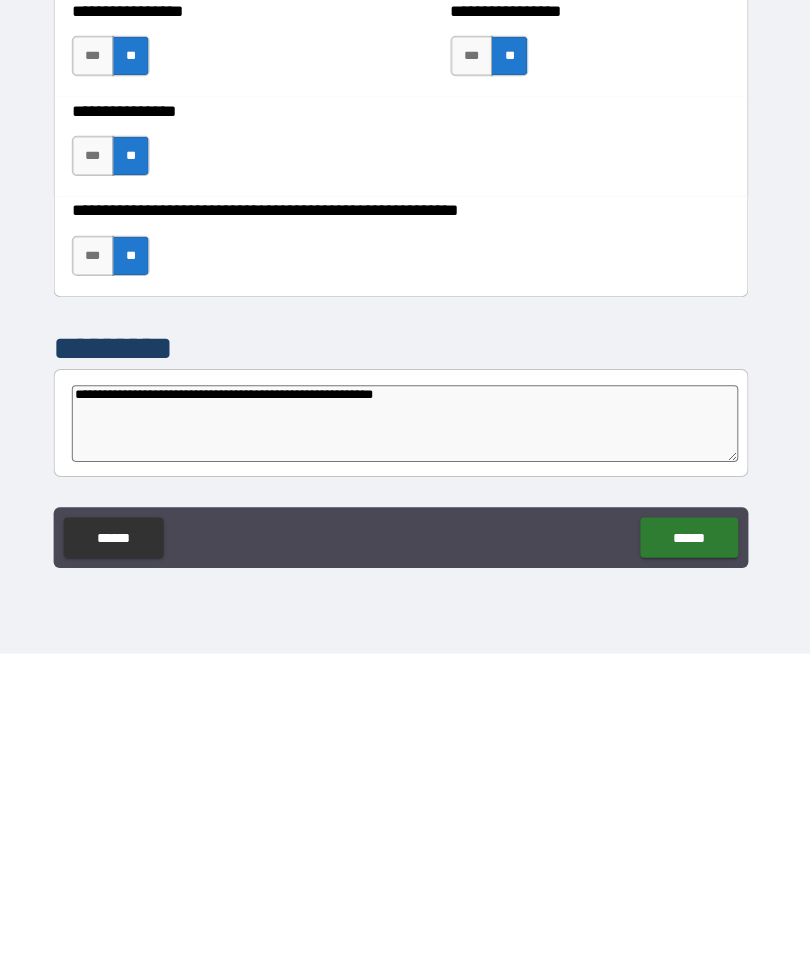type on "*" 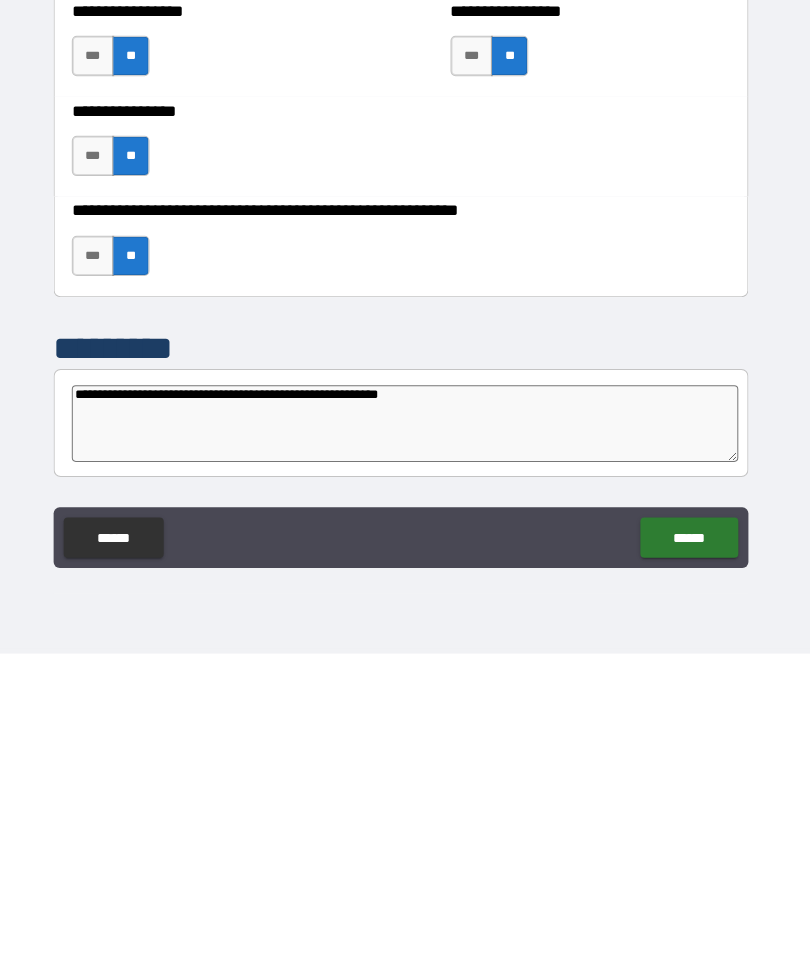 type on "*" 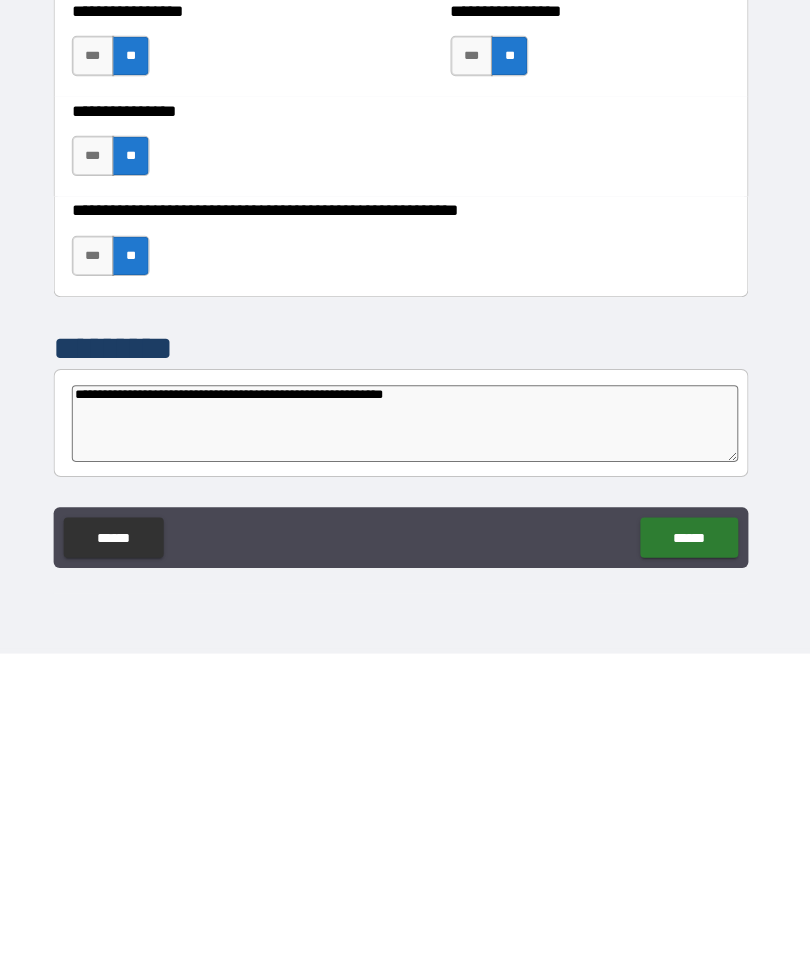 type on "*" 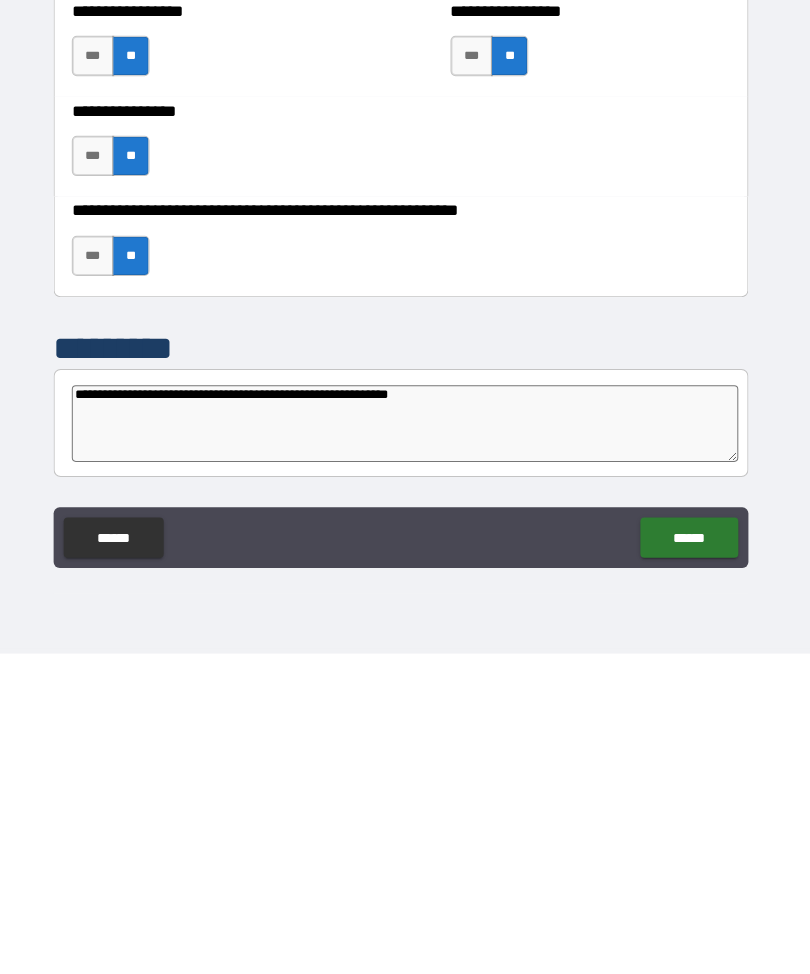type on "*" 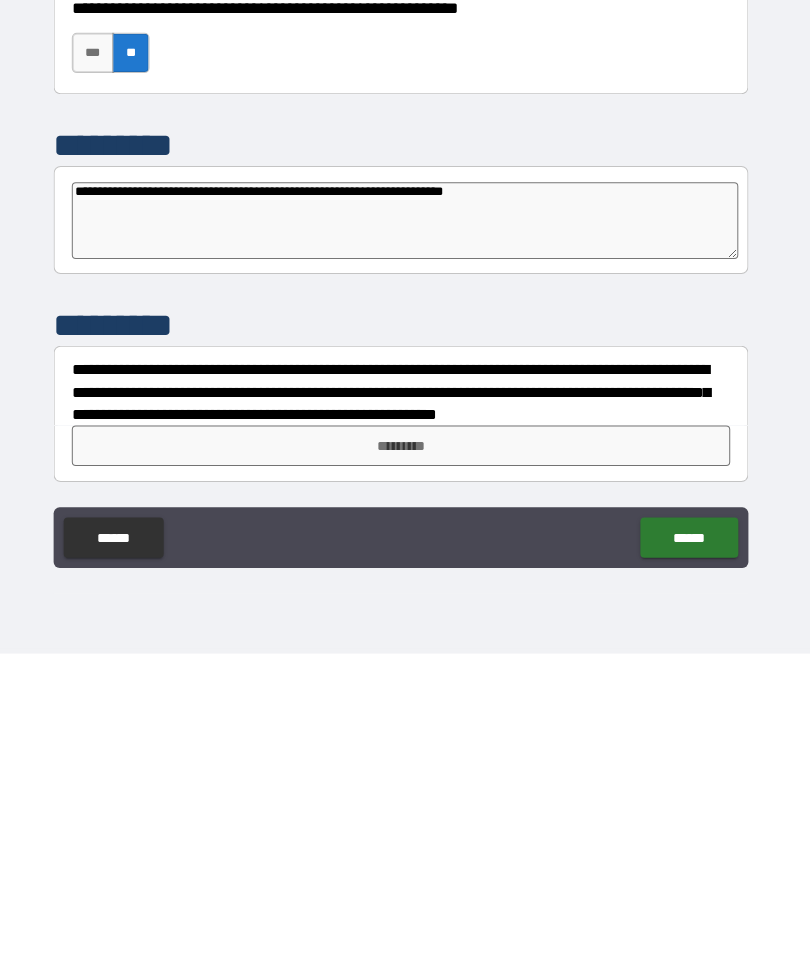 scroll, scrollTop: 6034, scrollLeft: 0, axis: vertical 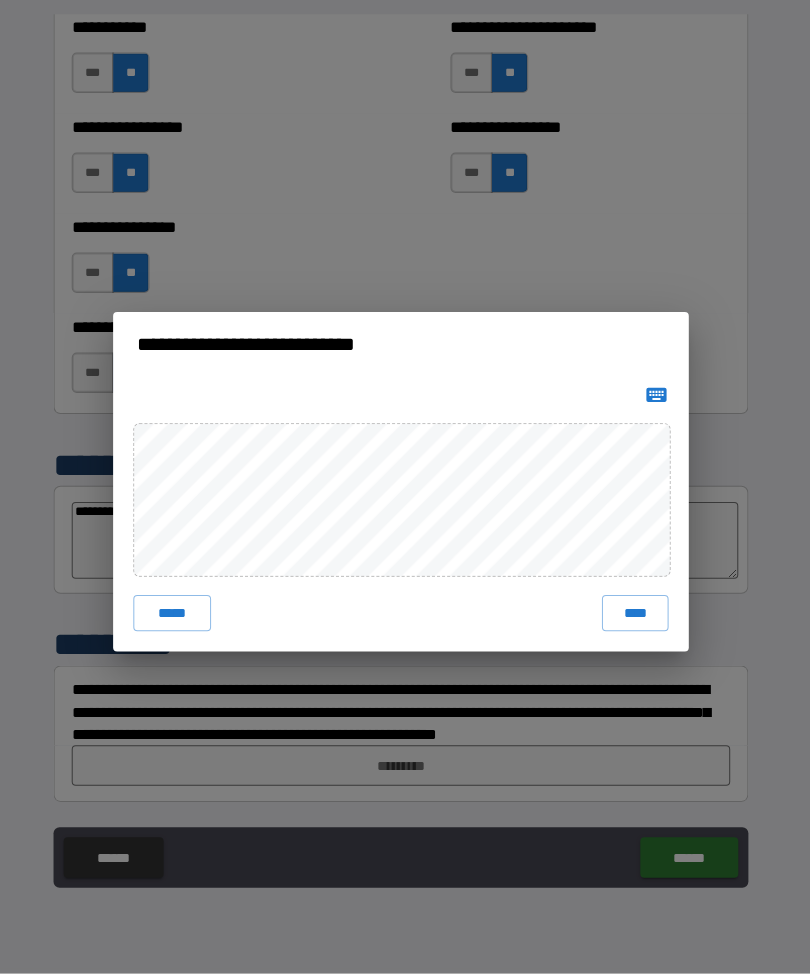 click on "****" at bounding box center [637, 617] 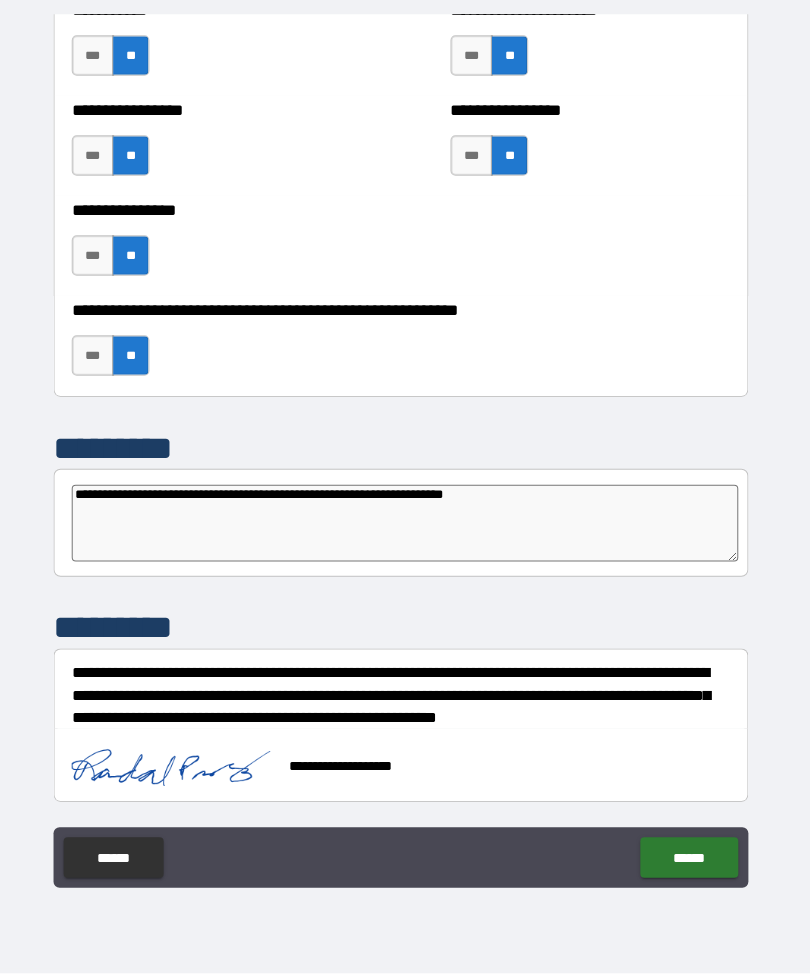 scroll, scrollTop: 6051, scrollLeft: 0, axis: vertical 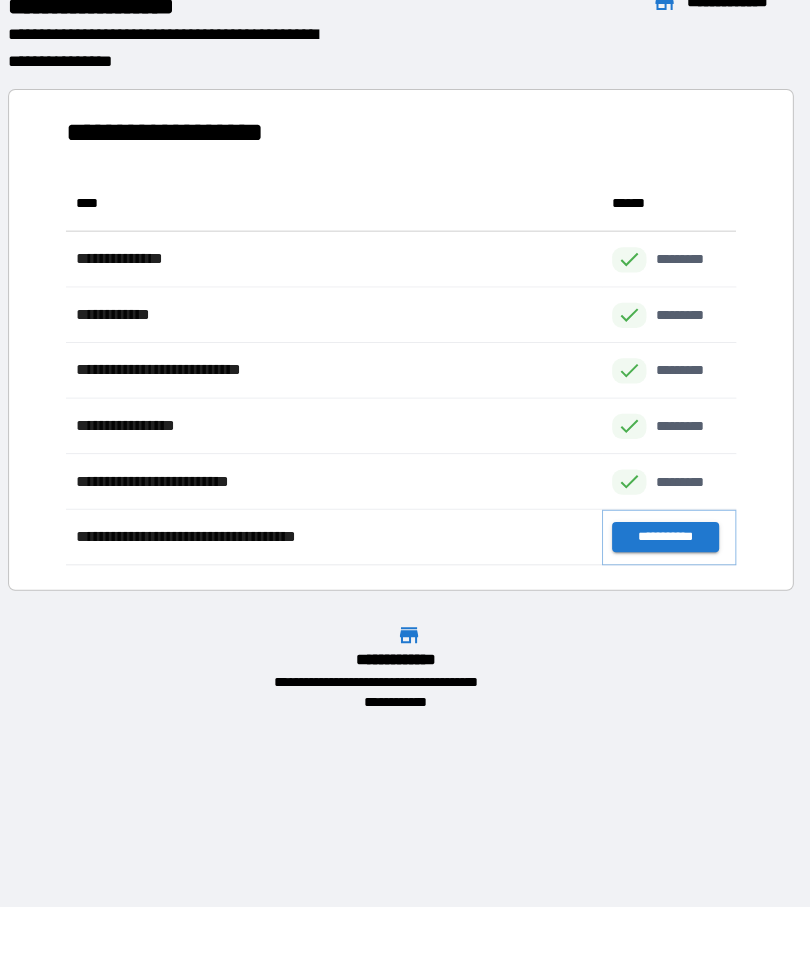 click on "**********" at bounding box center [666, 542] 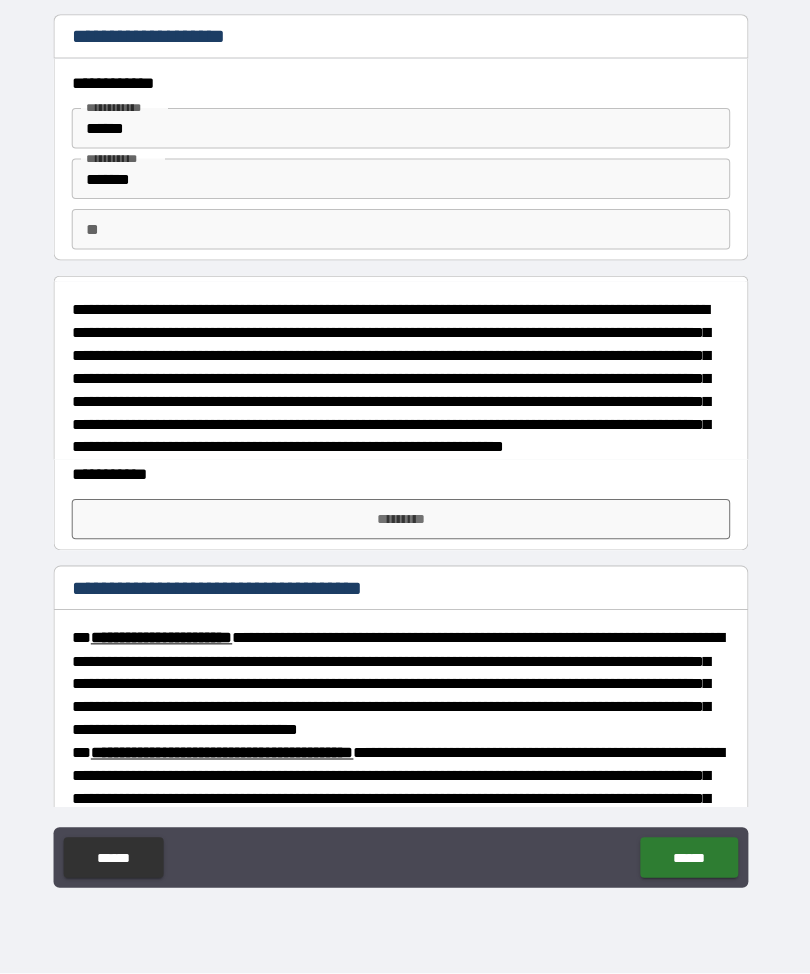 click on "*********" at bounding box center (405, 524) 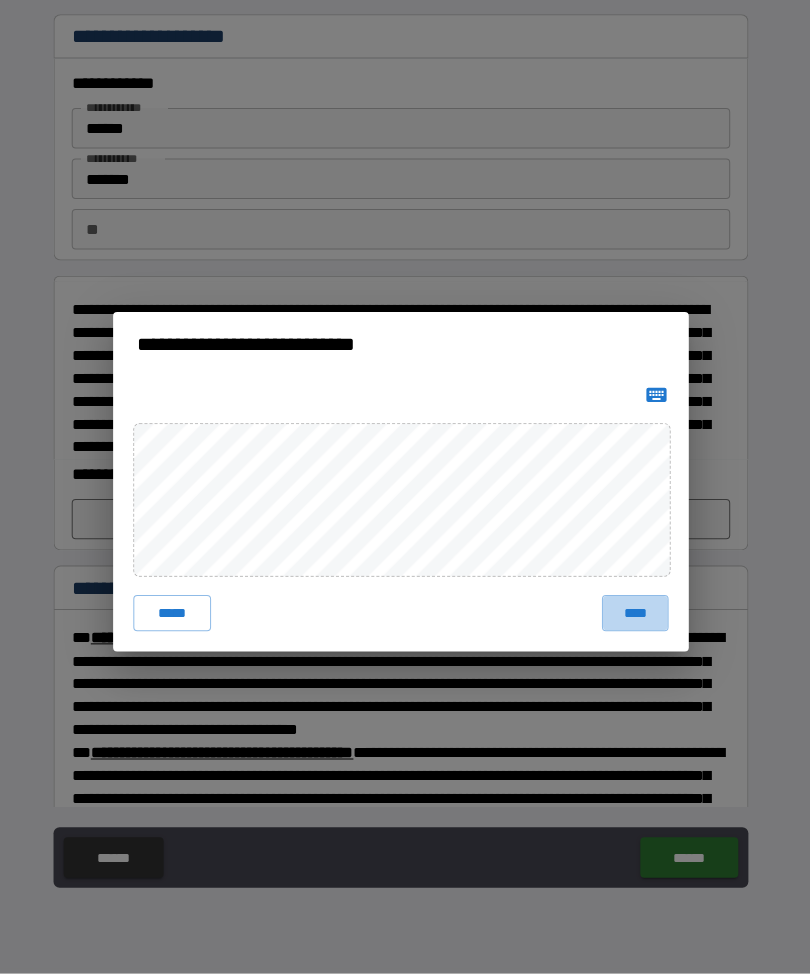 click on "****" at bounding box center (637, 617) 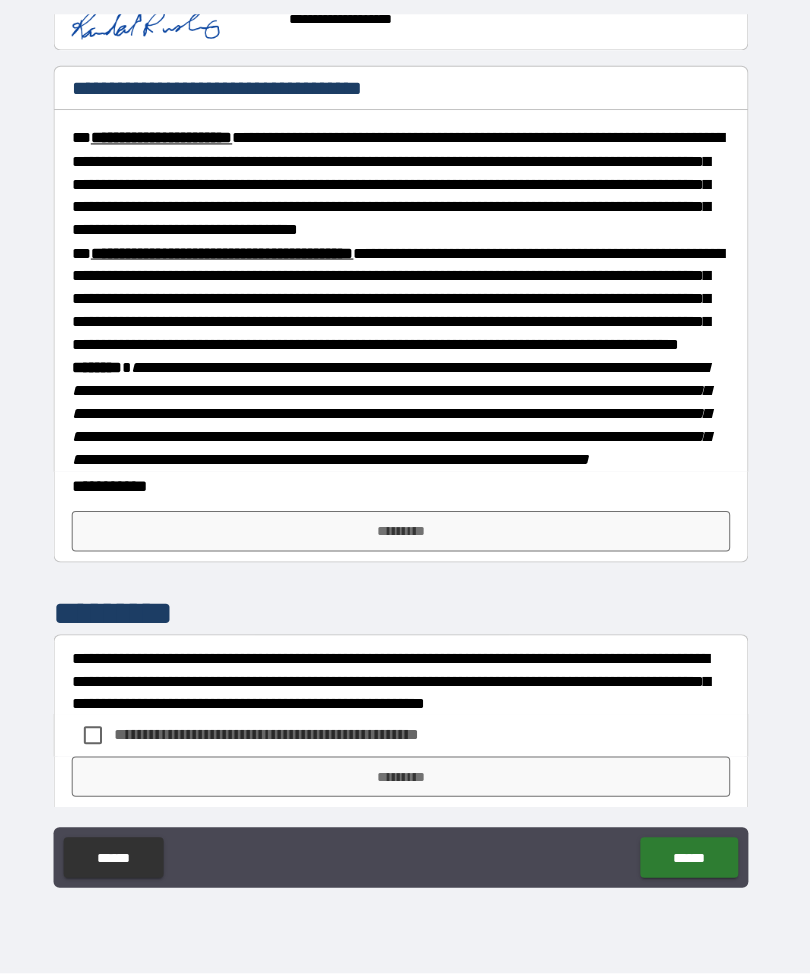scroll, scrollTop: 520, scrollLeft: 0, axis: vertical 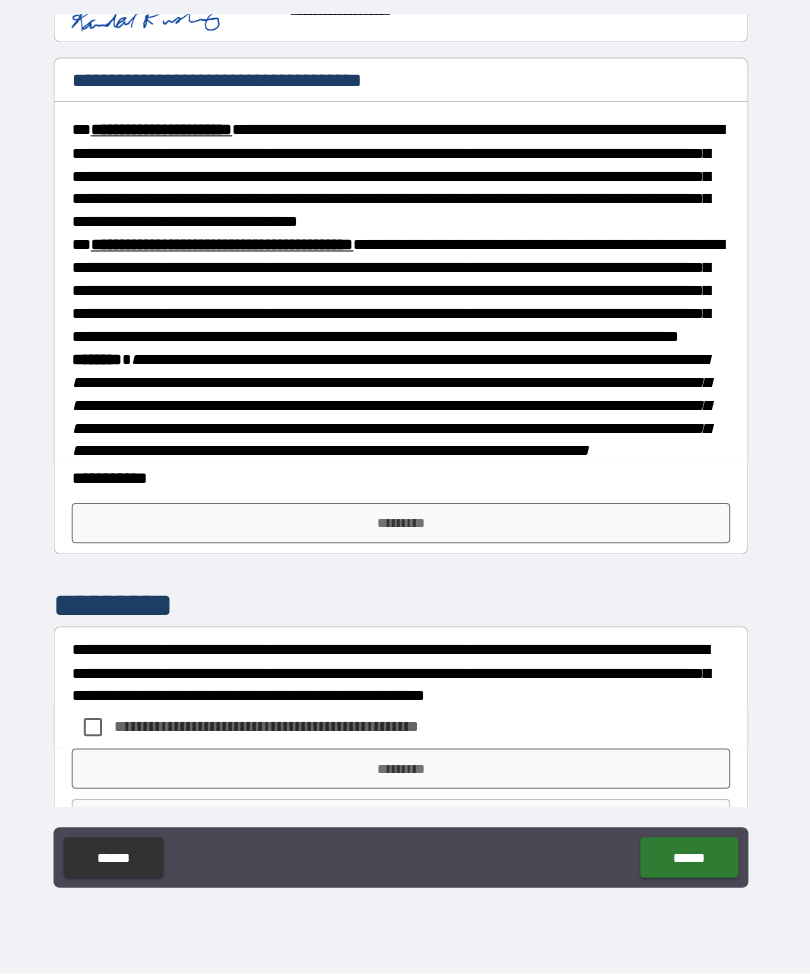 click on "*********" at bounding box center (405, 528) 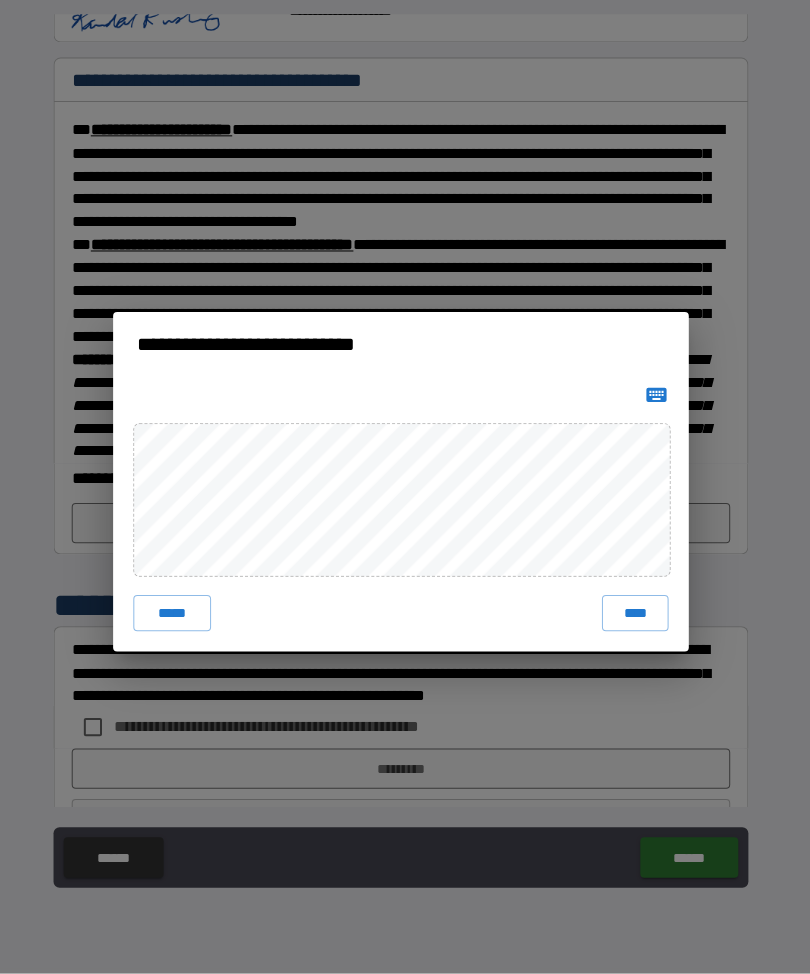 click on "****" at bounding box center [637, 617] 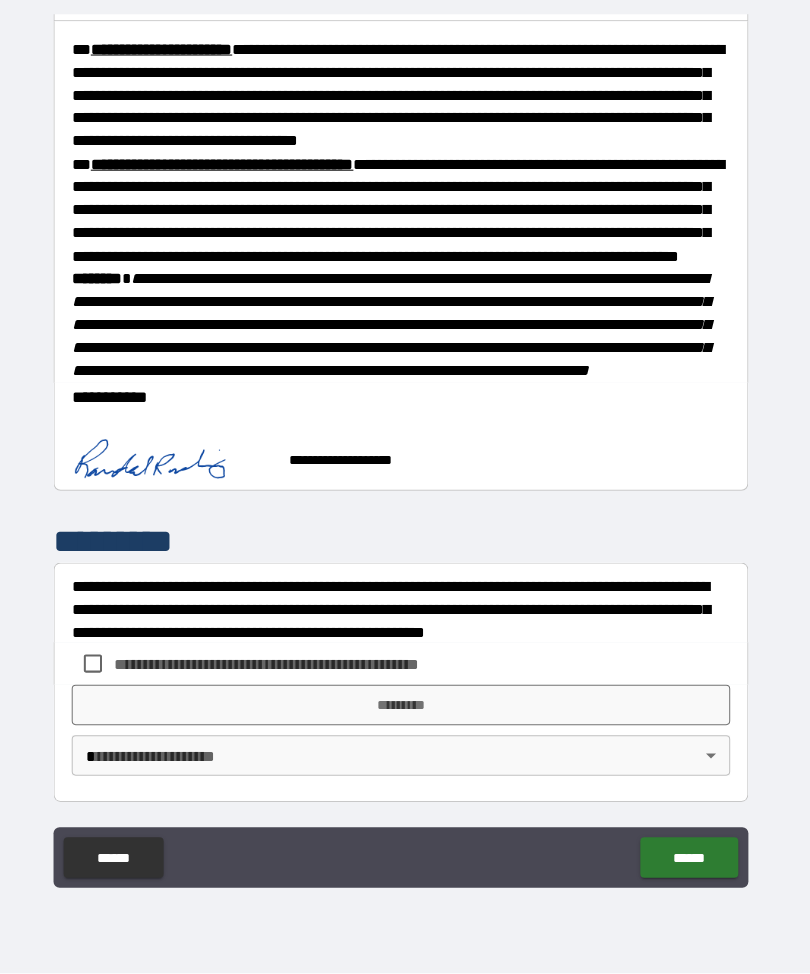 scroll, scrollTop: 672, scrollLeft: 0, axis: vertical 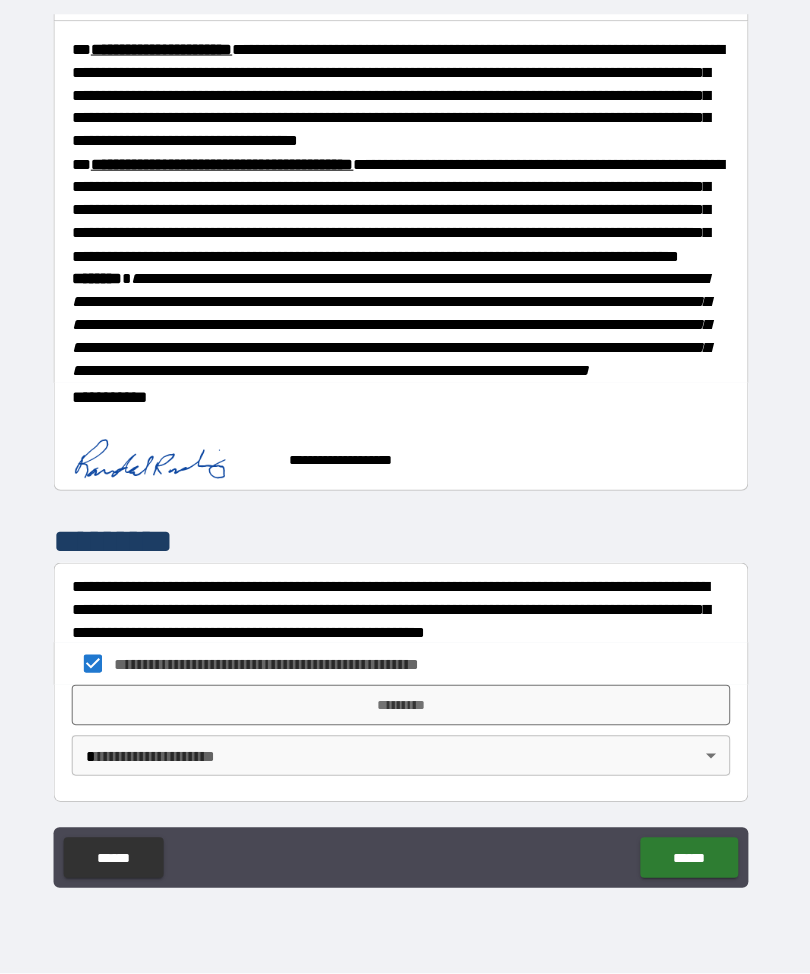 click on "*********" at bounding box center (405, 708) 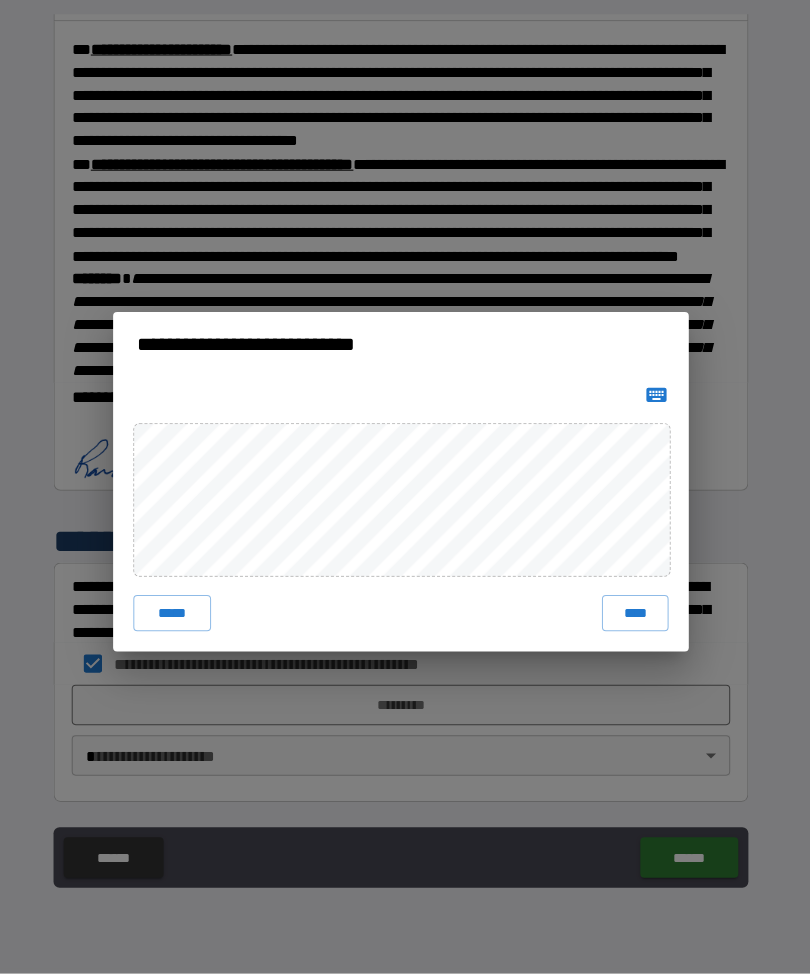 click on "****" at bounding box center (637, 617) 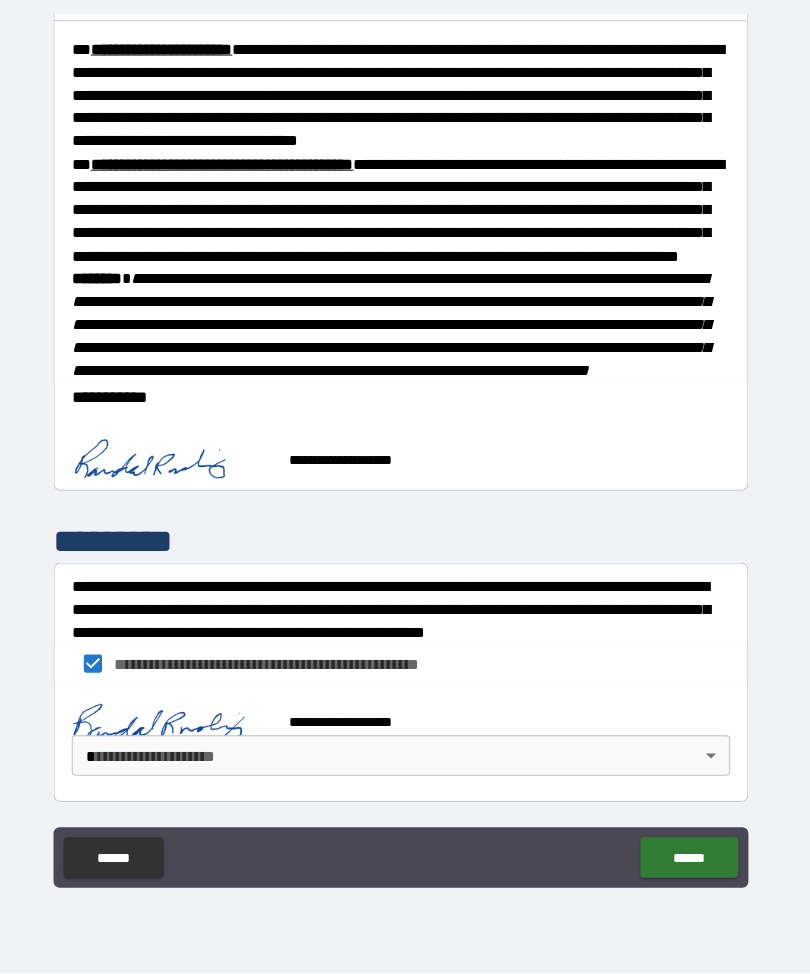 scroll, scrollTop: 662, scrollLeft: 0, axis: vertical 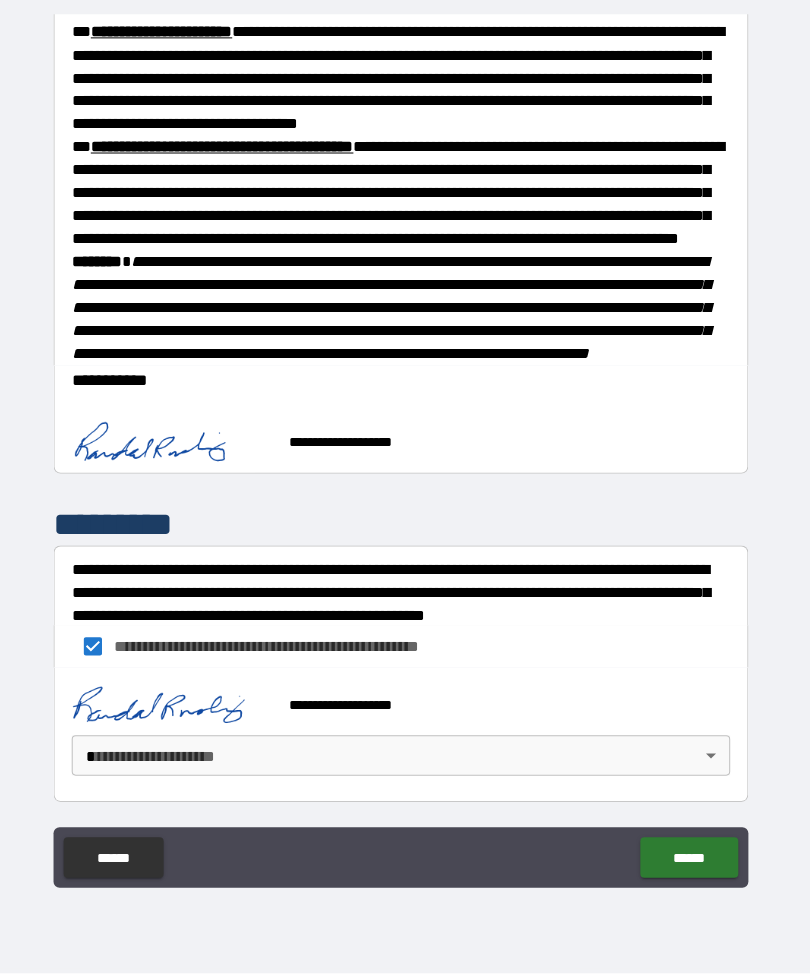 click on "**********" at bounding box center [405, 454] 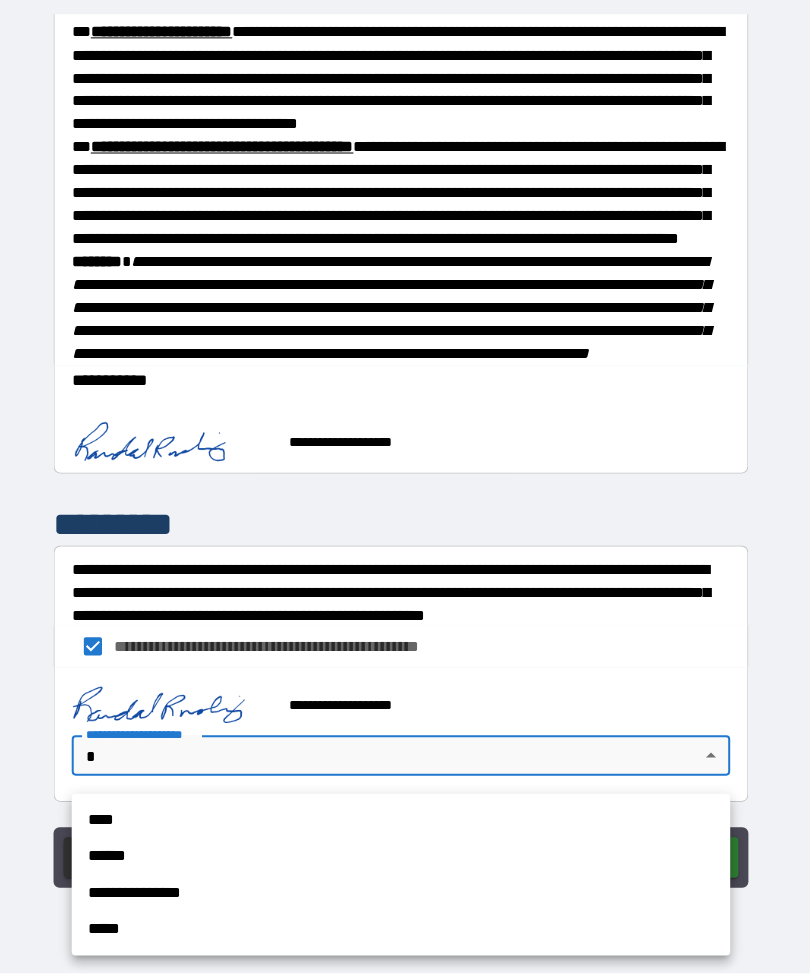 click on "****" at bounding box center [405, 822] 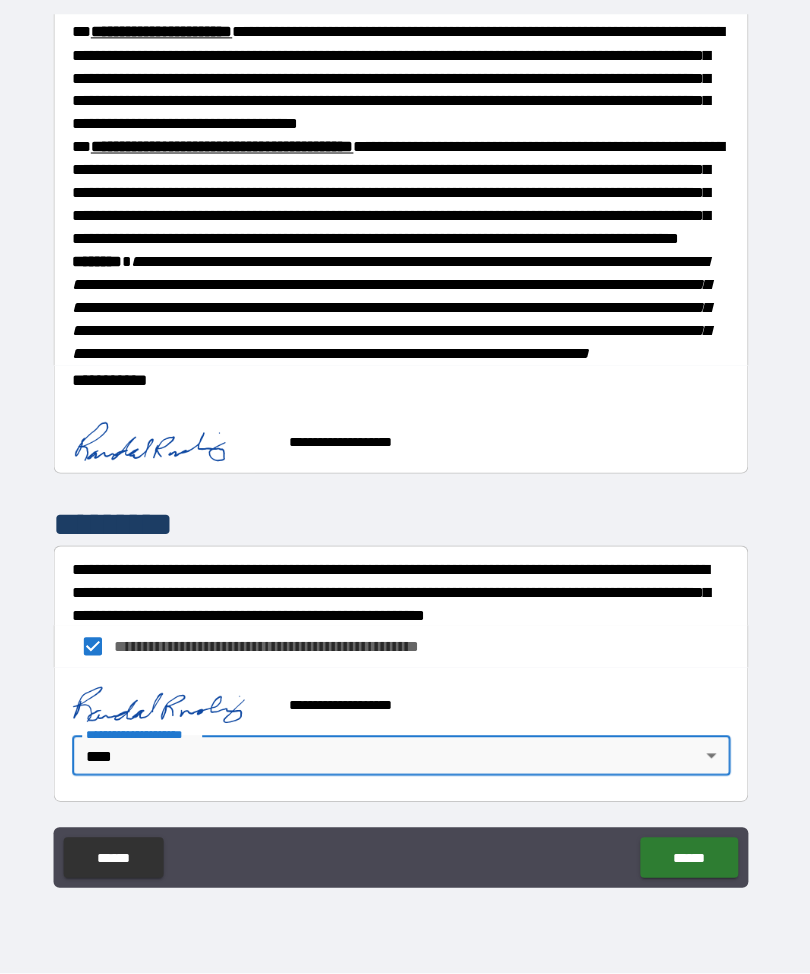 click on "******" at bounding box center [690, 859] 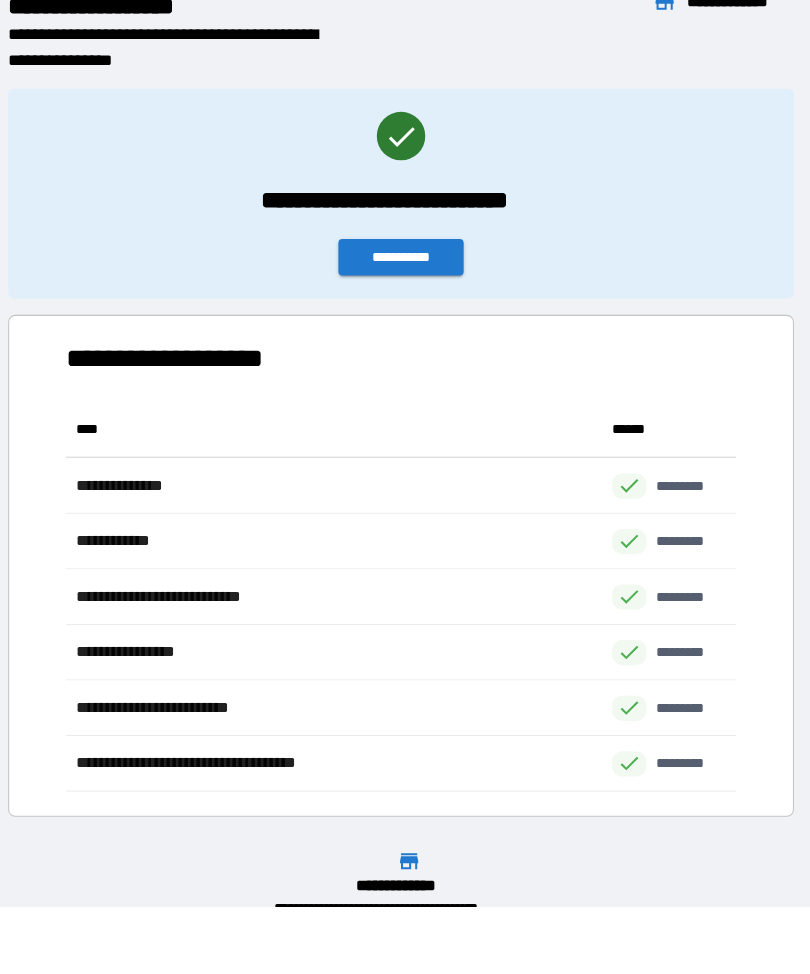 scroll, scrollTop: 386, scrollLeft: 664, axis: both 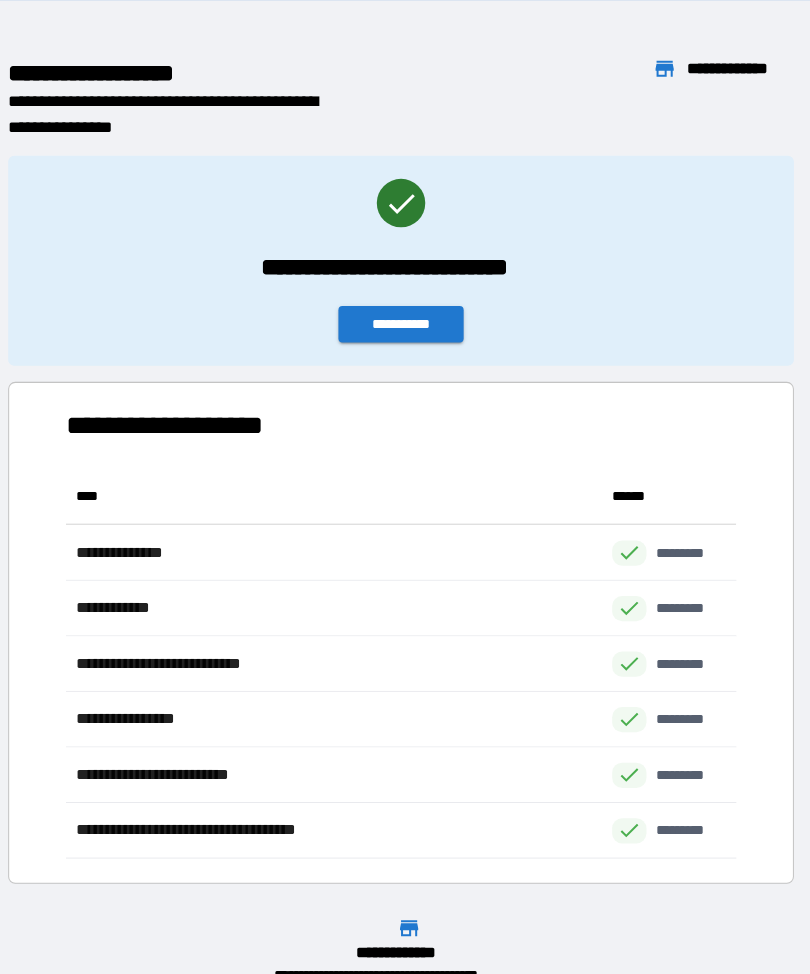 click on "**********" at bounding box center [405, 321] 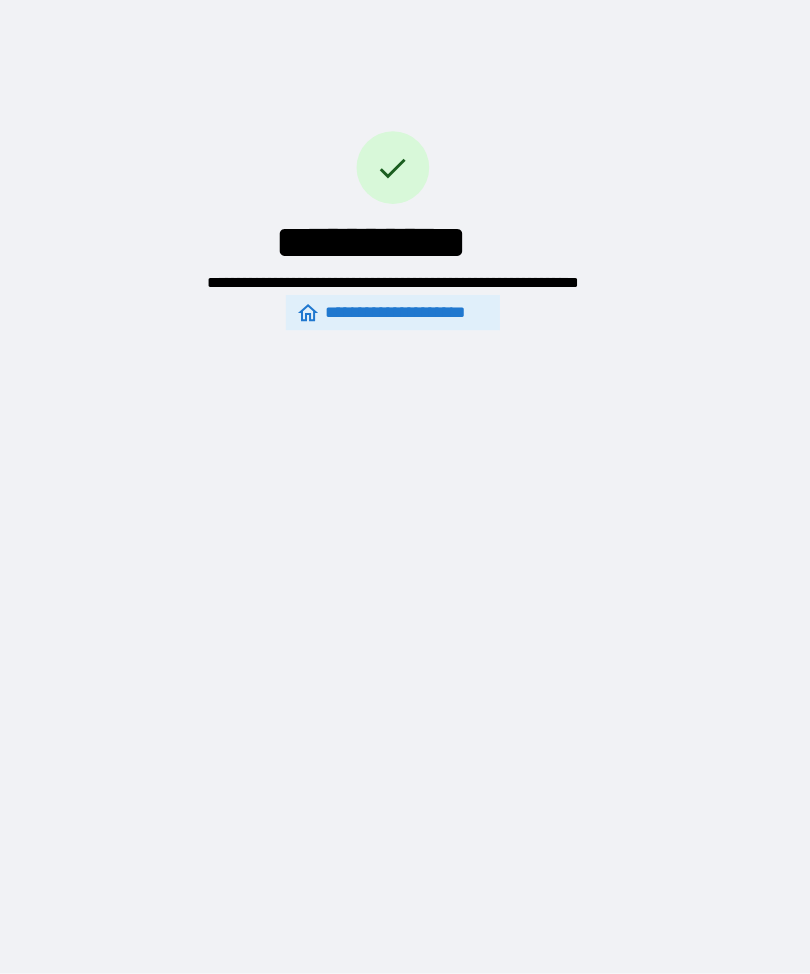 click on "**********" at bounding box center (397, 309) 